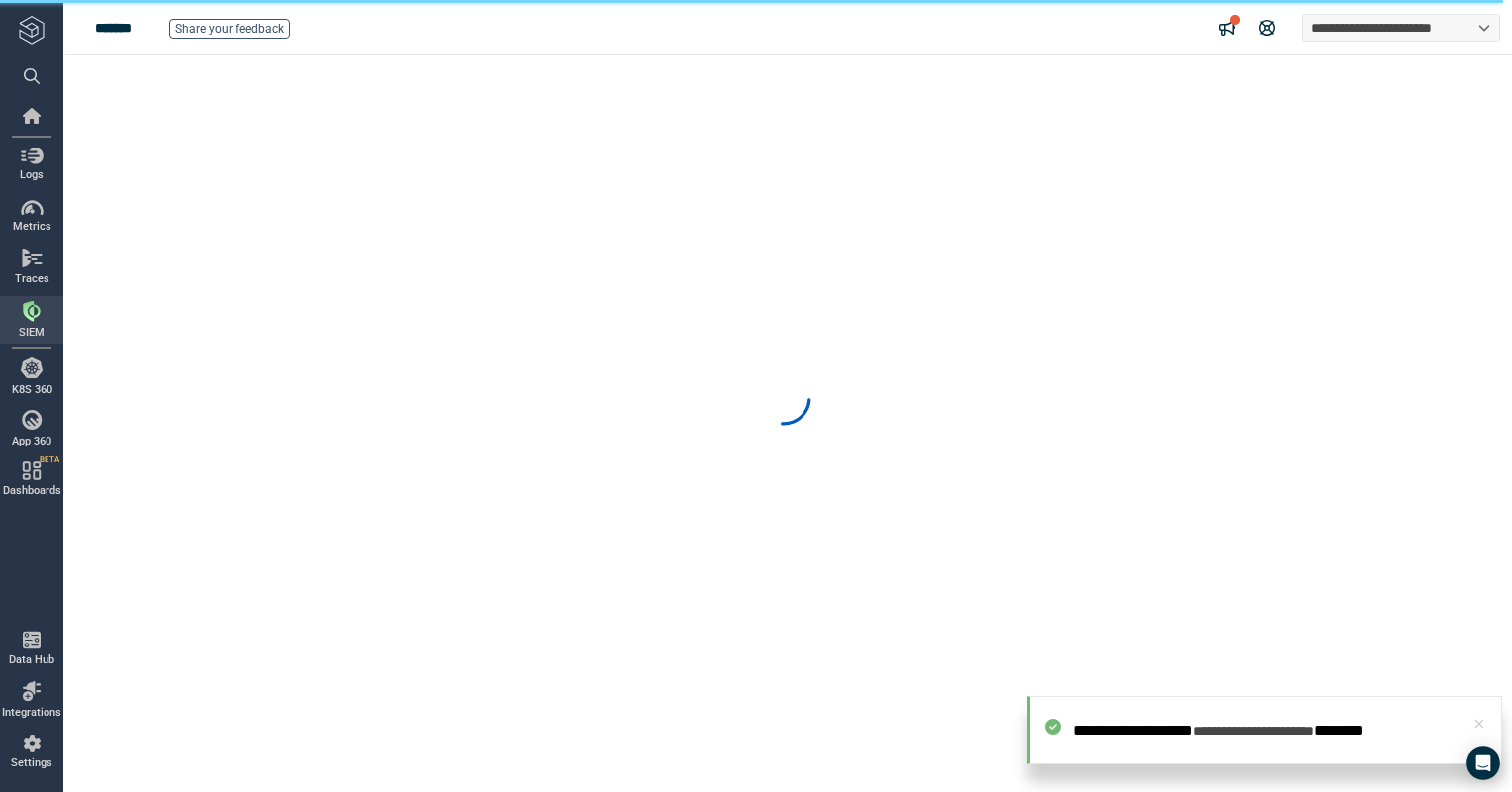 scroll, scrollTop: 0, scrollLeft: 0, axis: both 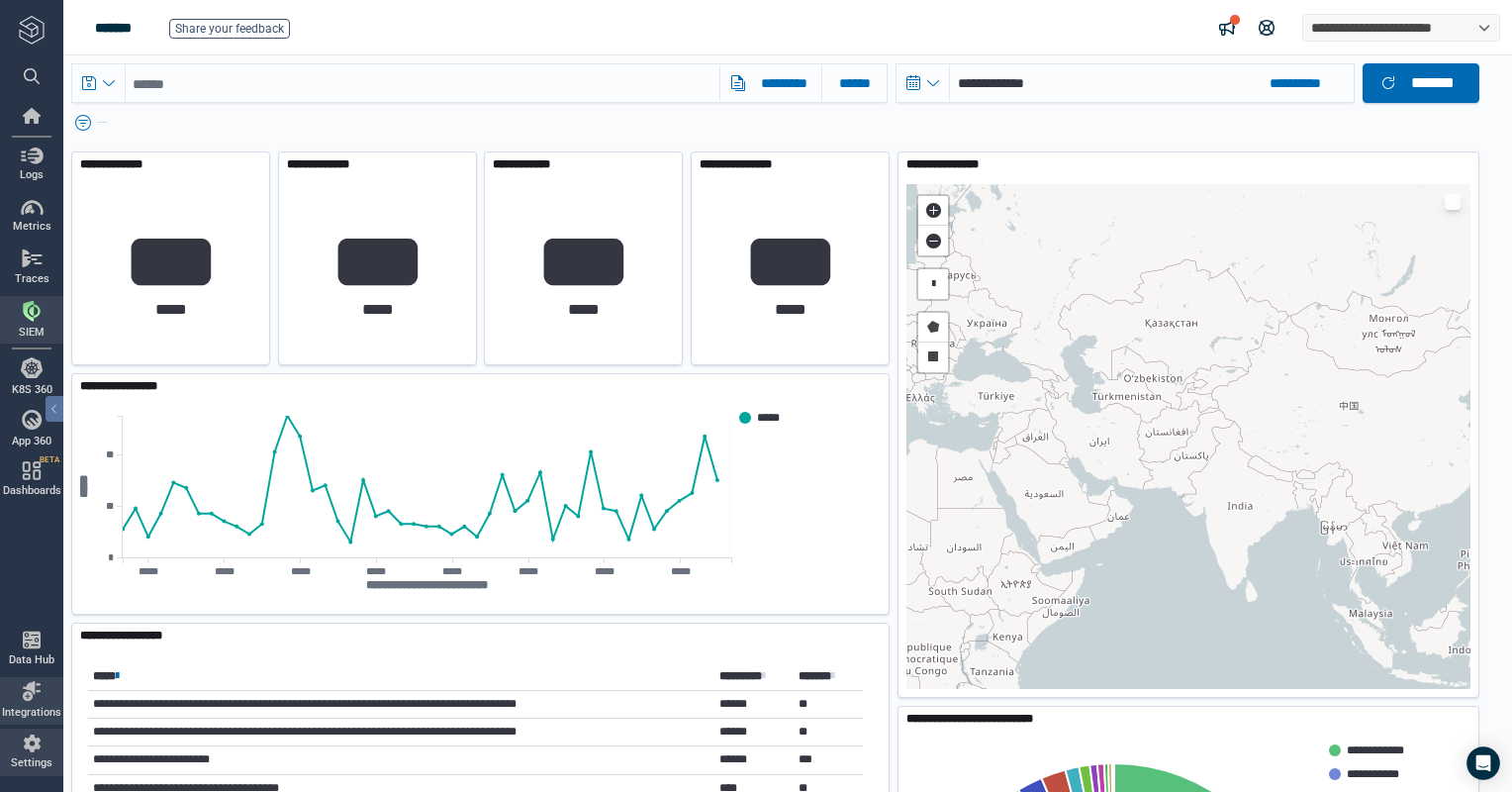 click at bounding box center [32, 743] 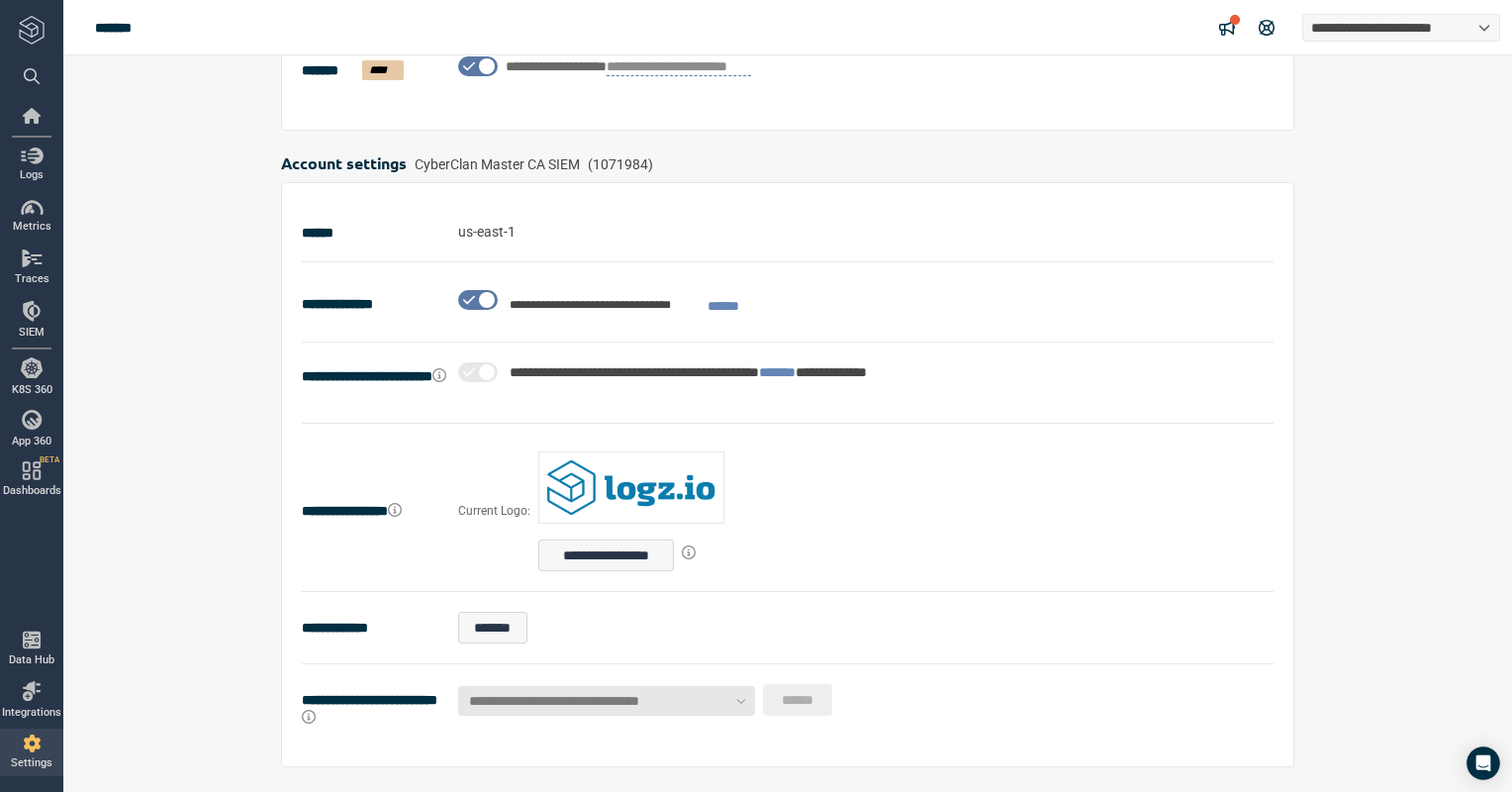scroll, scrollTop: 0, scrollLeft: 0, axis: both 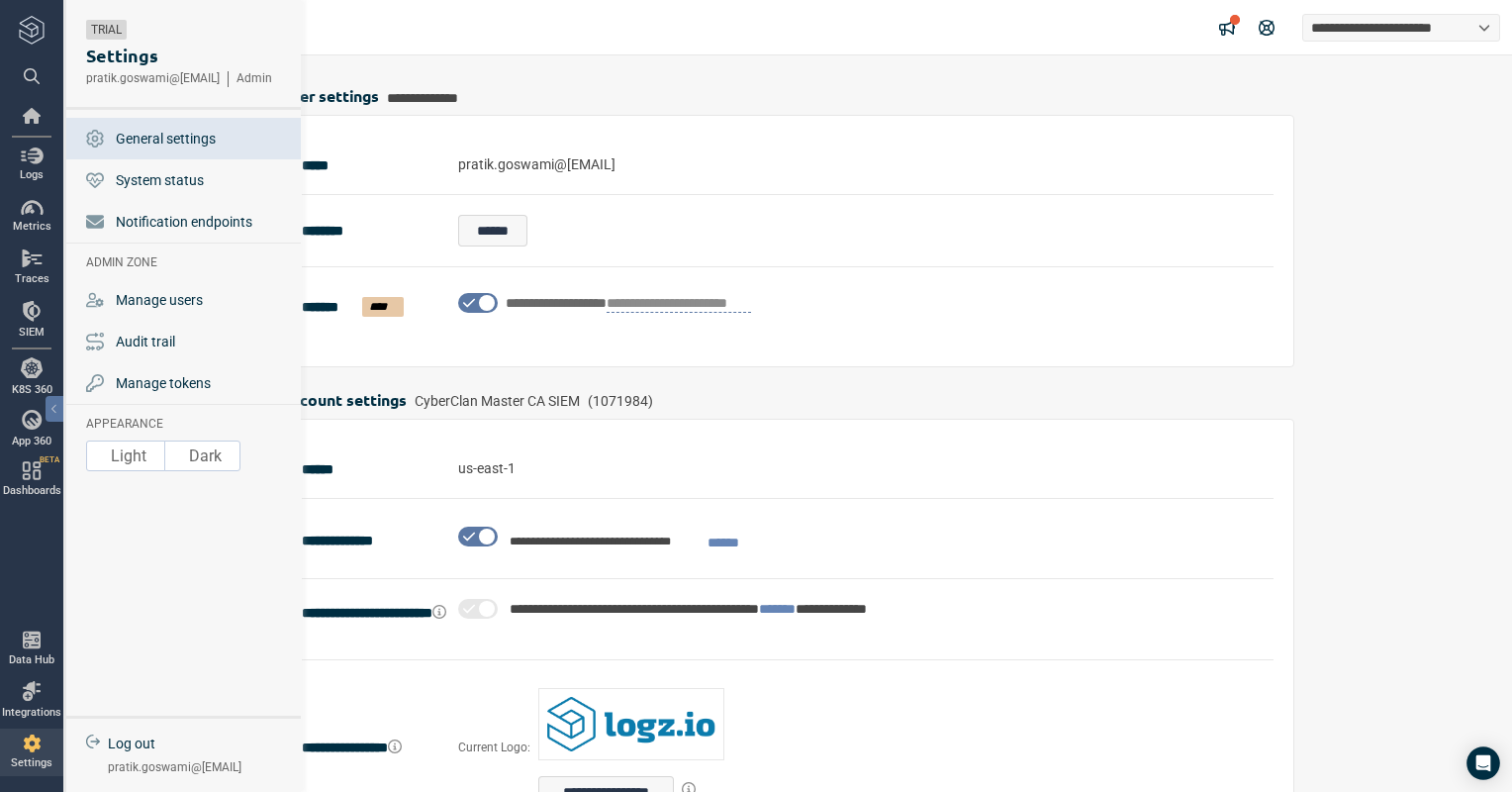 click on "Settings" at bounding box center (32, 763) 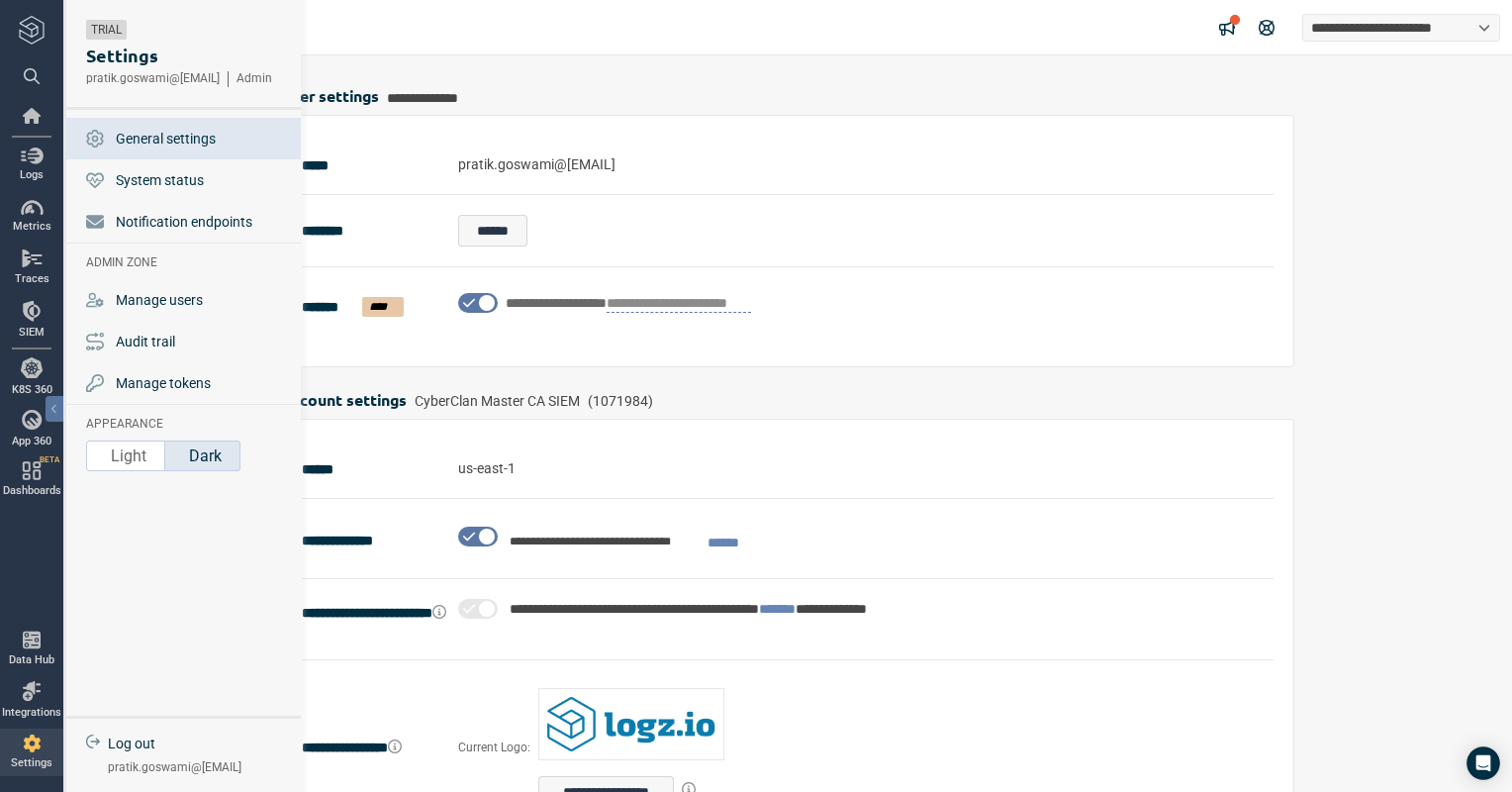 click on "Dark" at bounding box center [205, 455] 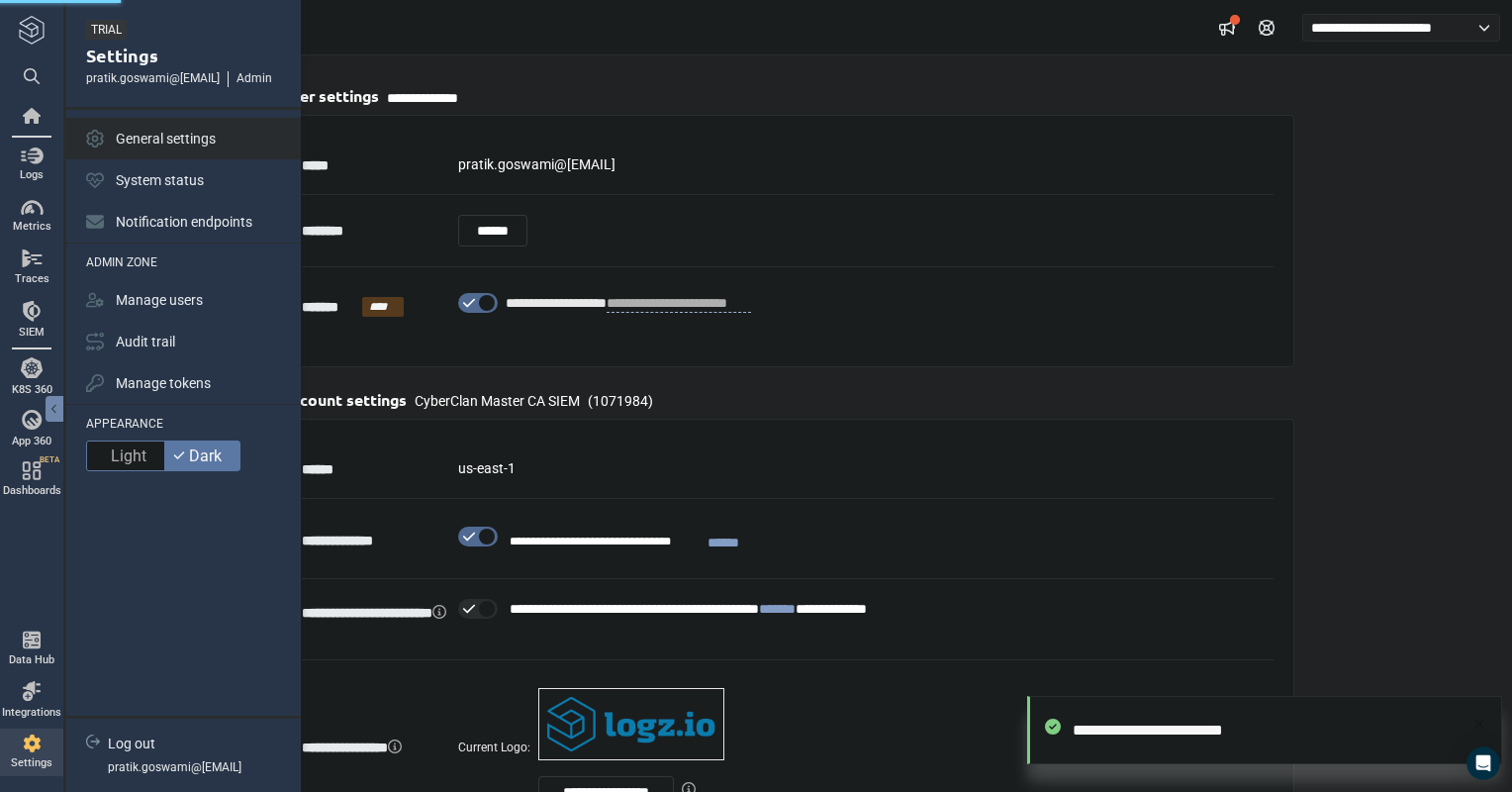 scroll, scrollTop: 0, scrollLeft: 0, axis: both 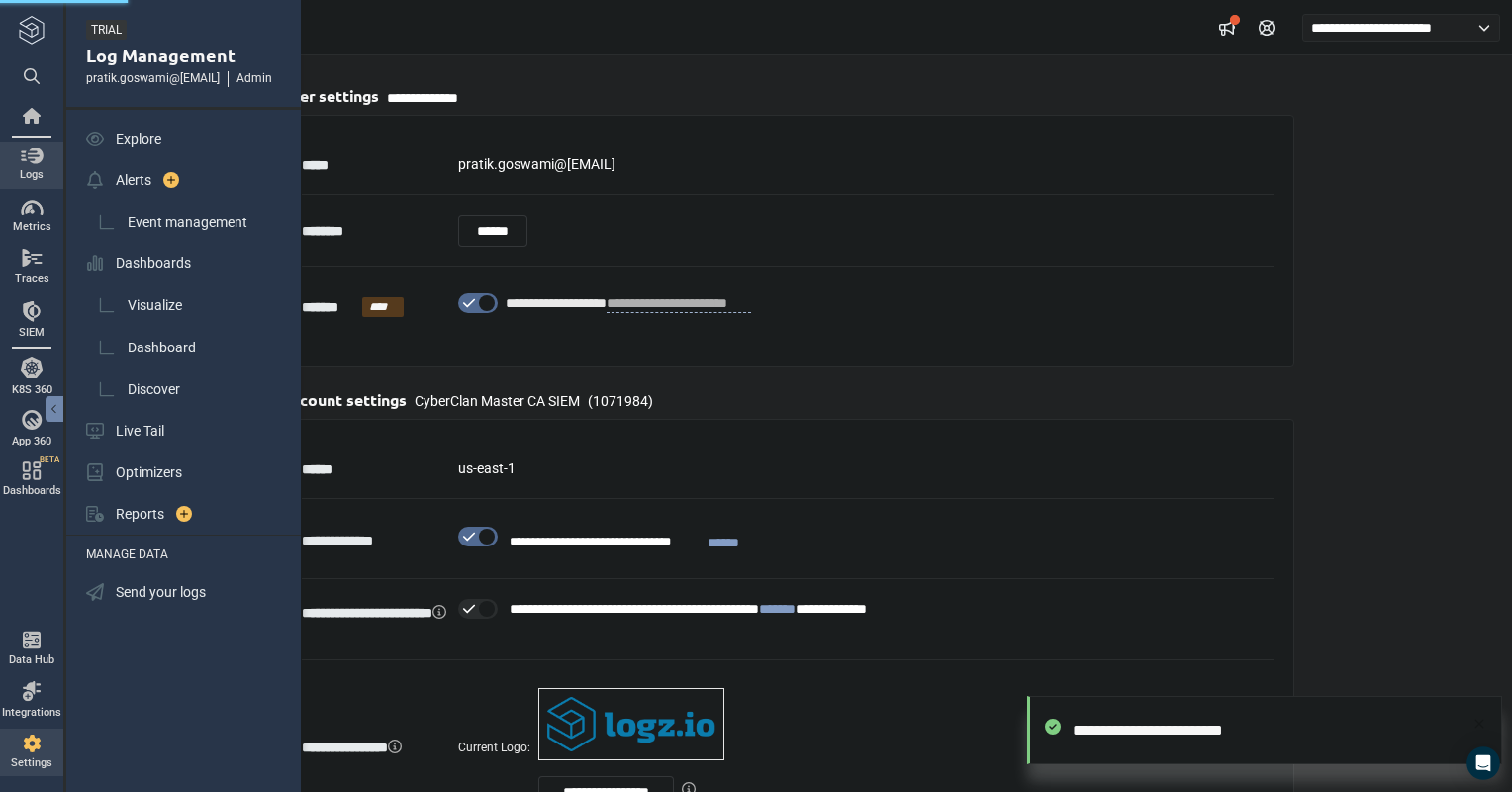 click at bounding box center (32, 155) 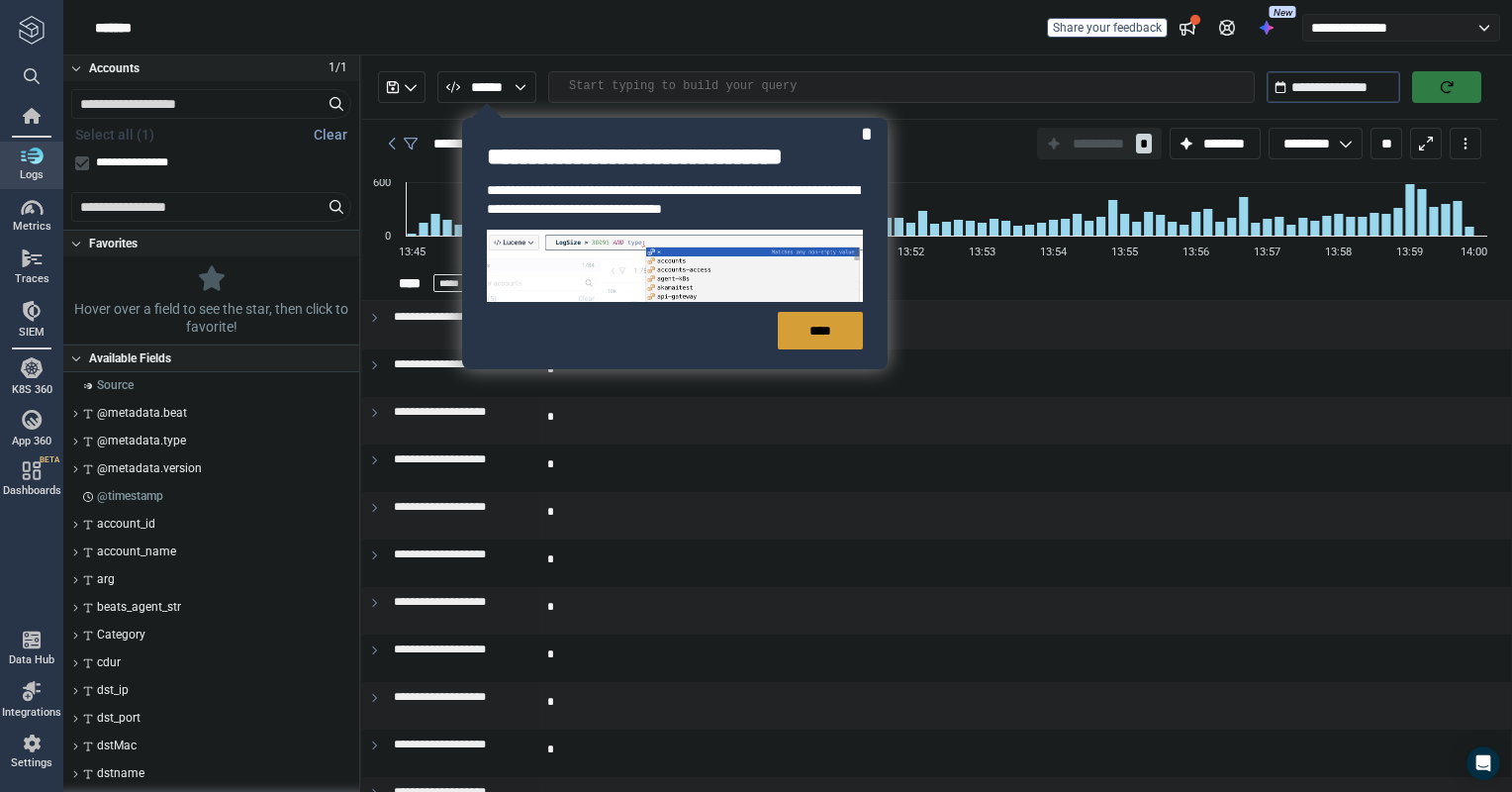 click on "****" at bounding box center (820, 331) 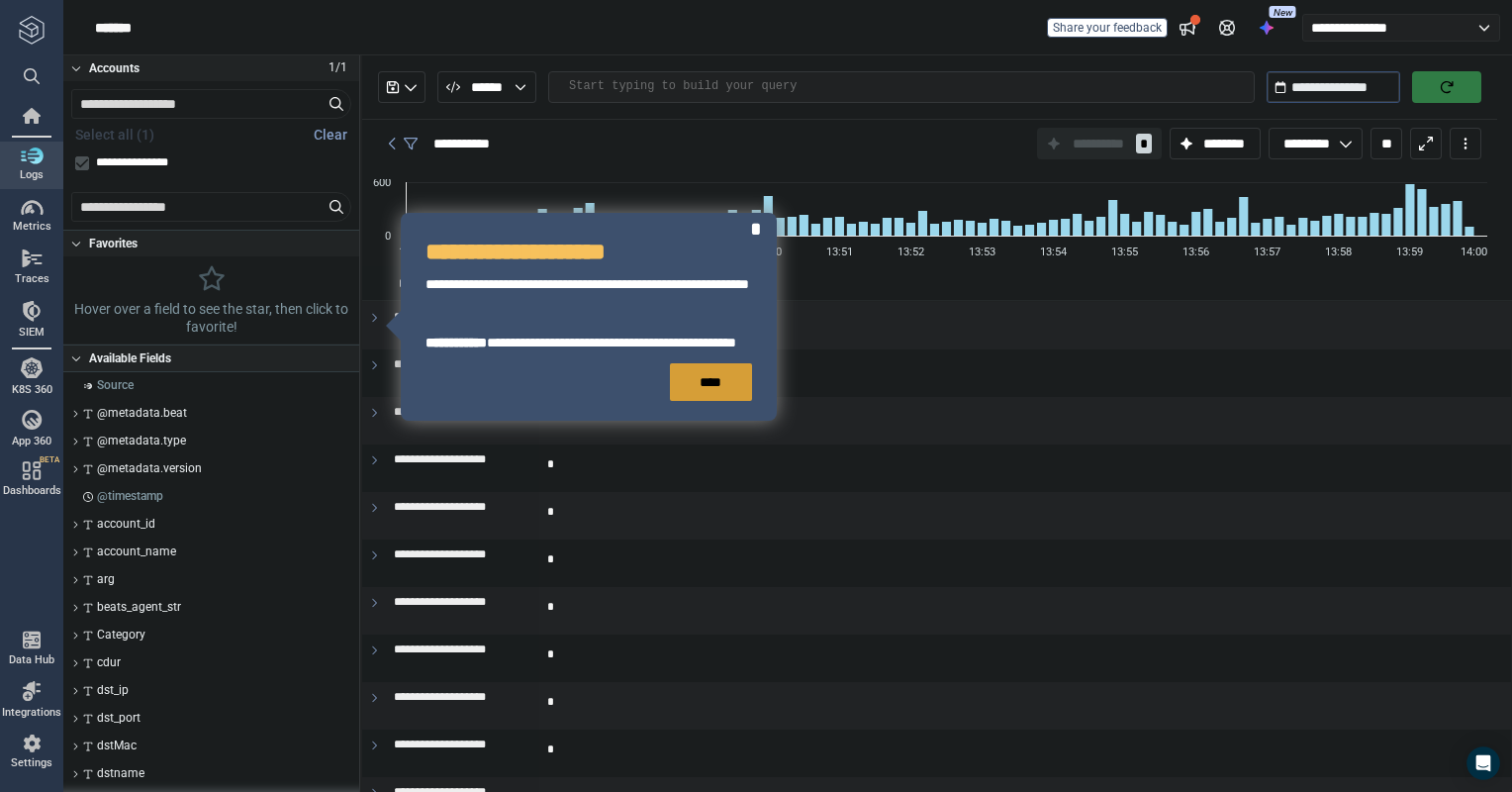 click on "****" at bounding box center [710, 382] 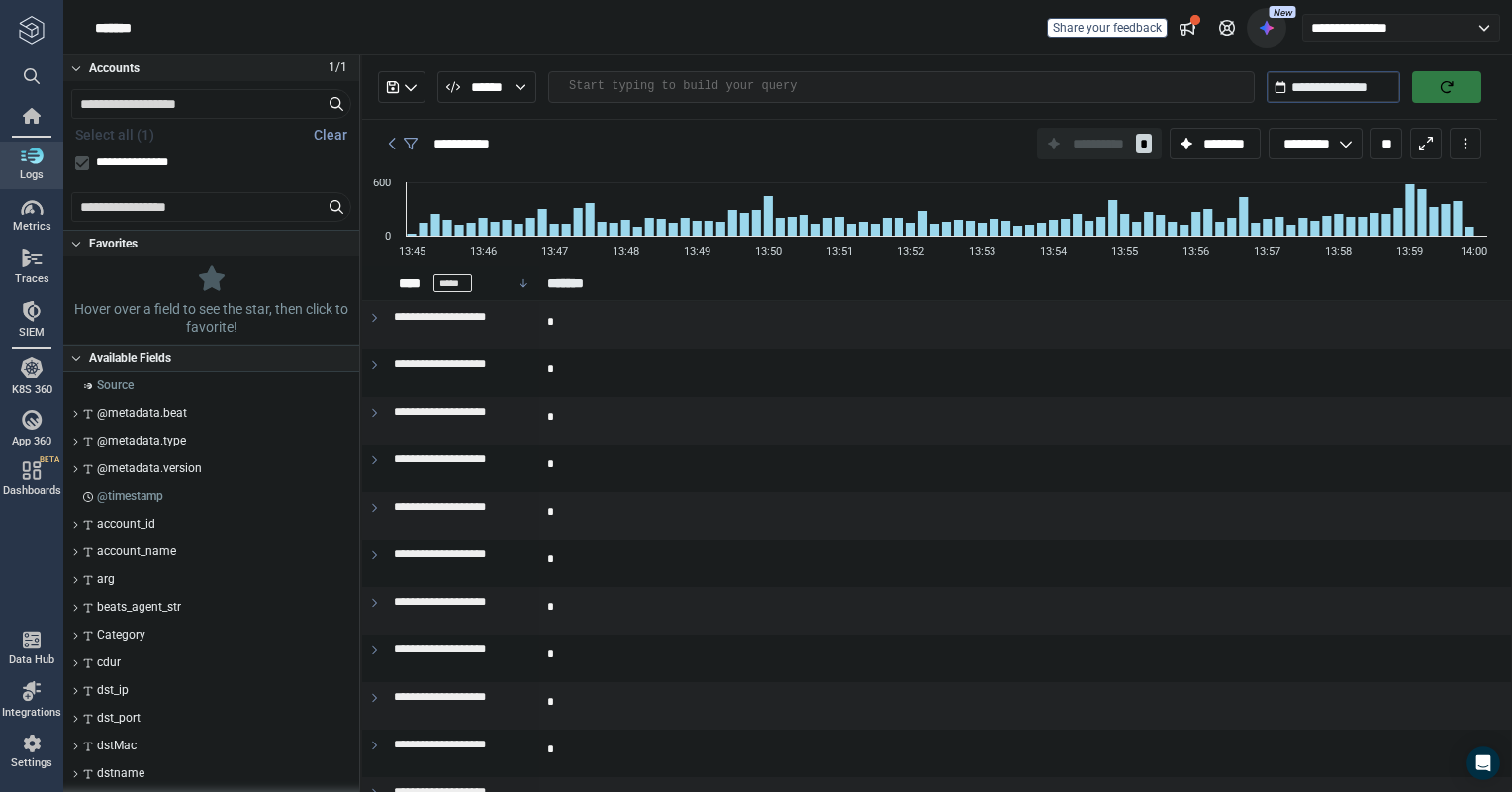 click at bounding box center [1267, 28] 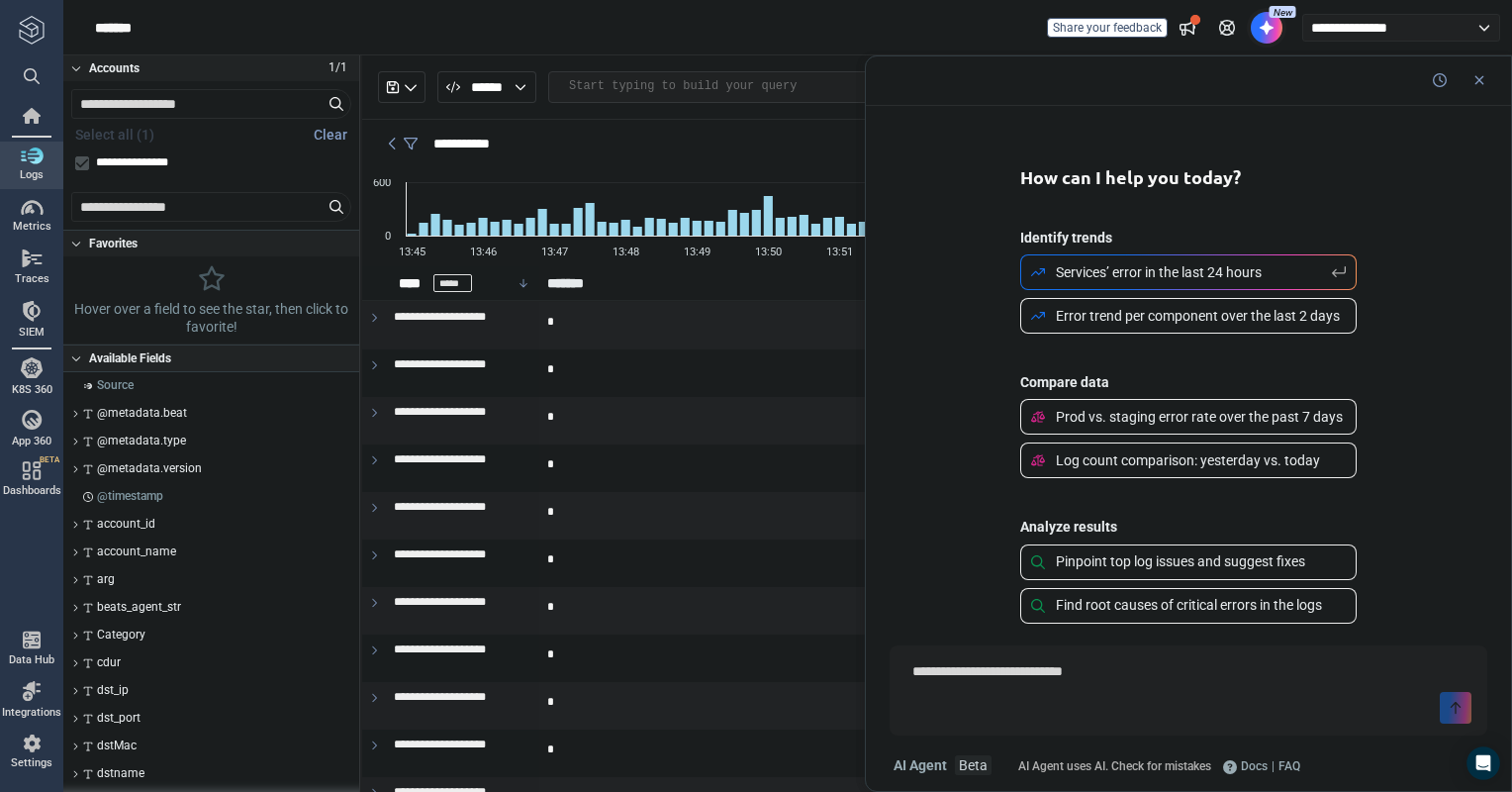 click at bounding box center [1188, 672] 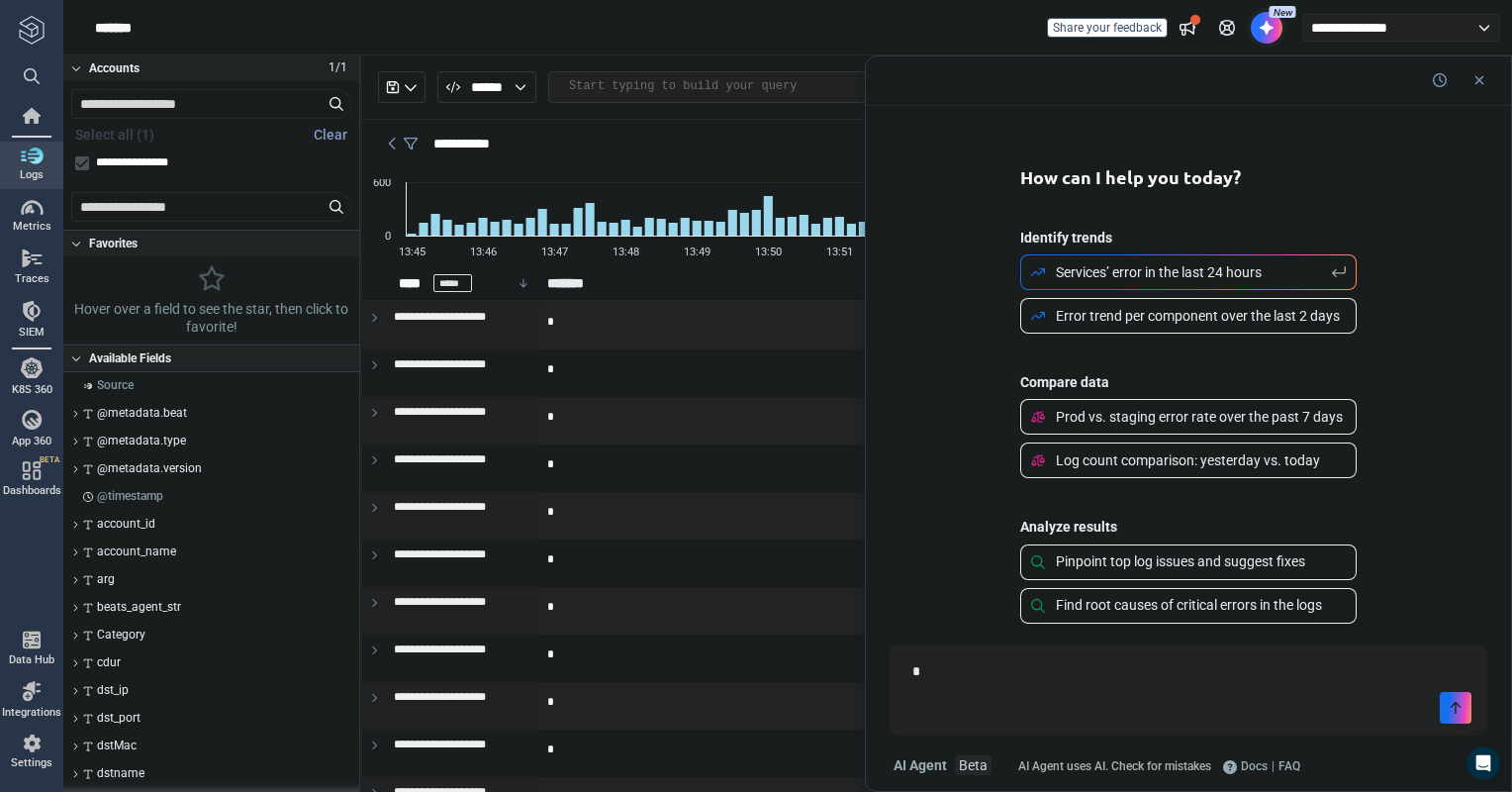 type on "*" 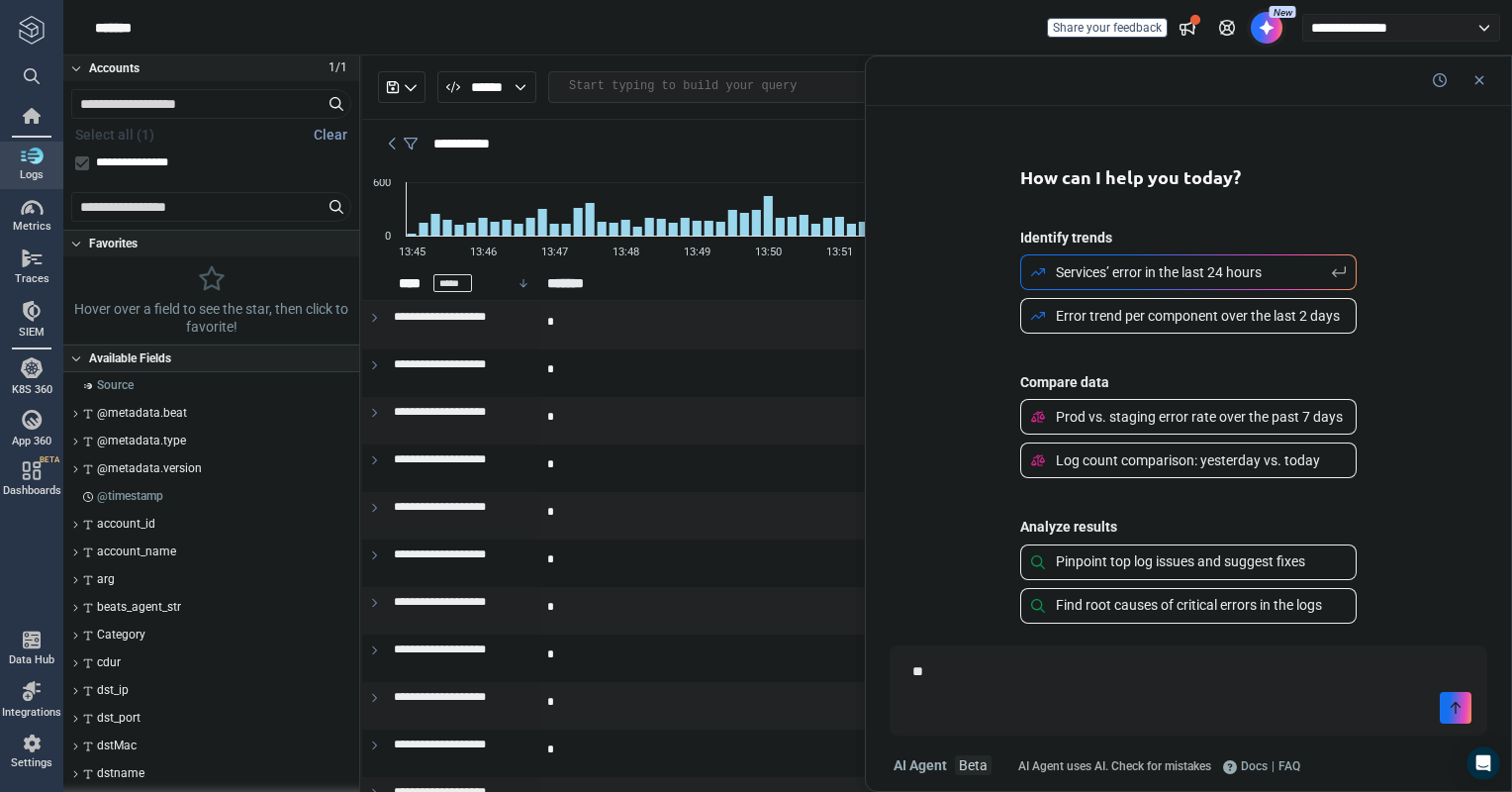 type on "***" 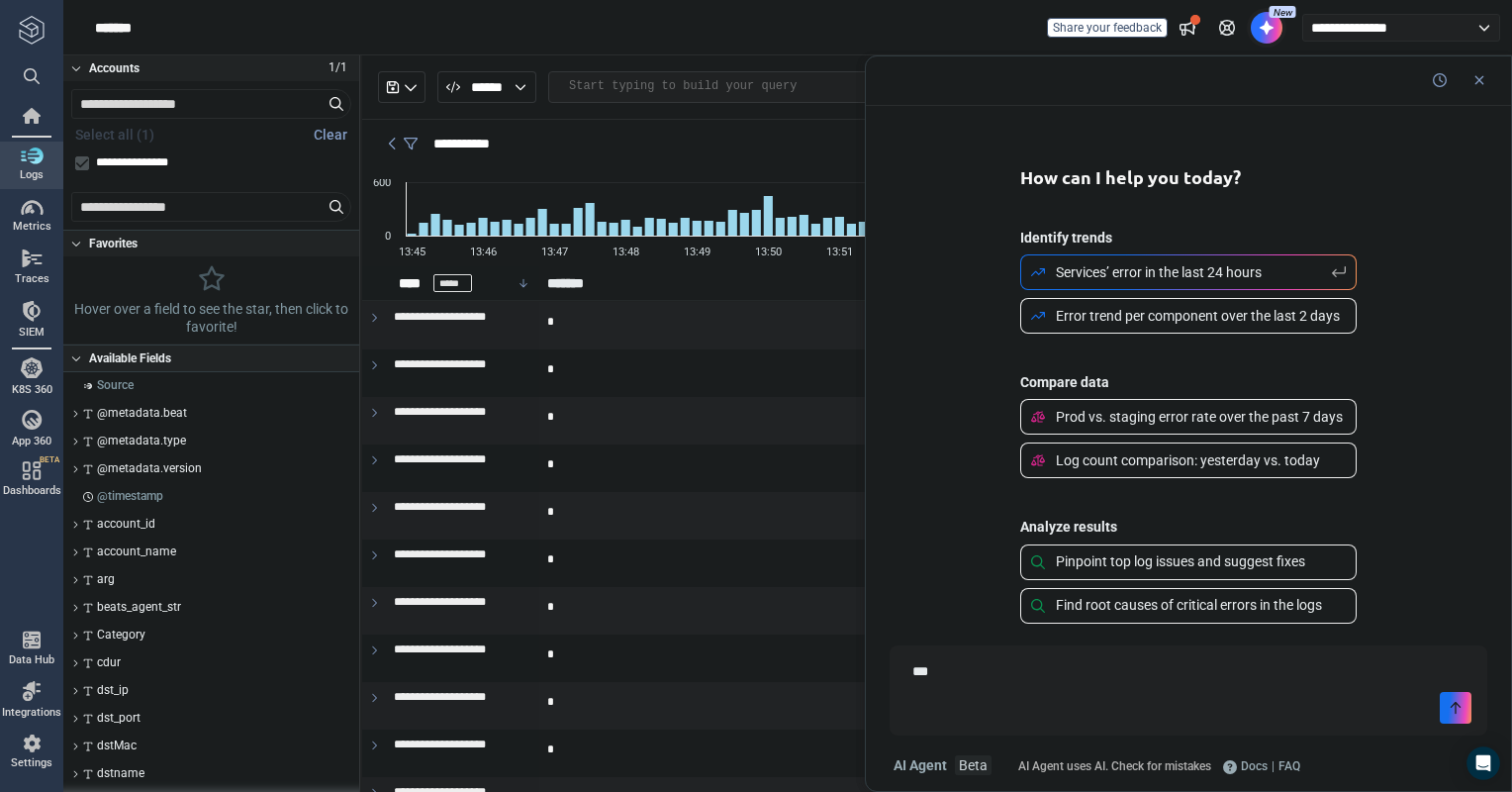 type on "*" 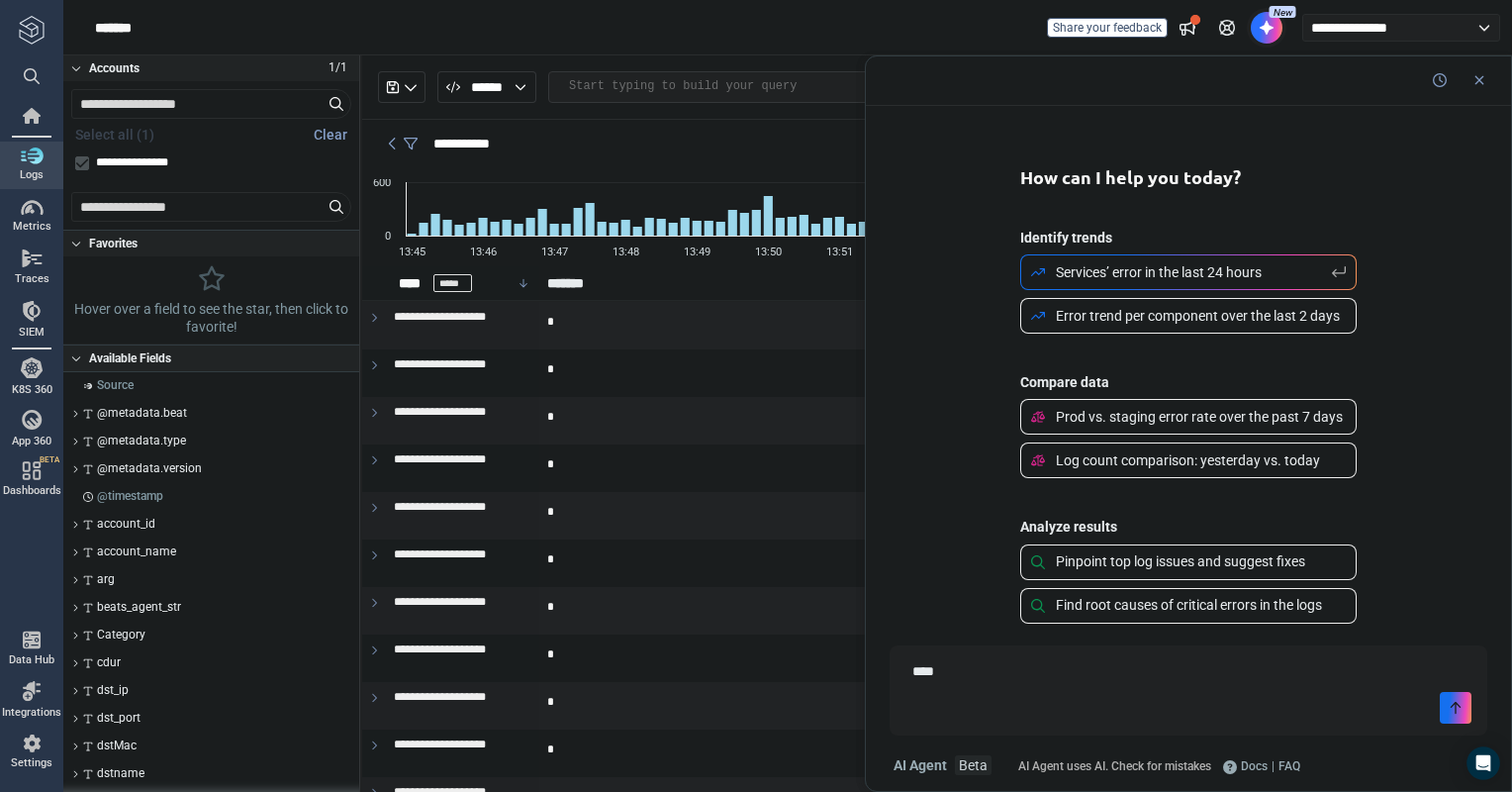 type on "***" 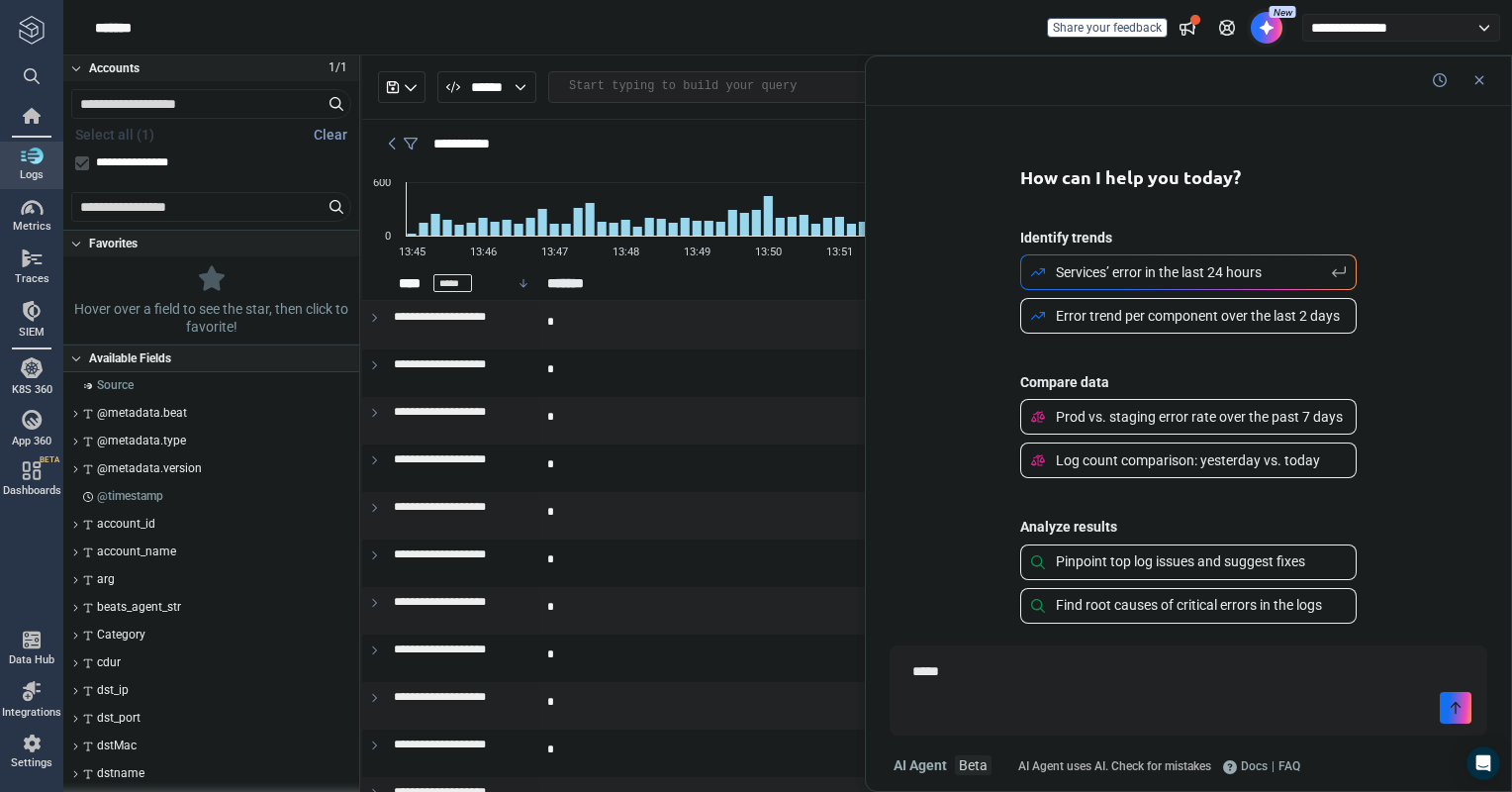 type on "*" 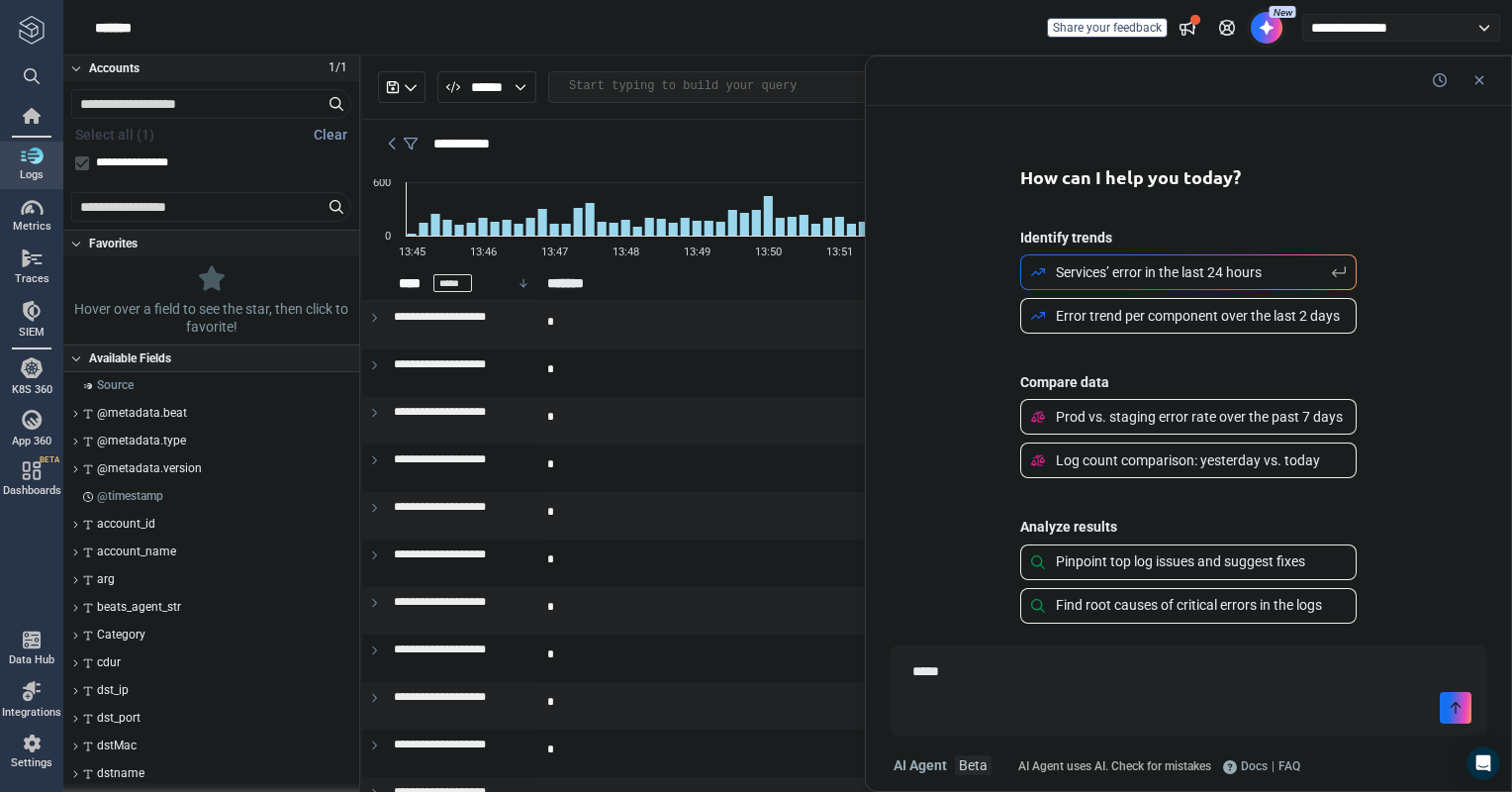 type on "******" 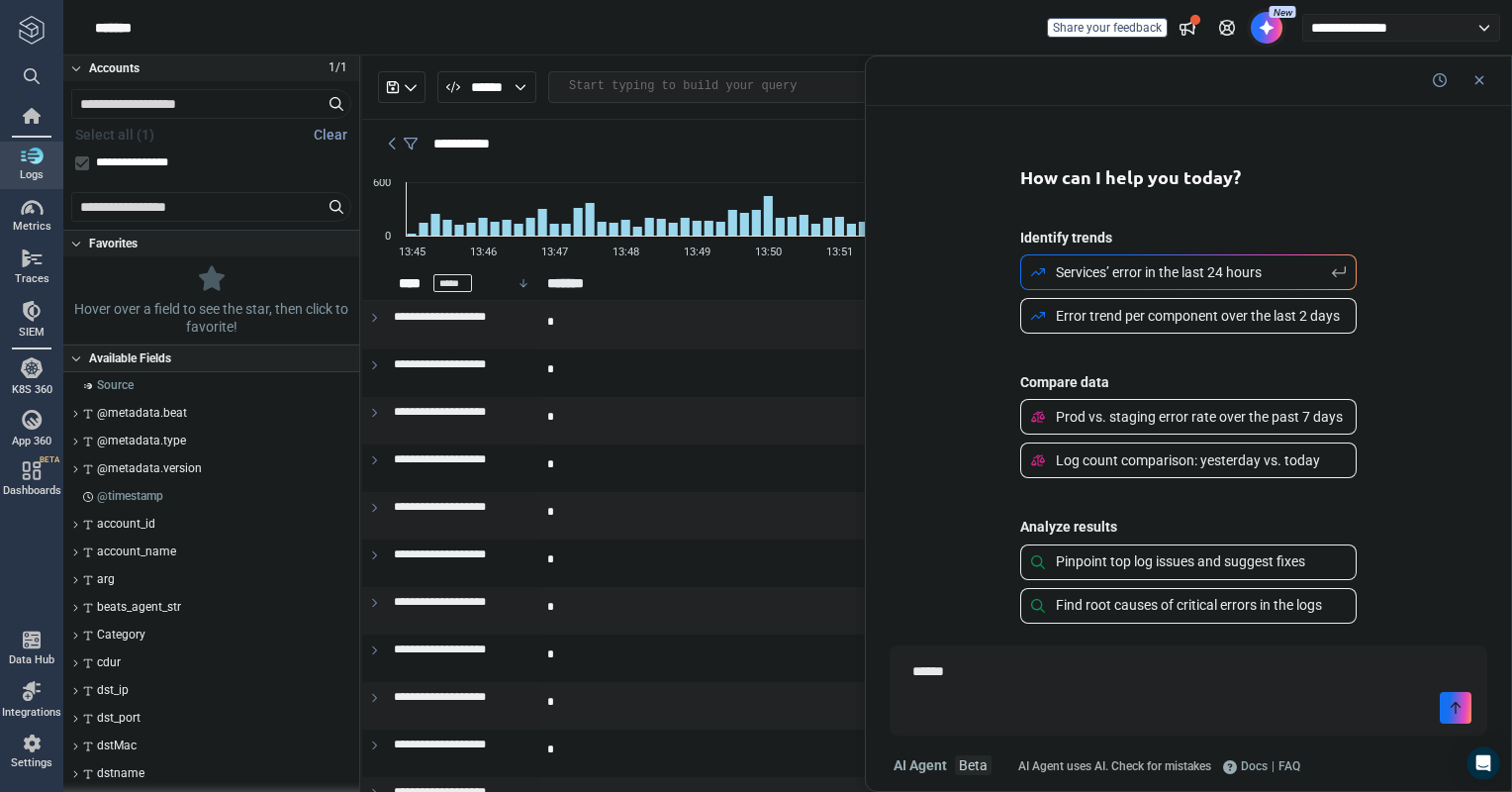 type on "*" 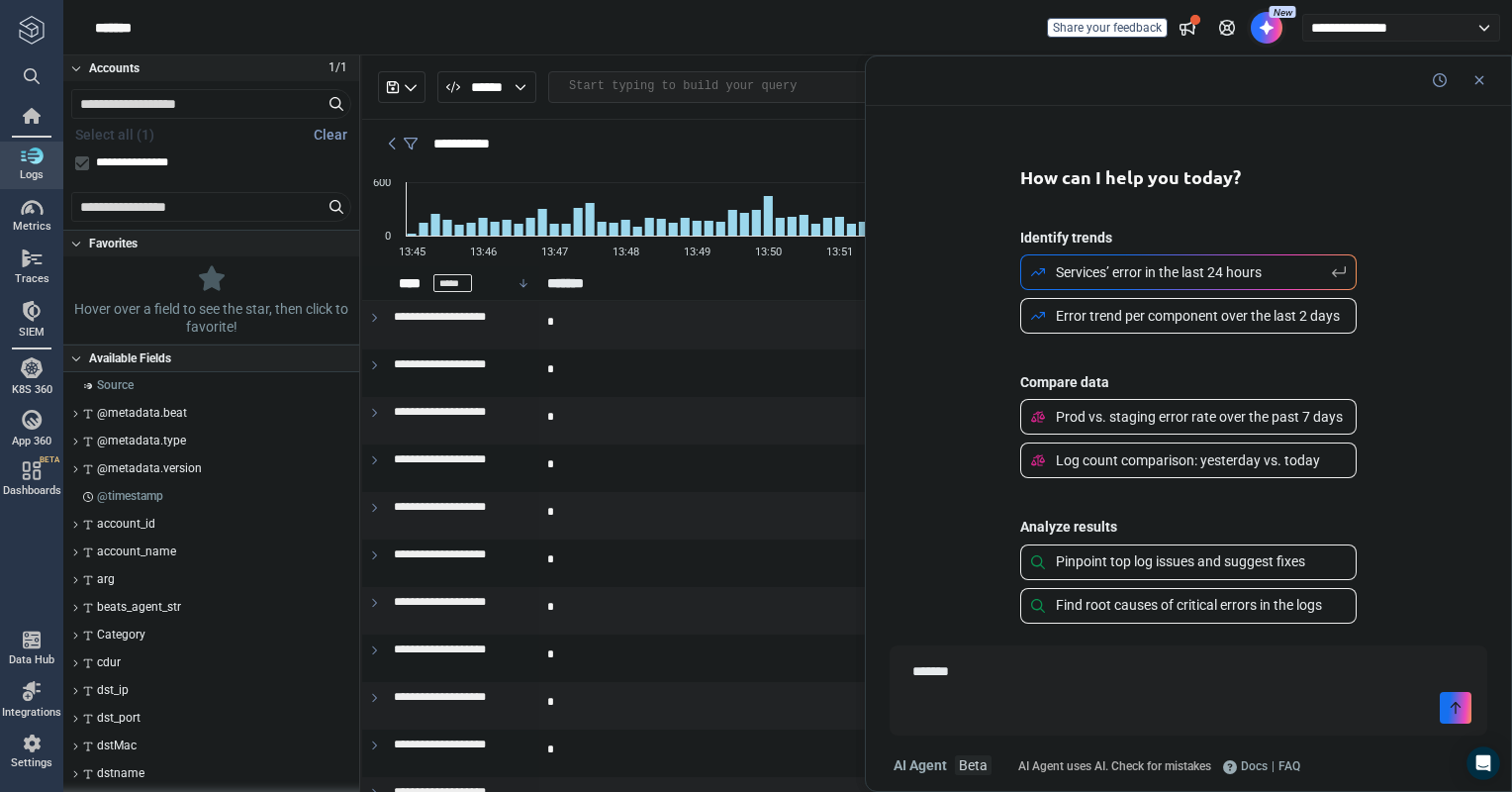 type on "*" 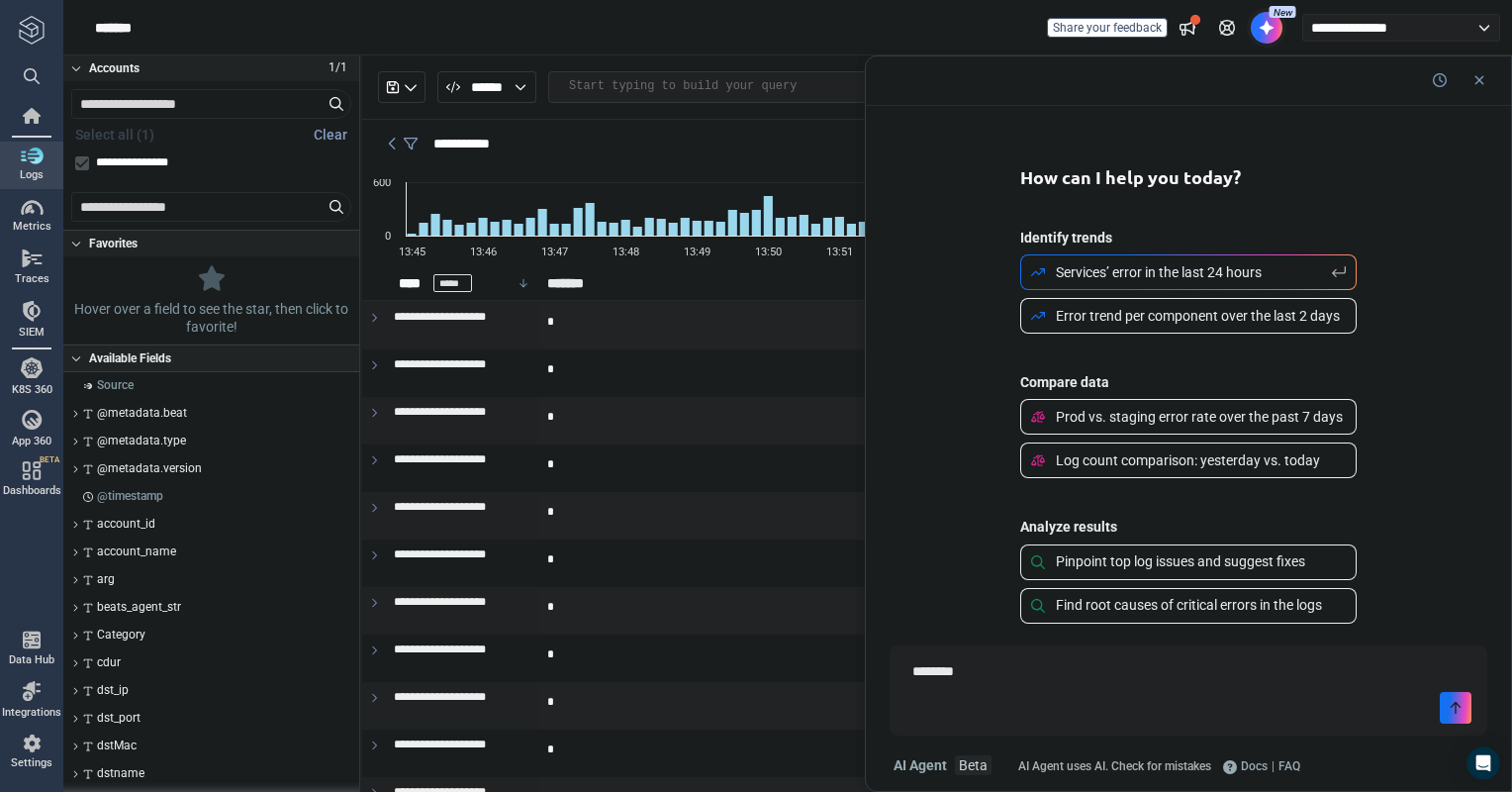 type on "*" 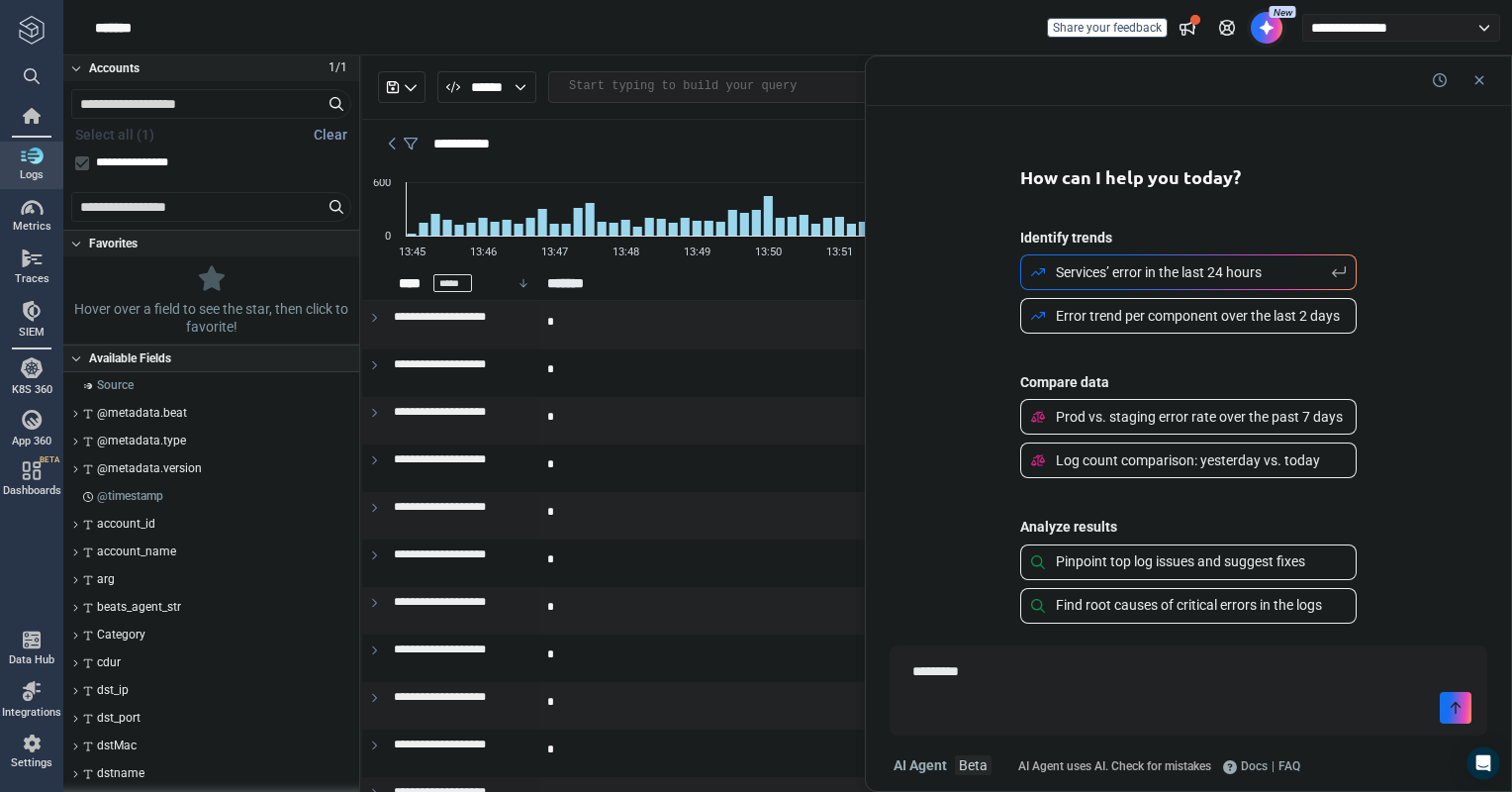 type on "*" 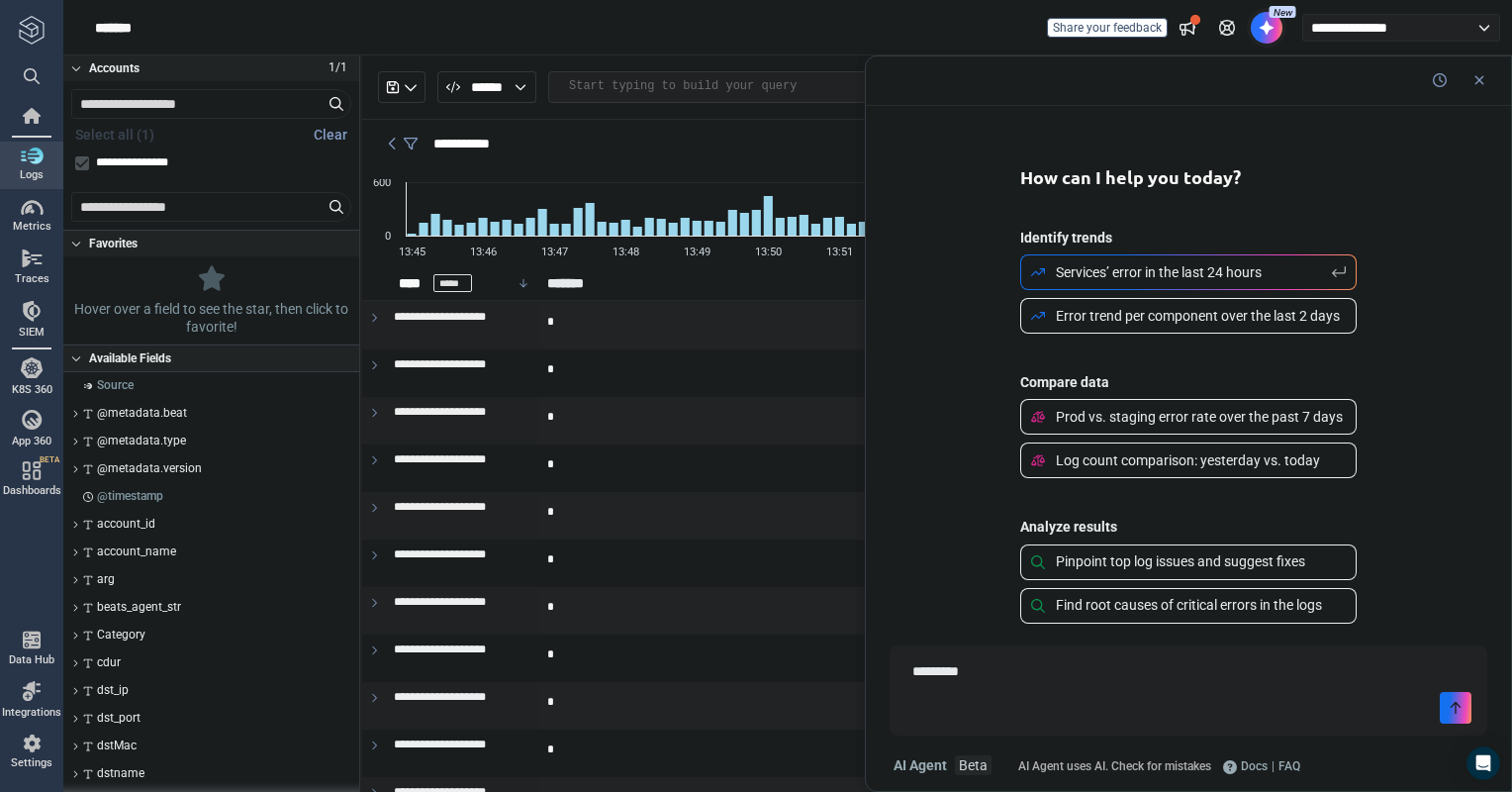 type on "**********" 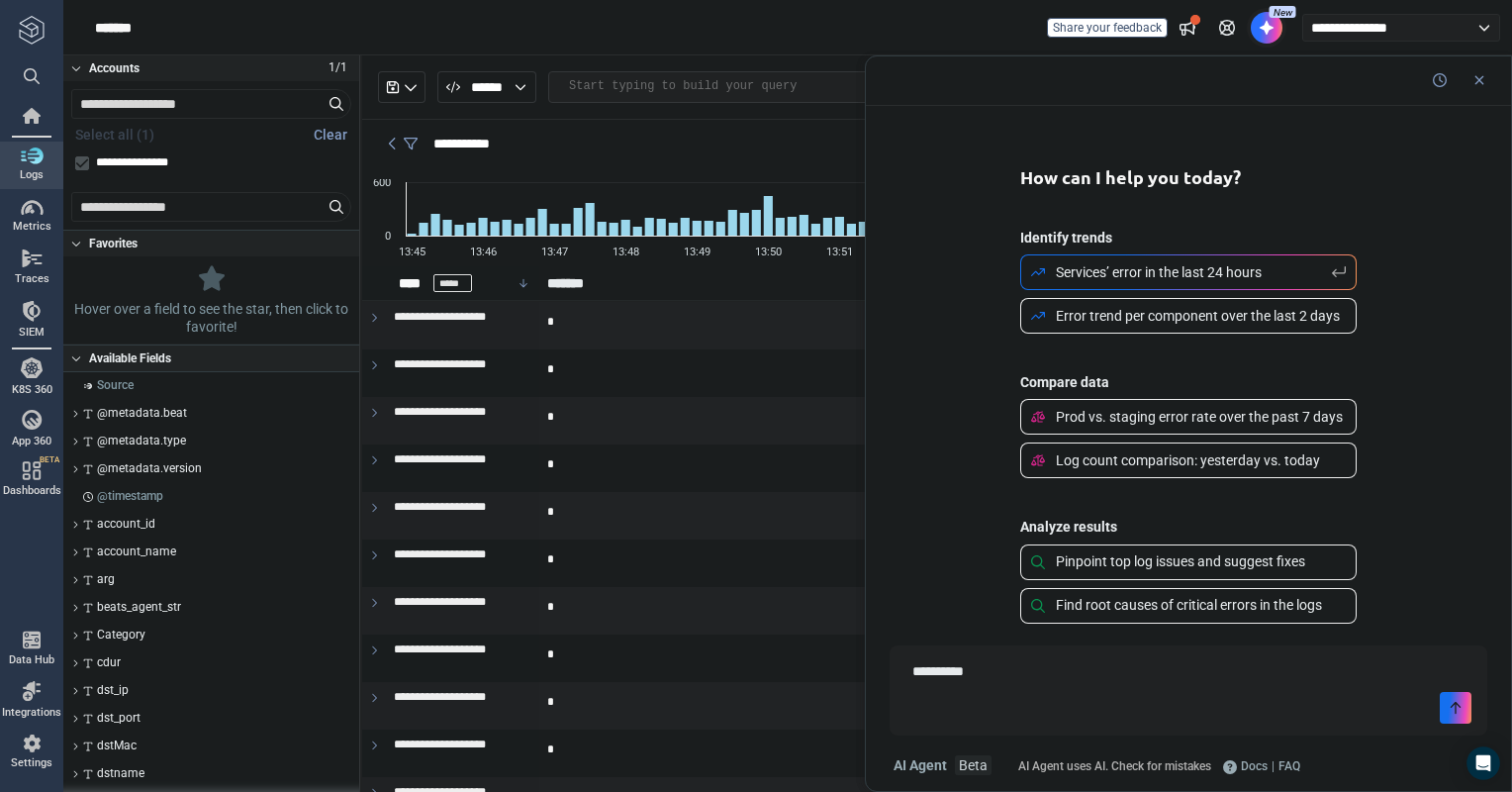 type on "*" 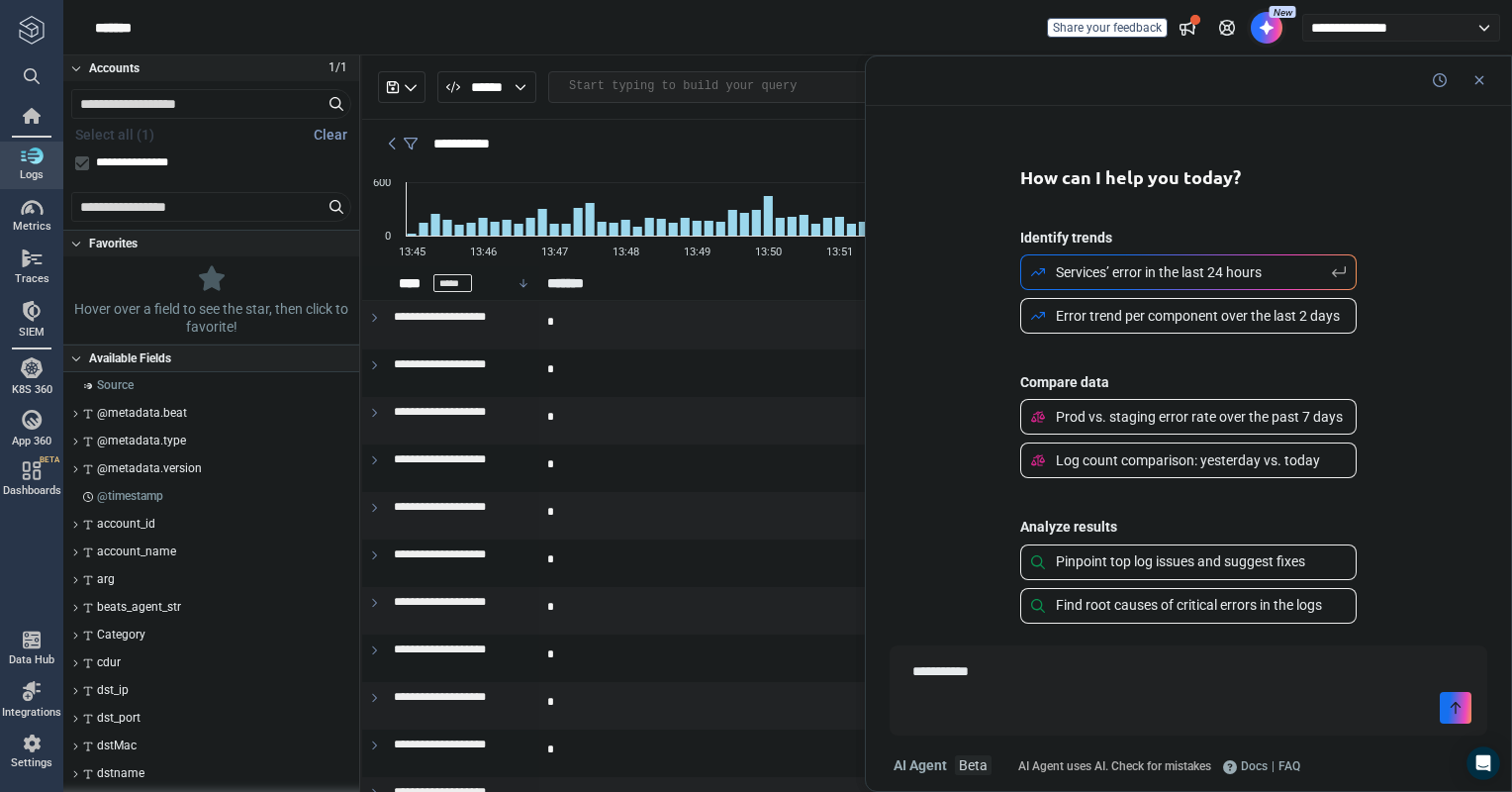 type on "*" 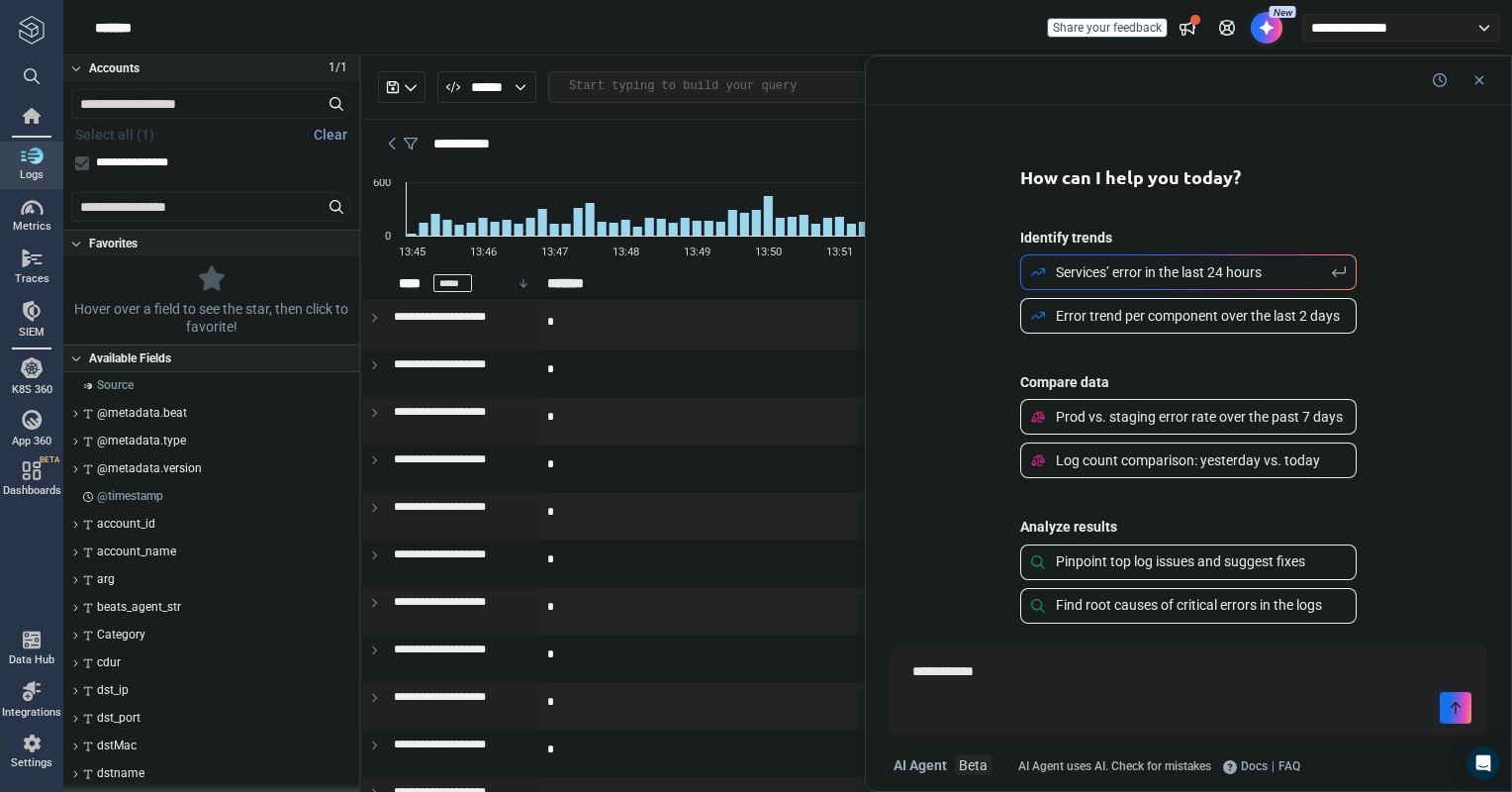 type on "*" 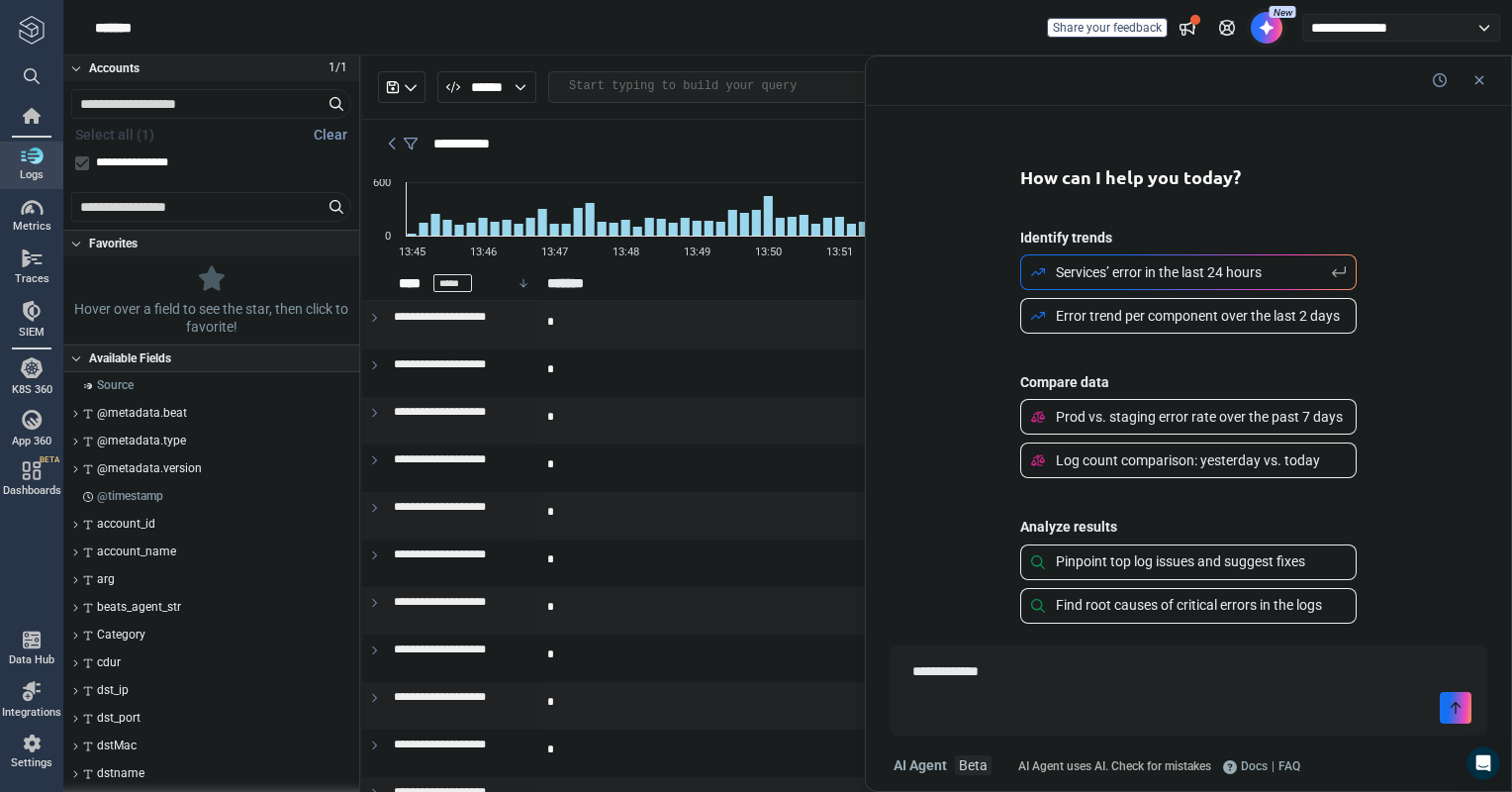 type on "*" 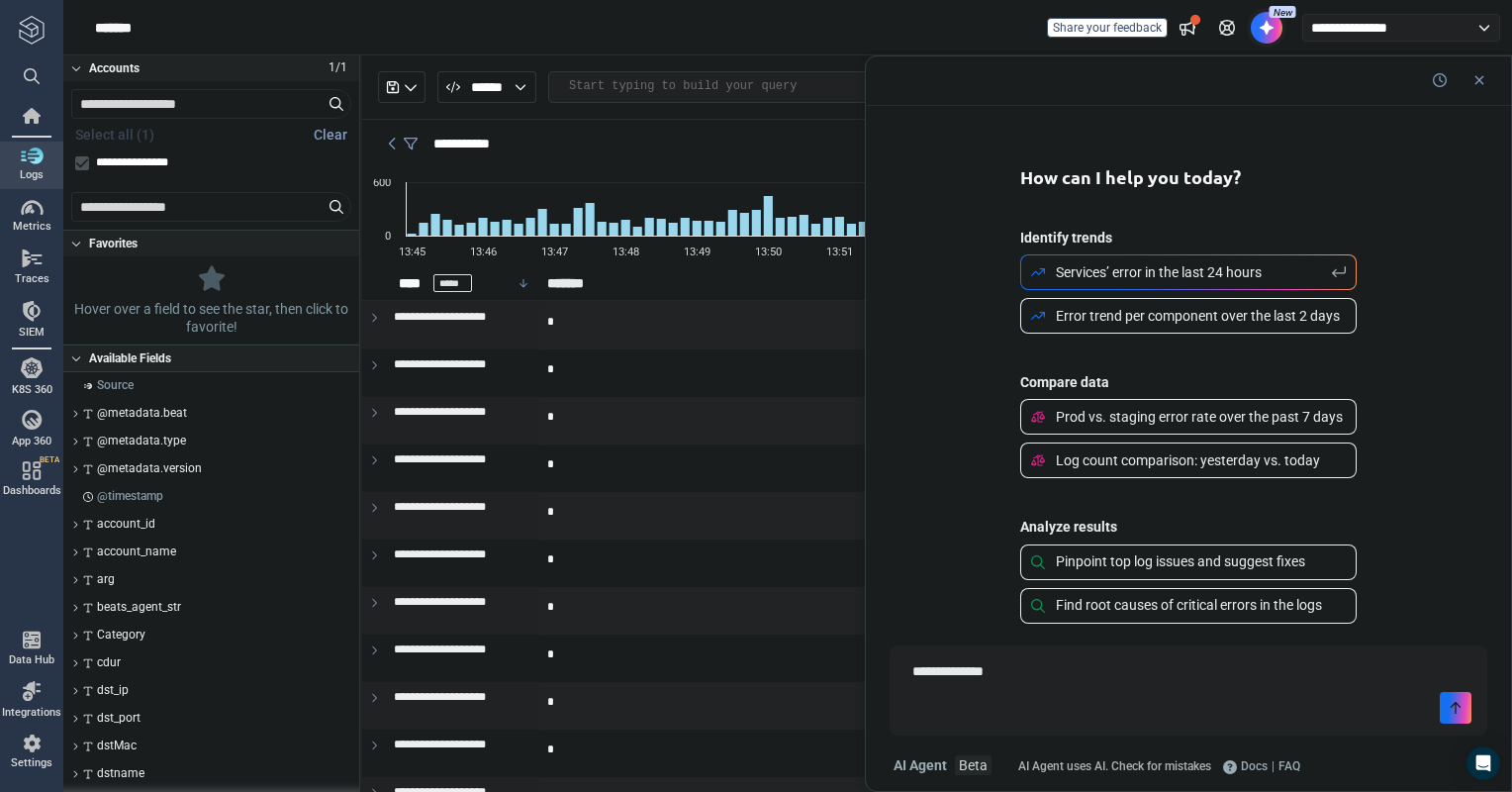 type on "*" 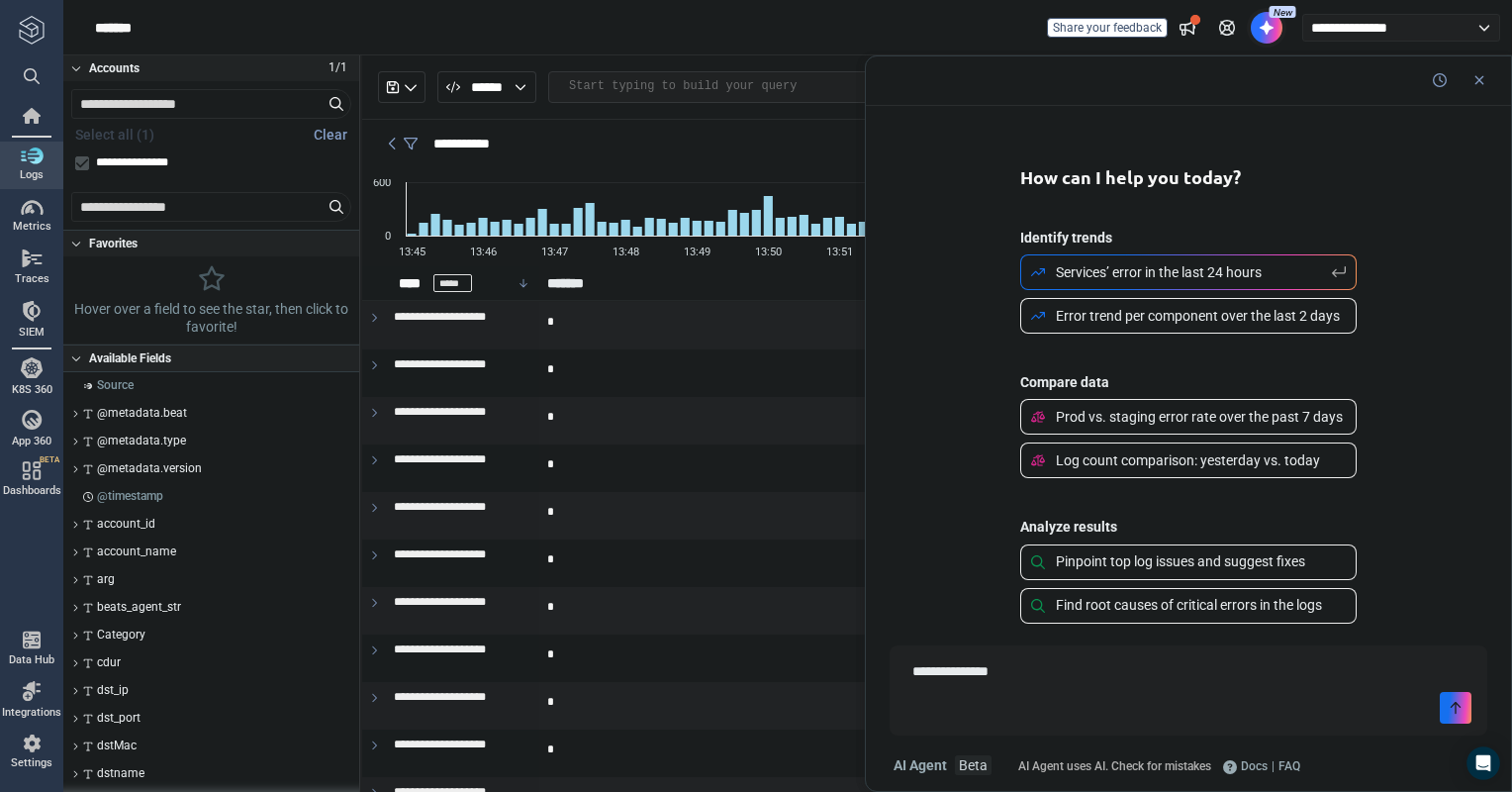 type on "*" 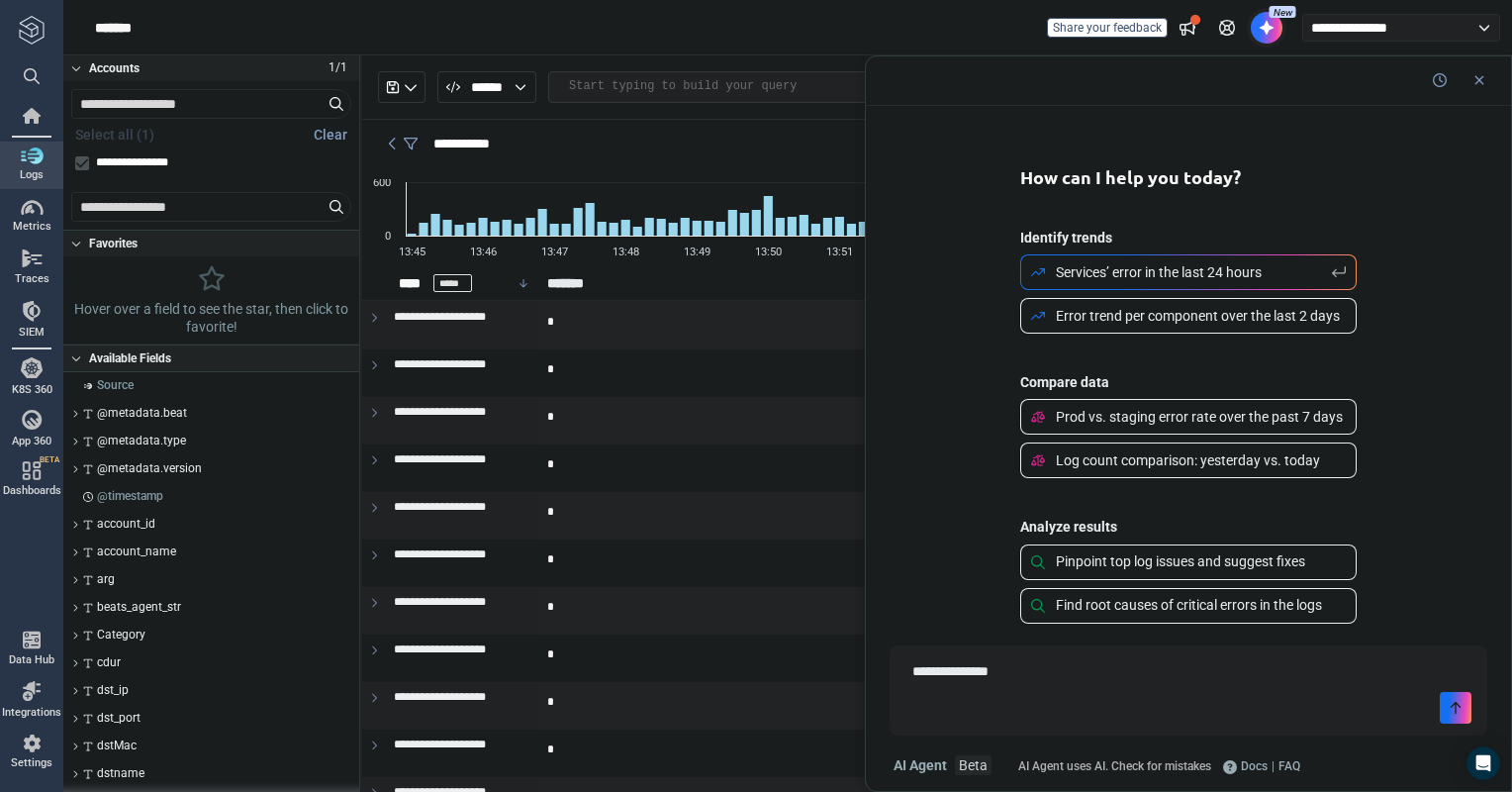 type on "**********" 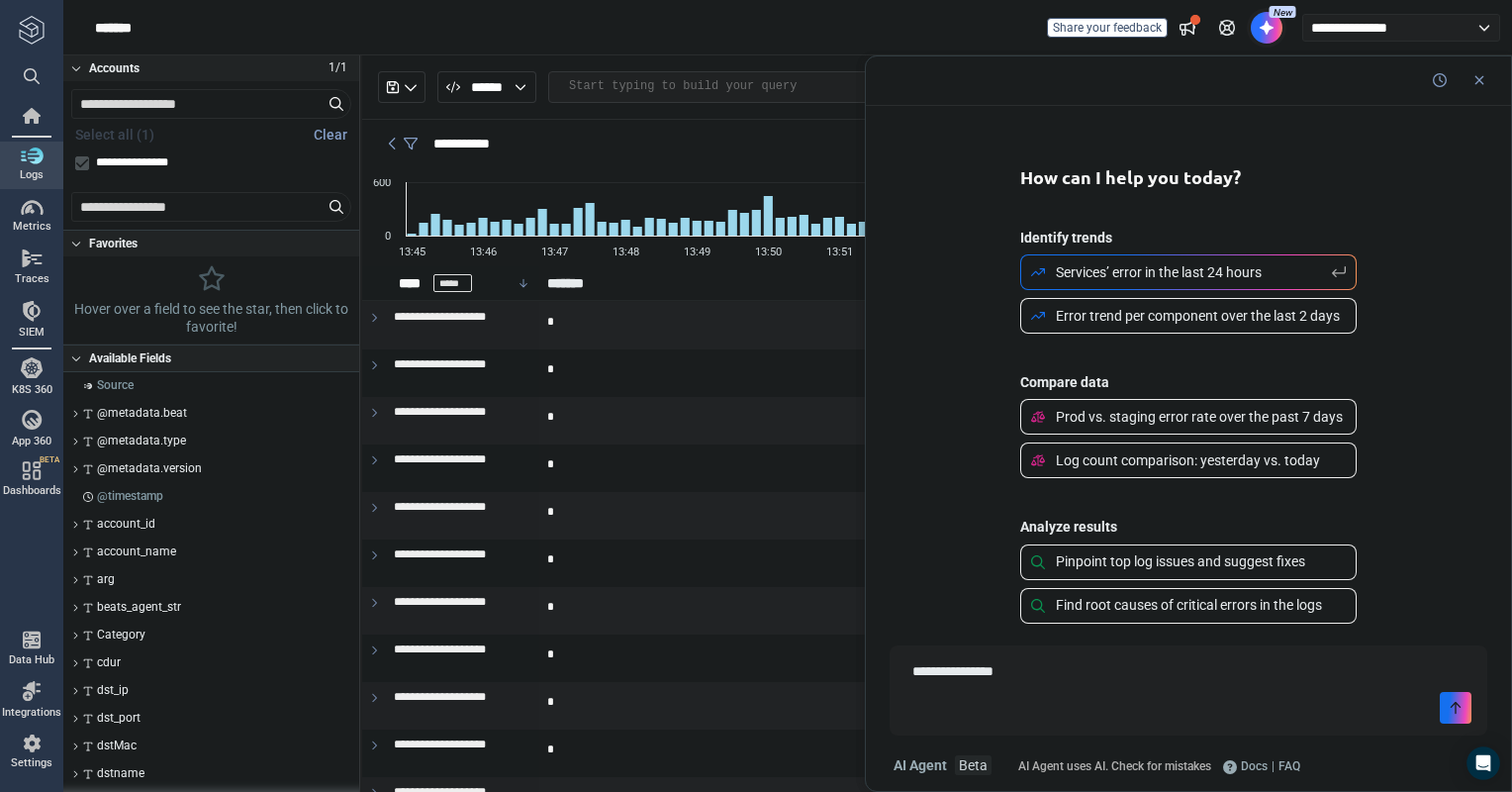 type on "*" 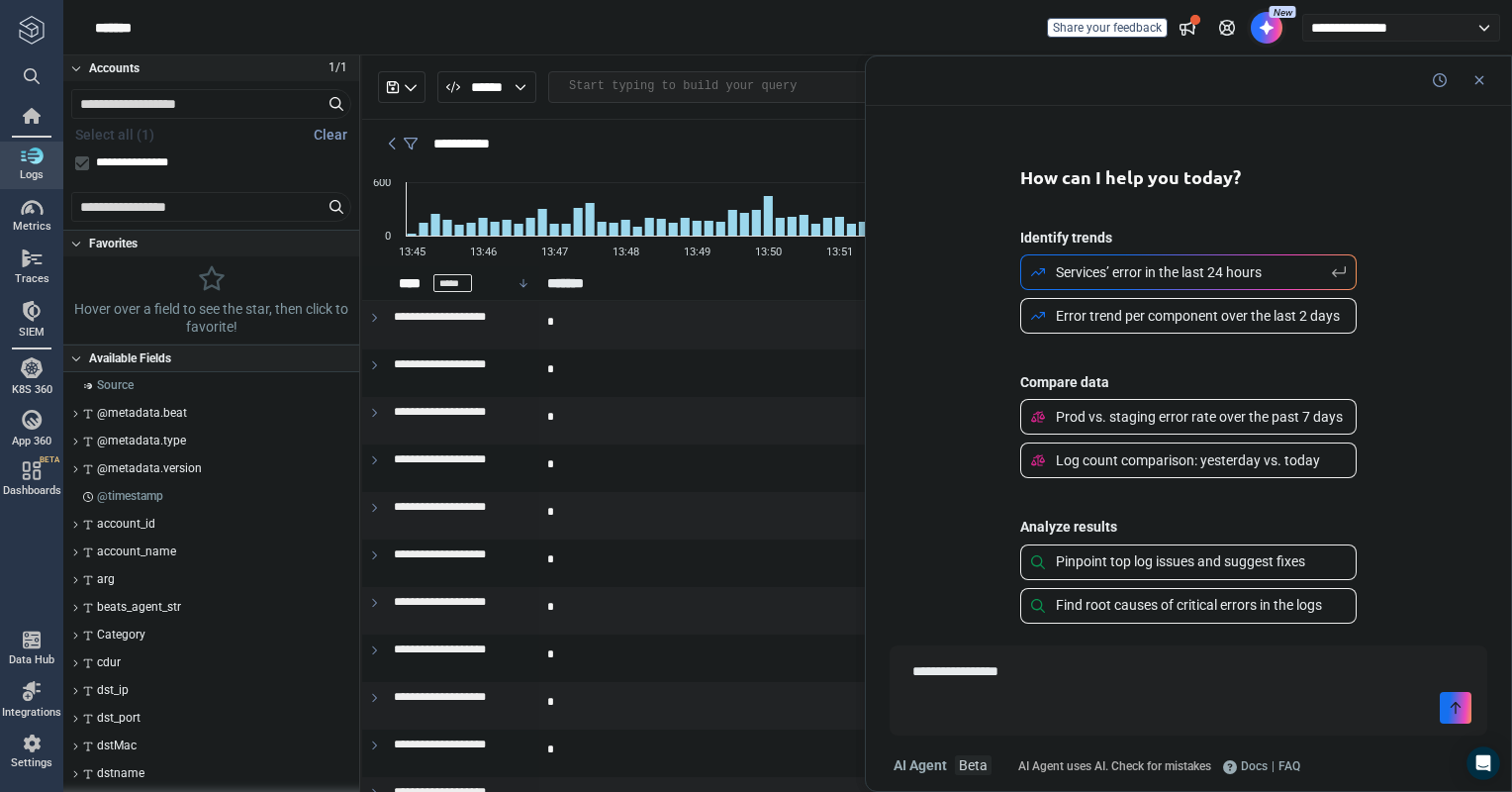 type on "*" 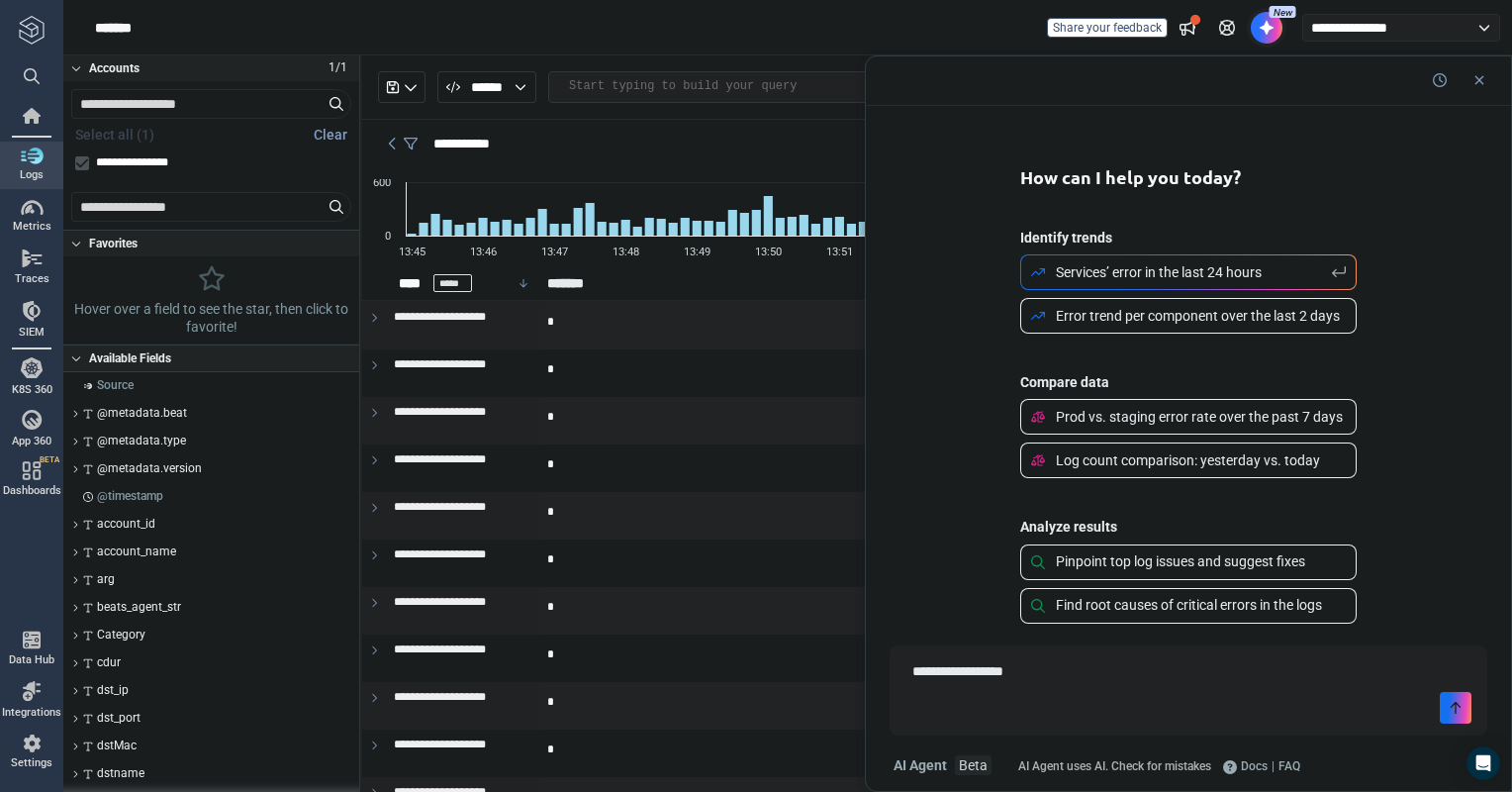 type on "*" 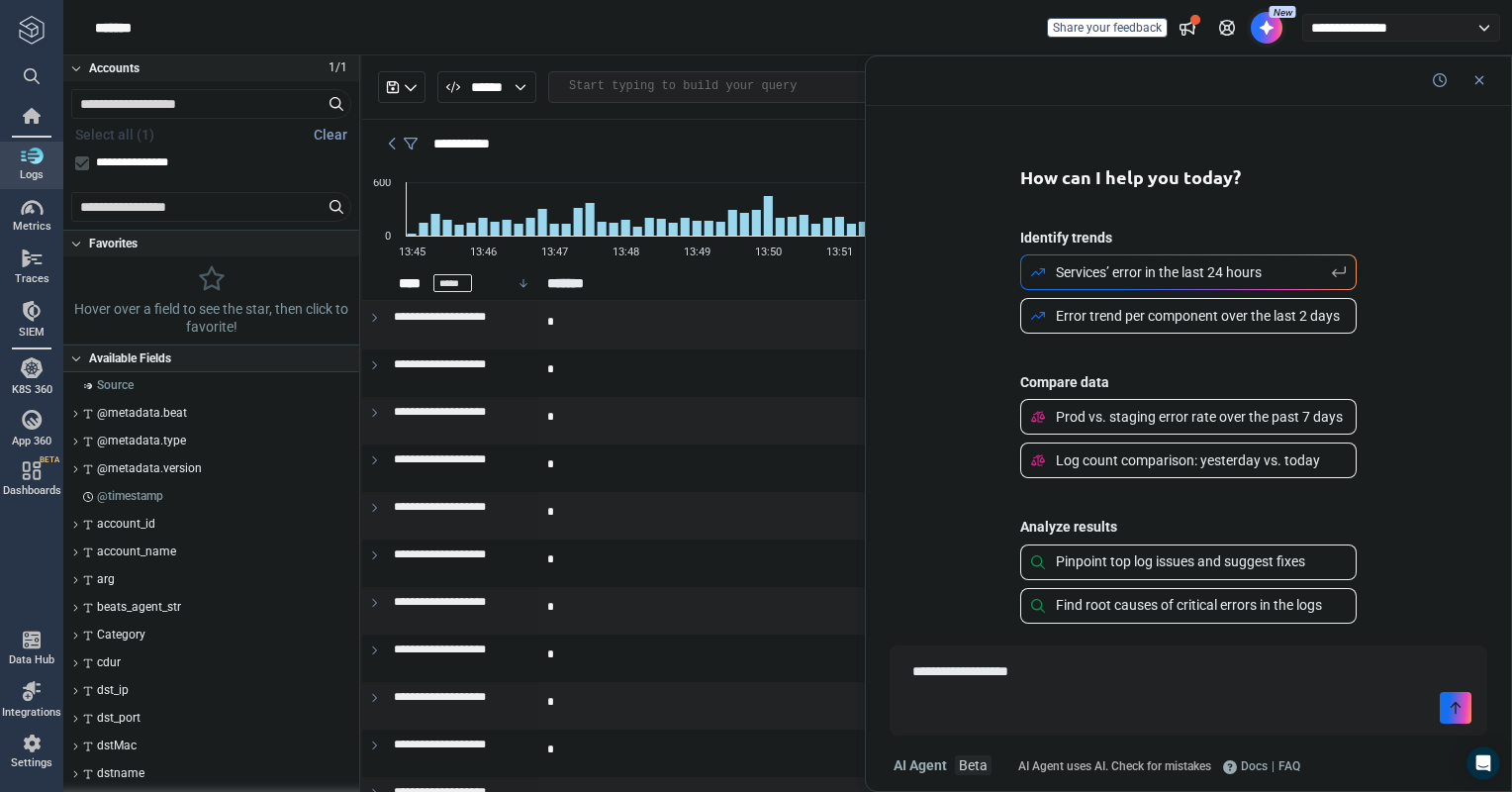 type on "*" 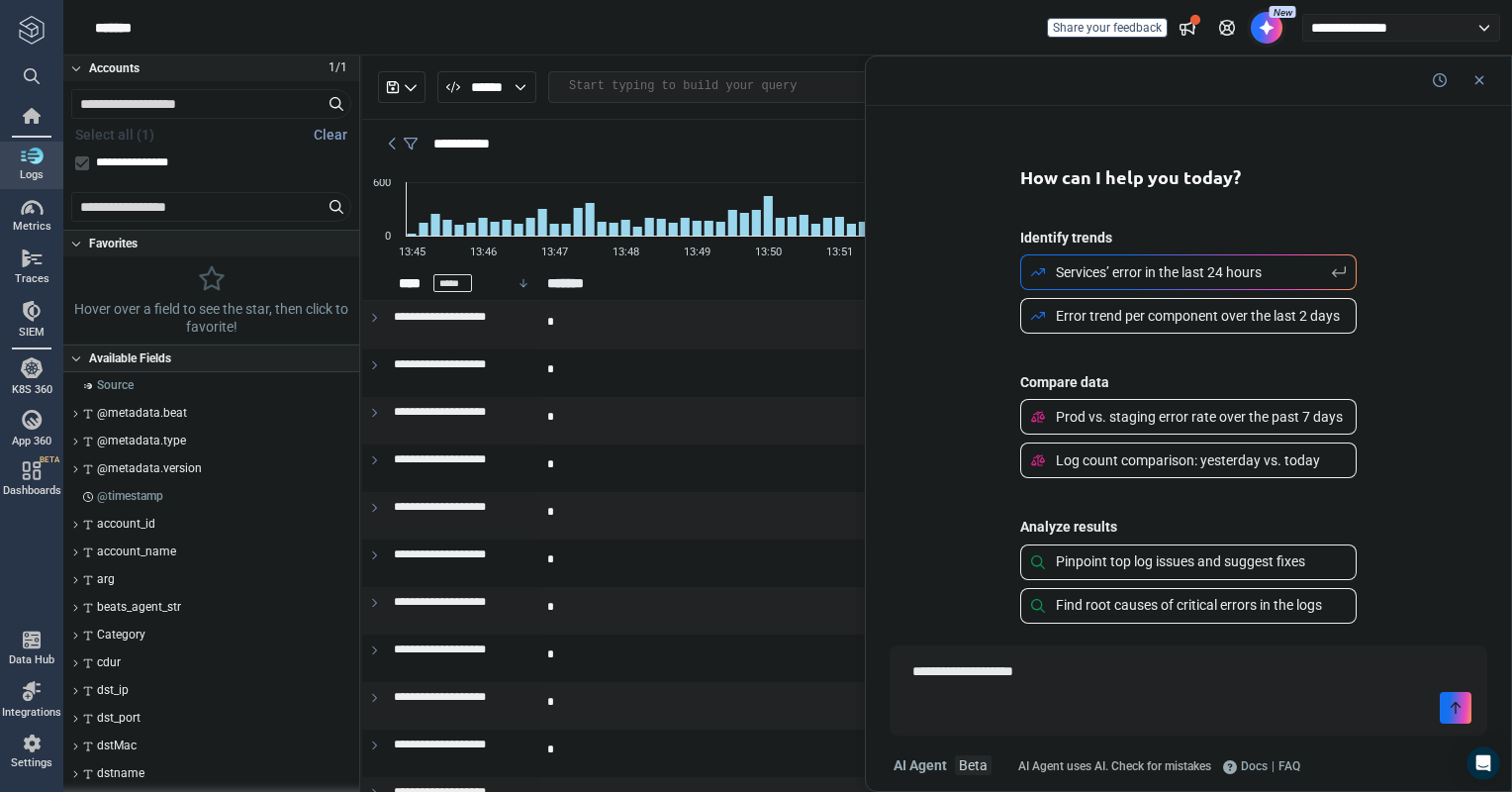 type on "*" 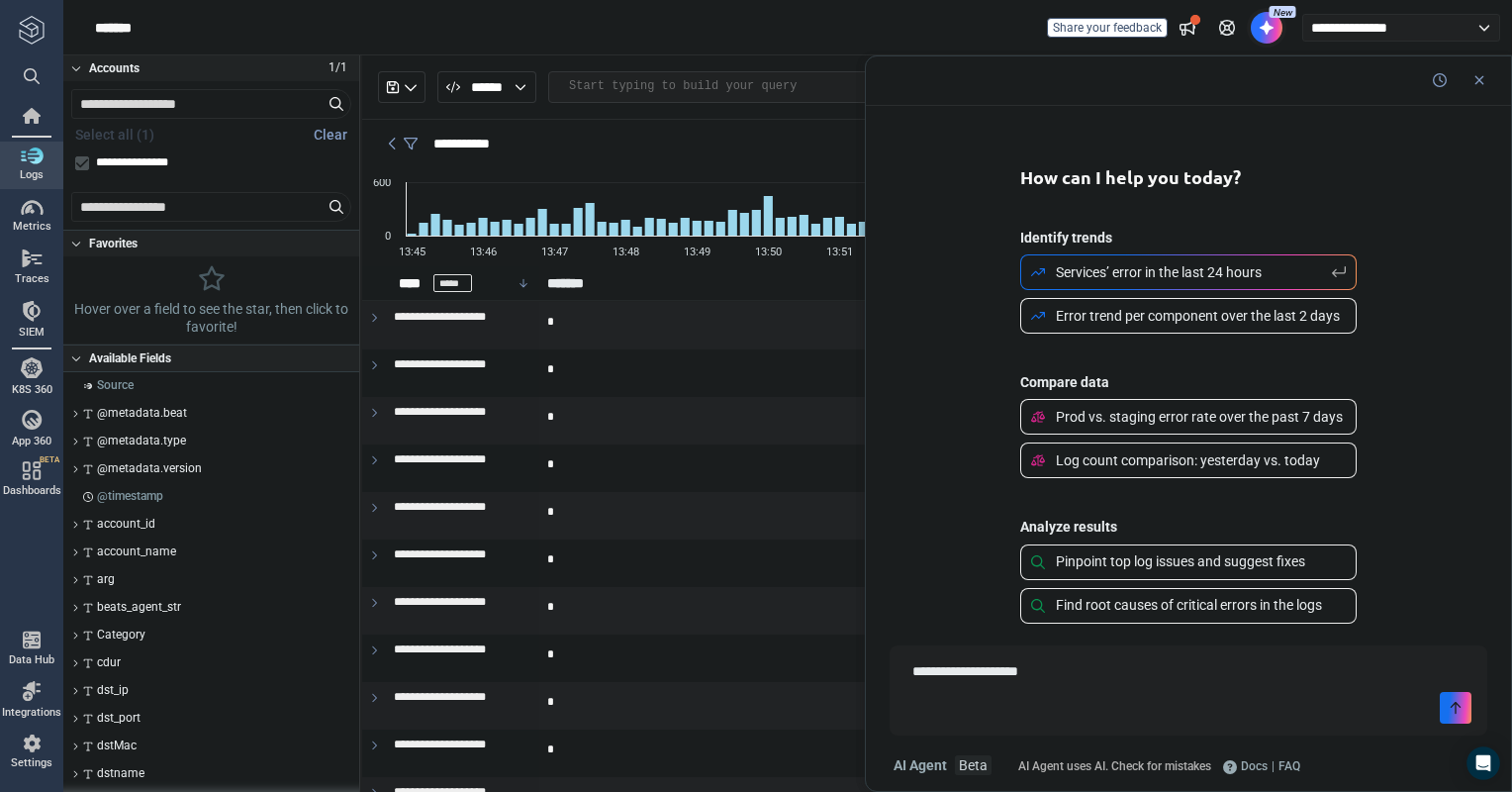type on "*" 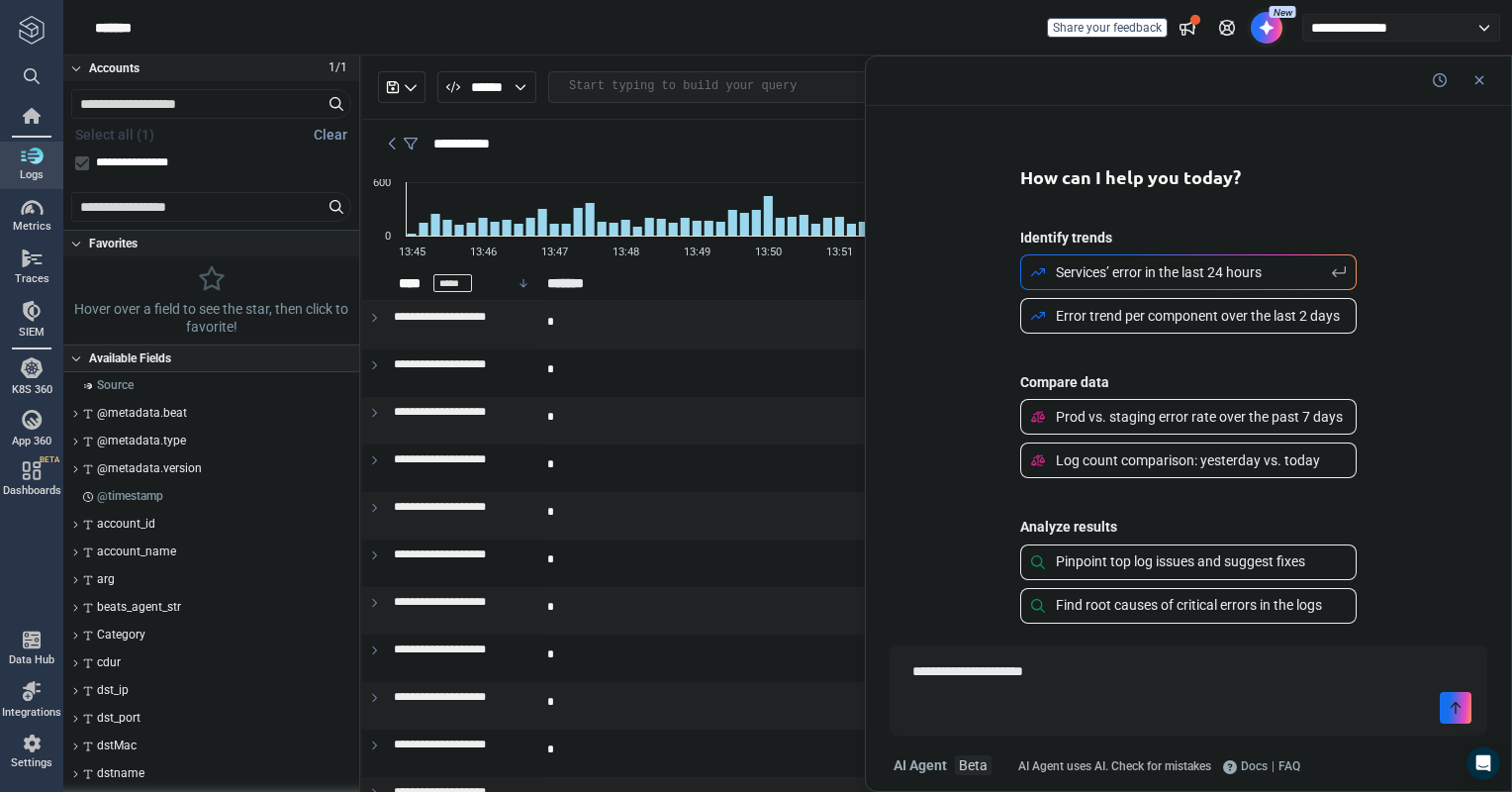type on "*" 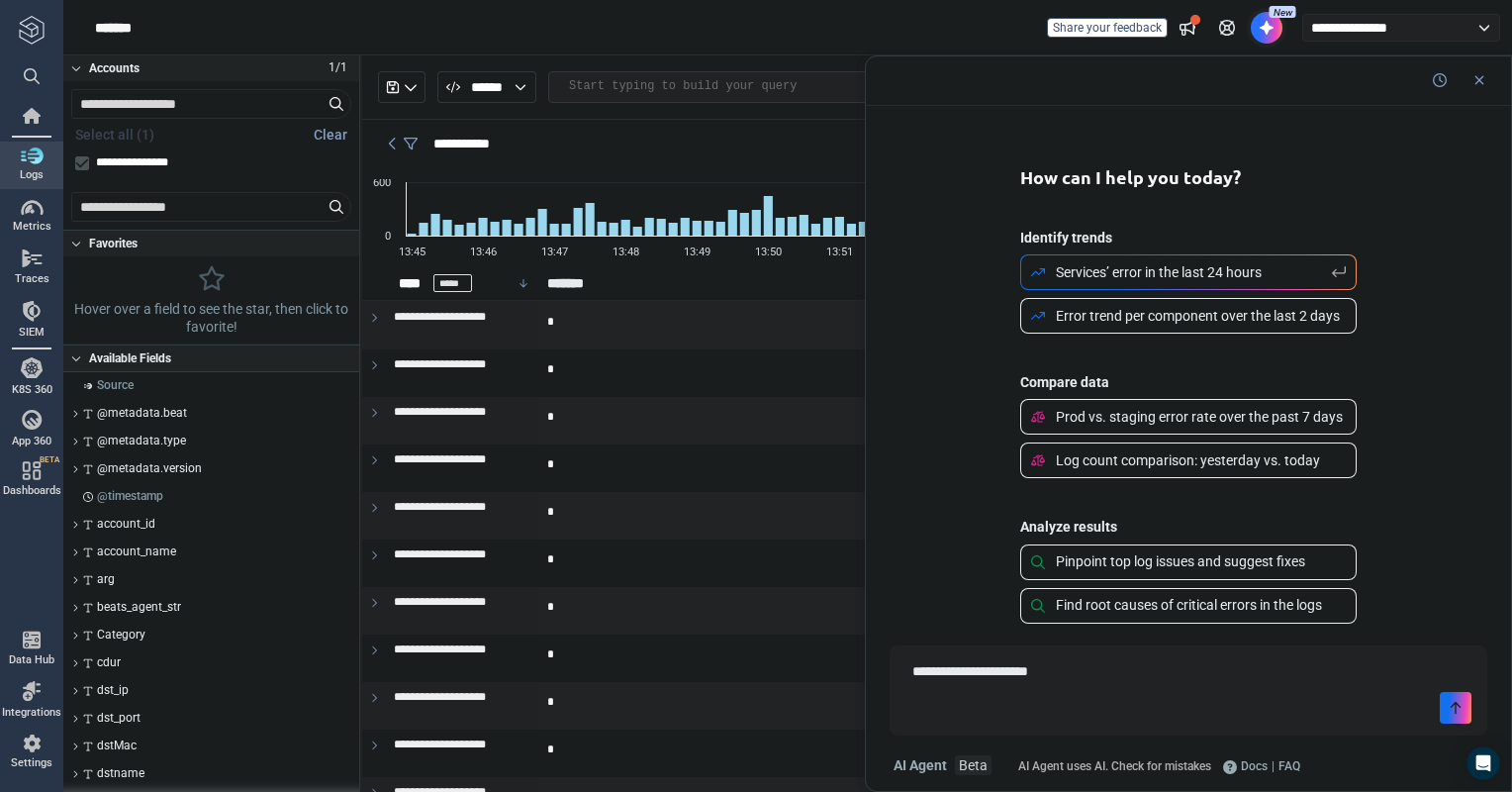 type on "*" 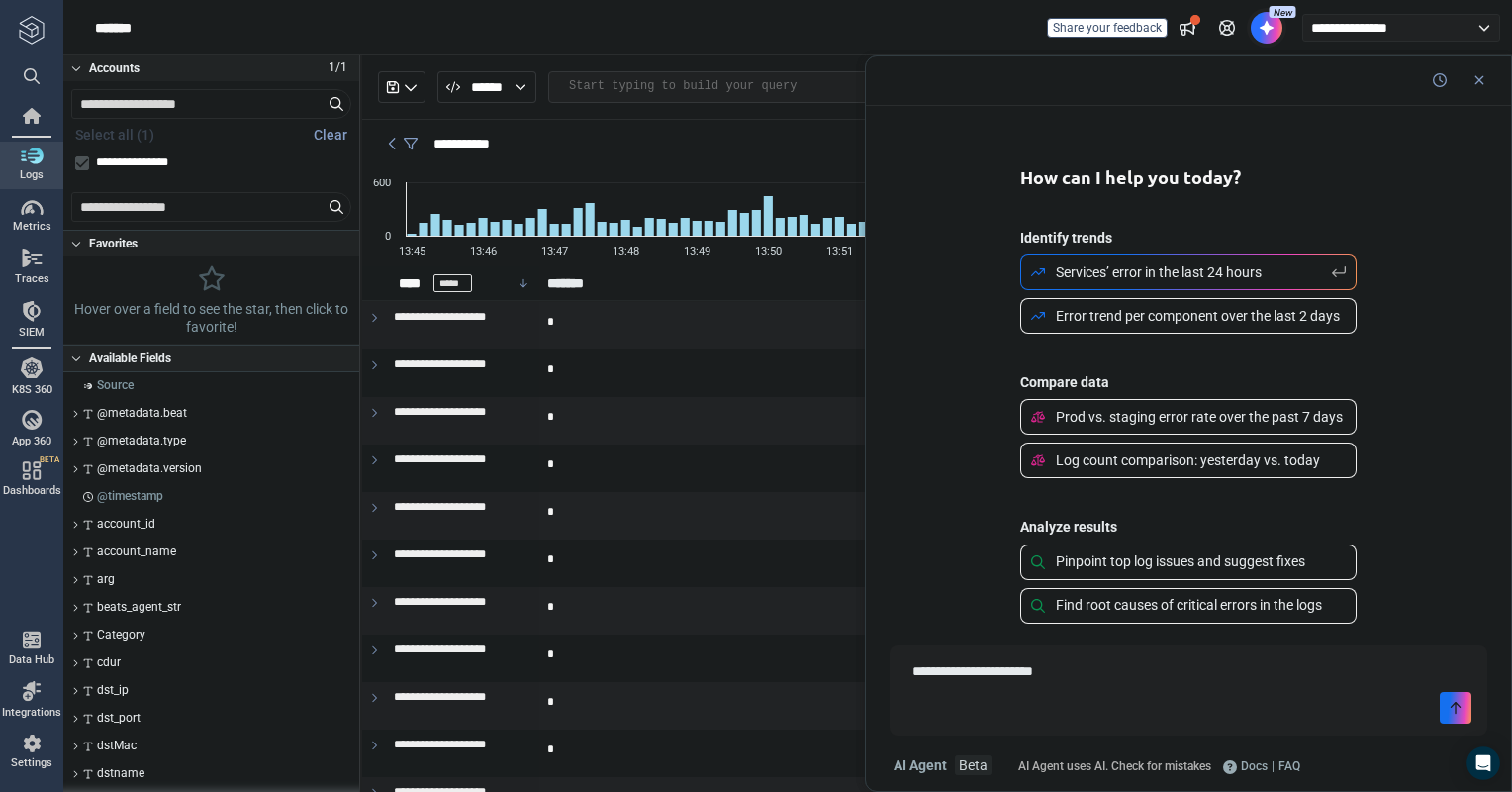 type on "*" 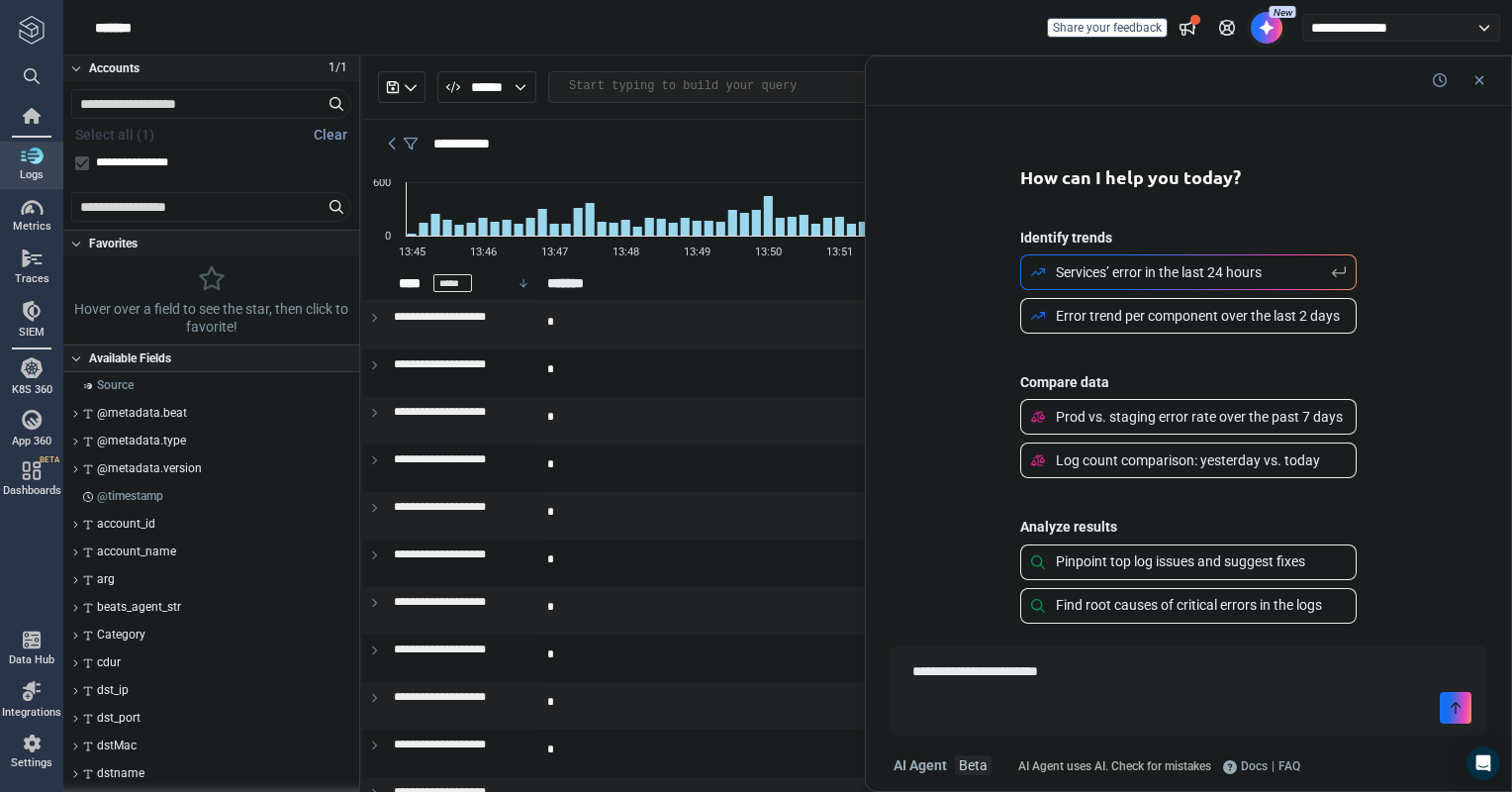 type on "*" 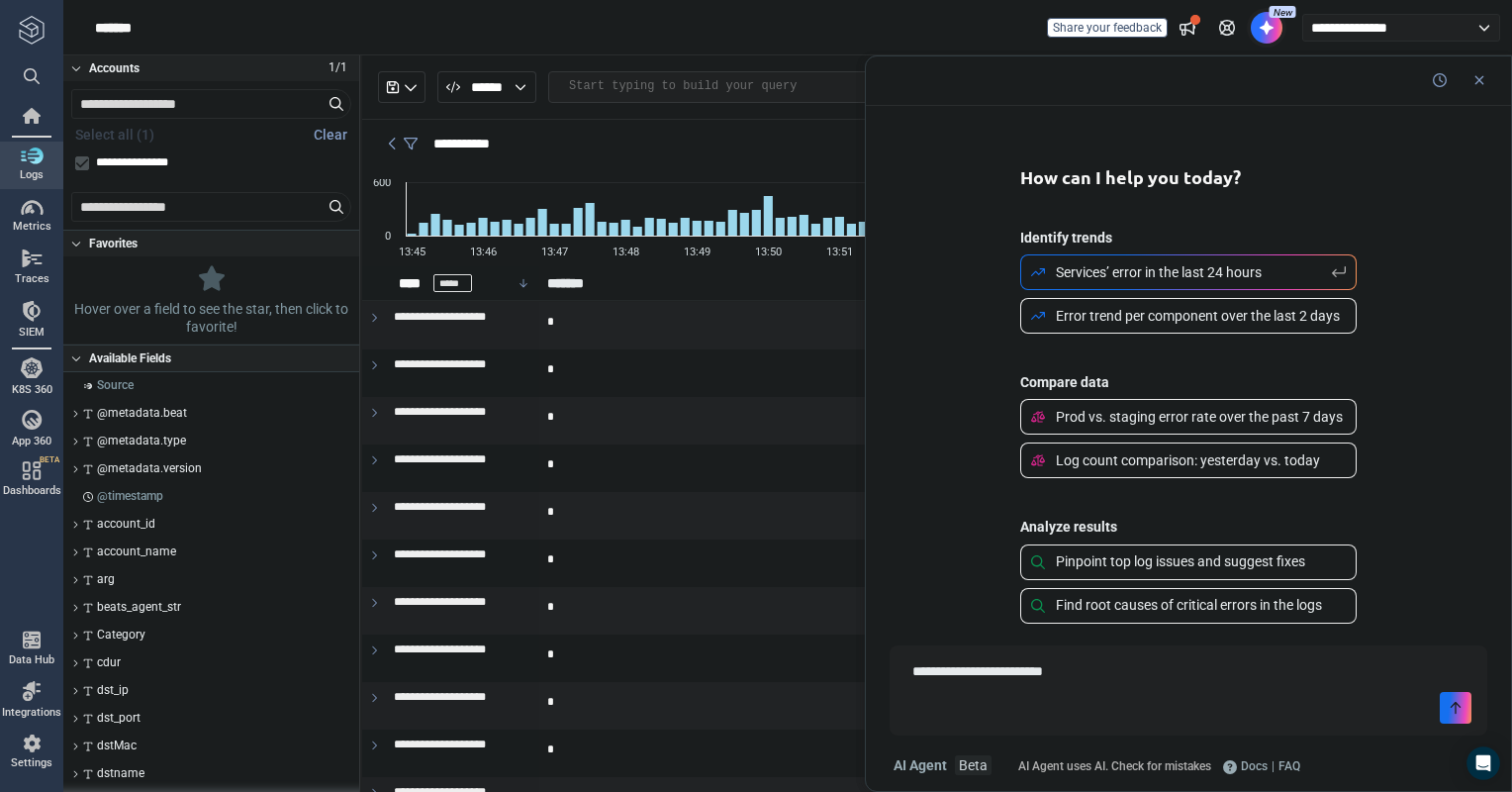 type on "*" 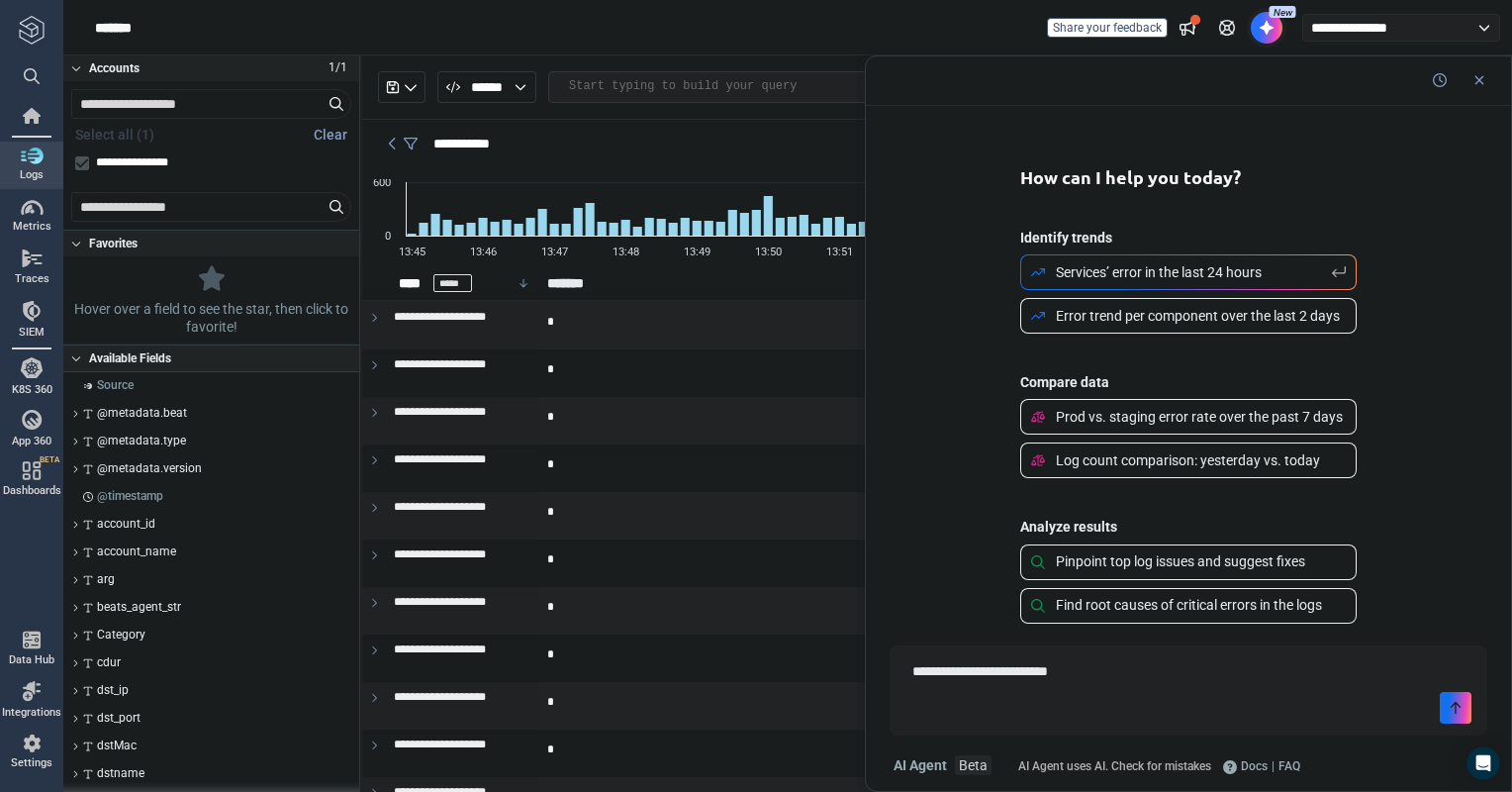 type on "**********" 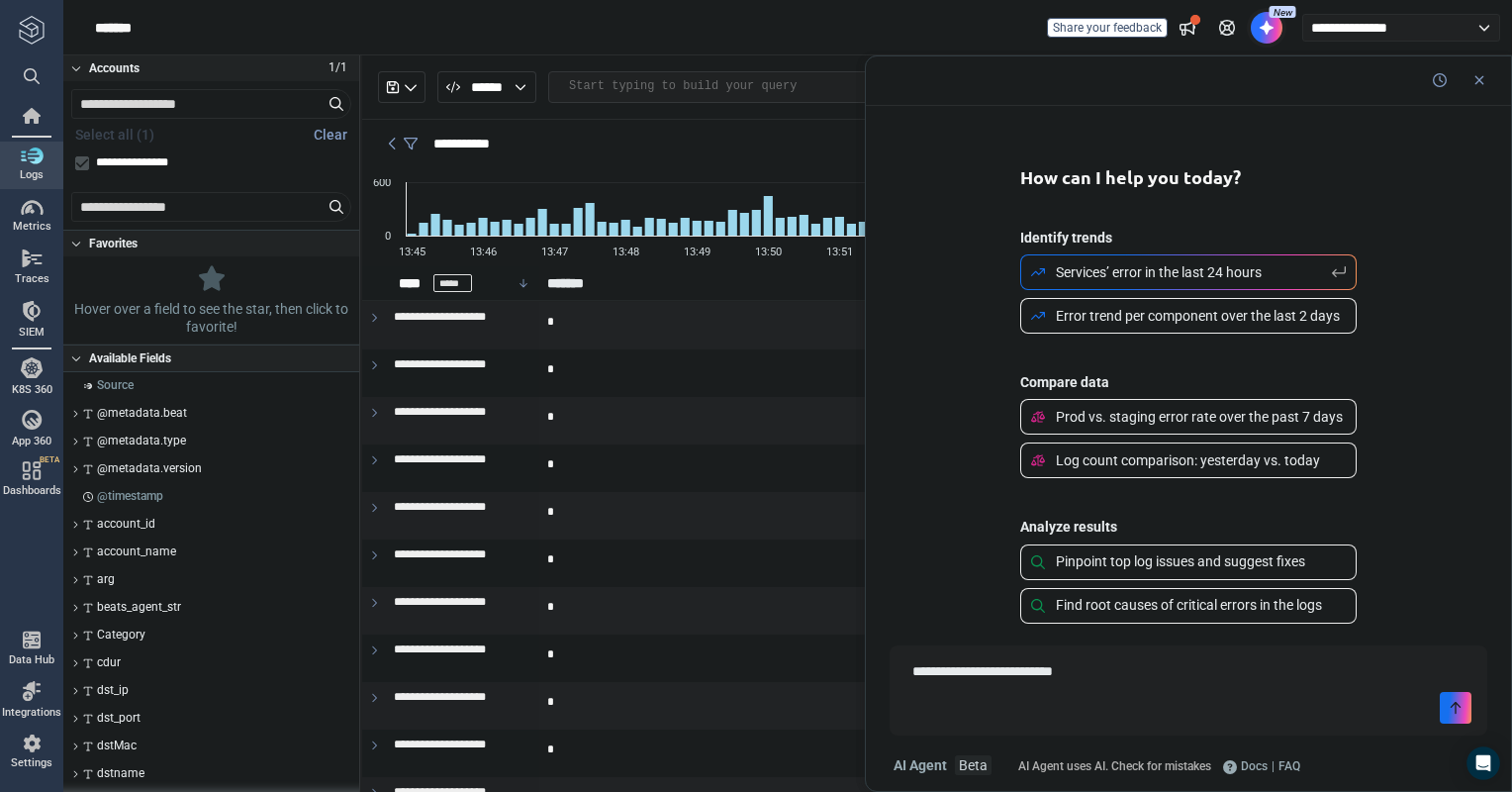 type on "*" 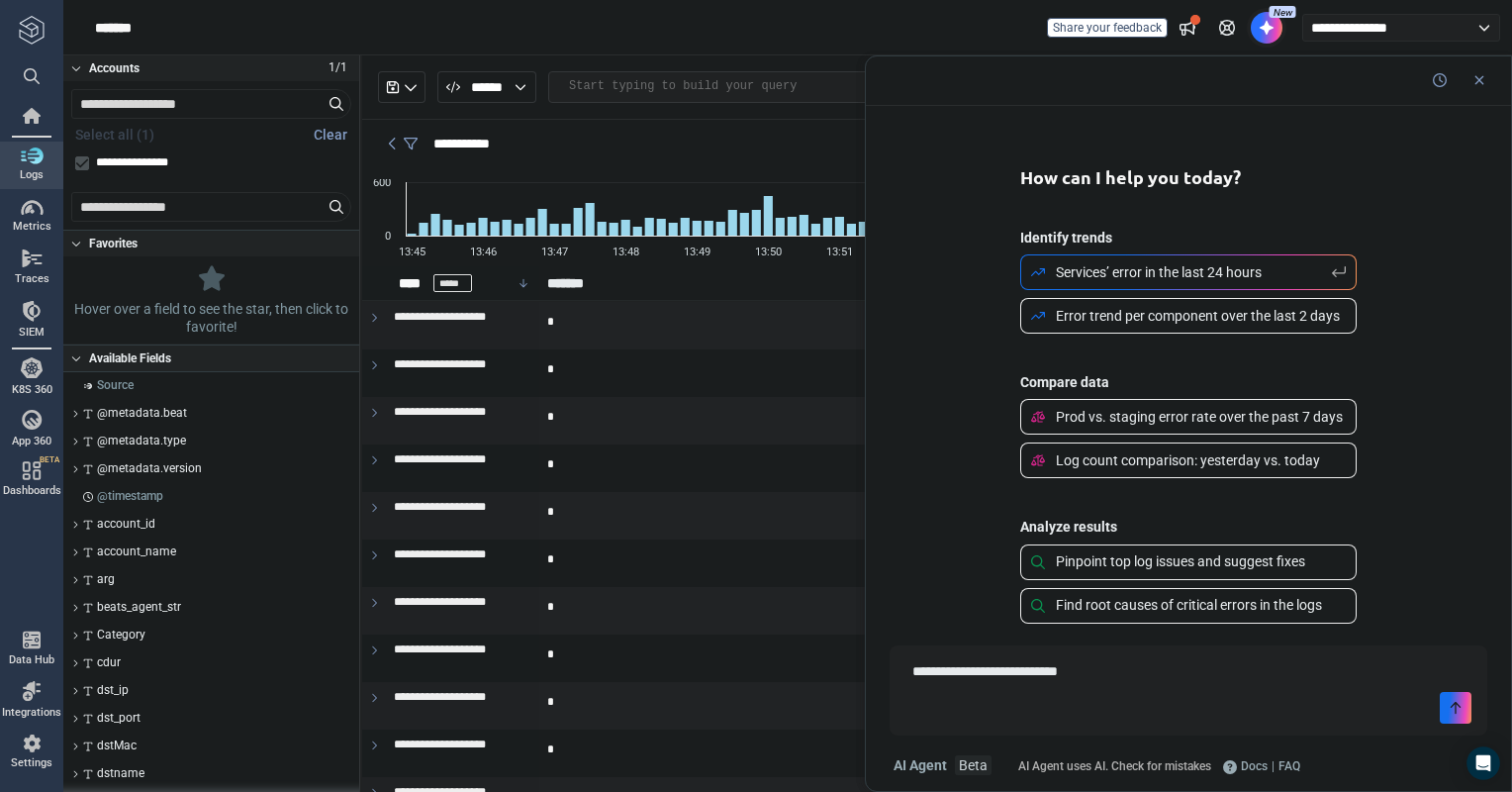 type on "*" 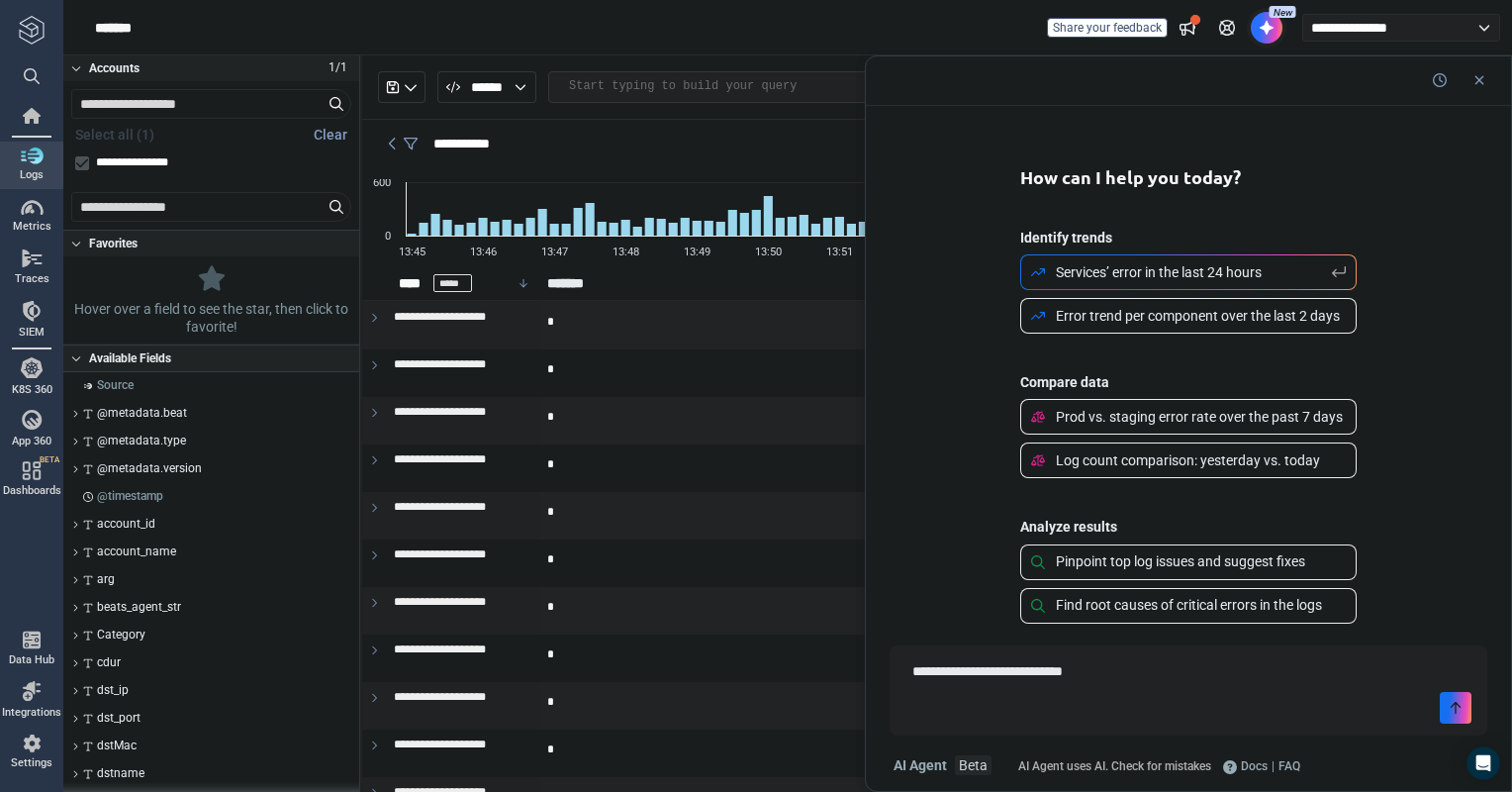type on "**********" 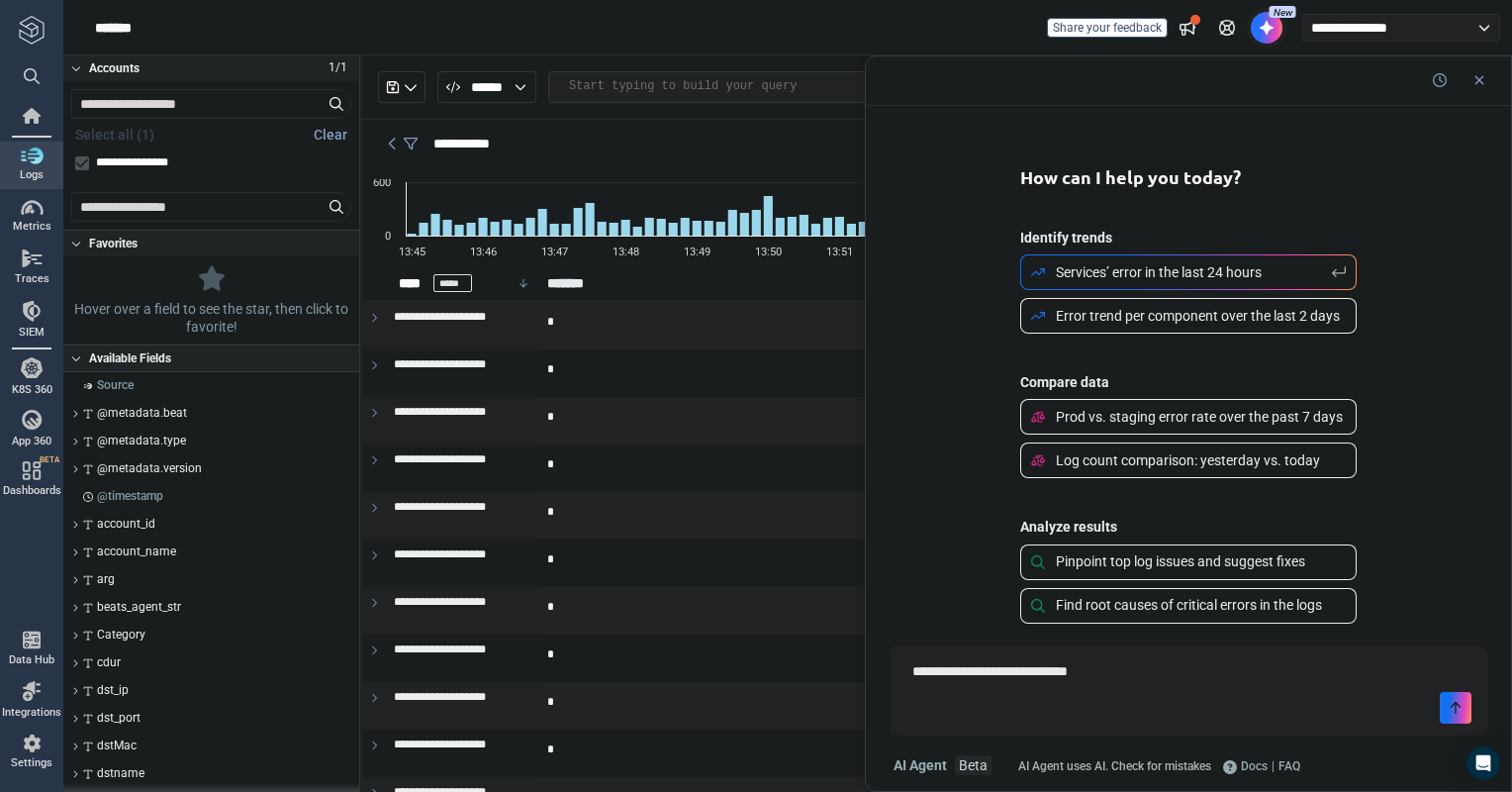 type on "*" 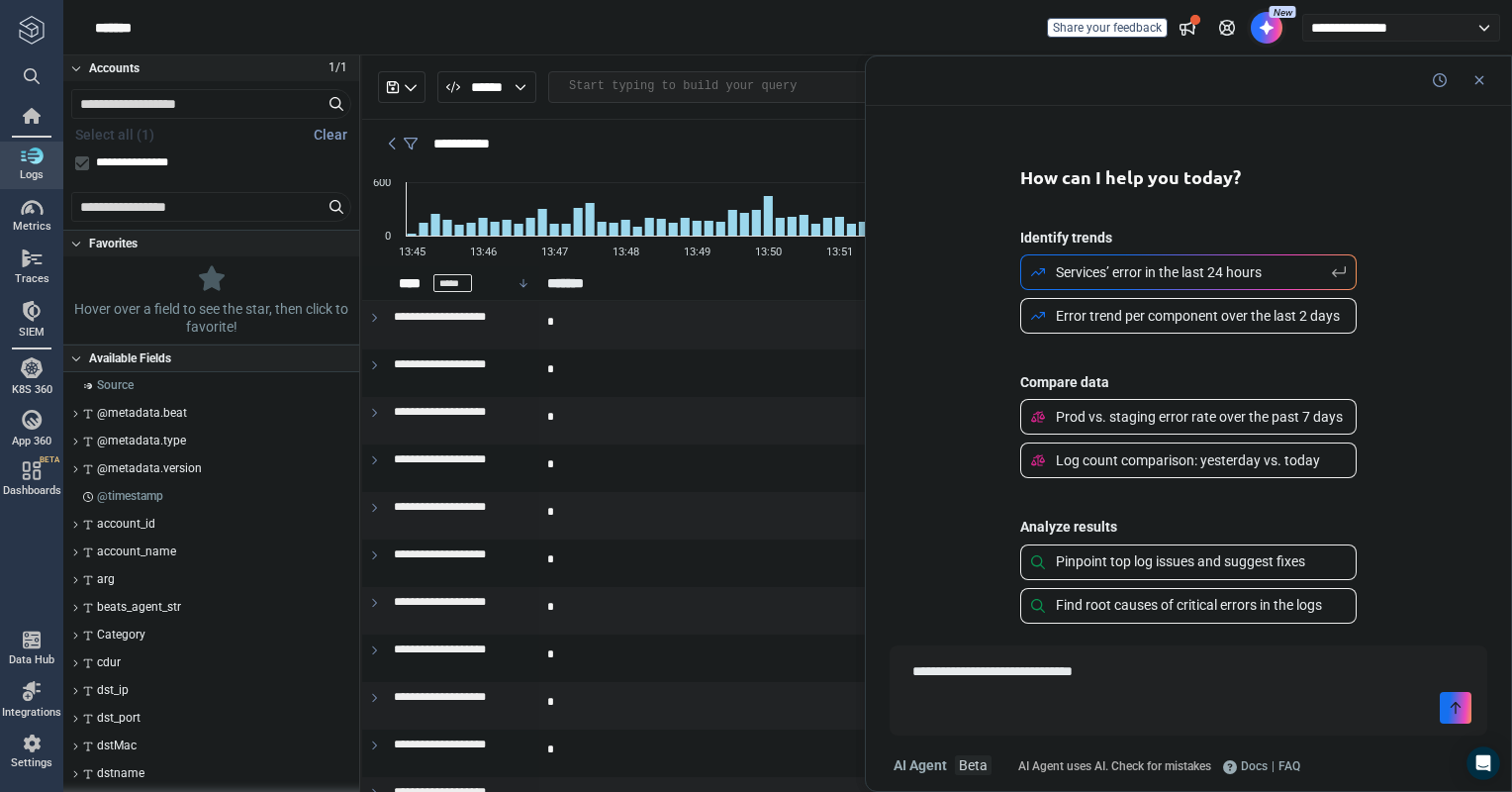 type on "*" 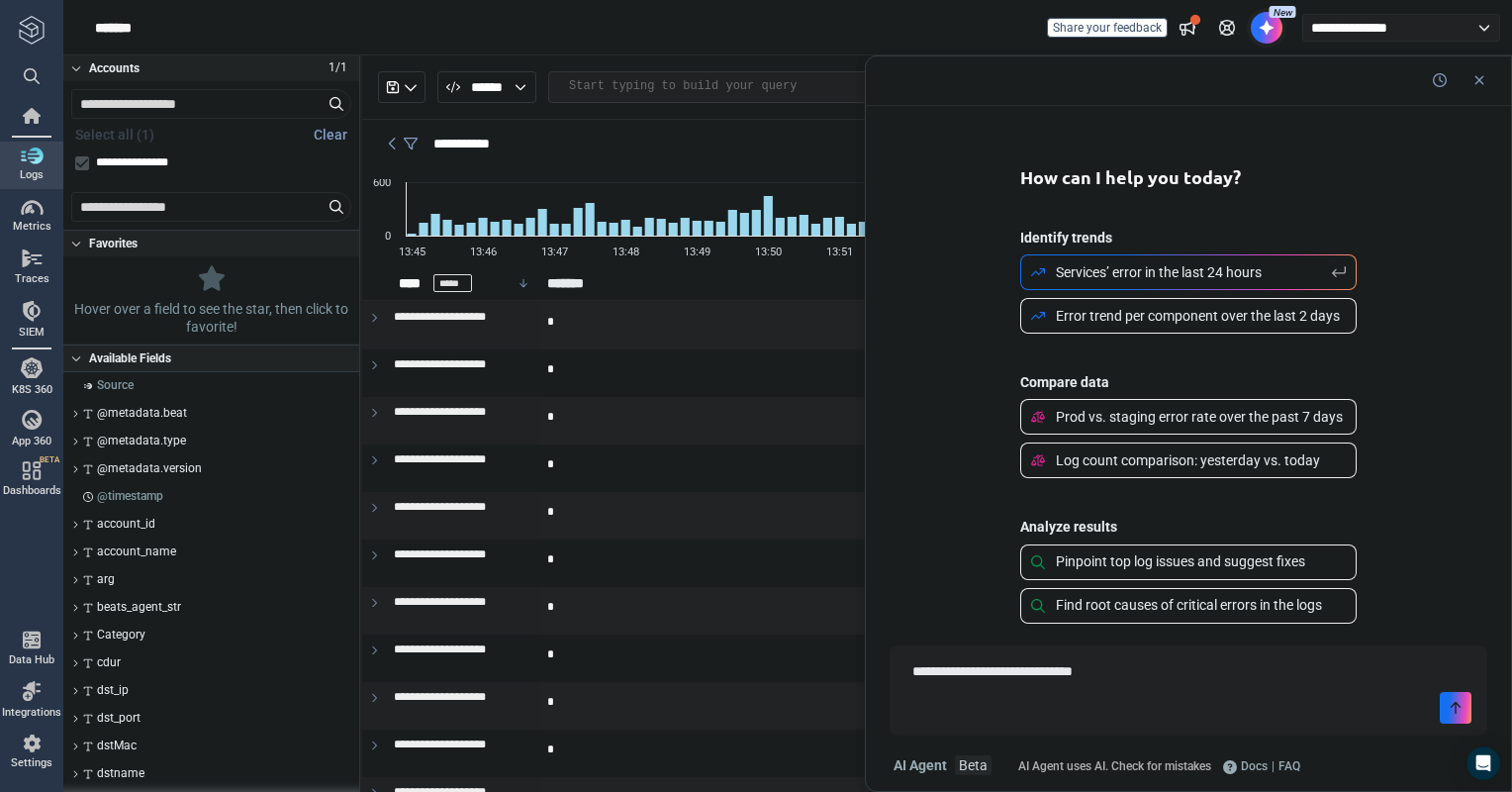 type on "**********" 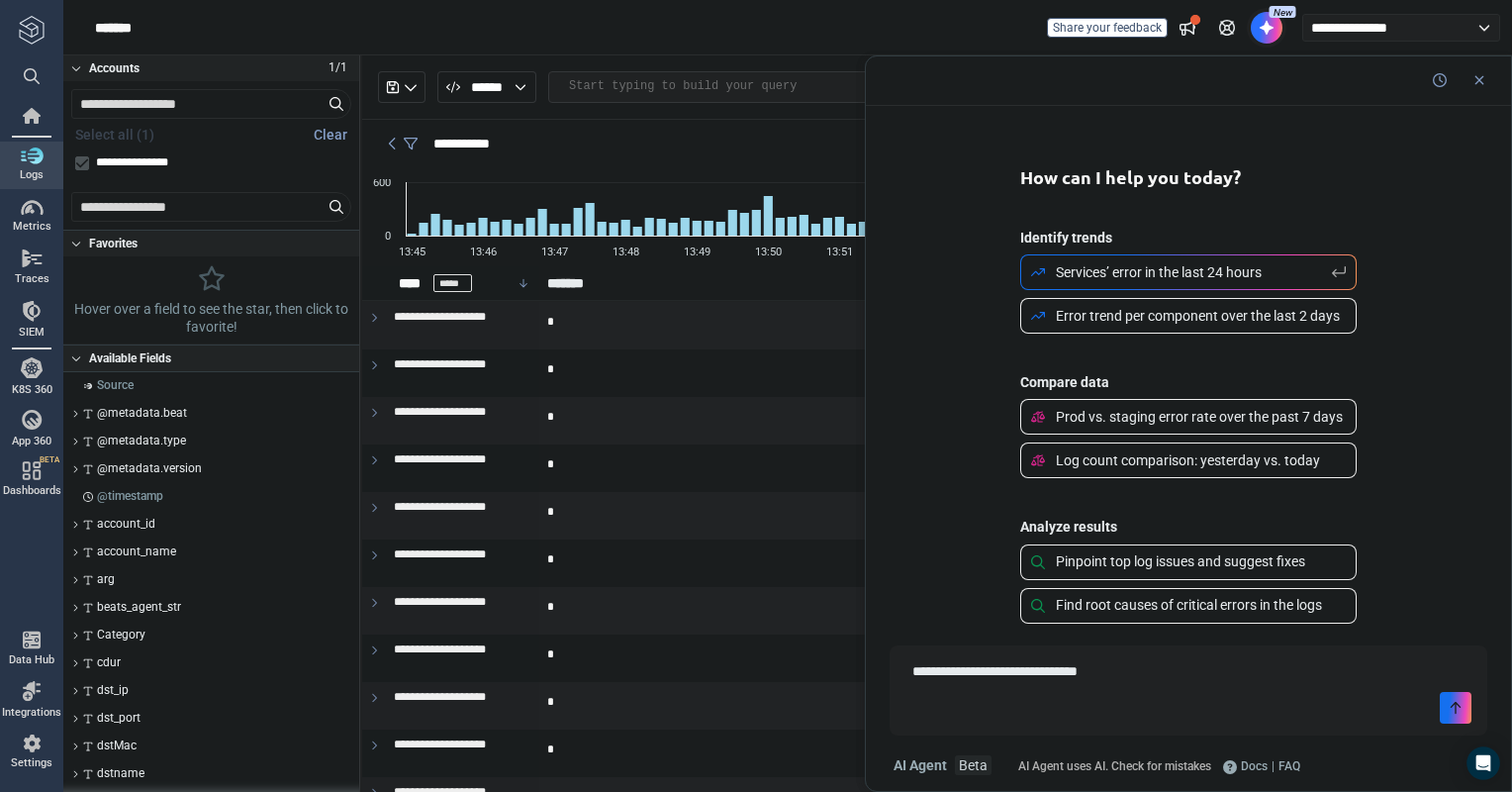 type on "*" 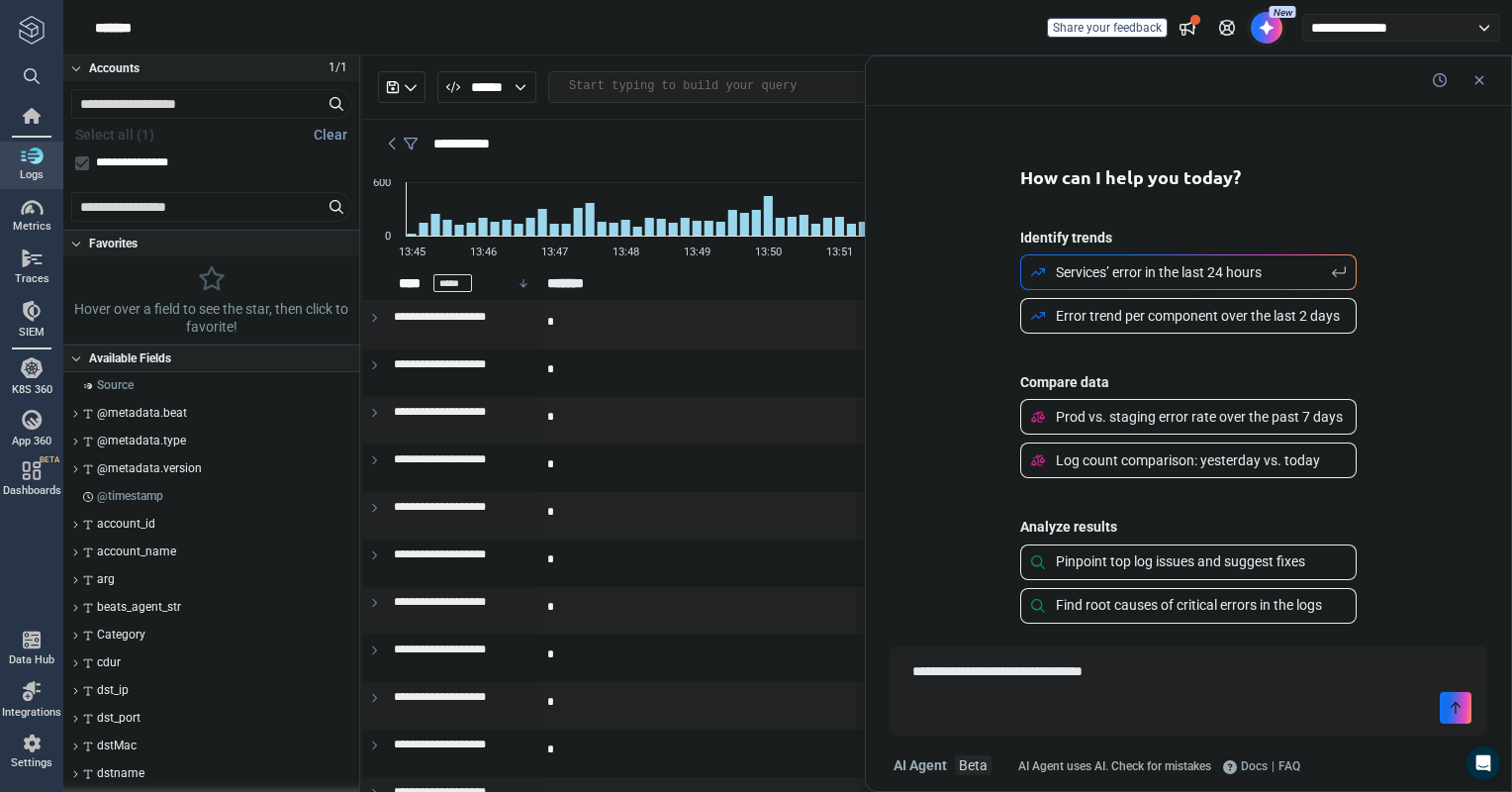 type on "**********" 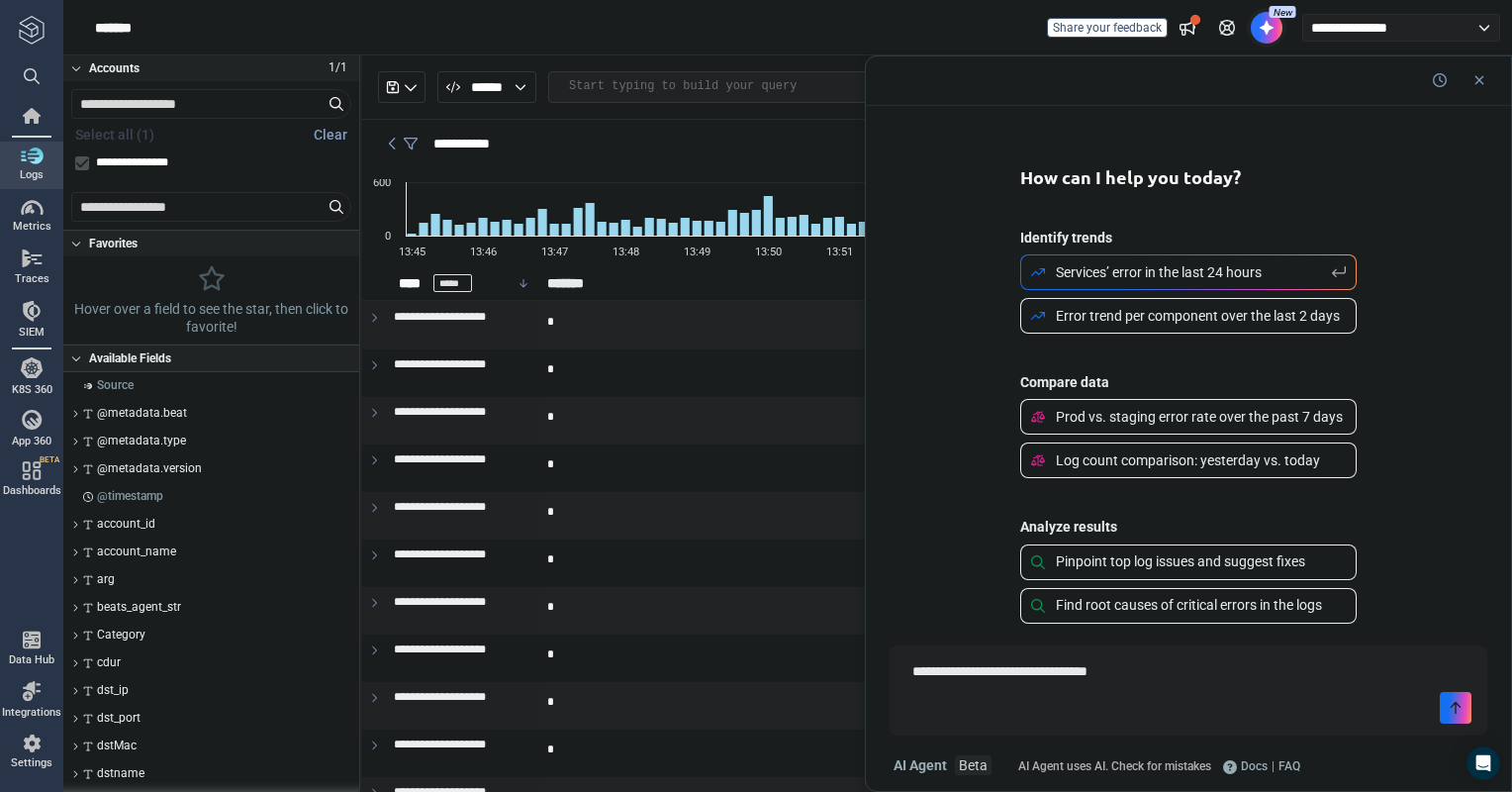 type on "*" 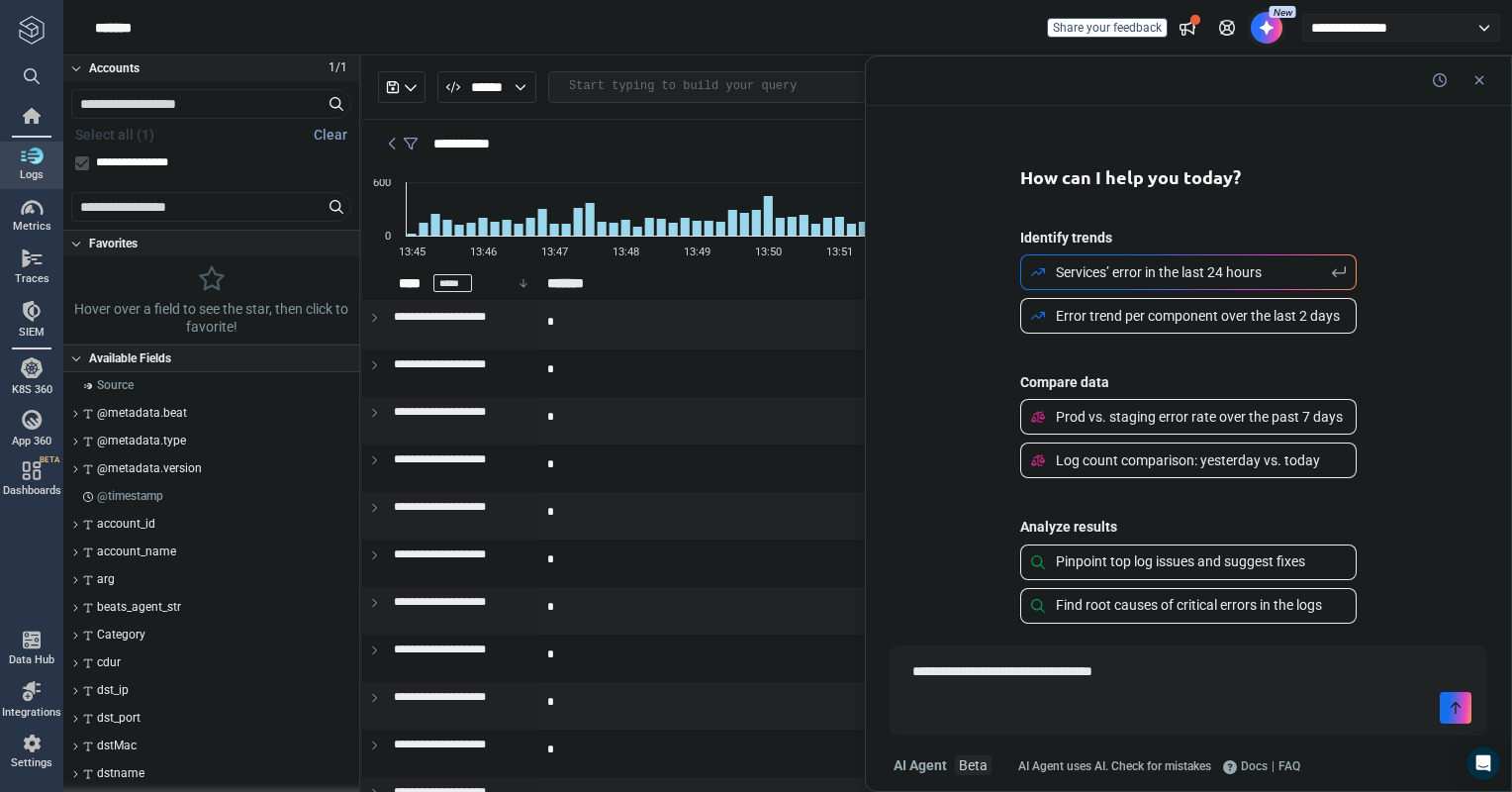 type on "*" 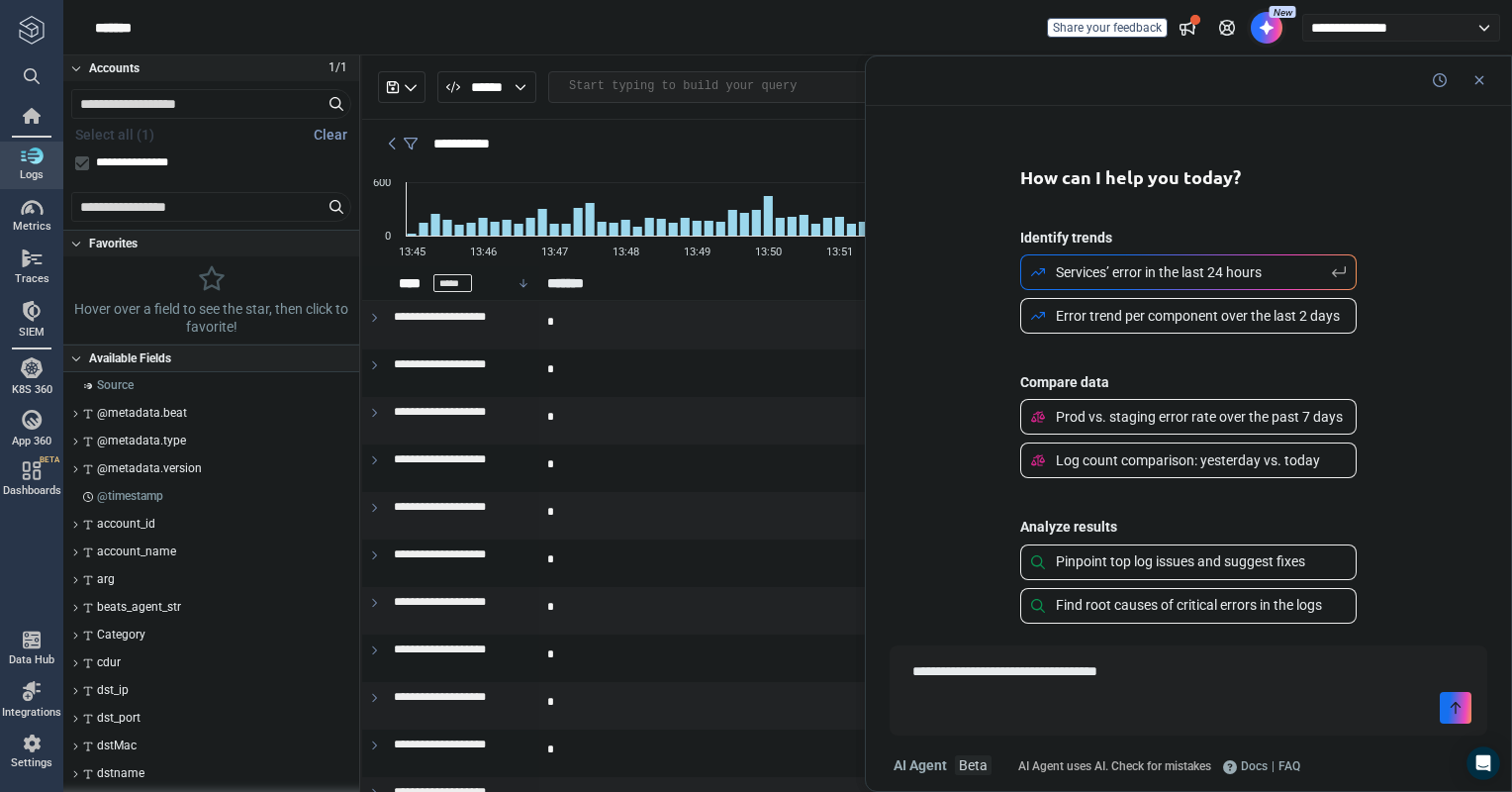 type on "*" 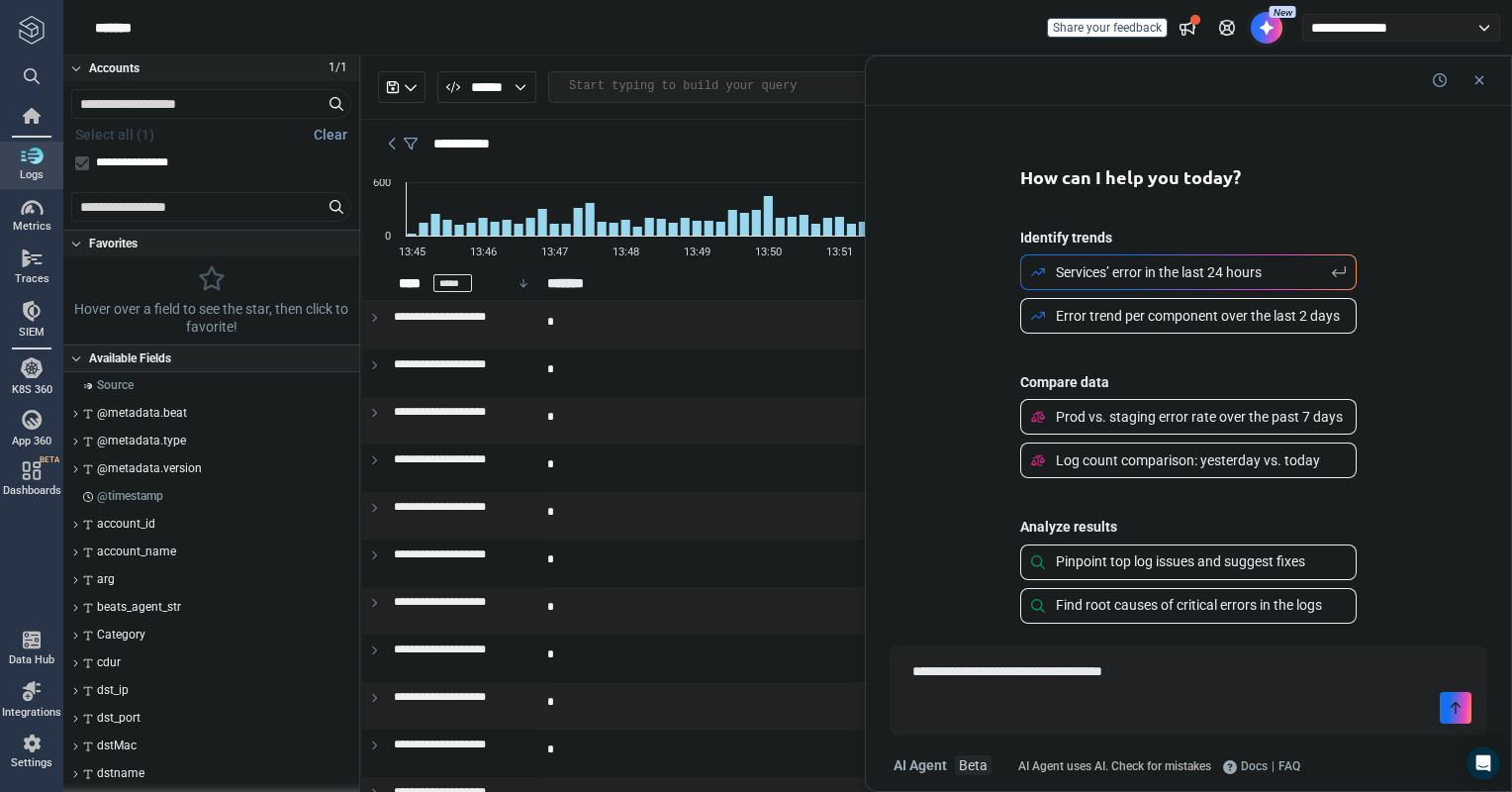 type on "*" 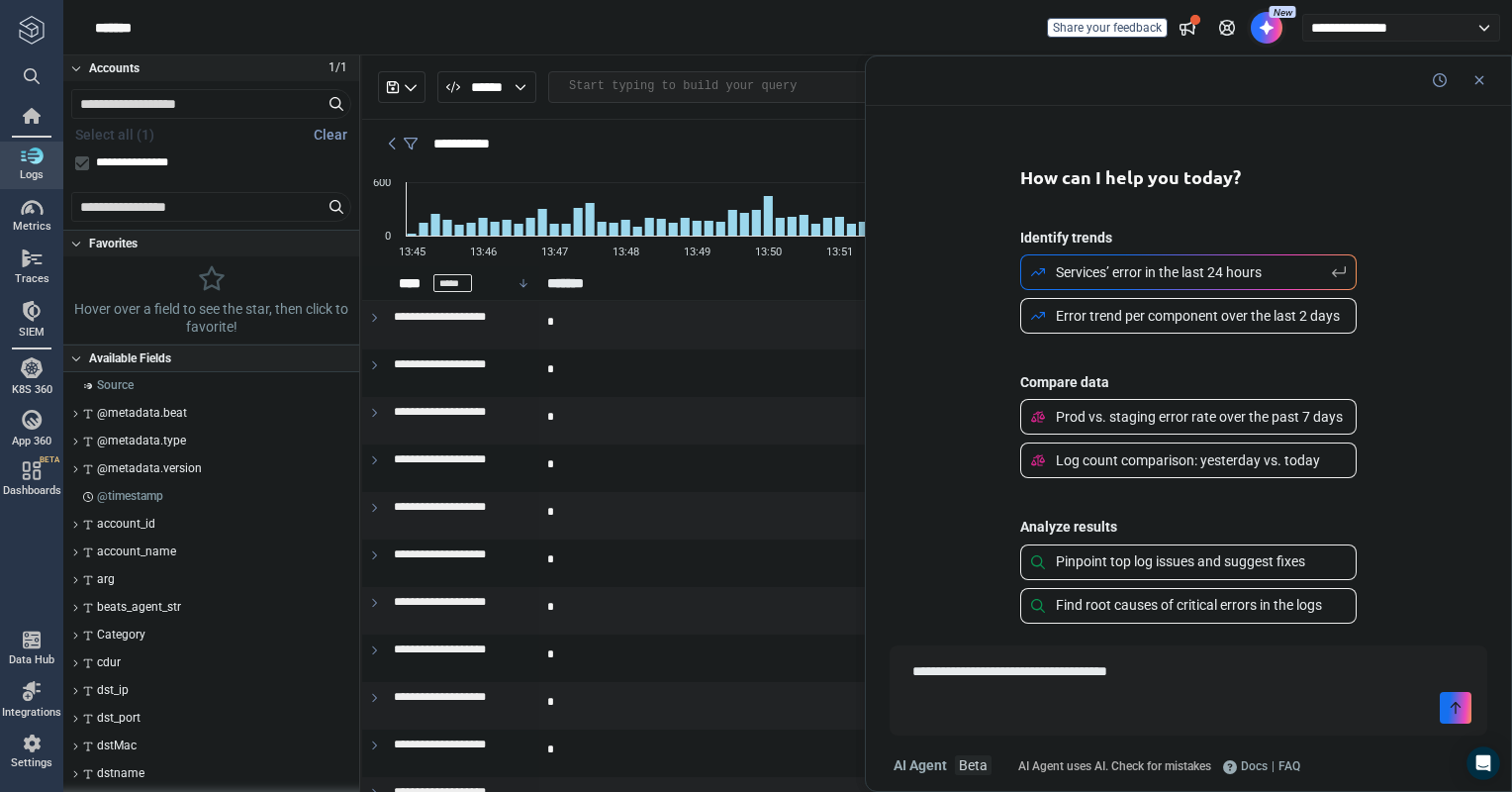 type on "**********" 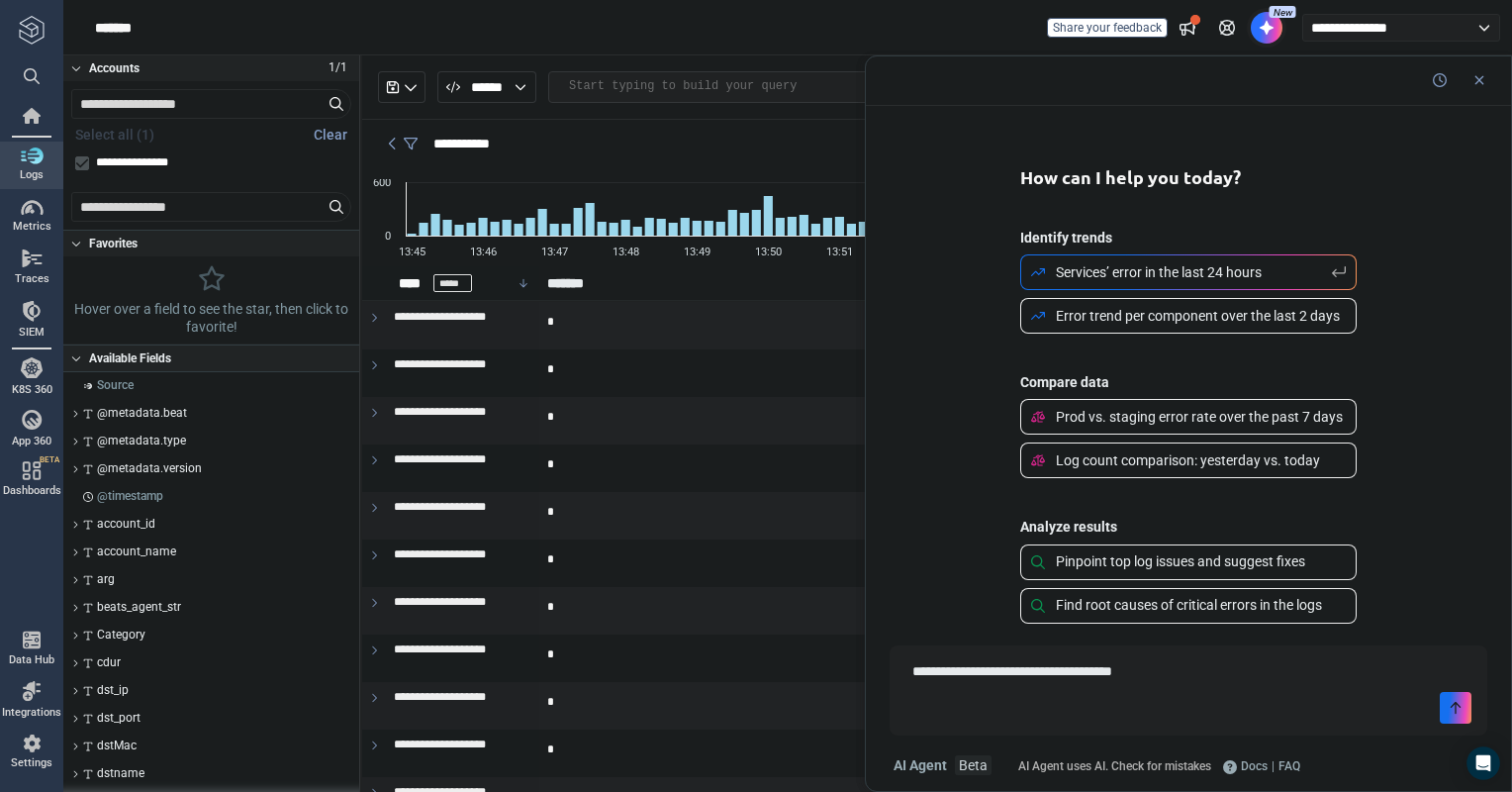 type on "*" 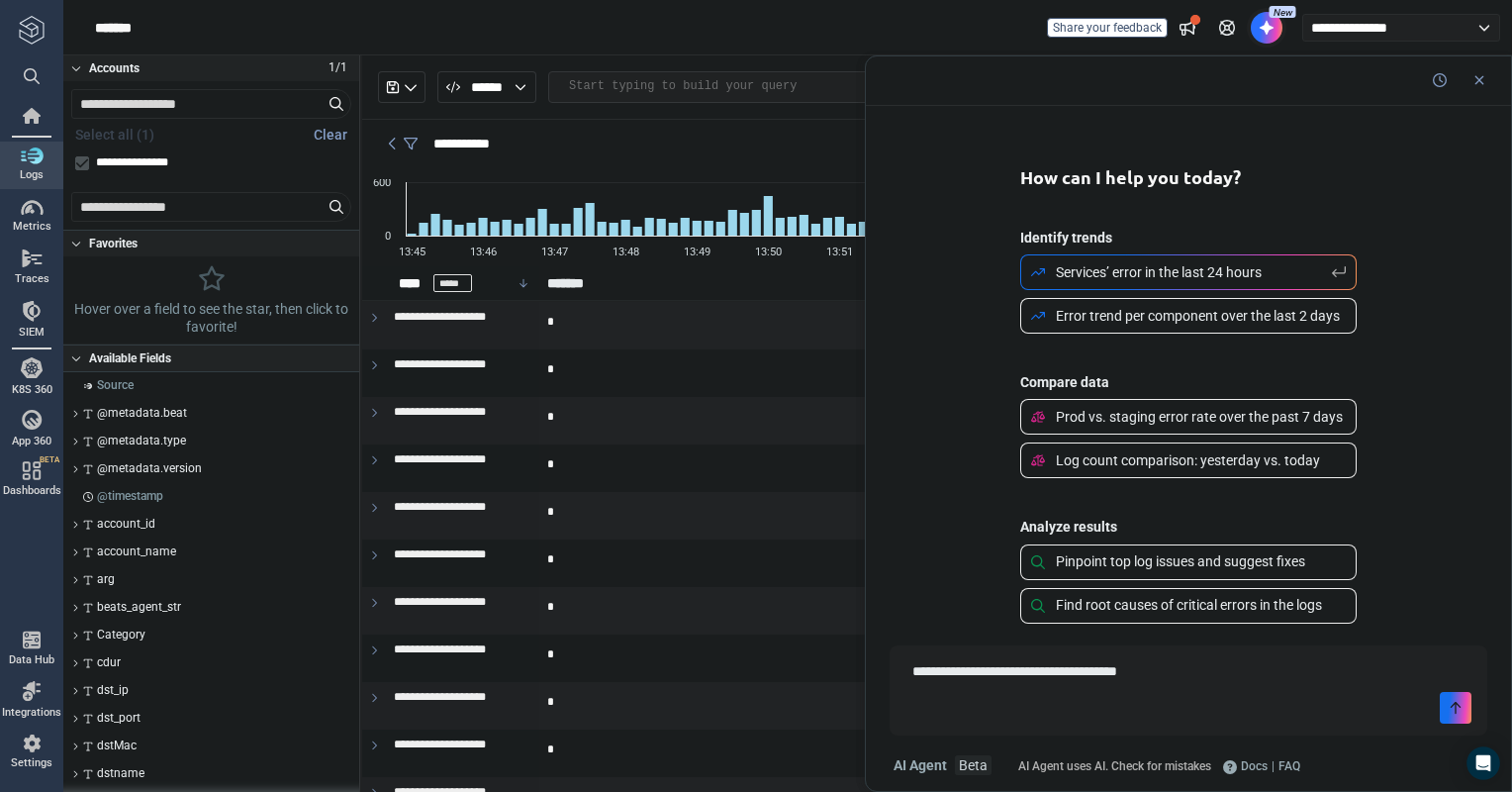 type on "**********" 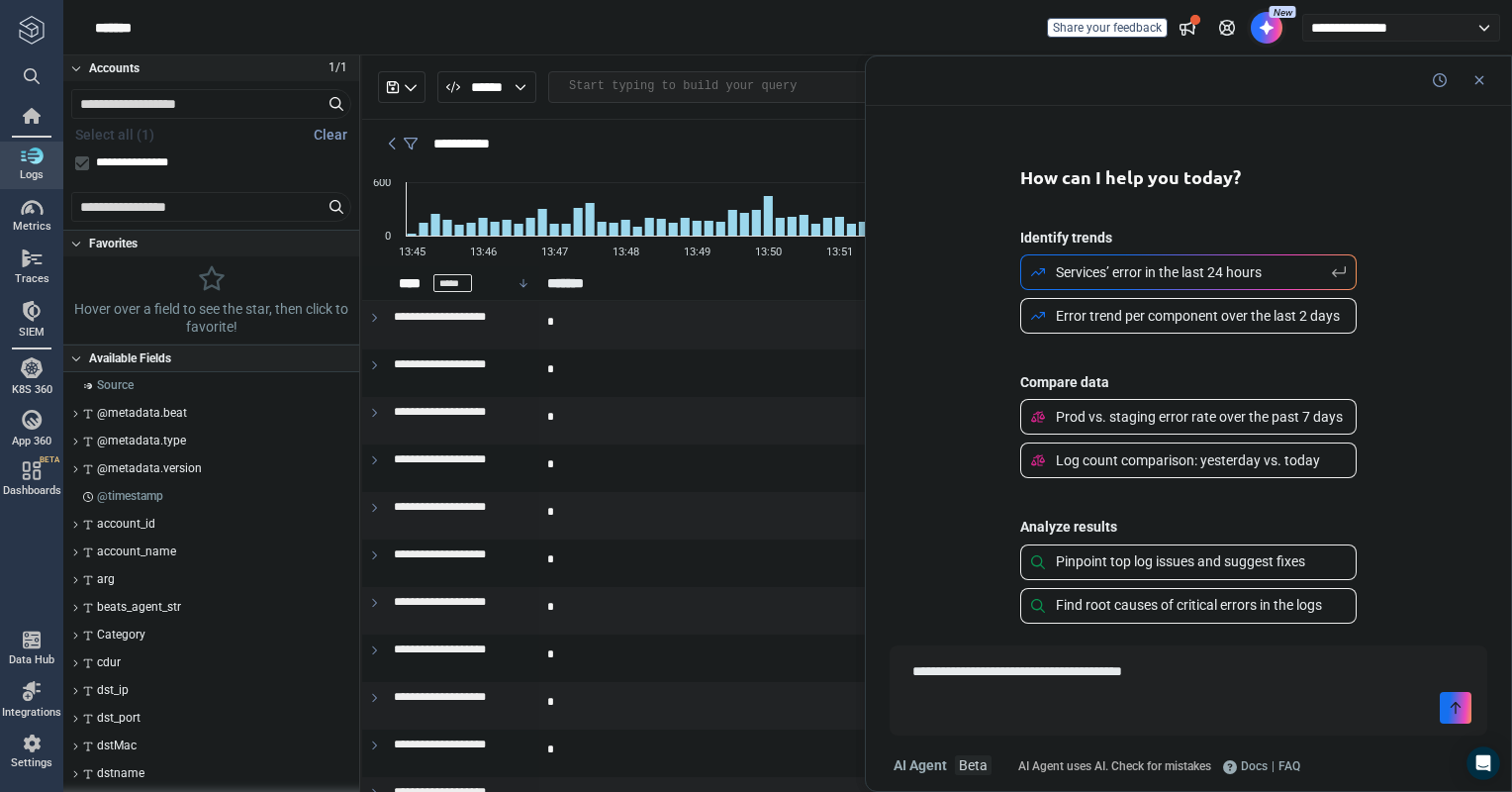 type on "*" 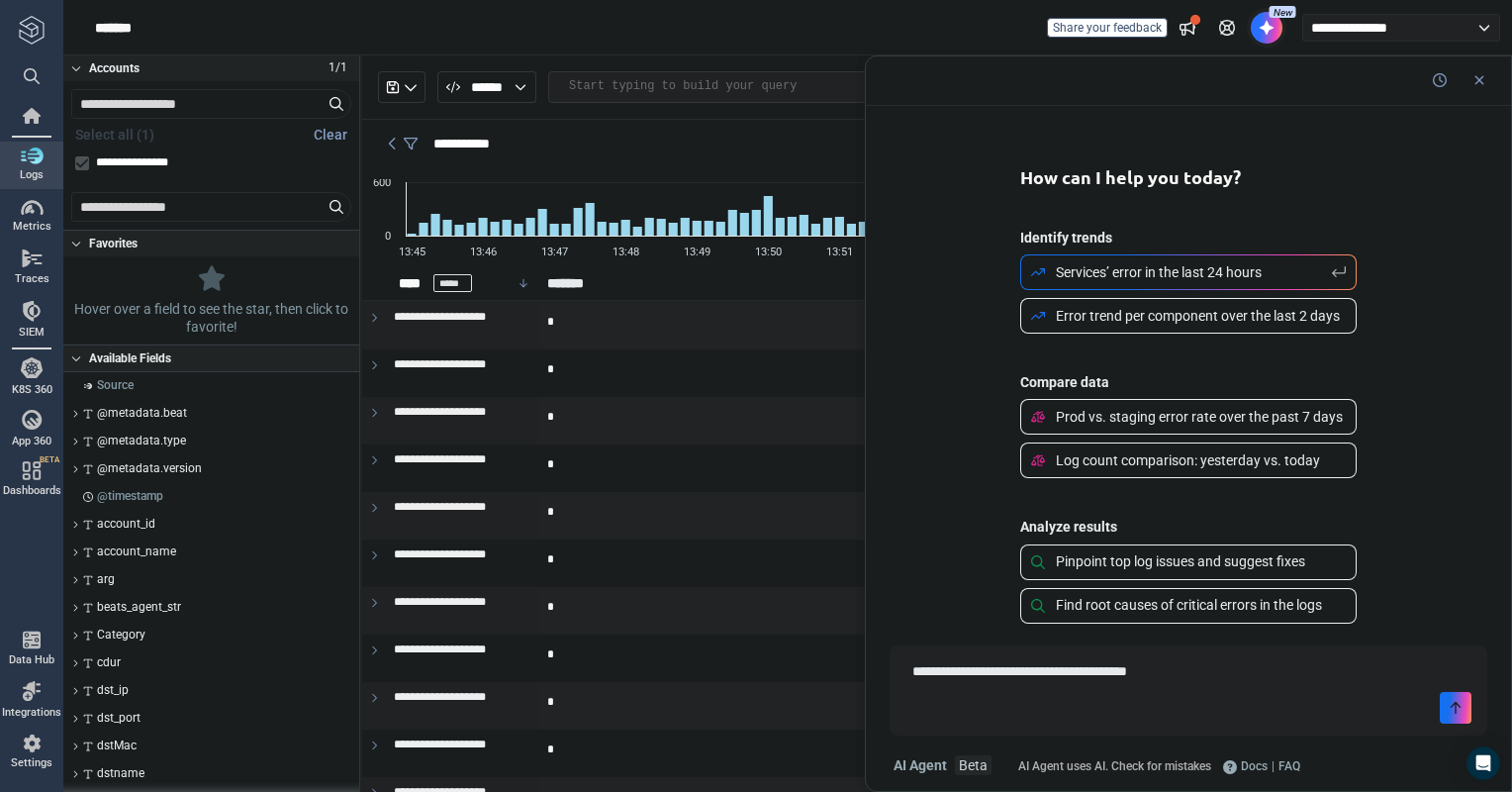 type on "*" 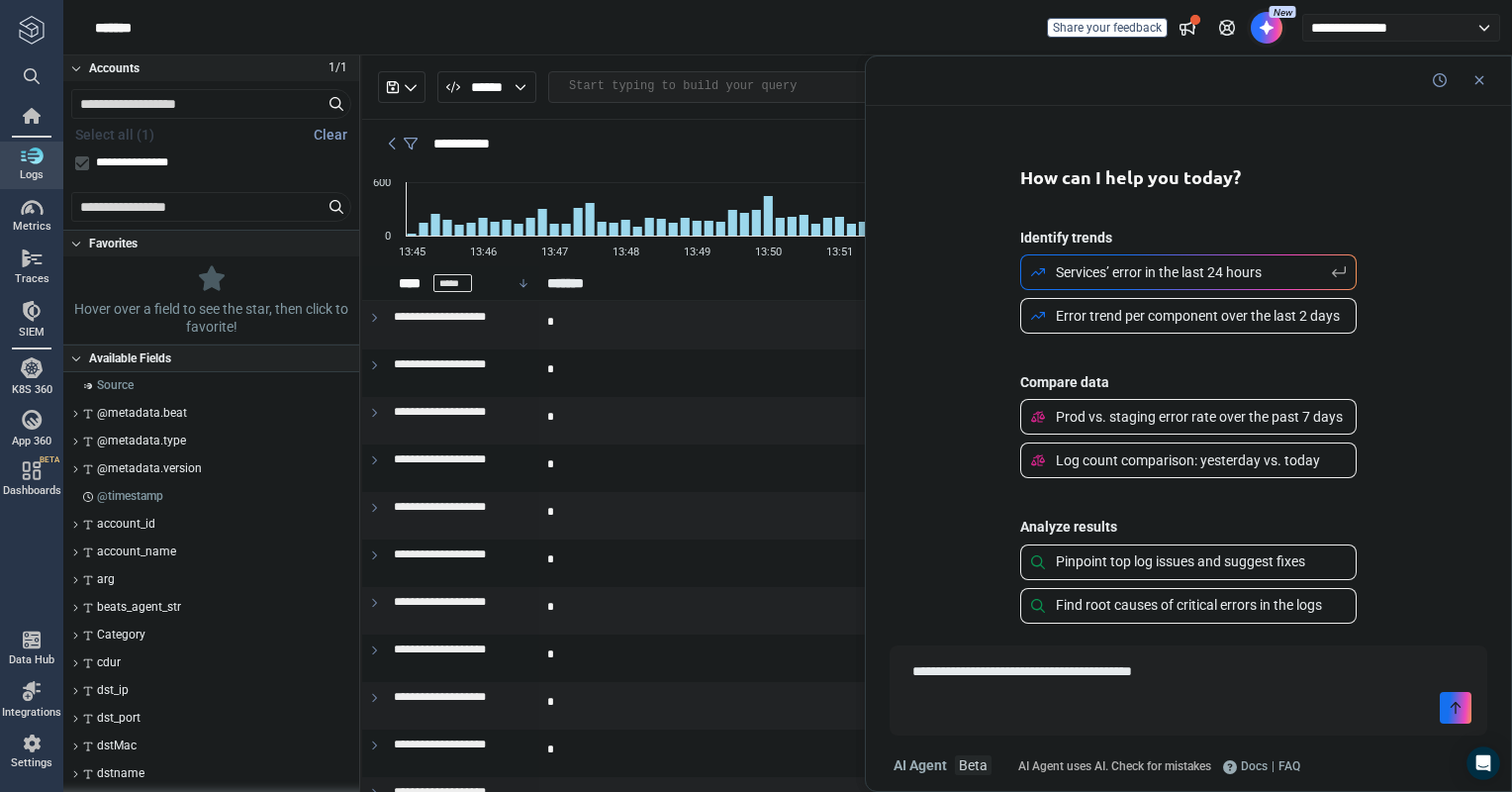 type on "**********" 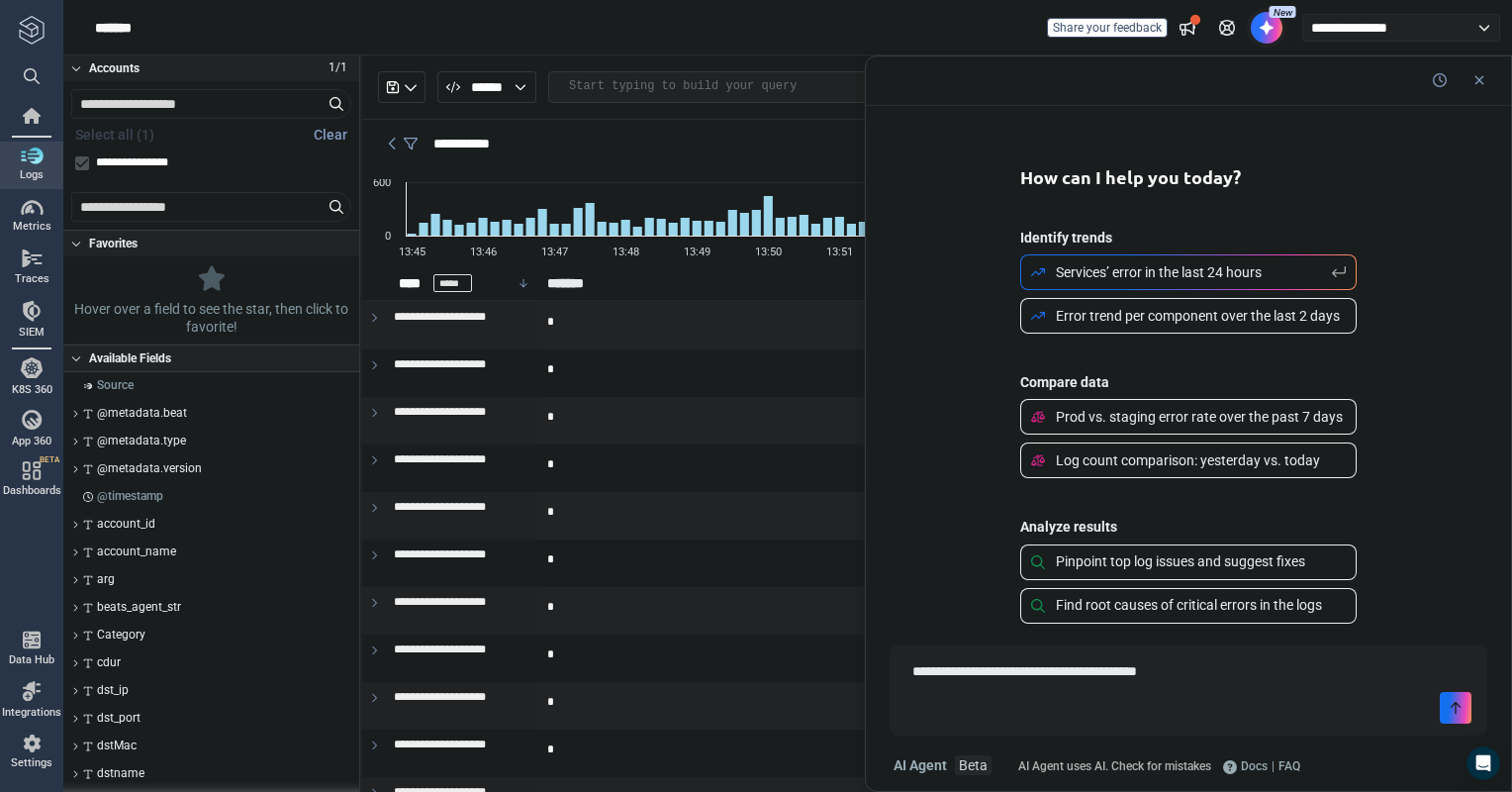 type on "*" 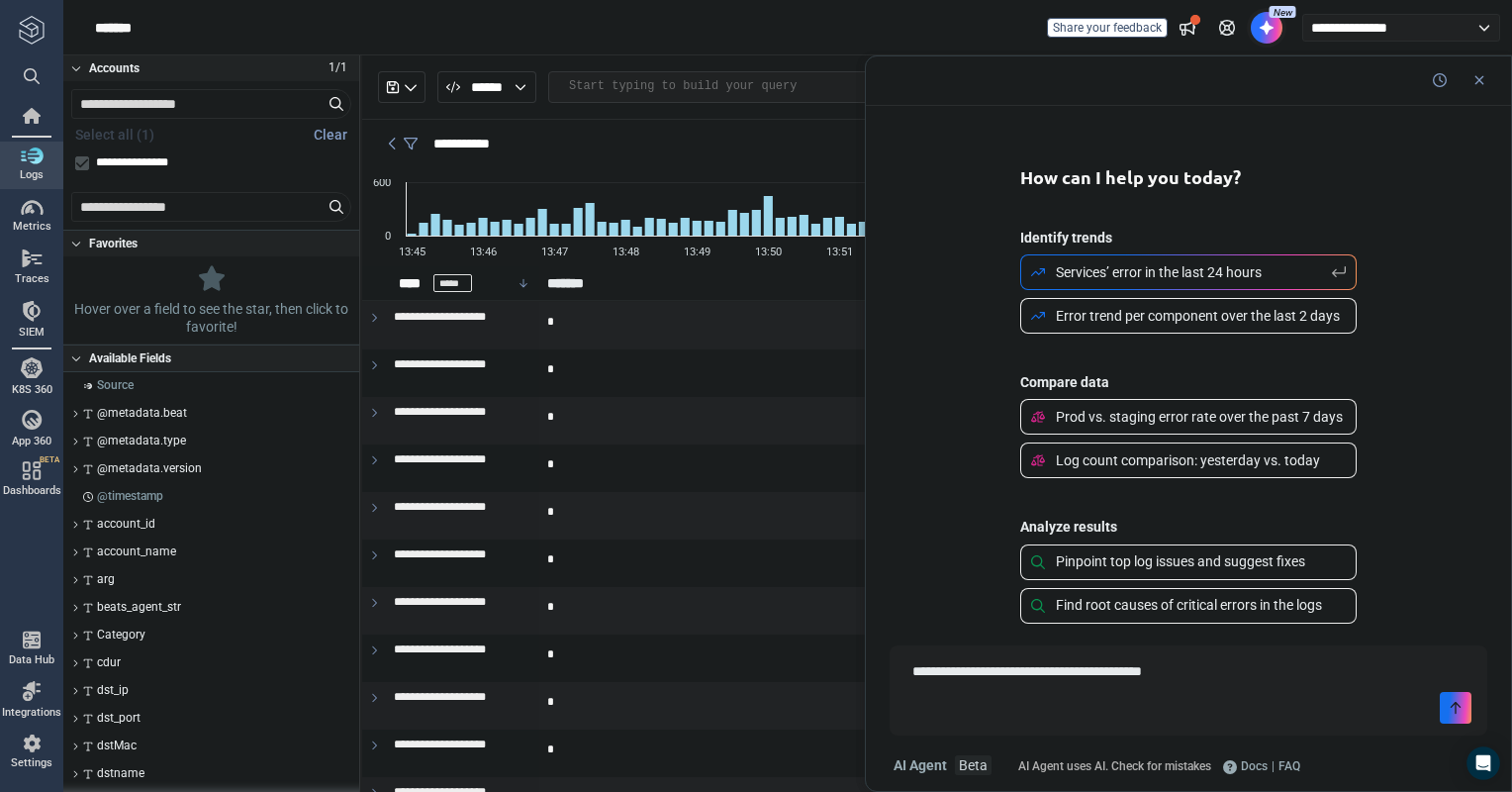 type on "*" 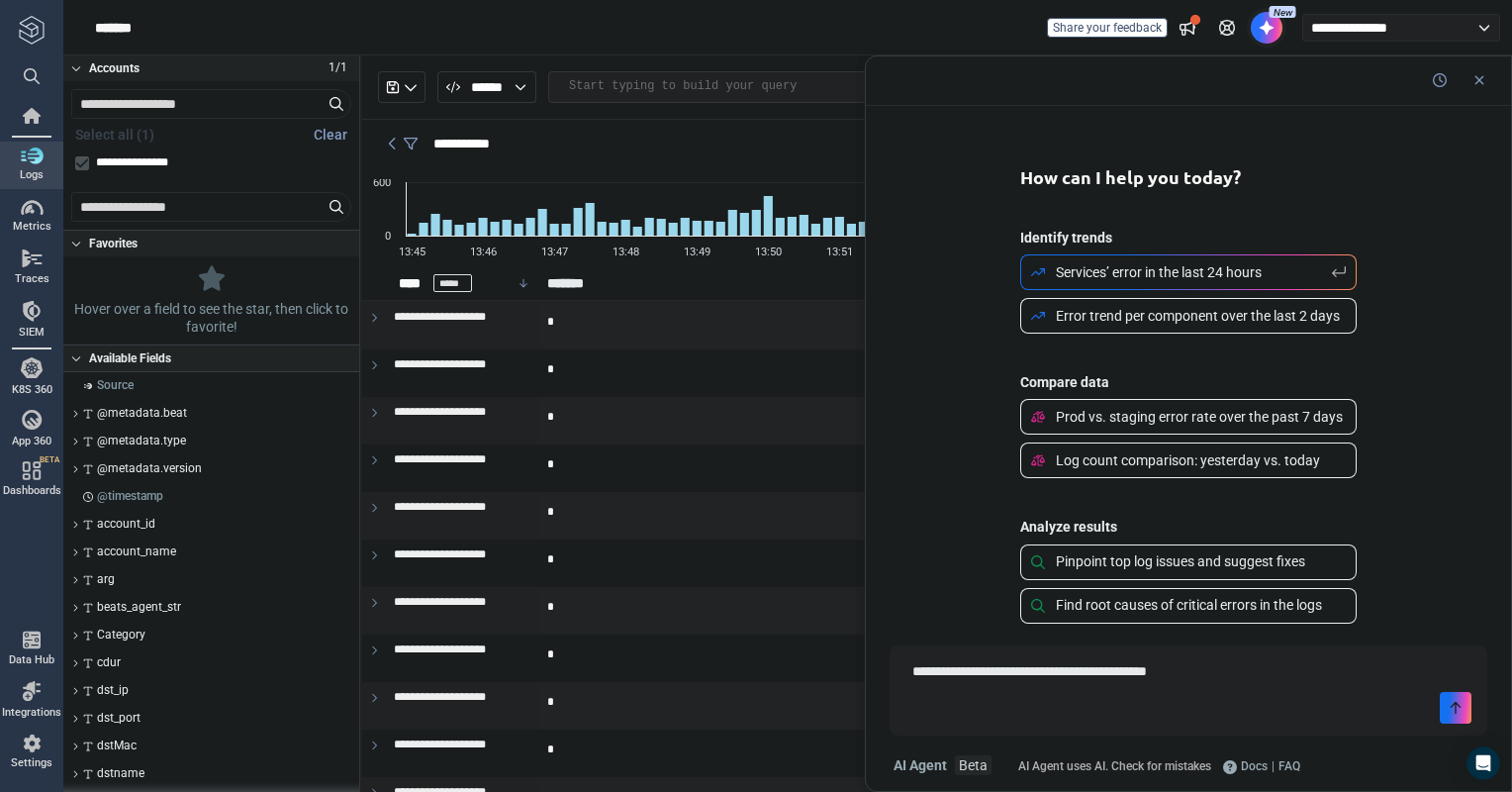 type on "**********" 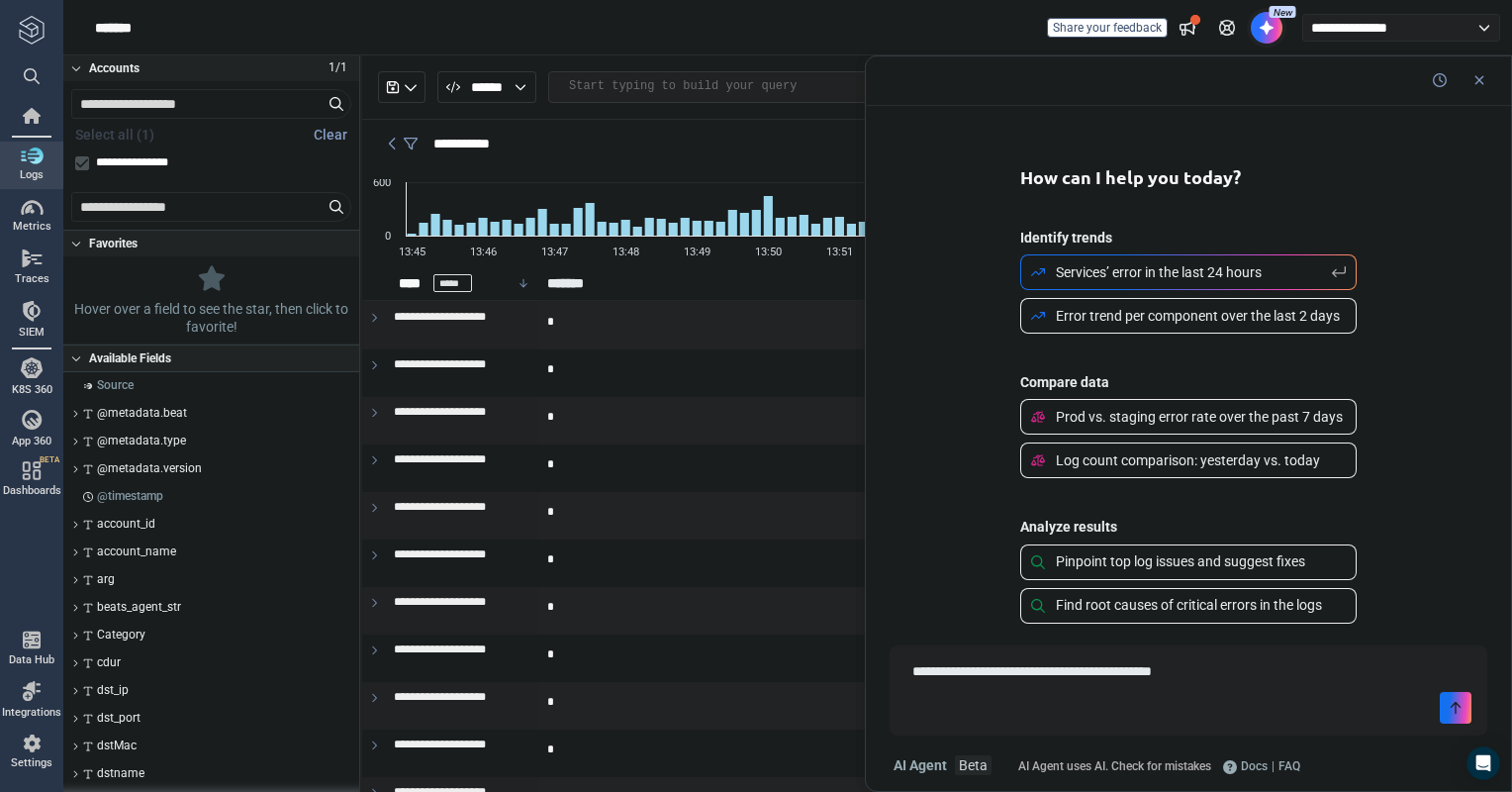 type on "*" 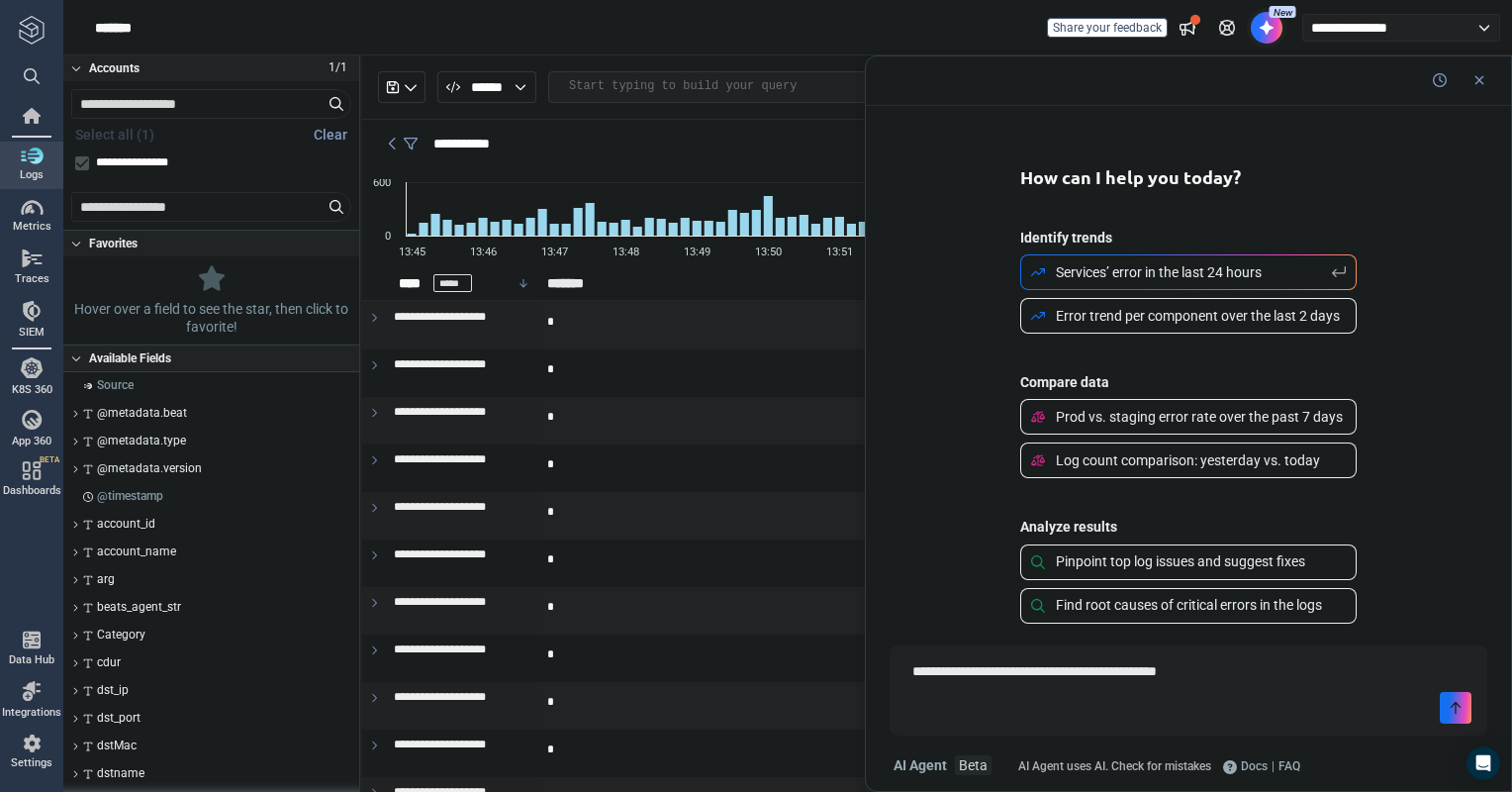 type on "*" 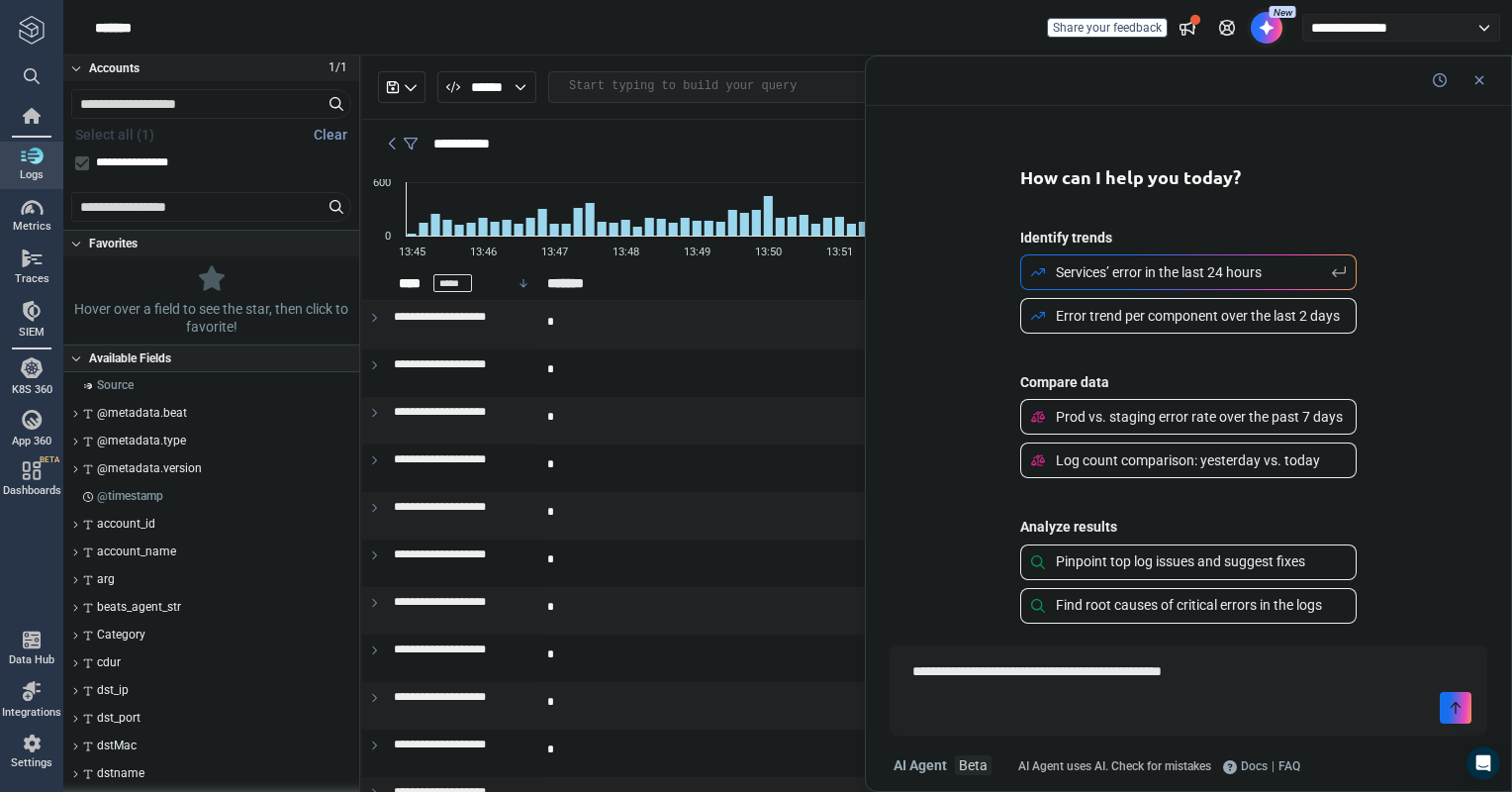 type on "**********" 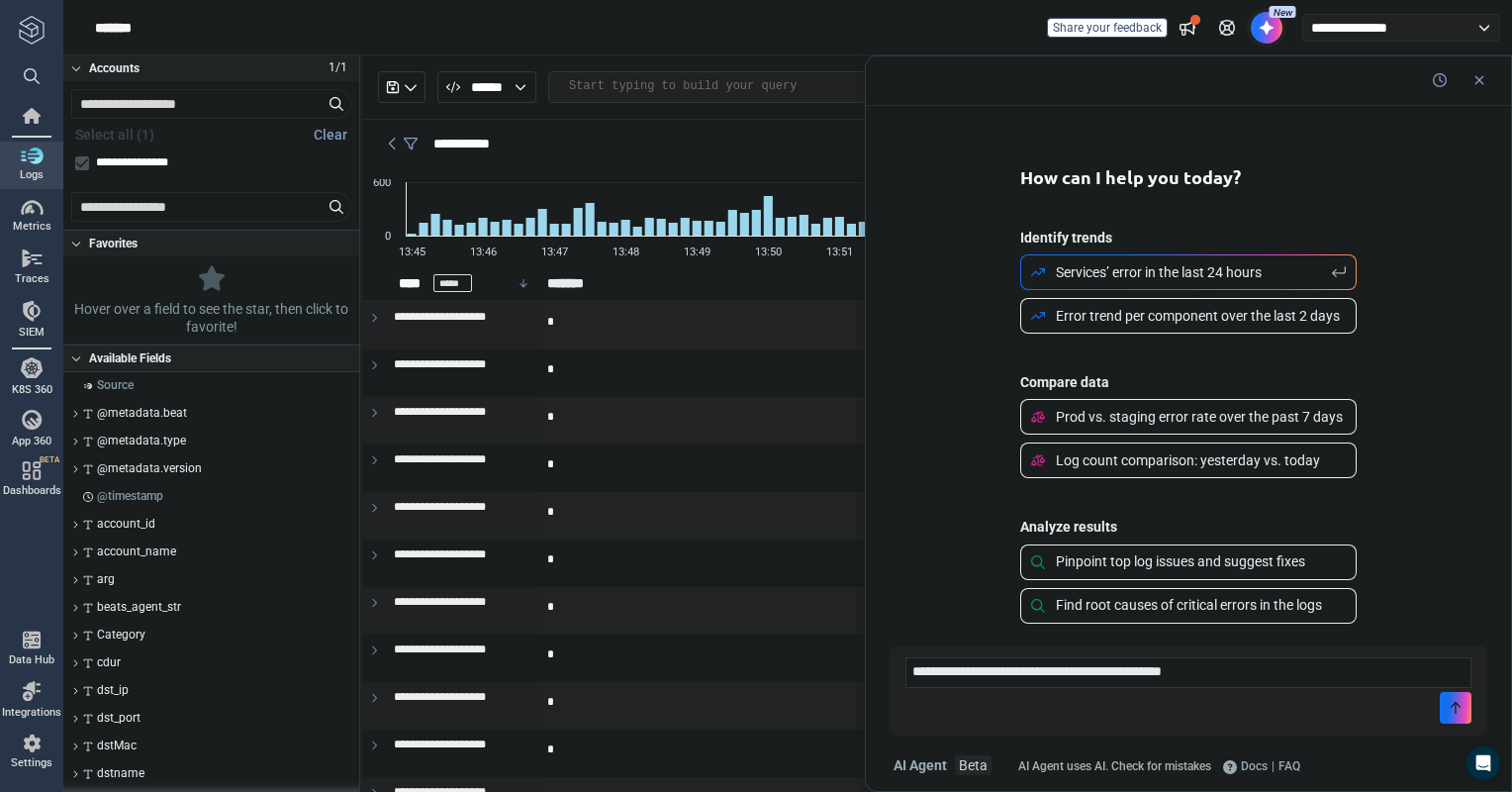 type on "*" 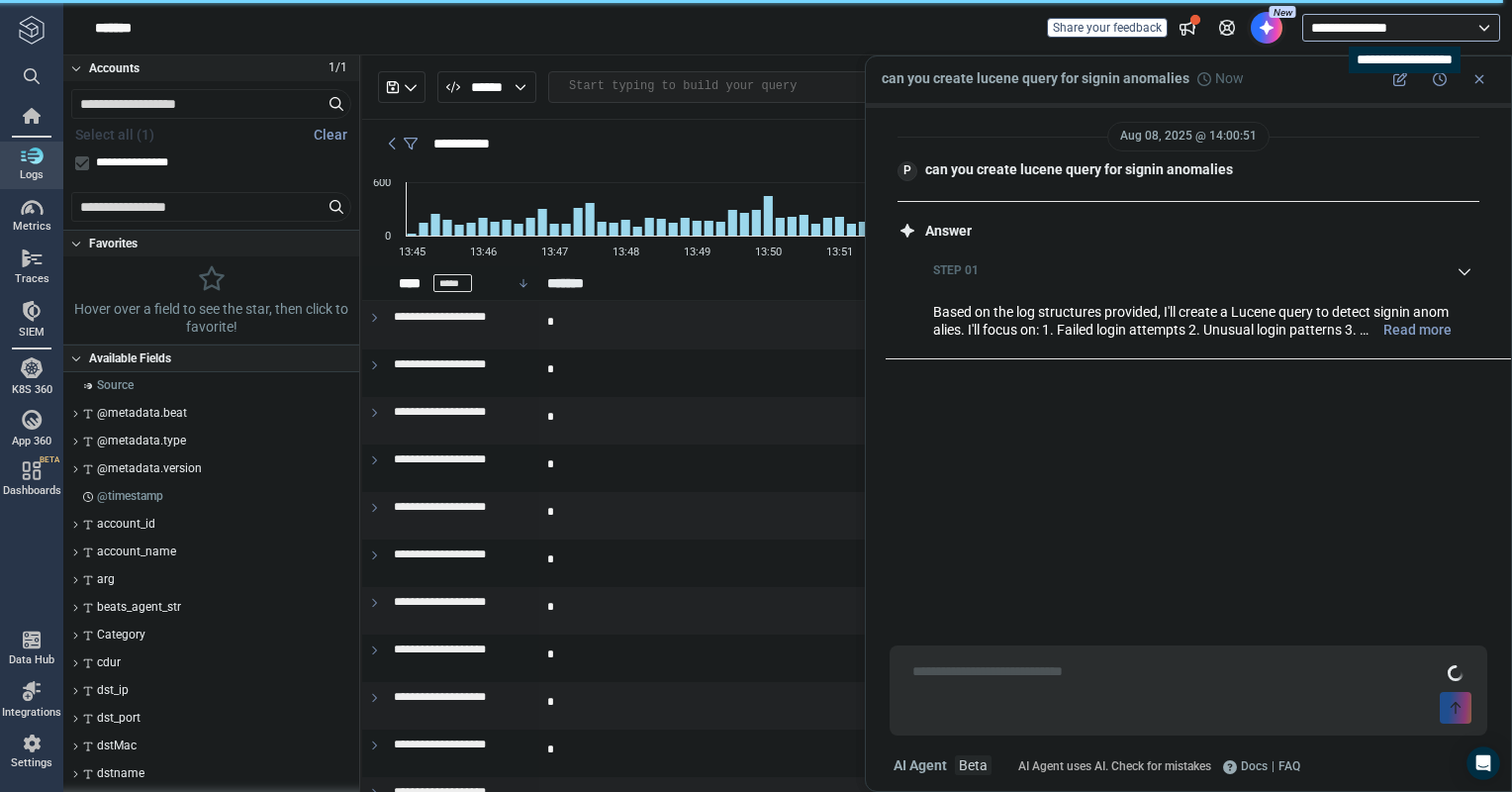 click on "**********" at bounding box center [1401, 28] 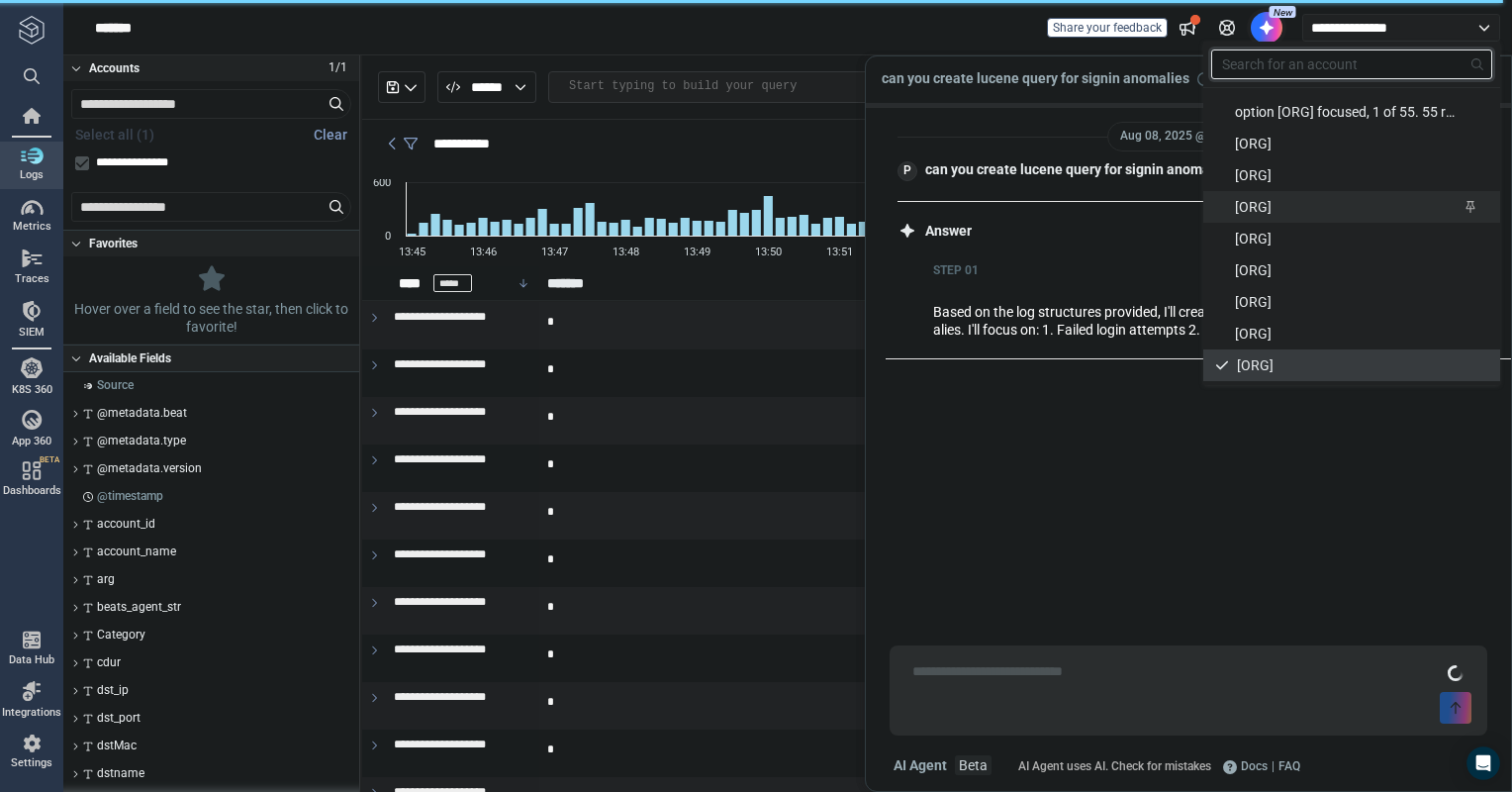 scroll, scrollTop: 57, scrollLeft: 0, axis: vertical 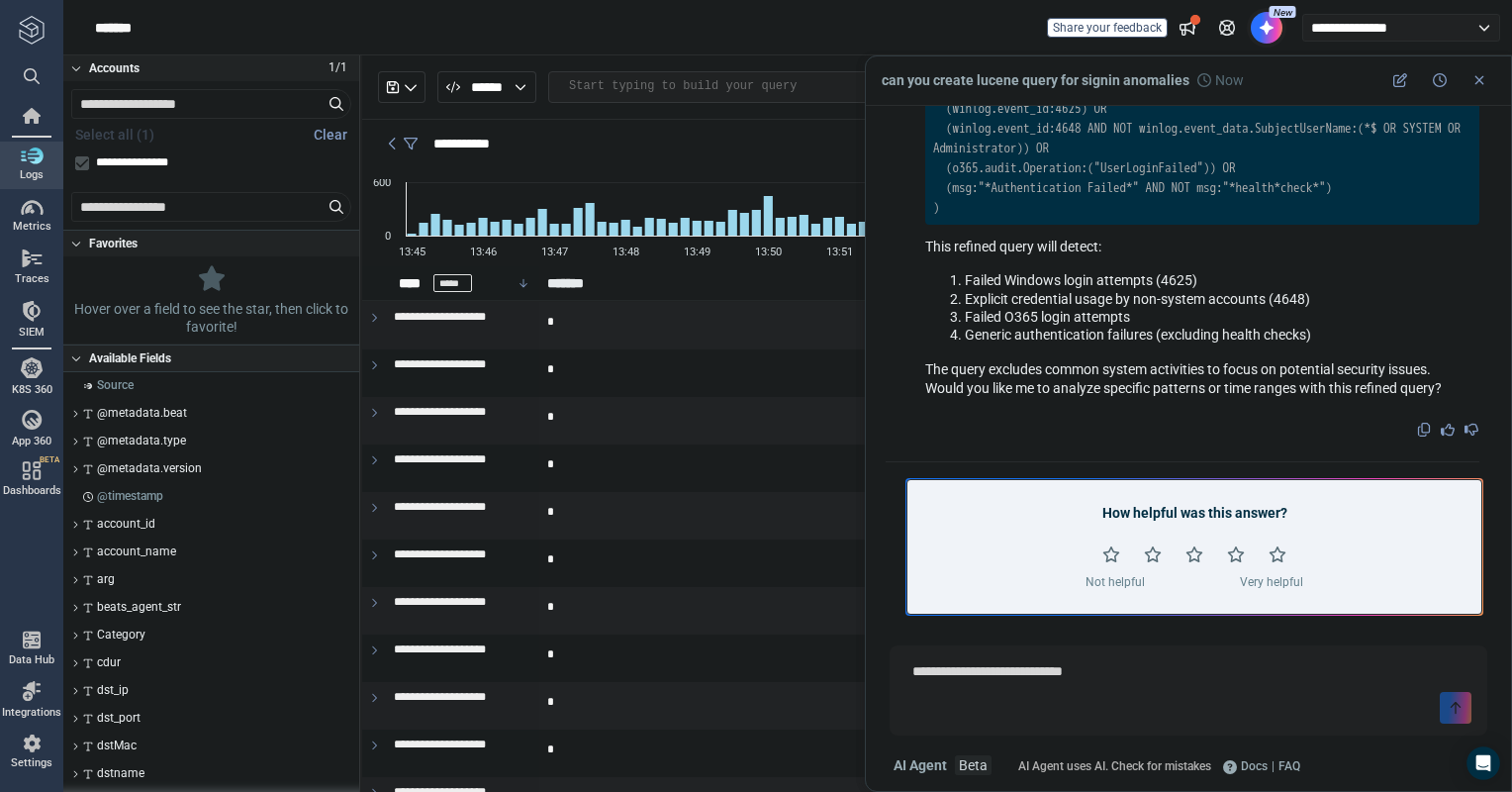 click on "**********" at bounding box center (798, 28) 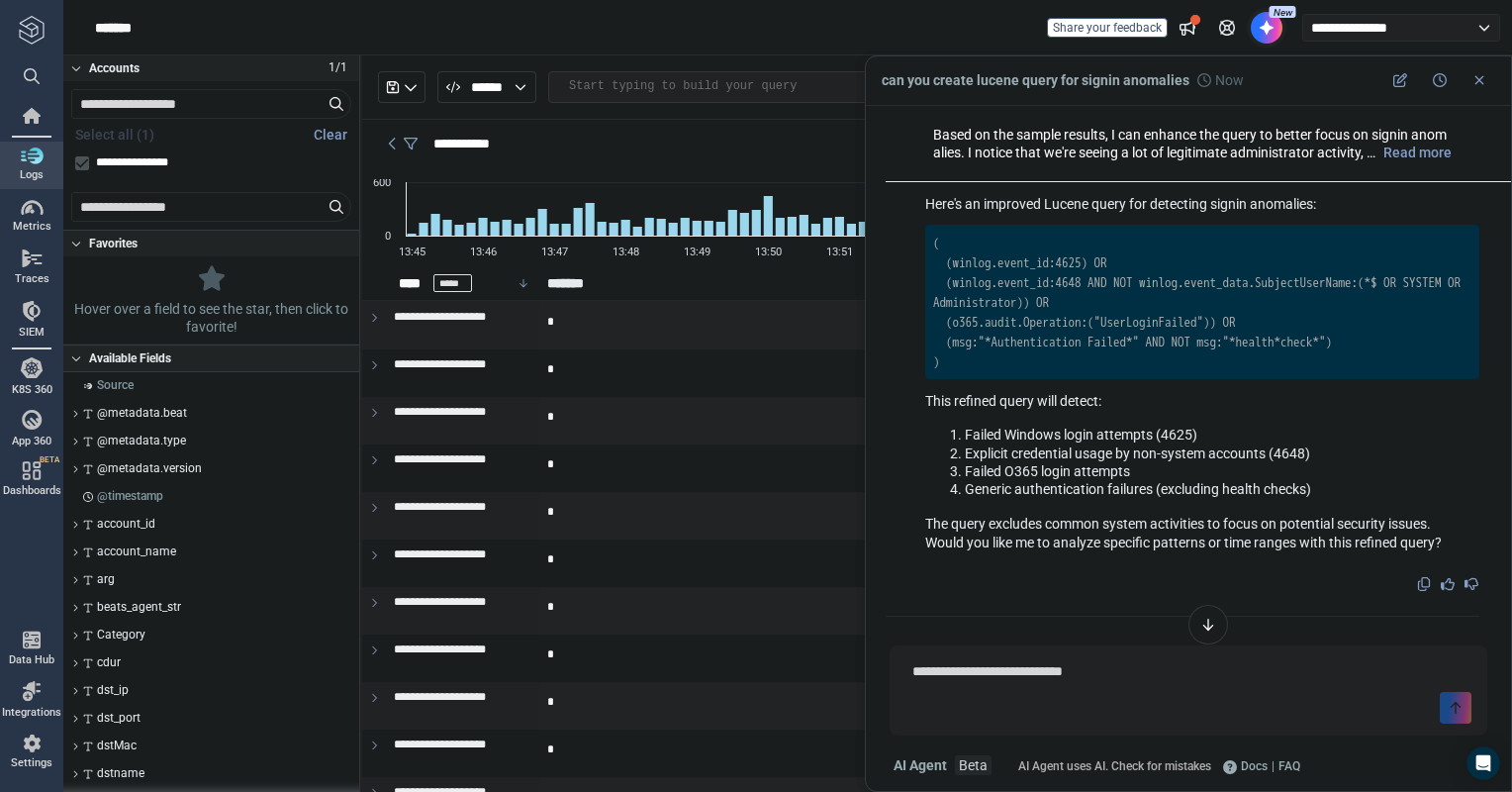 scroll, scrollTop: 724, scrollLeft: 0, axis: vertical 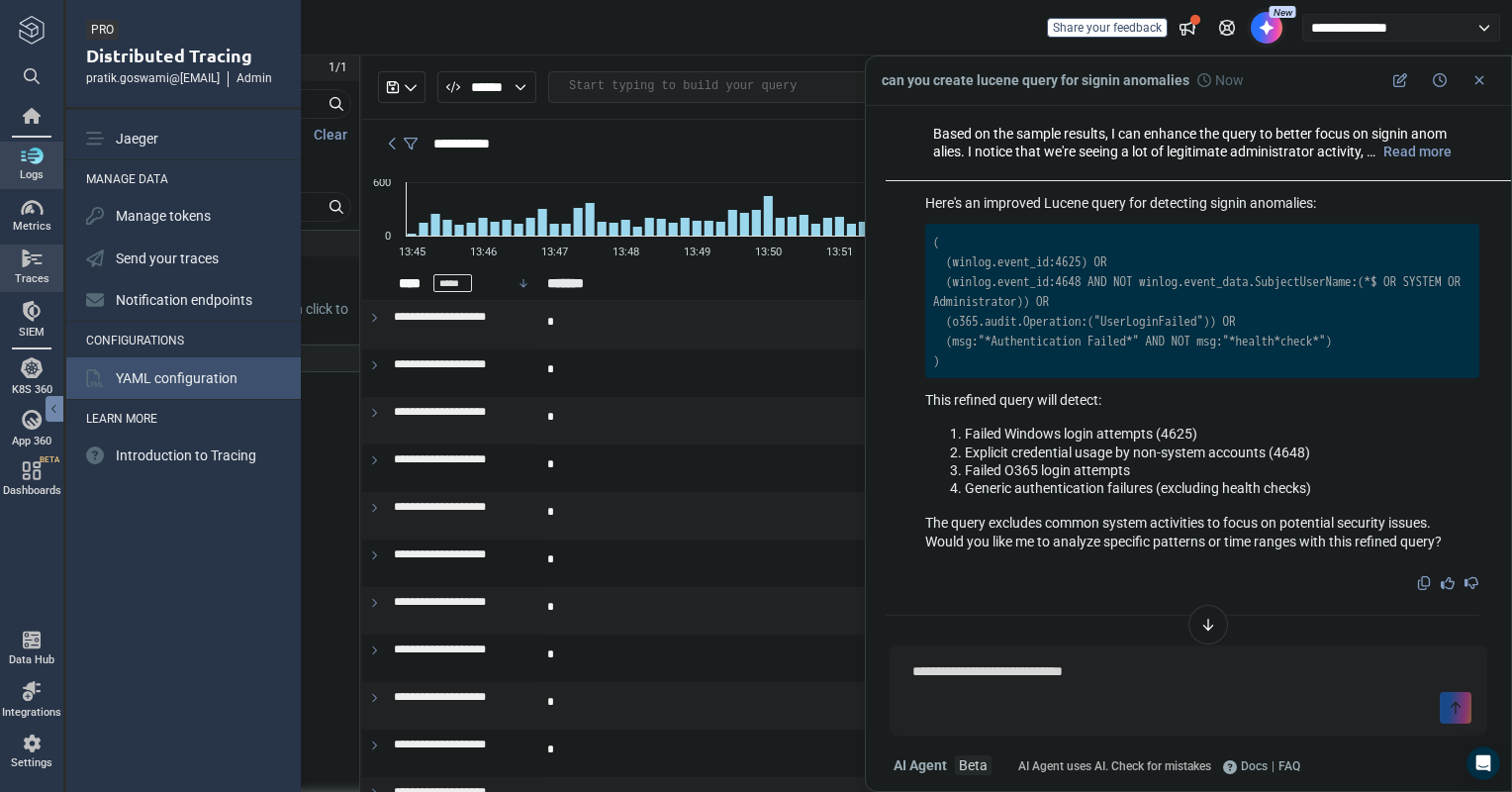 click on "YAML configuration" at bounding box center [176, 378] 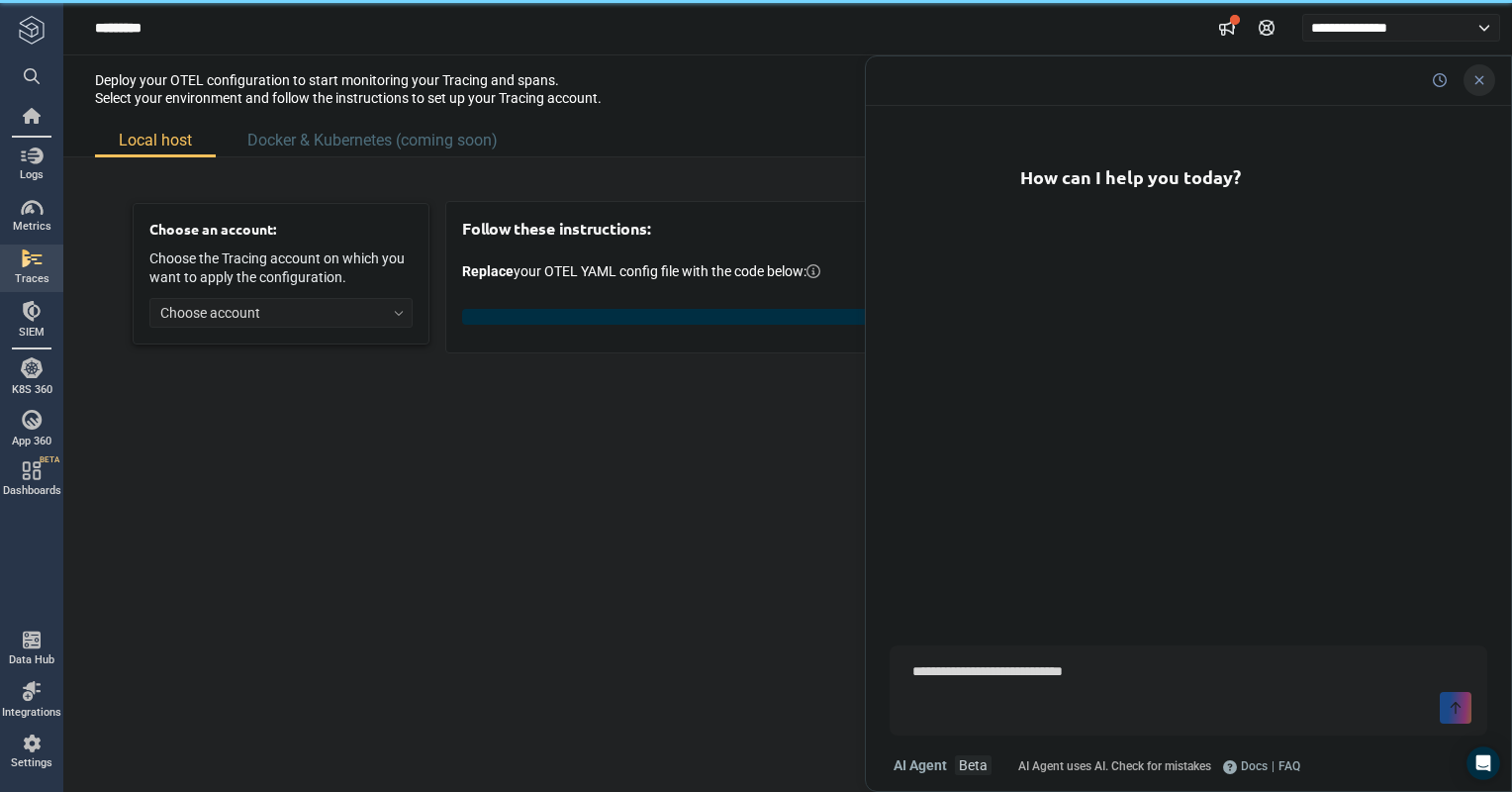 click 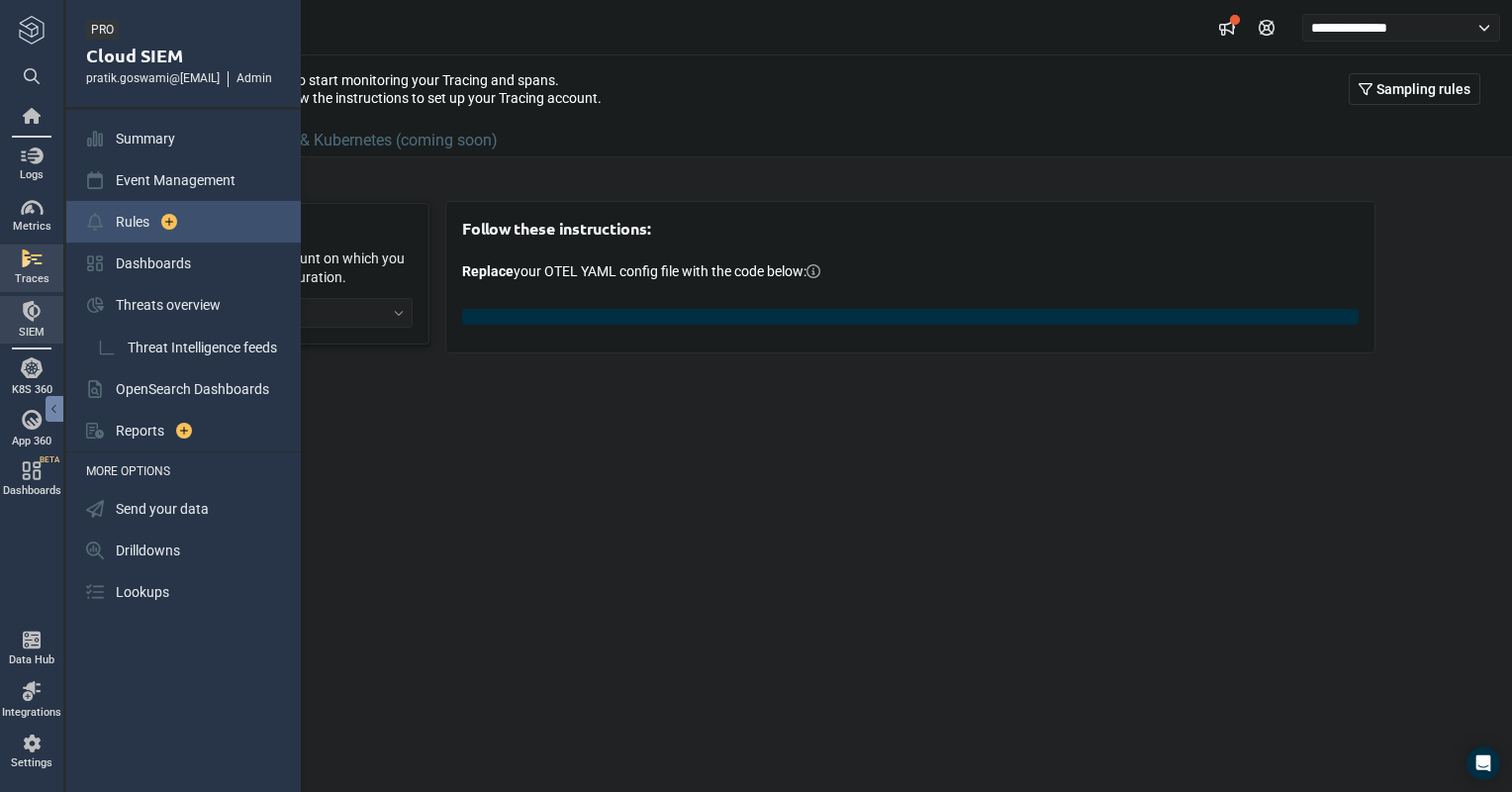 click on "Rules" at bounding box center (133, 222) 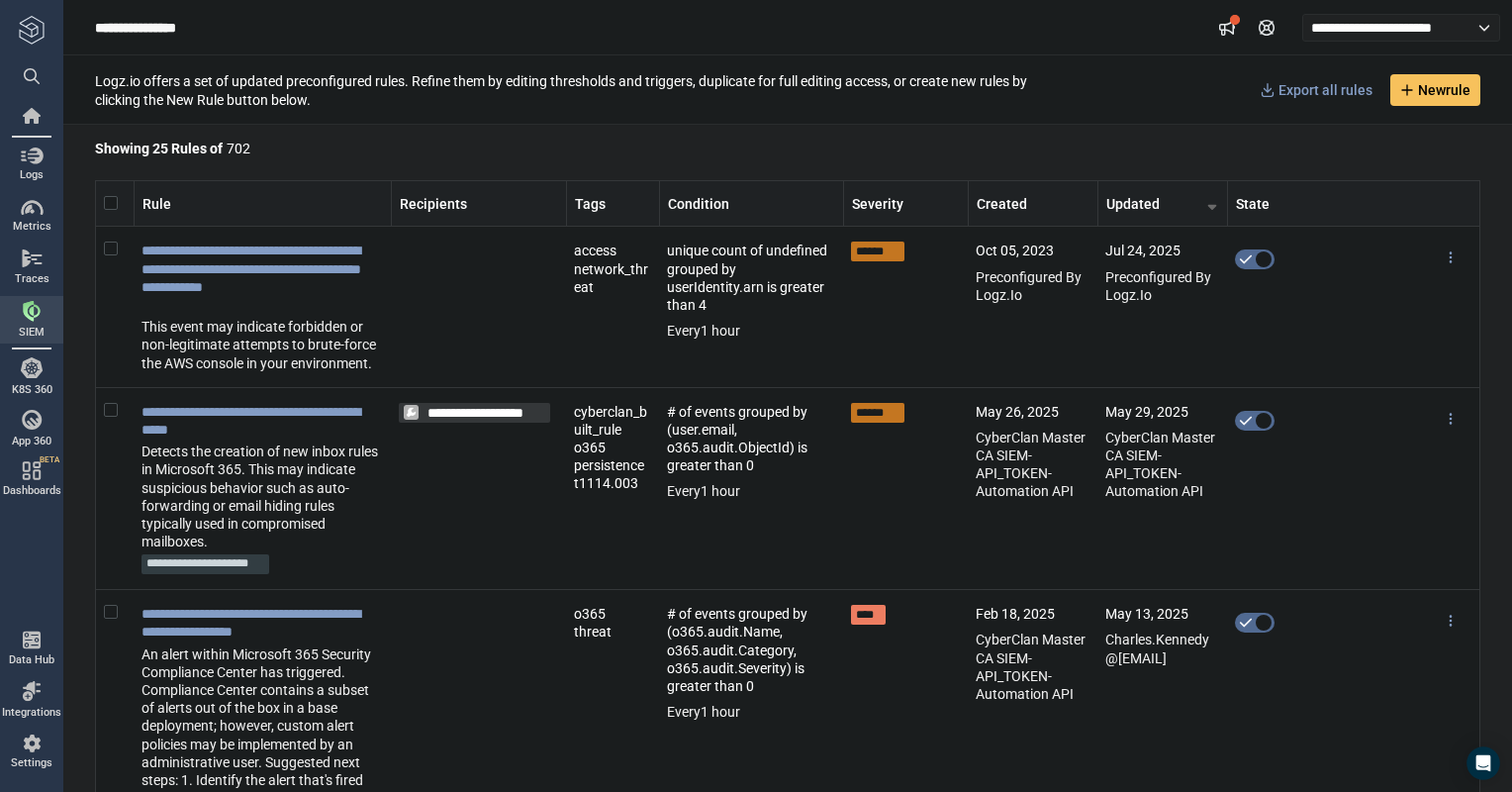 scroll, scrollTop: 0, scrollLeft: 0, axis: both 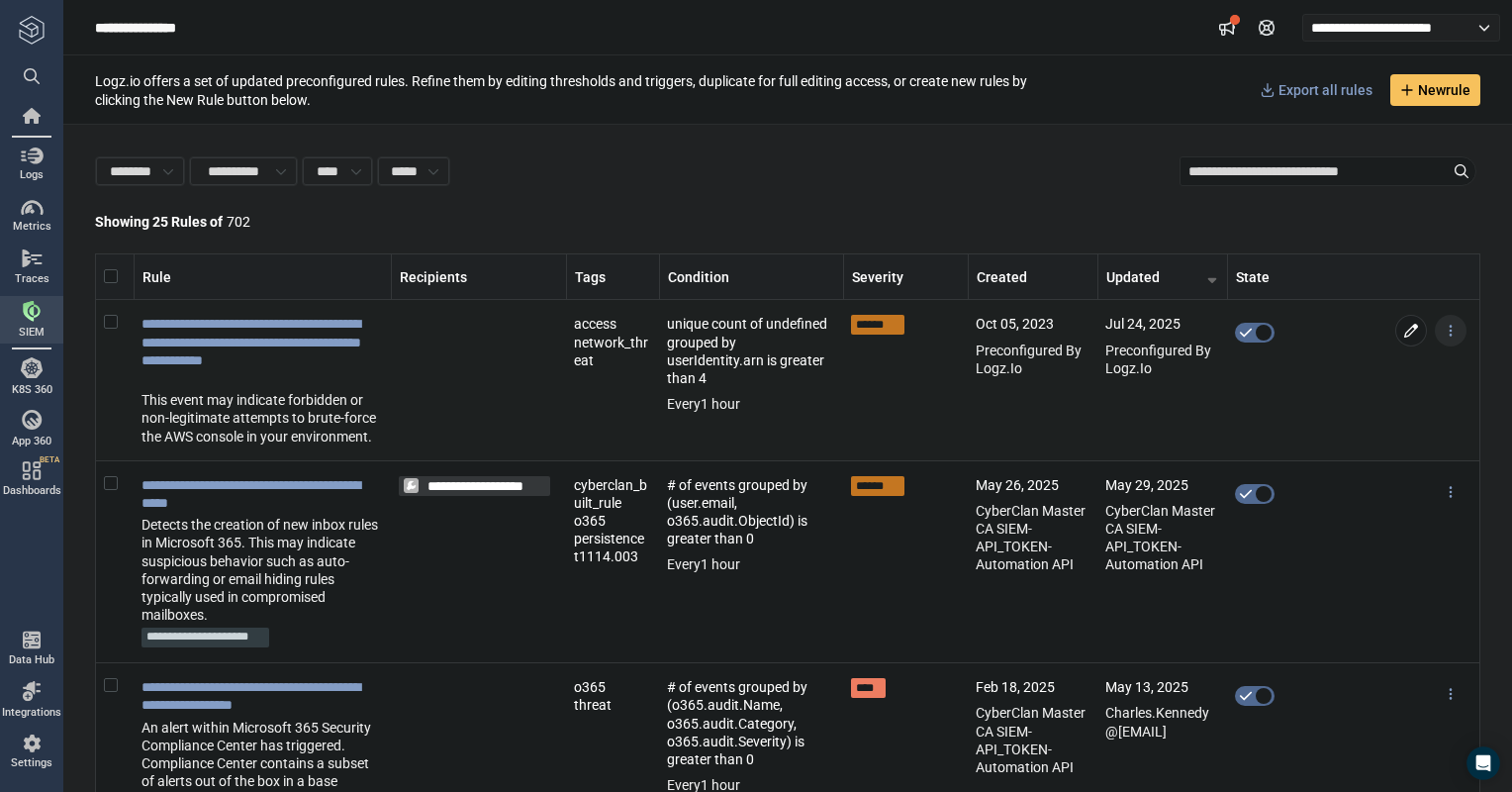click at bounding box center [1451, 331] 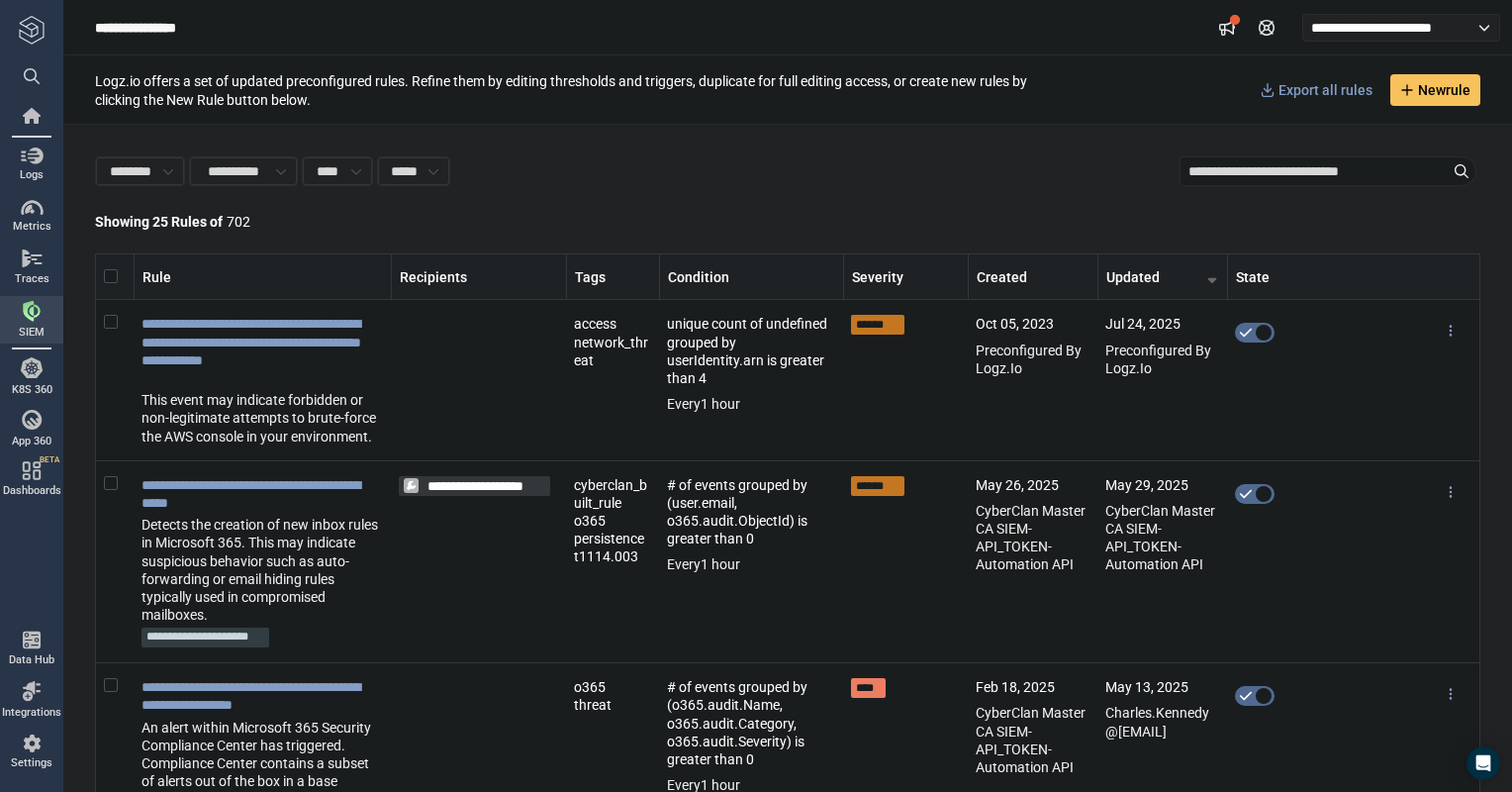 click on "Showing 25 Rules of 702" at bounding box center (788, 222) 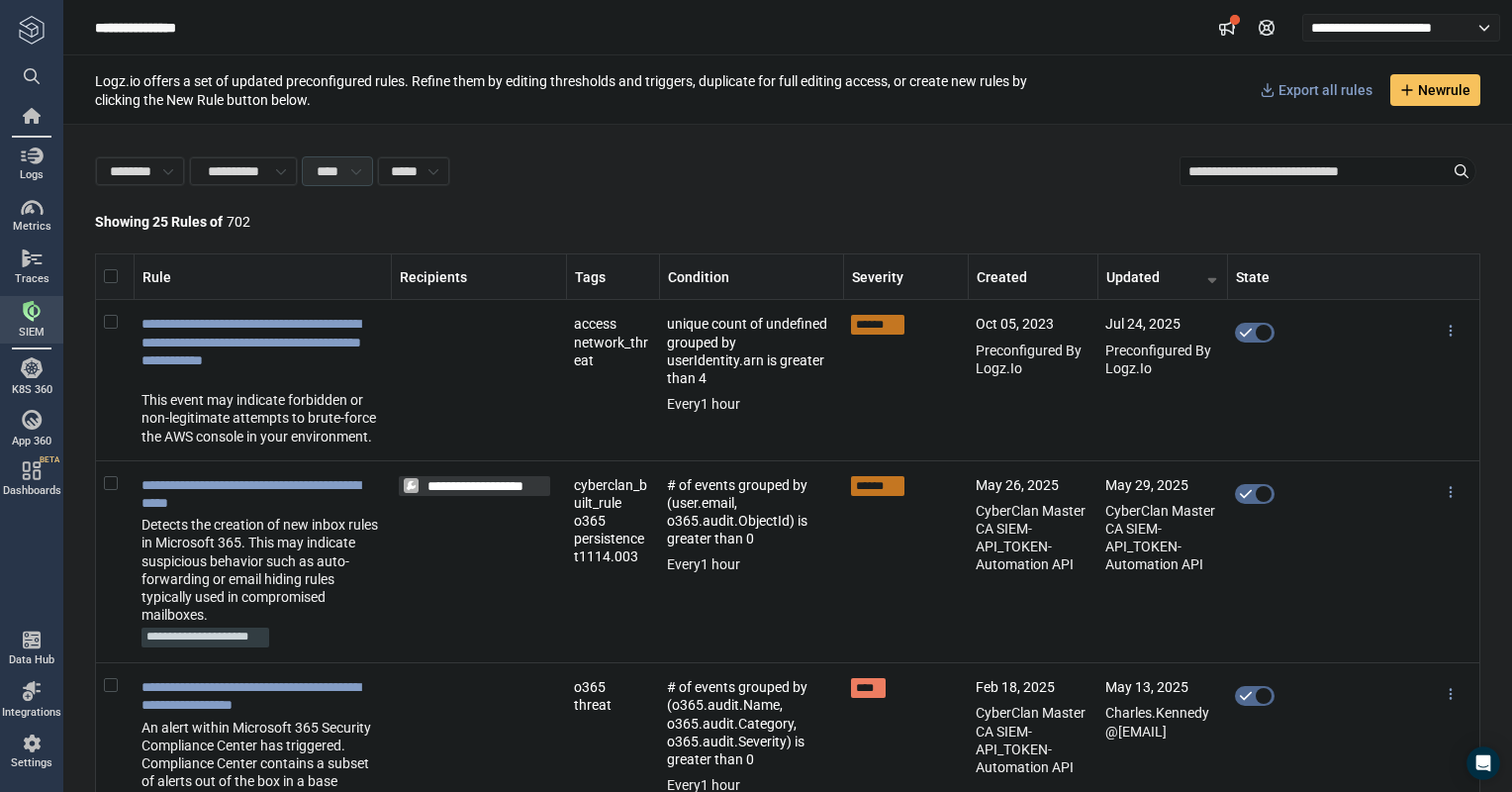 click on "****" at bounding box center [337, 171] 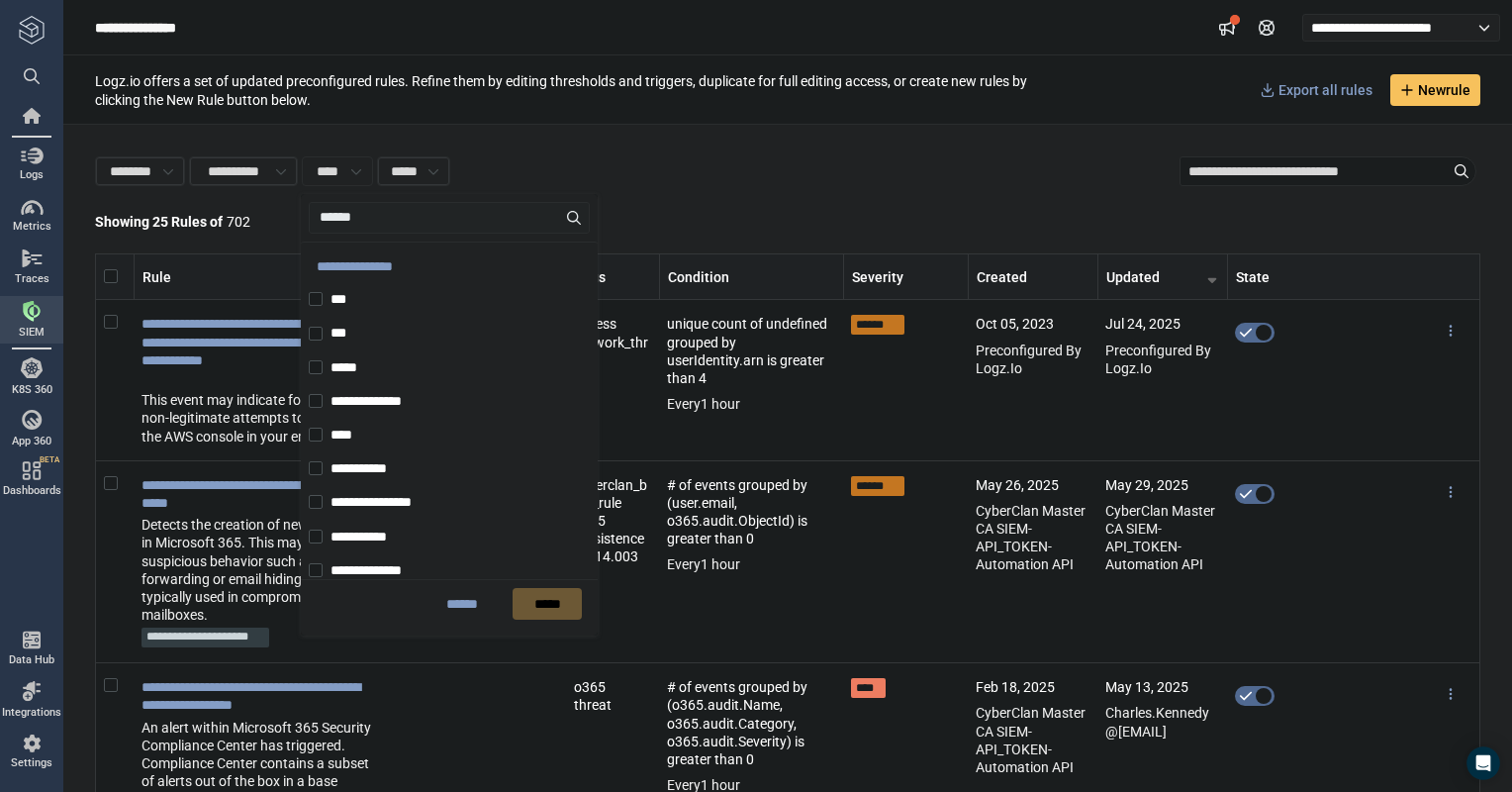 scroll, scrollTop: 335, scrollLeft: 0, axis: vertical 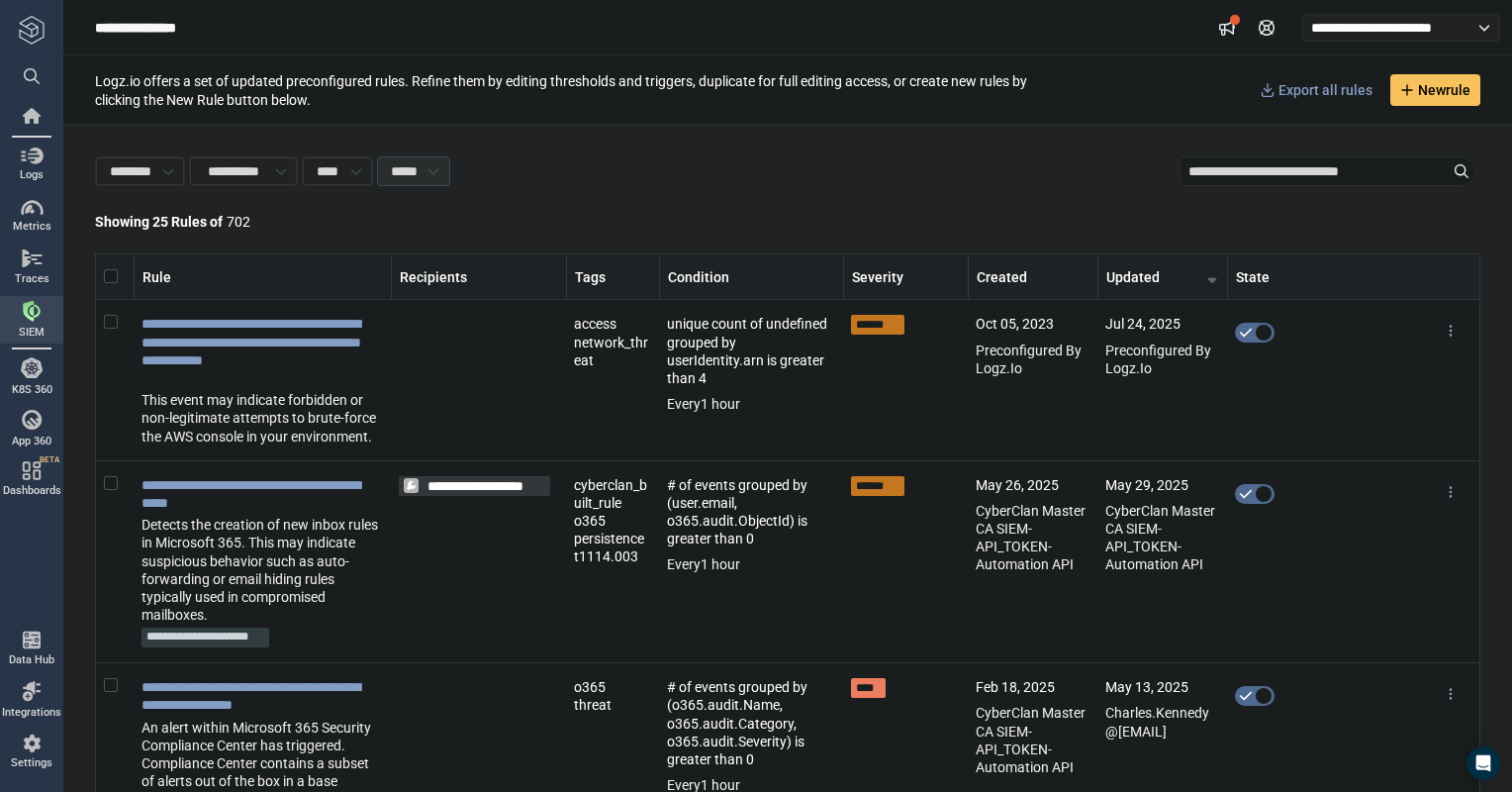 click on "*****" at bounding box center (404, 171) 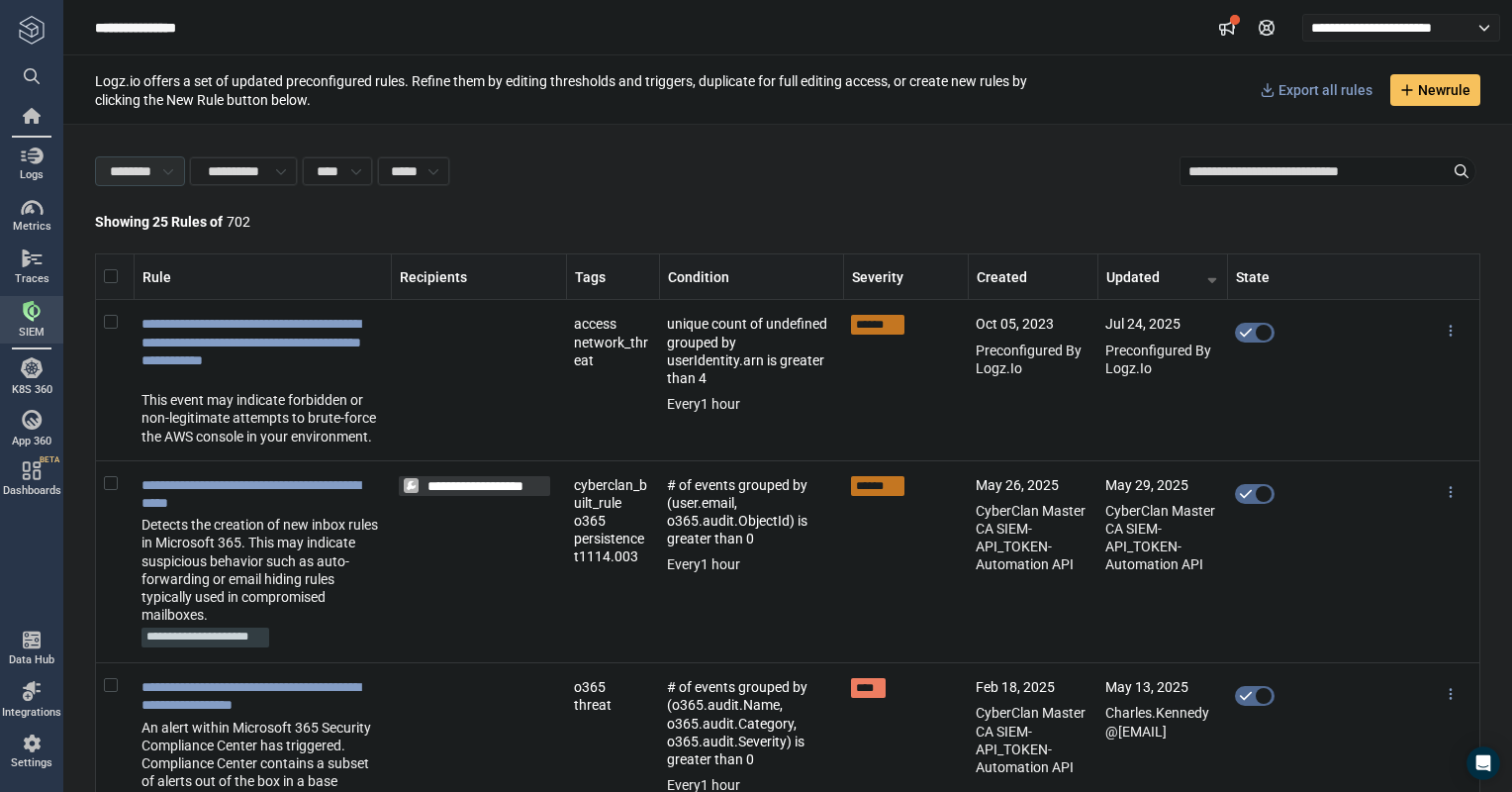click on "********" at bounding box center [130, 171] 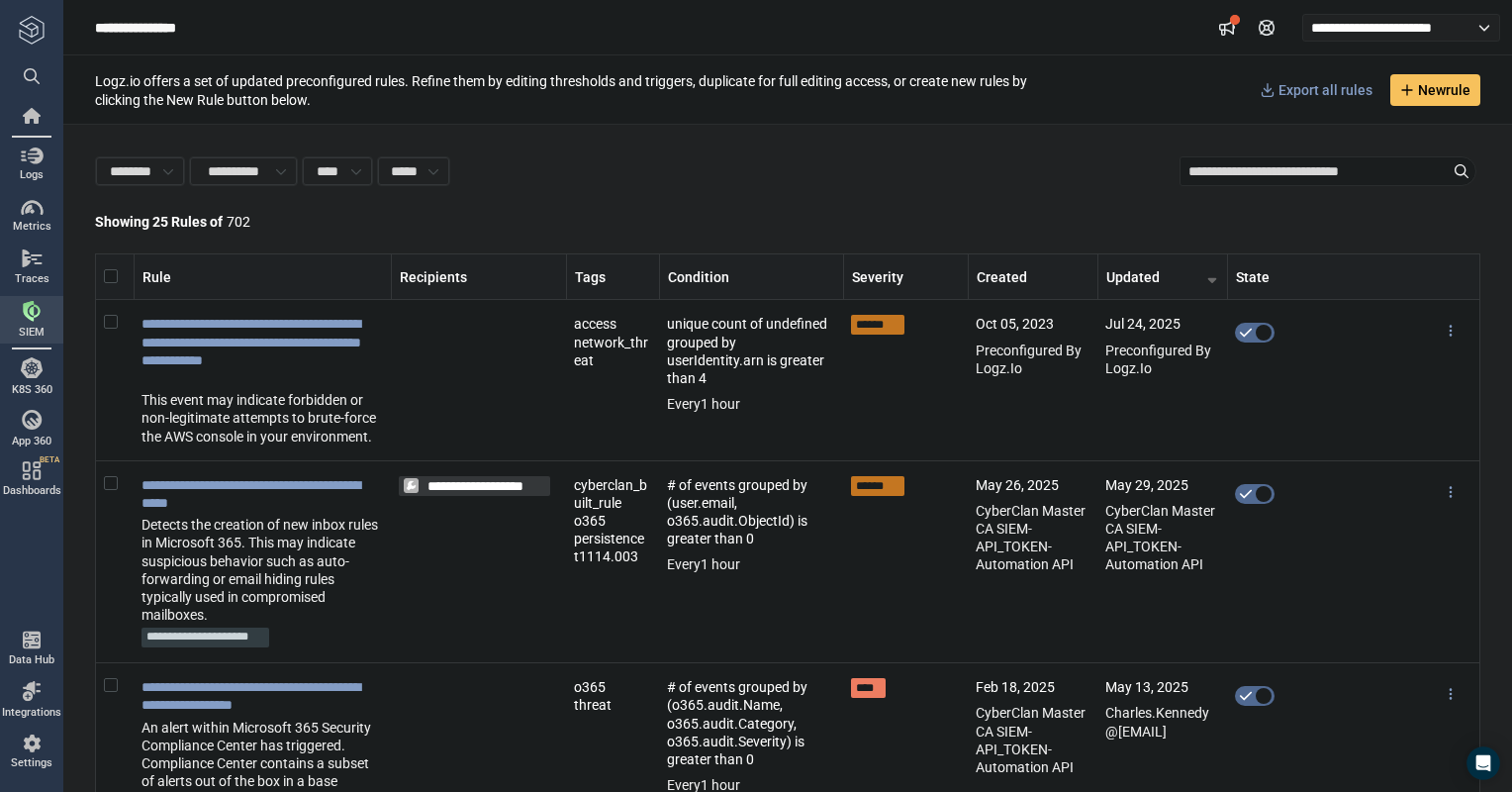 click on "**********" at bounding box center [788, 171] 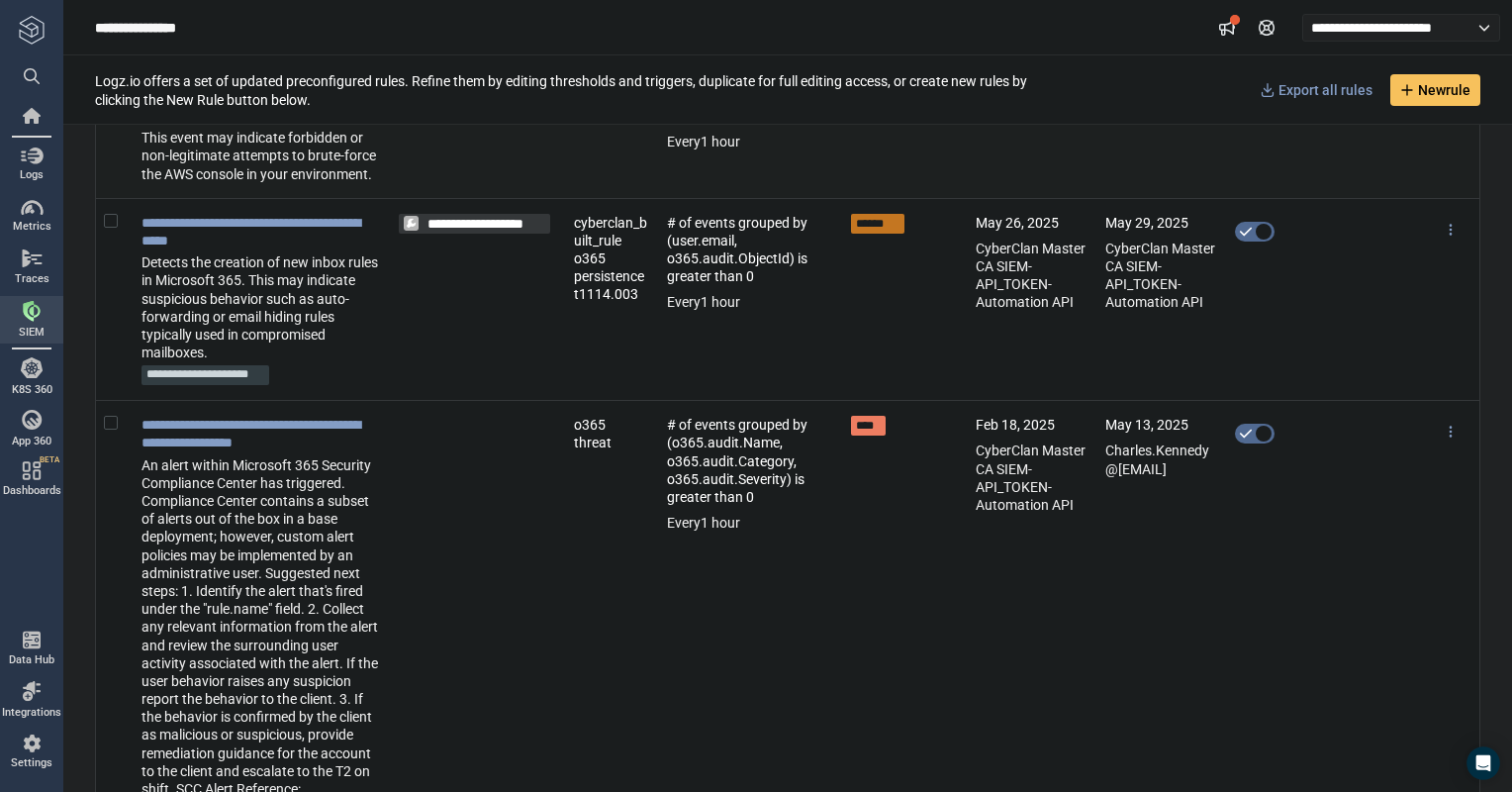 scroll, scrollTop: 38, scrollLeft: 0, axis: vertical 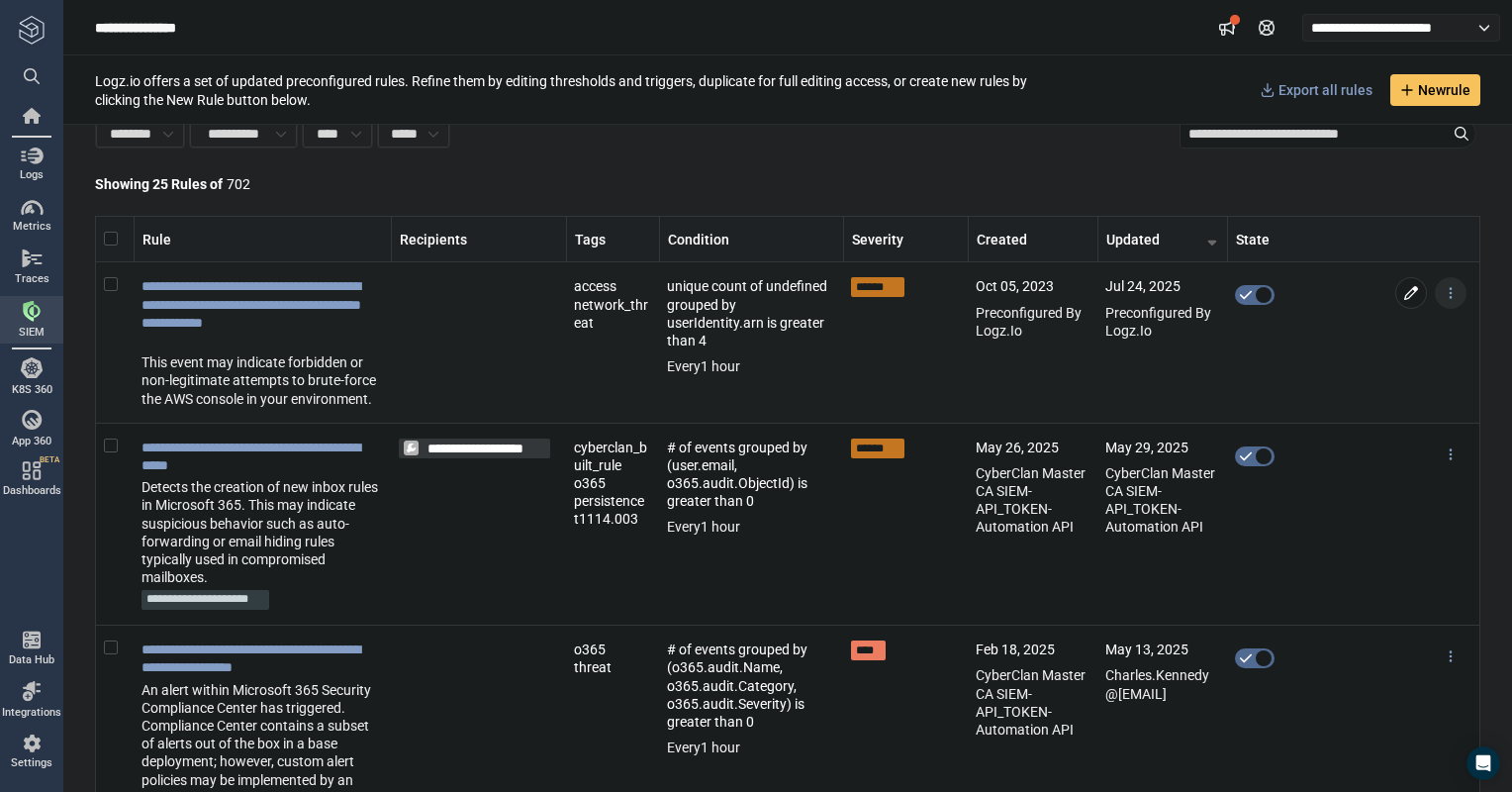 click at bounding box center [1451, 293] 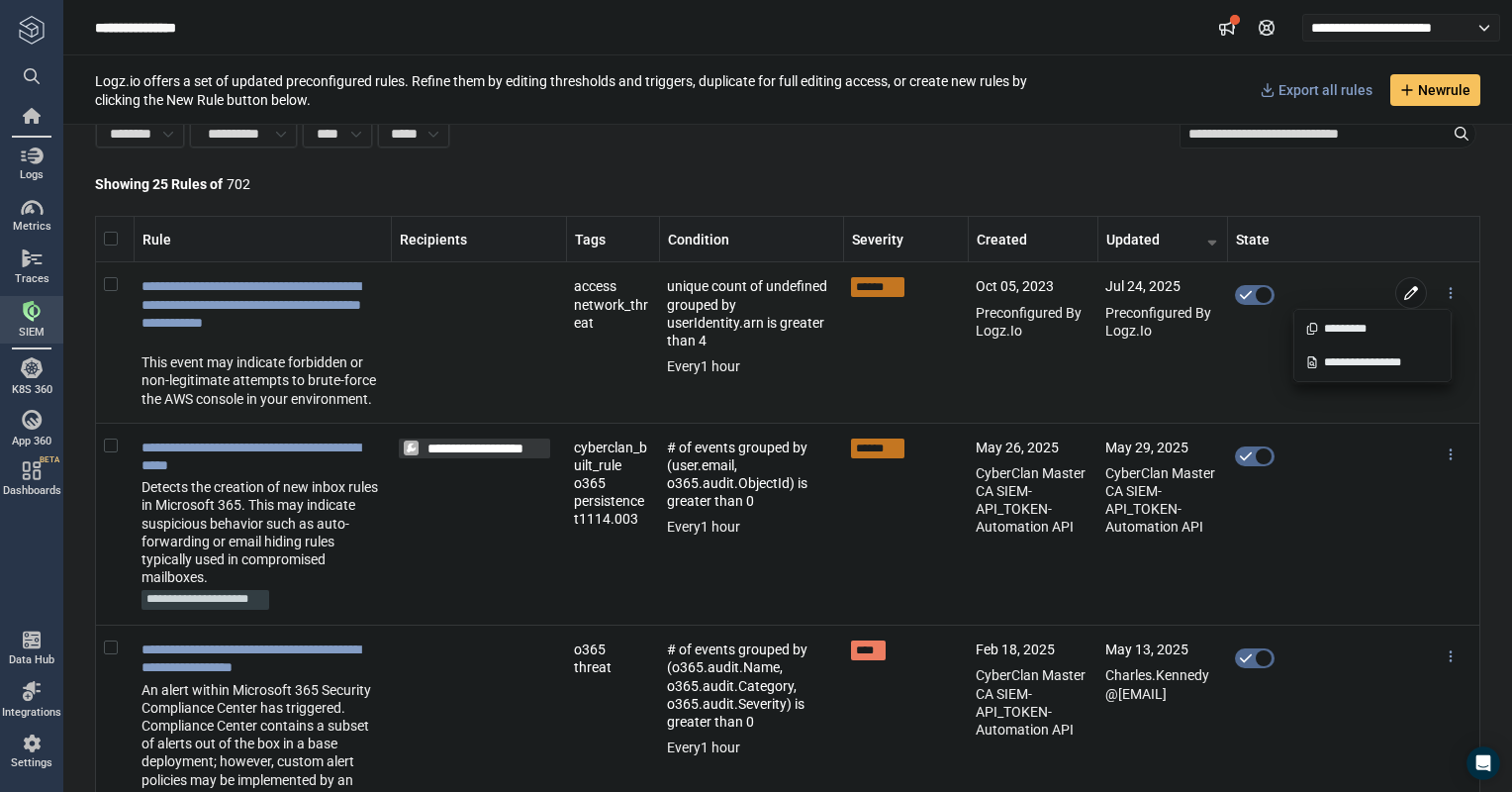 scroll, scrollTop: 0, scrollLeft: 0, axis: both 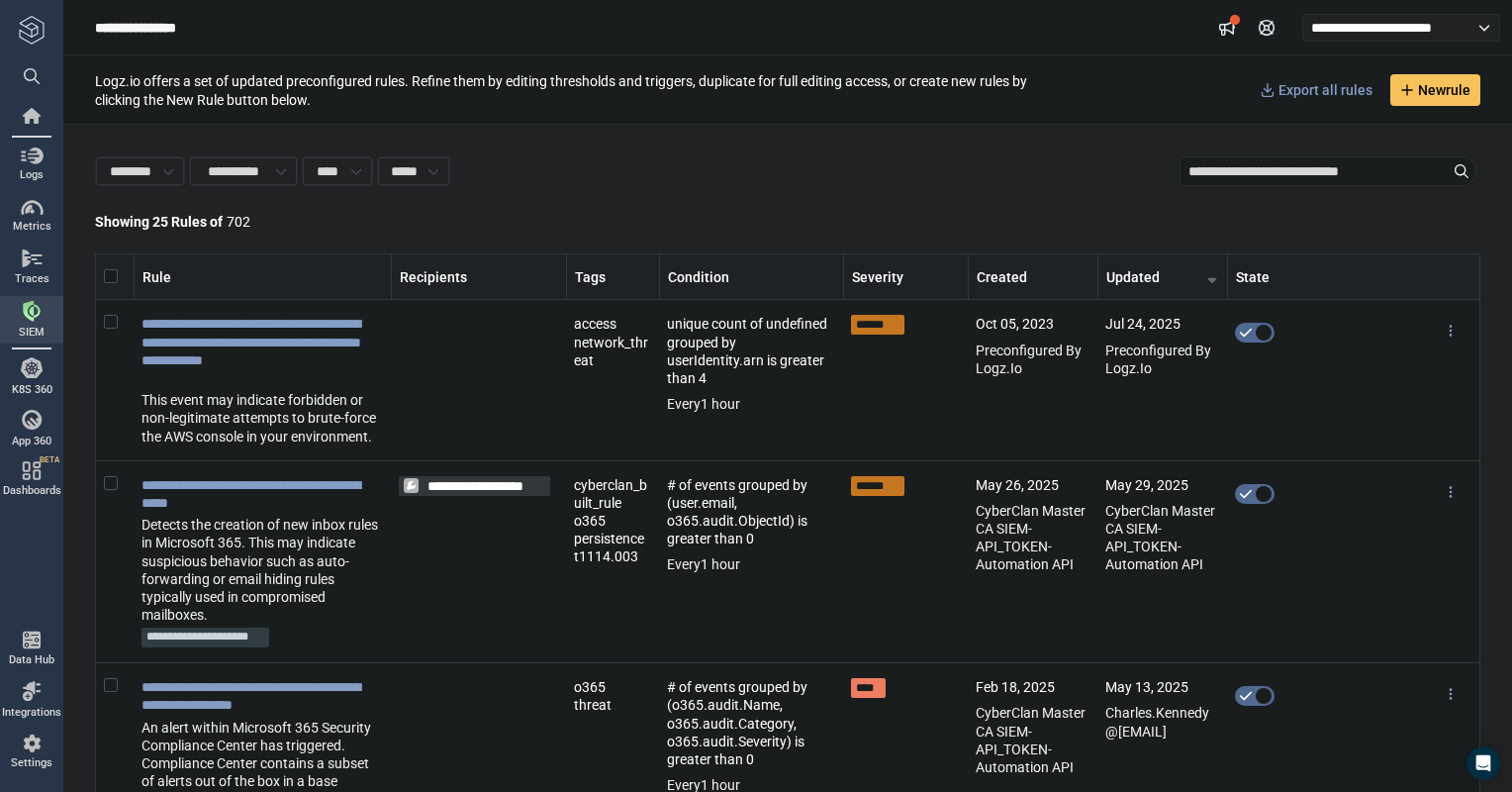 click on "**********" at bounding box center (788, 171) 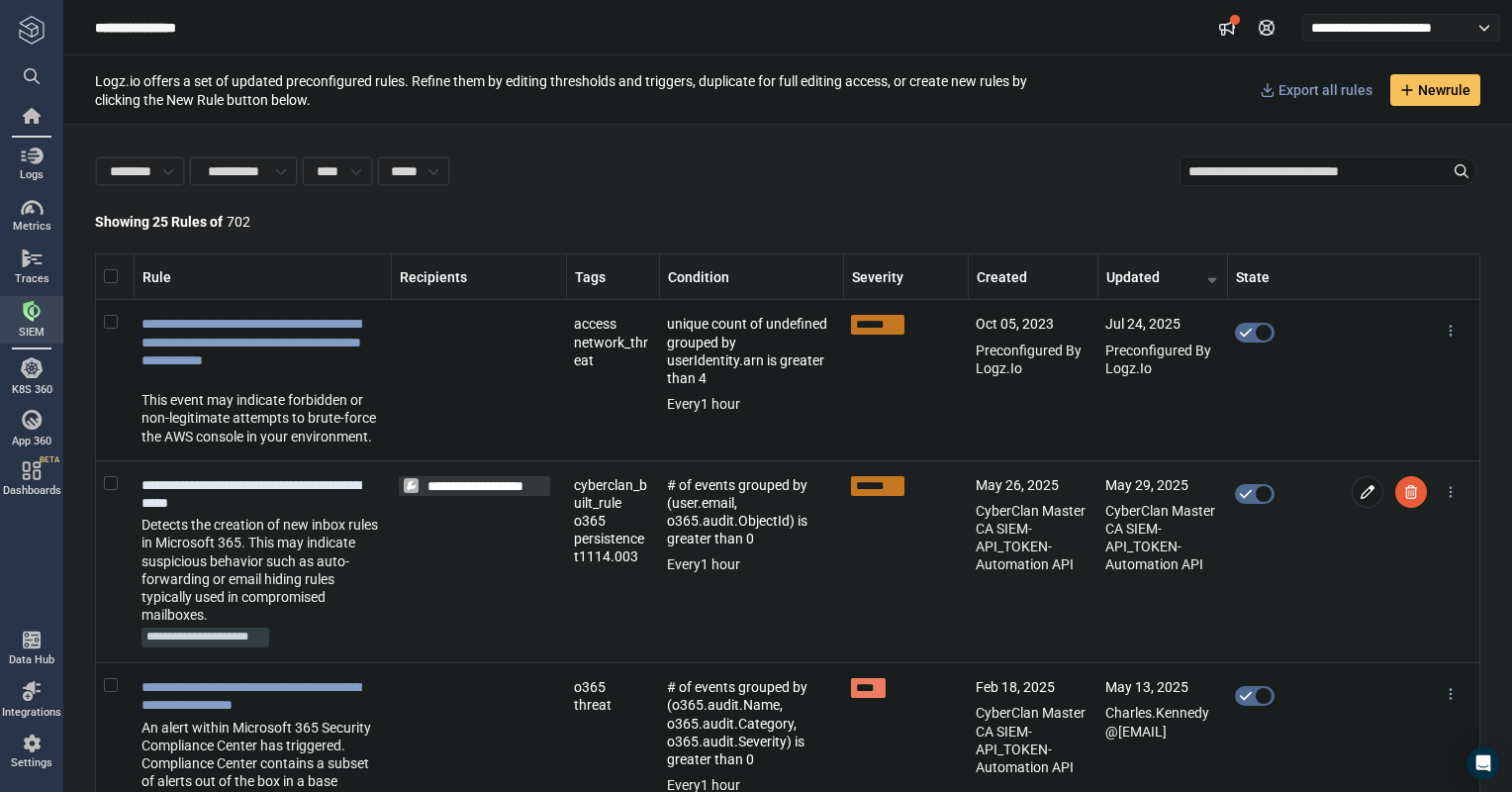 click on "**********" at bounding box center (260, 494) 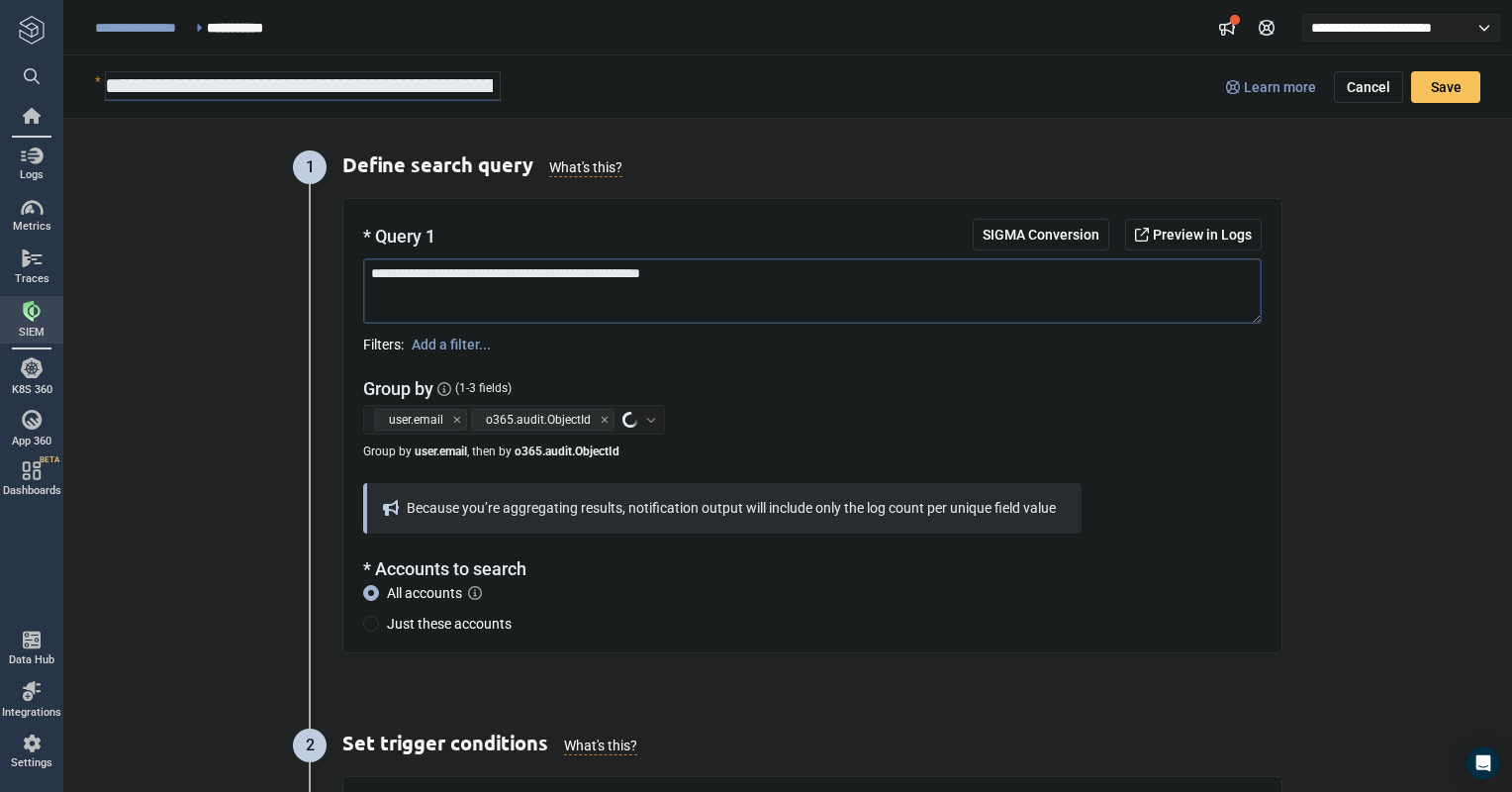 scroll, scrollTop: 0, scrollLeft: 134, axis: horizontal 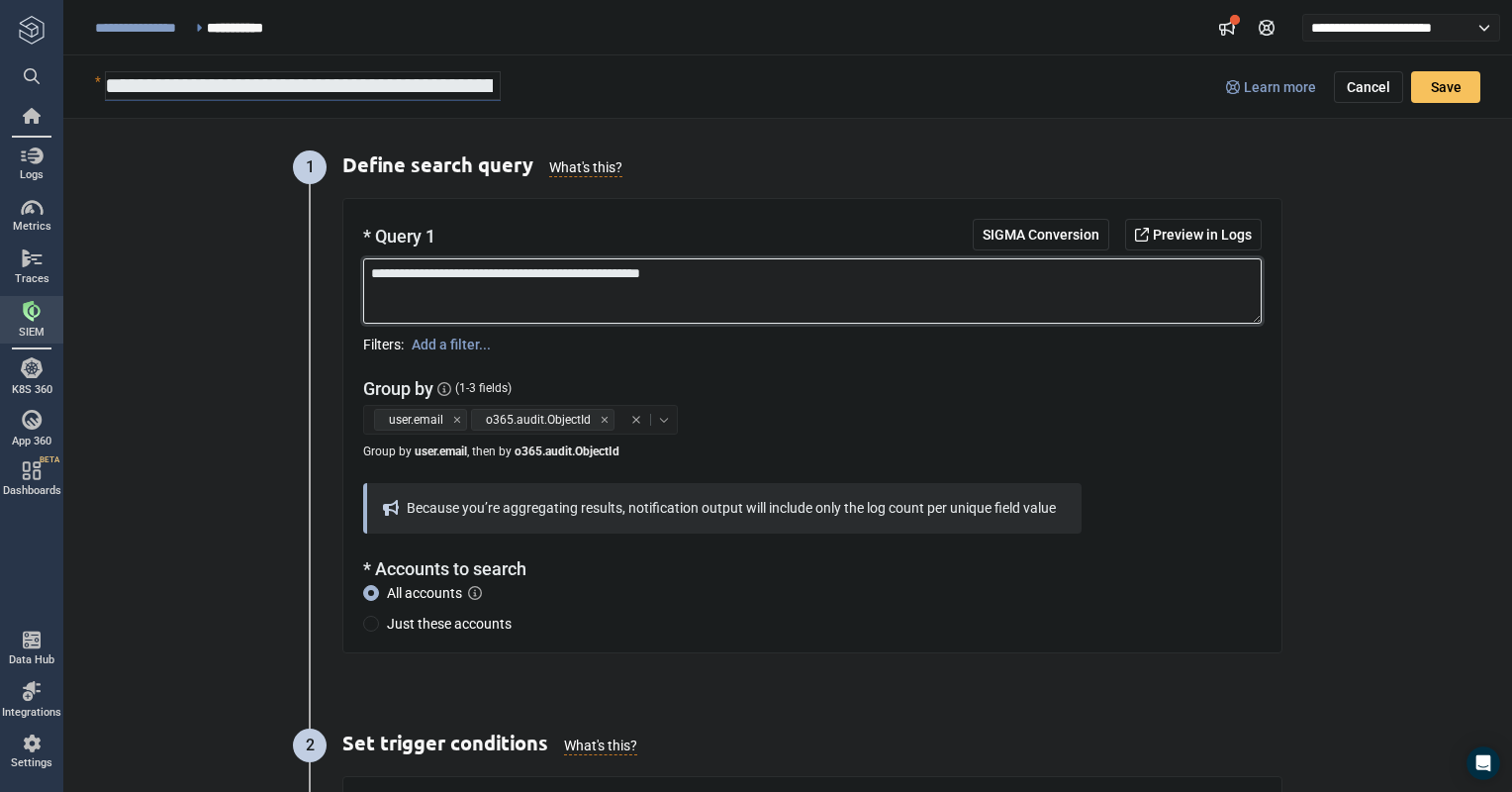 drag, startPoint x: 720, startPoint y: 275, endPoint x: 335, endPoint y: 253, distance: 385.6281 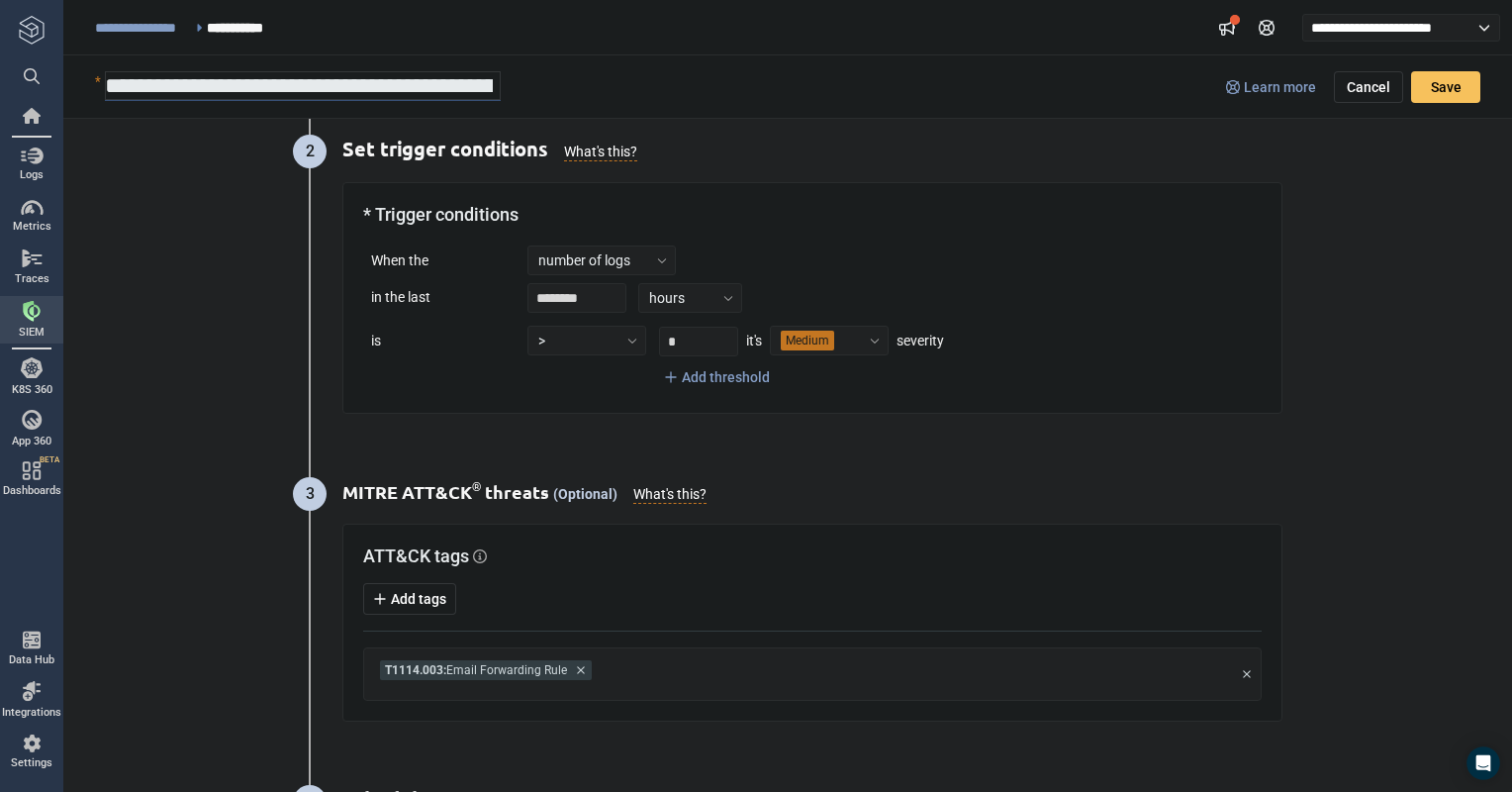 scroll, scrollTop: 0, scrollLeft: 0, axis: both 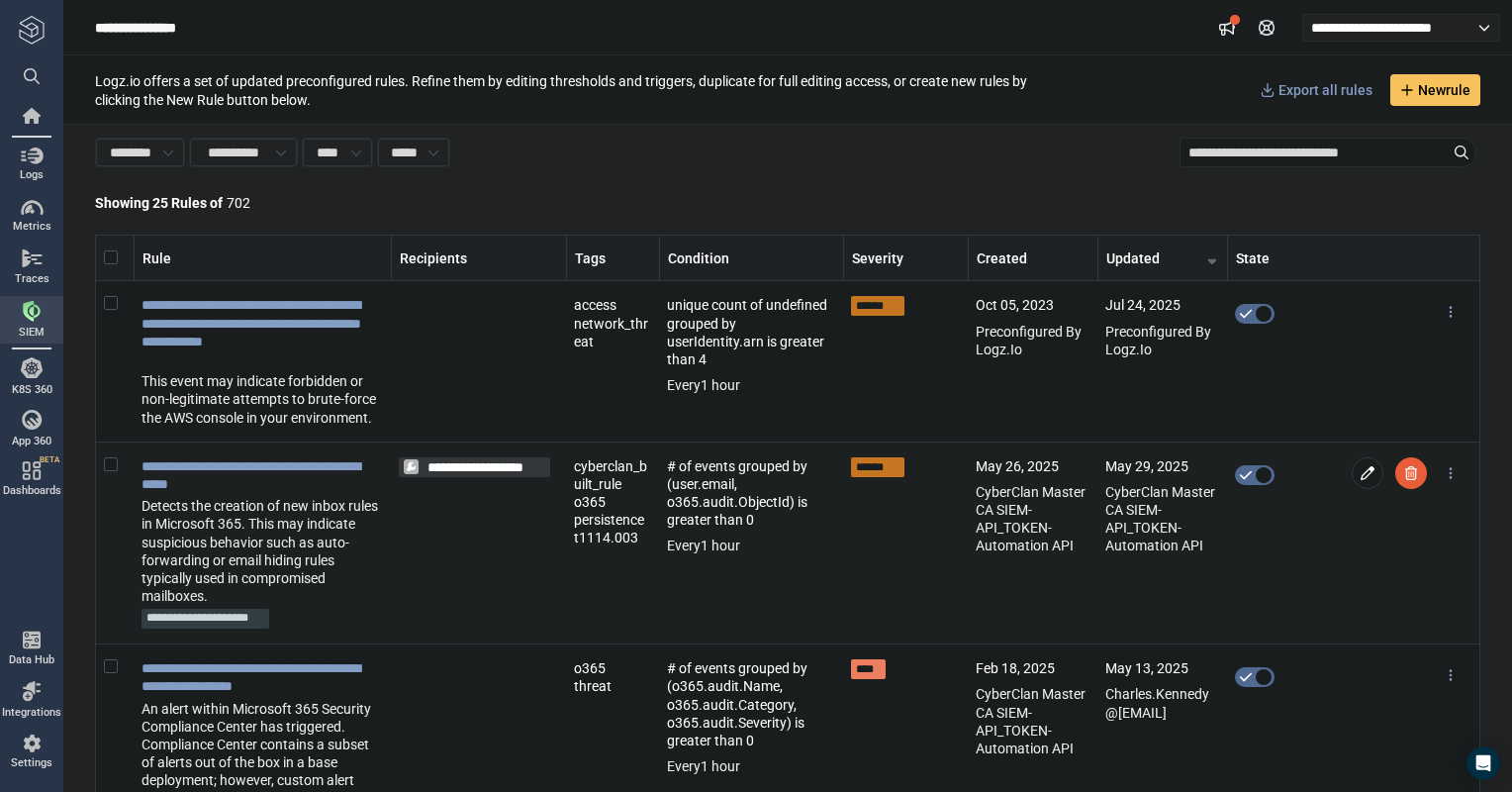click on "# of events grouped by (user.email, o365.audit.ObjectId) is greater than 0" at bounding box center (751, 493) 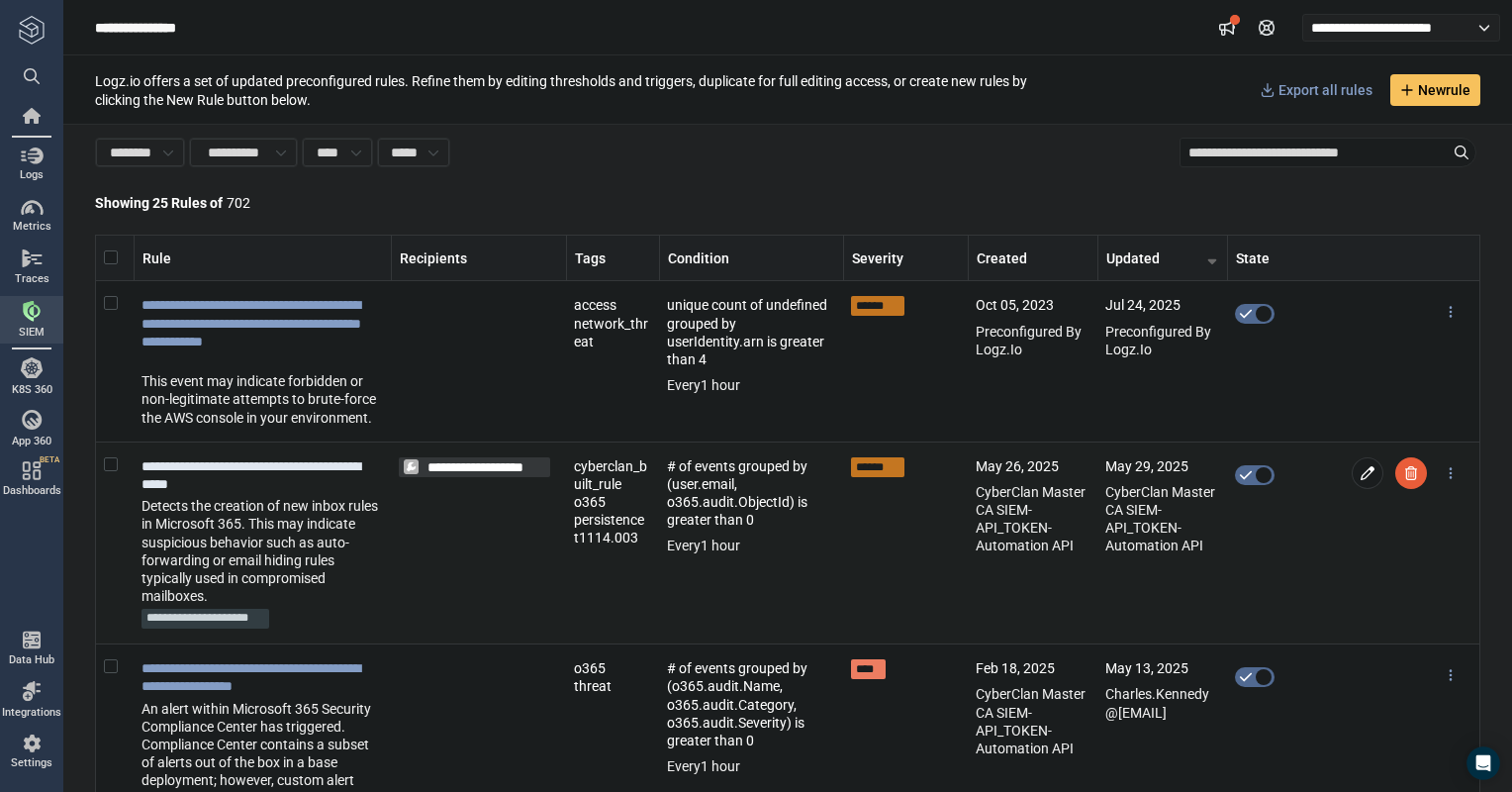 click on "**********" at bounding box center (260, 475) 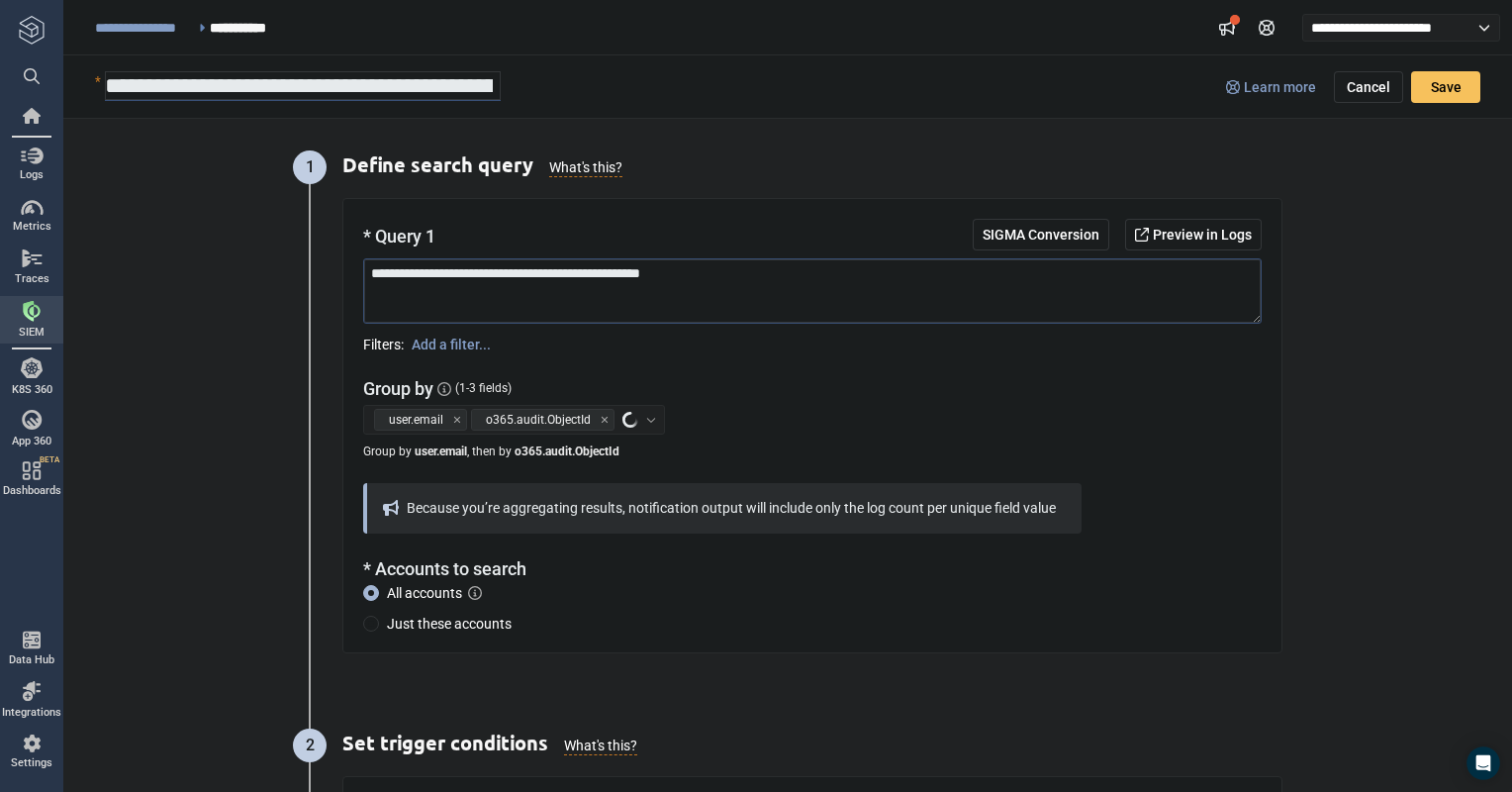 scroll, scrollTop: 0, scrollLeft: 134, axis: horizontal 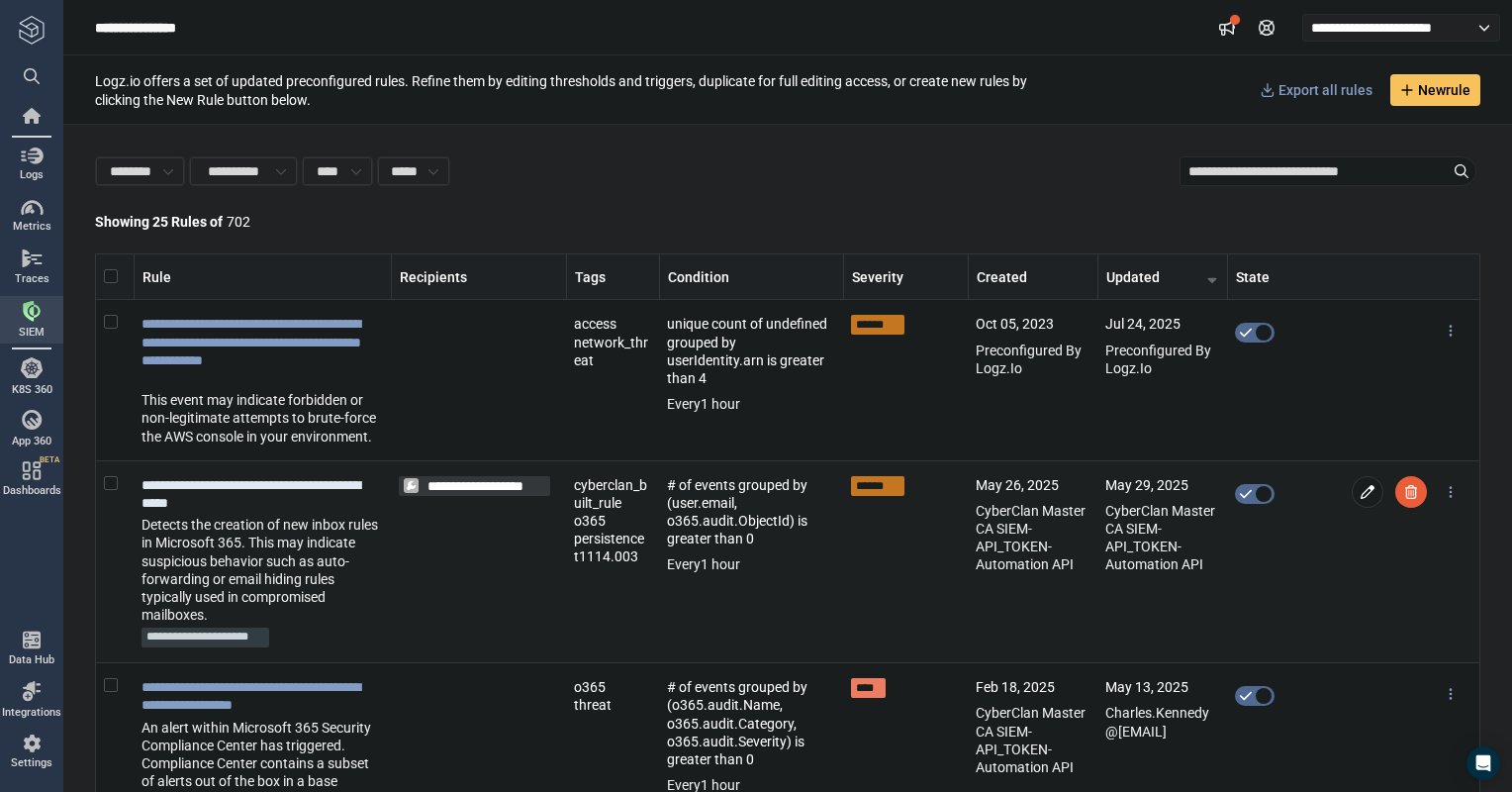 click on "**********" at bounding box center [260, 494] 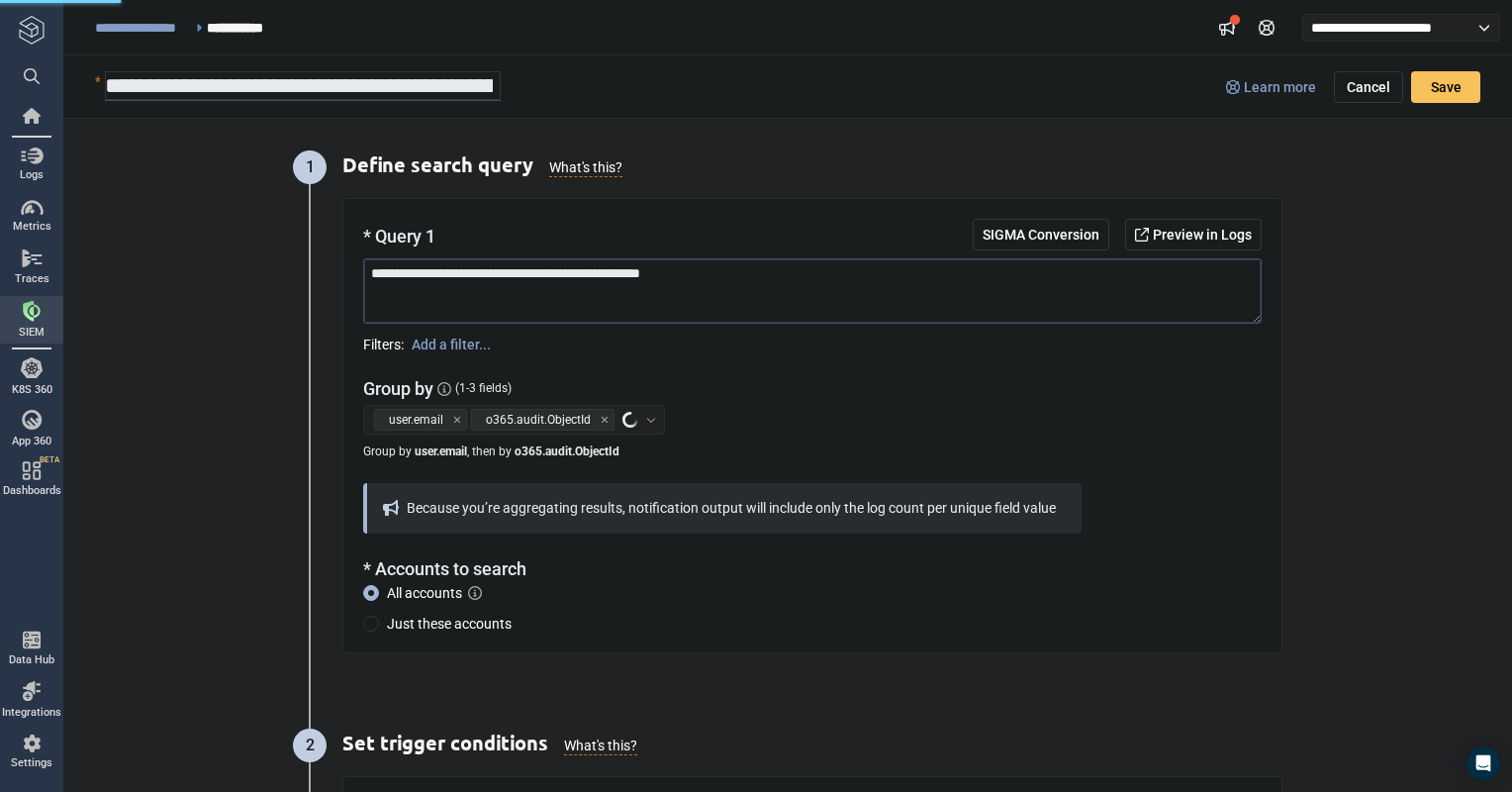 scroll, scrollTop: 0, scrollLeft: 134, axis: horizontal 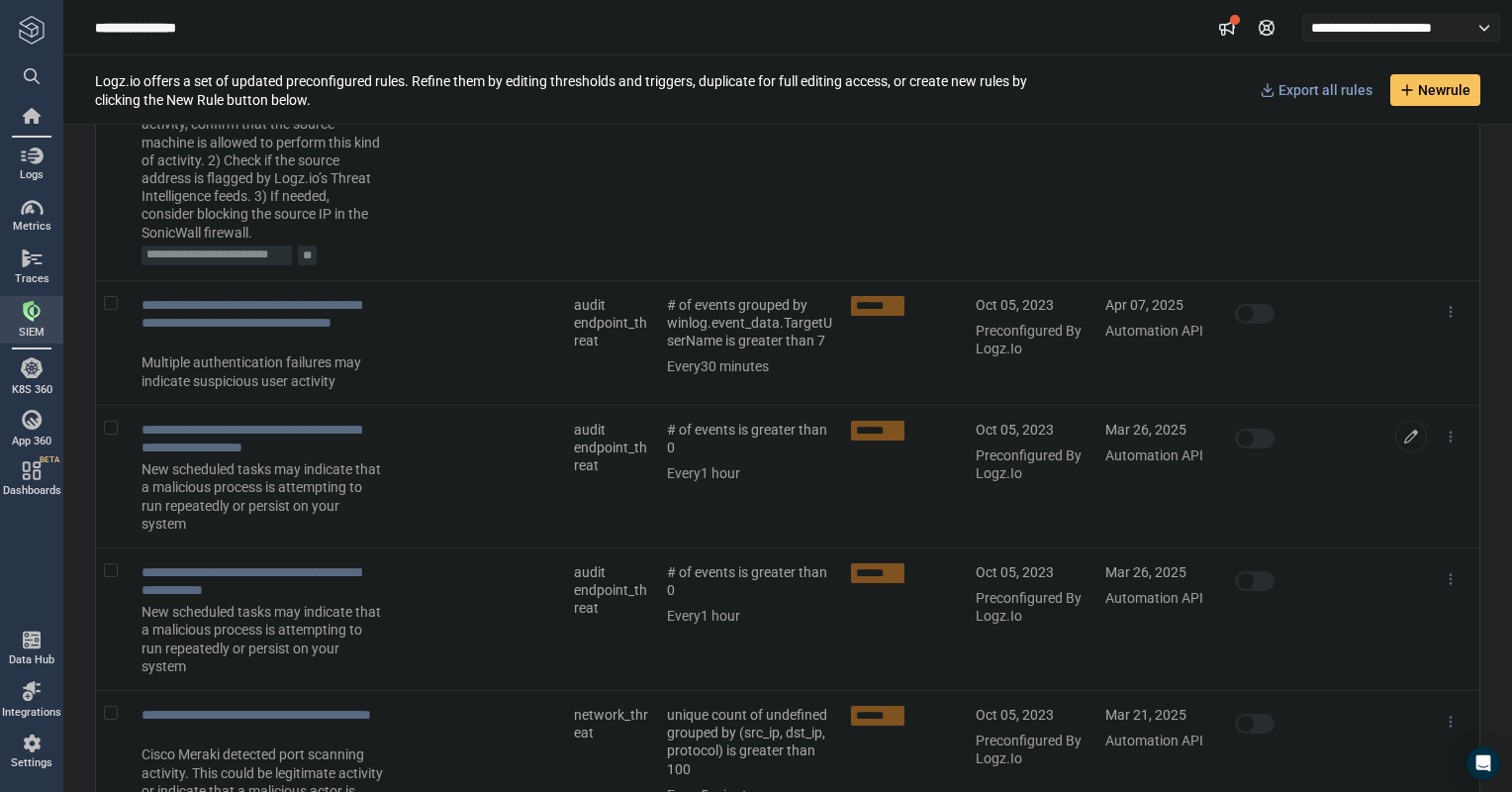 click at bounding box center [478, 476] 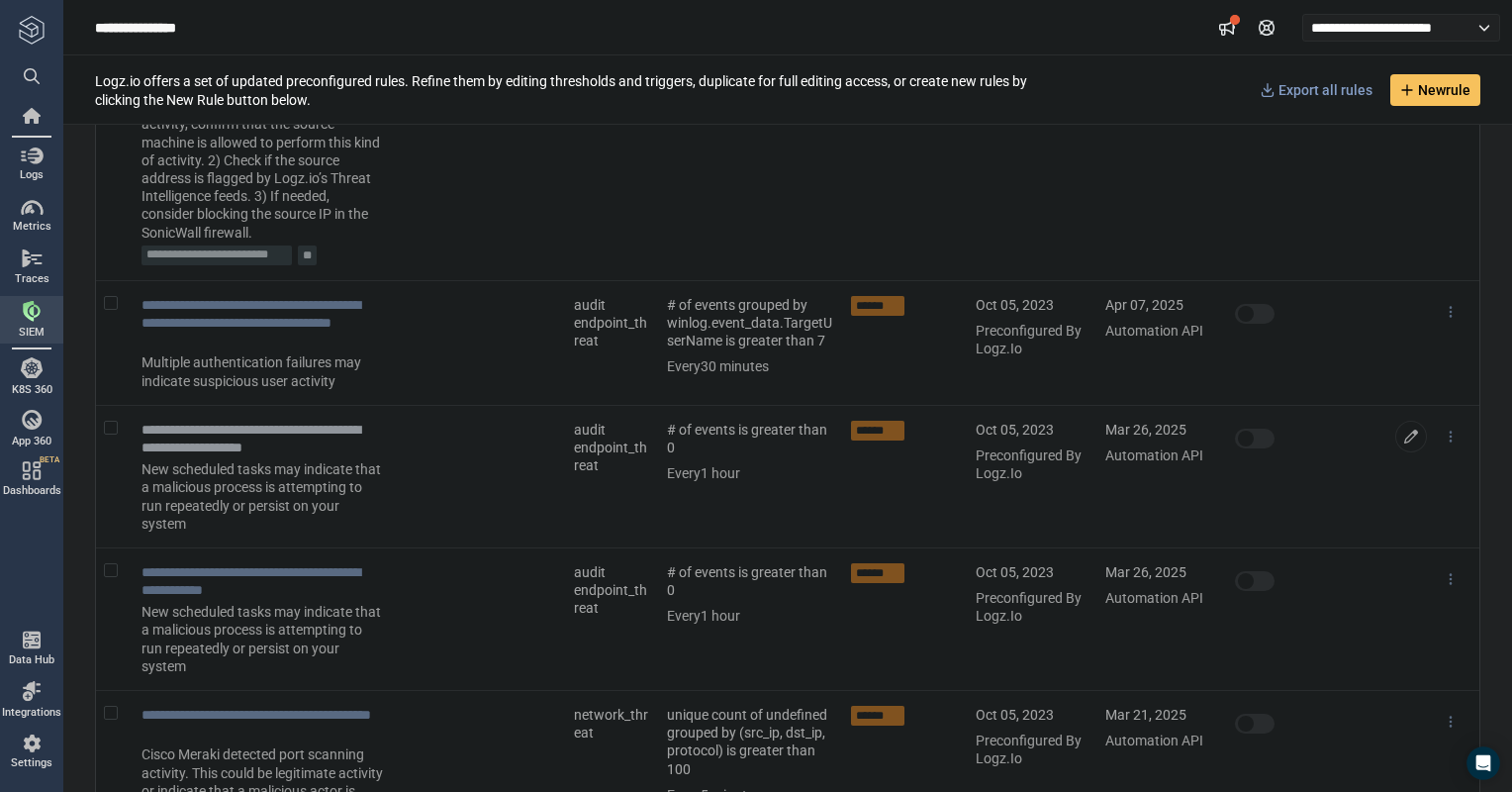 click on "**********" at bounding box center [260, 439] 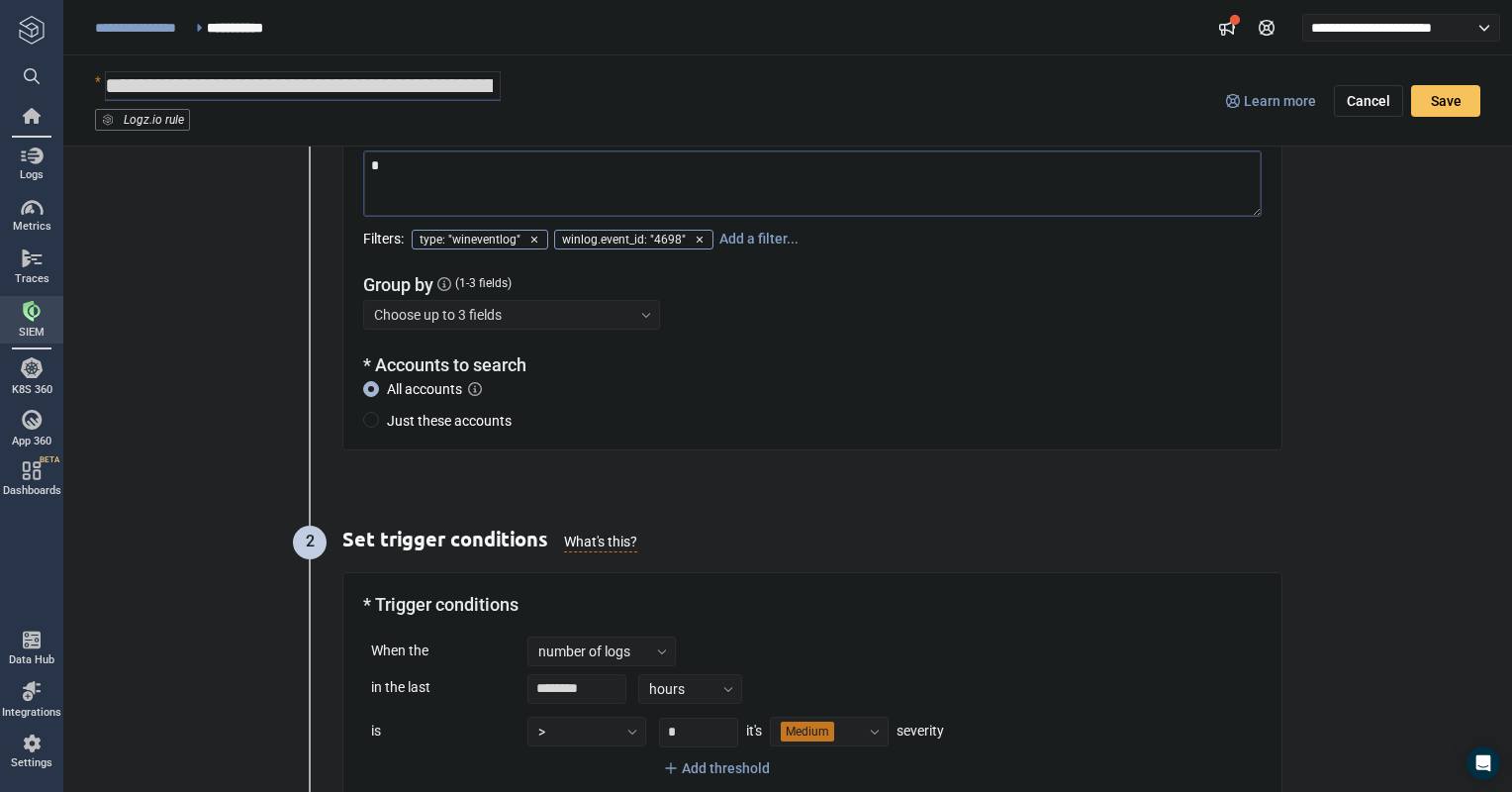 scroll, scrollTop: 0, scrollLeft: 0, axis: both 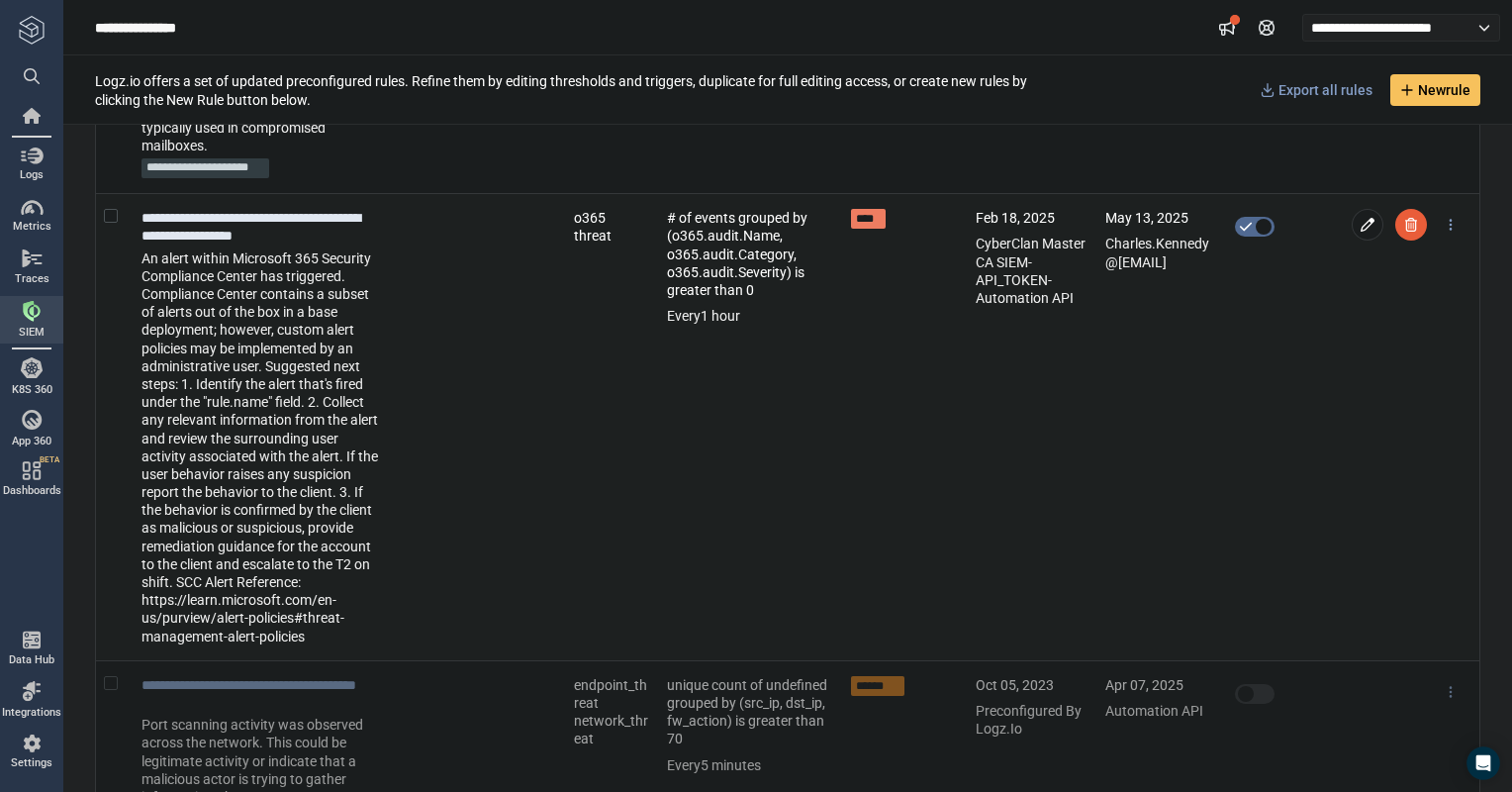 click on "**********" at bounding box center (260, 227) 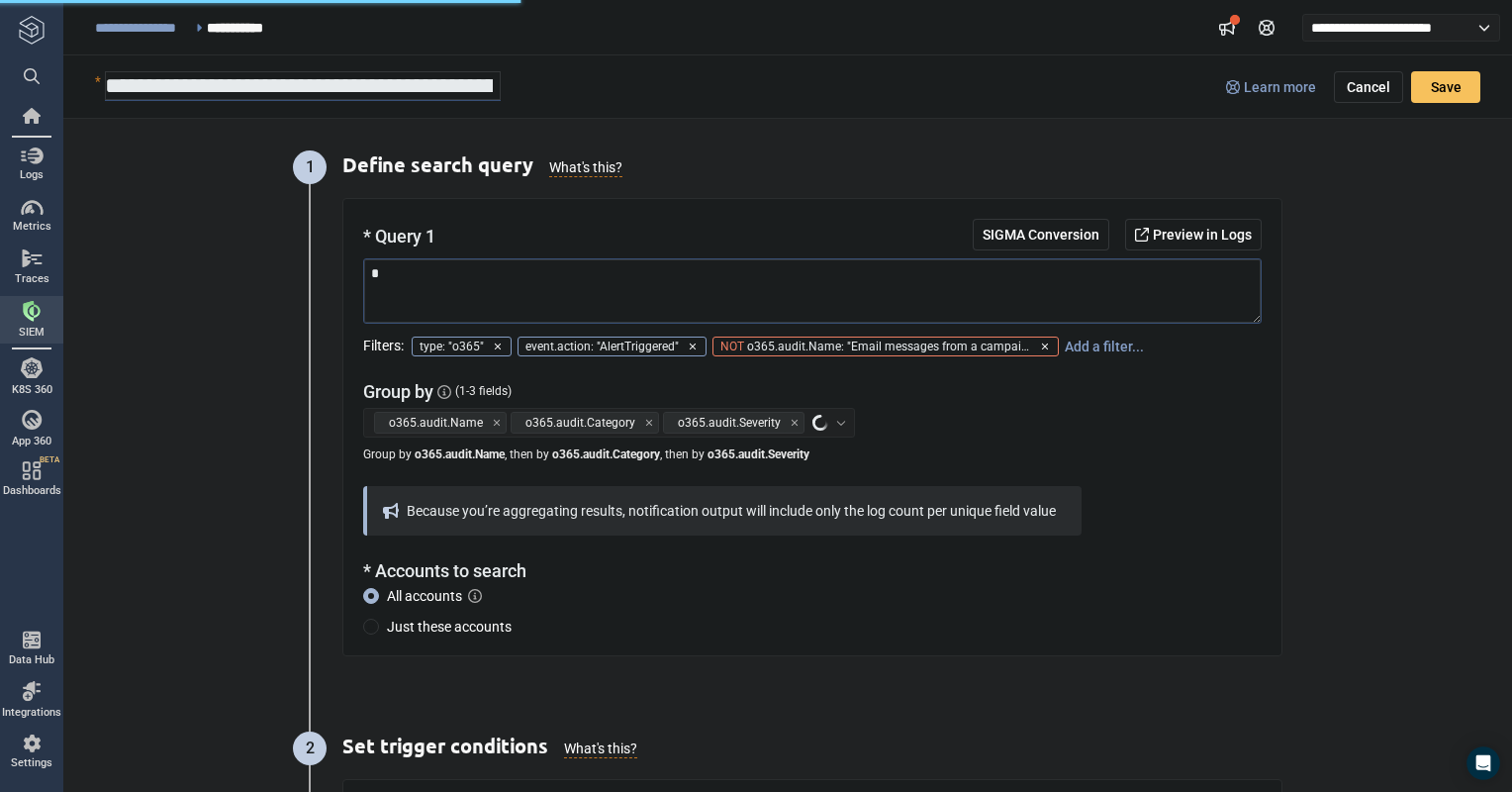 scroll, scrollTop: 0, scrollLeft: 252, axis: horizontal 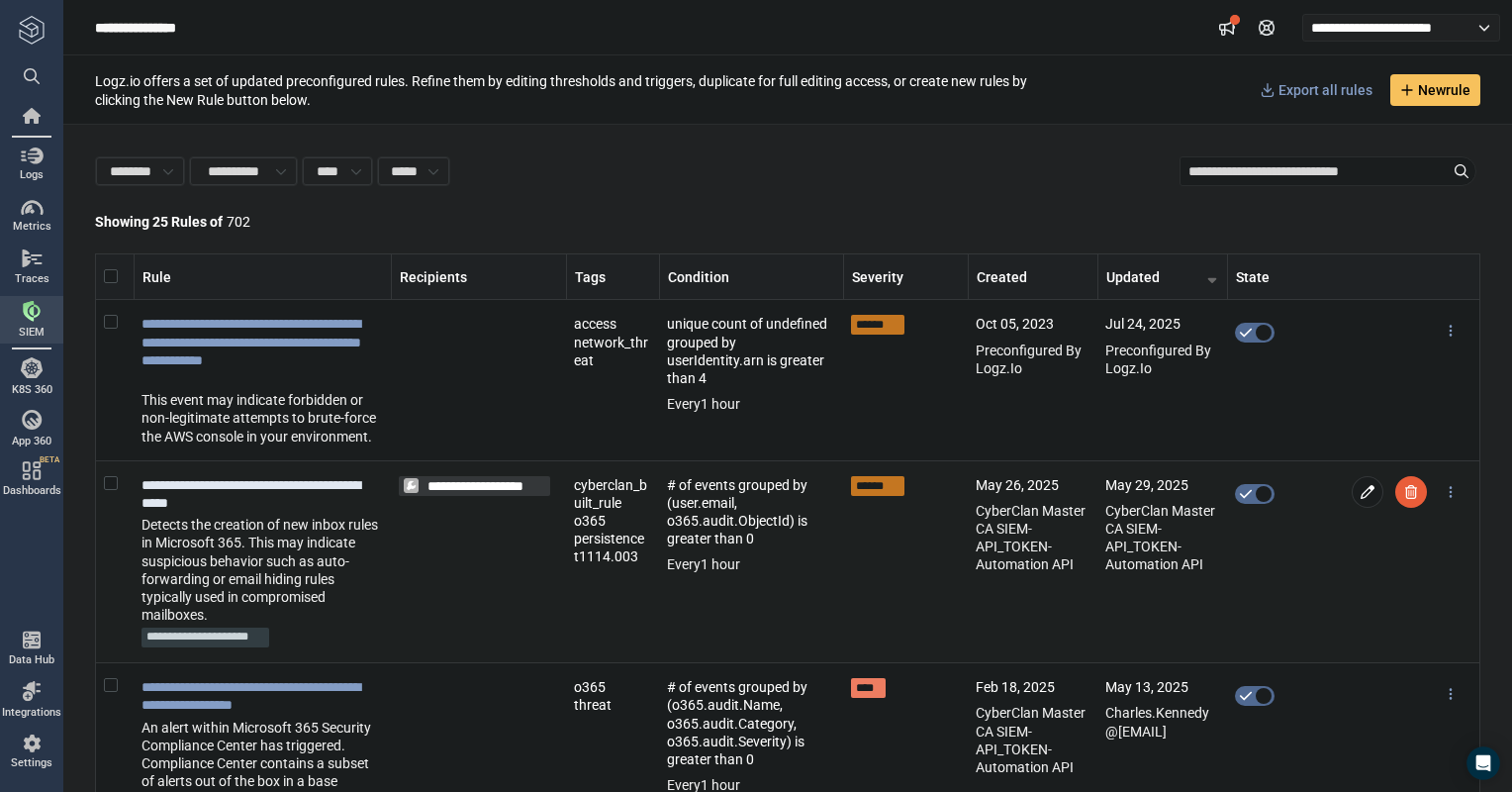 click on "**********" at bounding box center [260, 494] 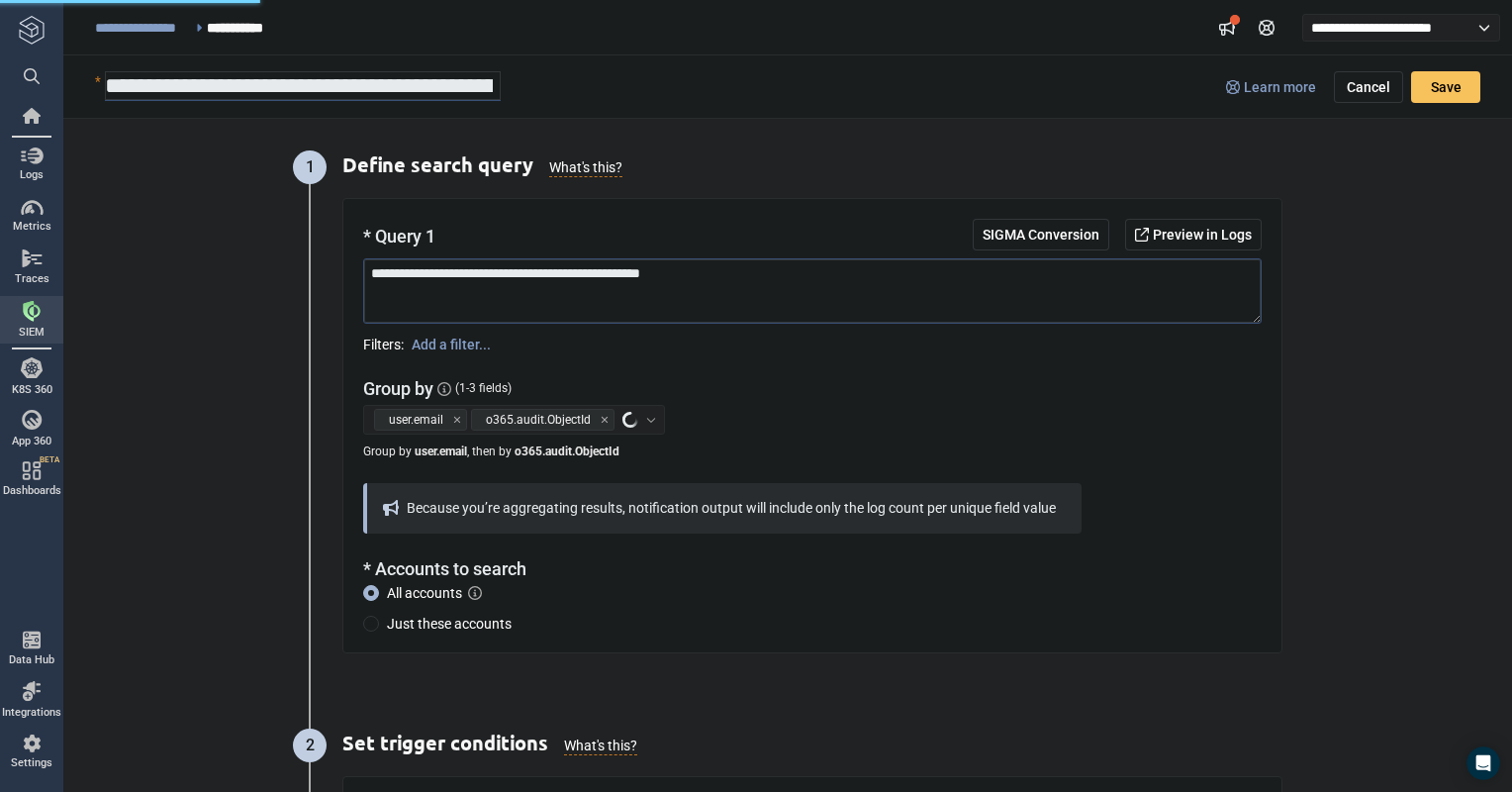 scroll, scrollTop: 0, scrollLeft: 134, axis: horizontal 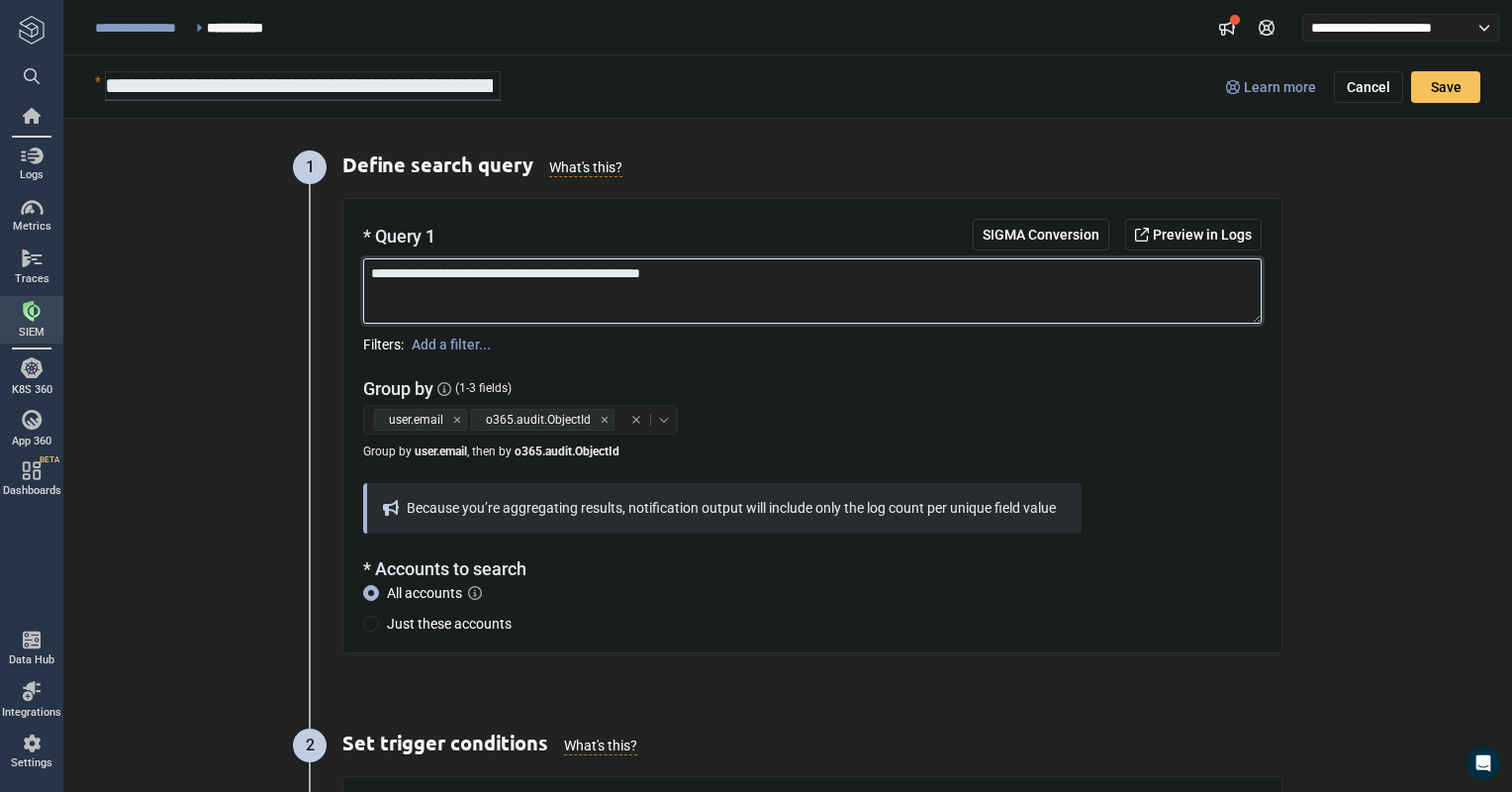 drag, startPoint x: 776, startPoint y: 272, endPoint x: 329, endPoint y: 264, distance: 447.0716 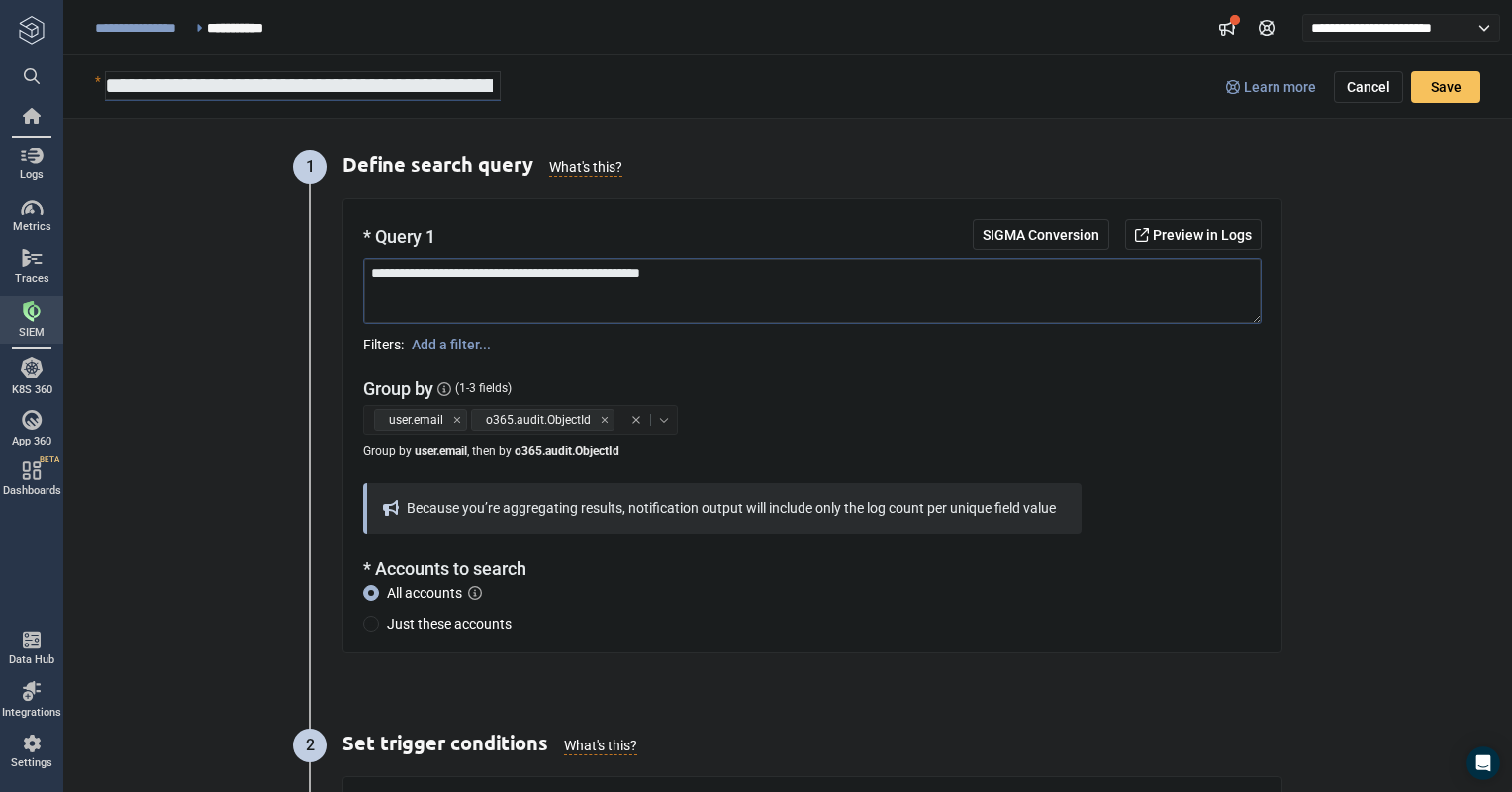 drag, startPoint x: 504, startPoint y: 99, endPoint x: 90, endPoint y: 66, distance: 415.3131 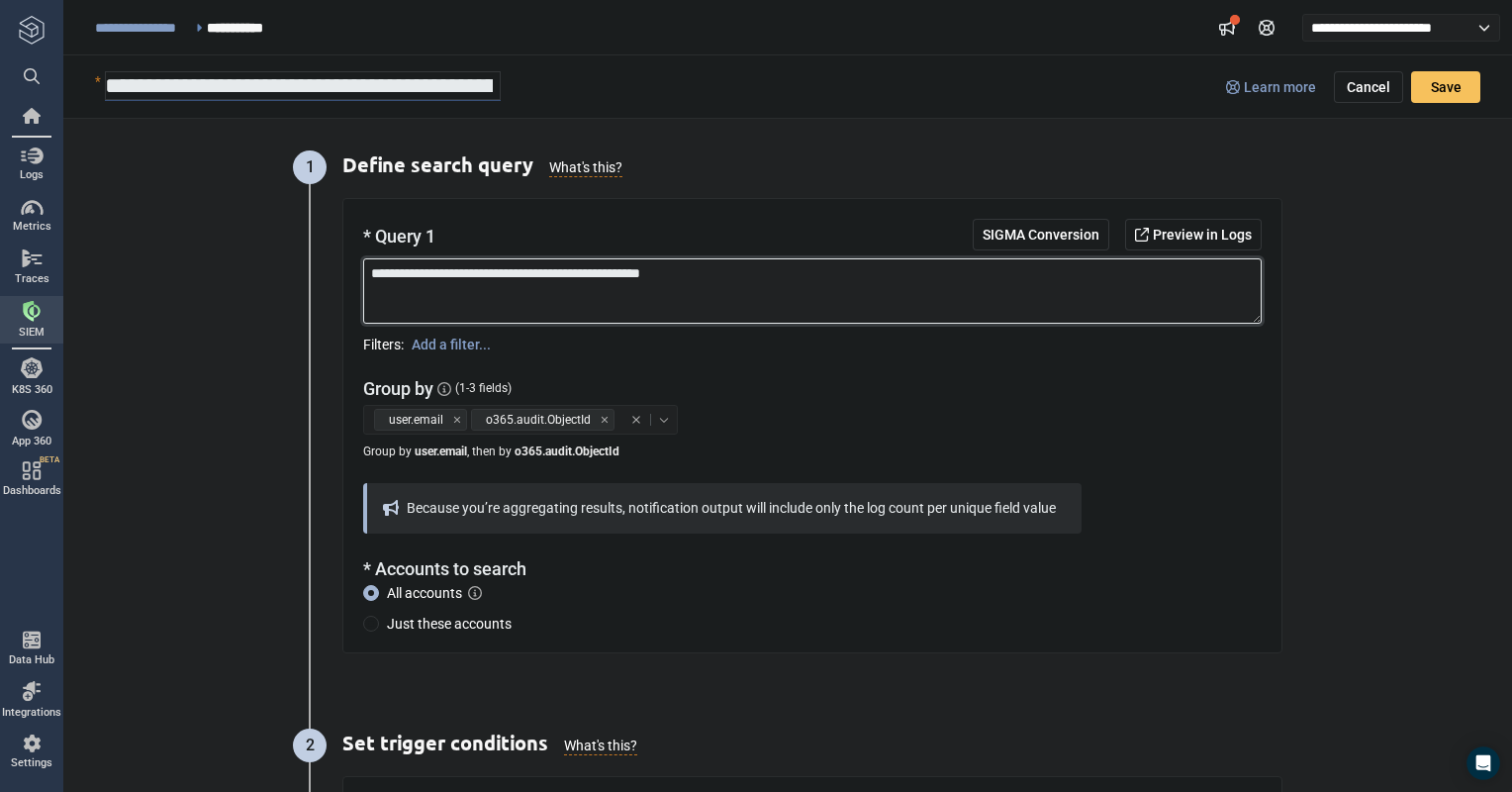 click on "**********" at bounding box center (812, 291) 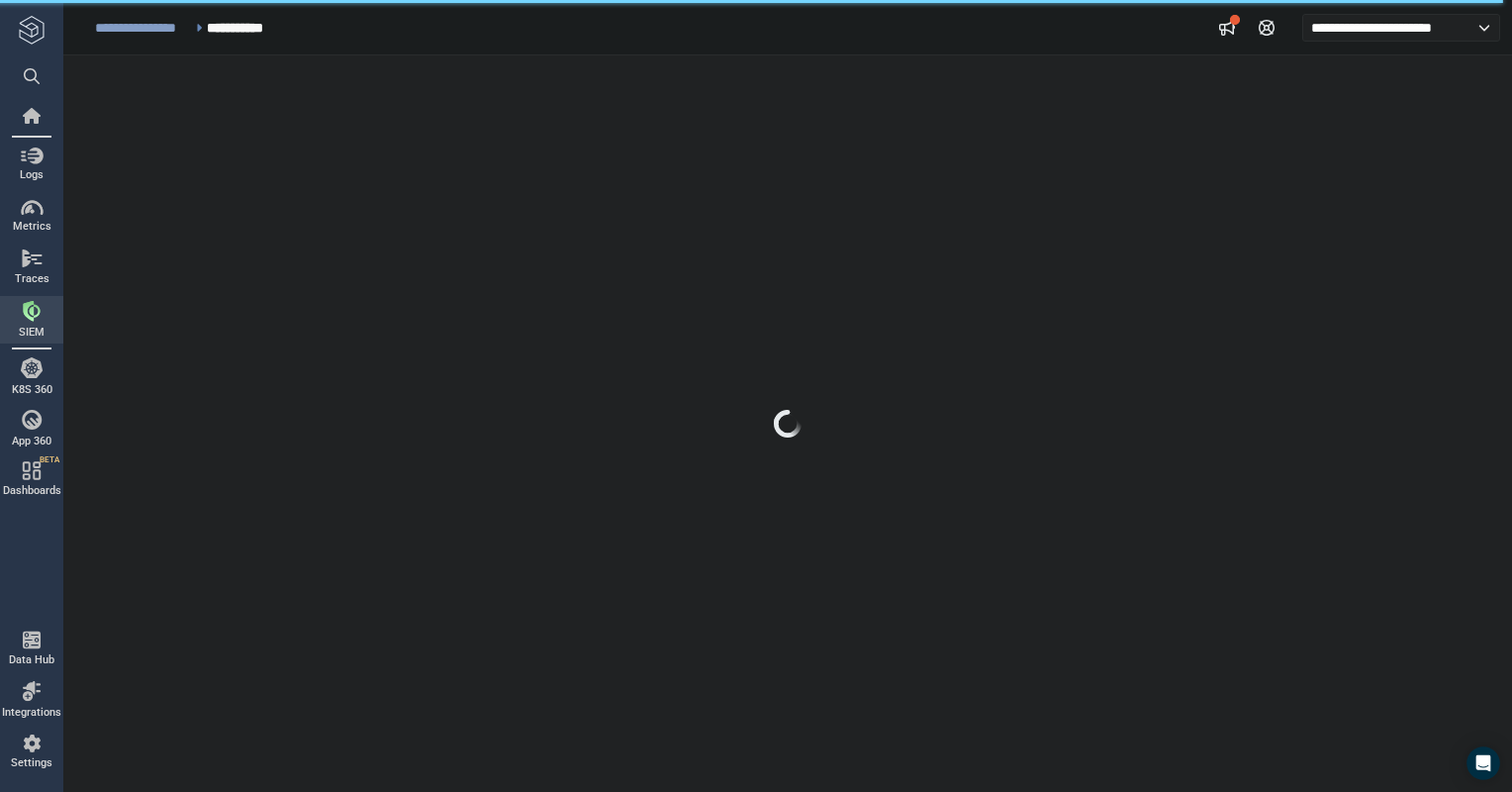scroll, scrollTop: 0, scrollLeft: 0, axis: both 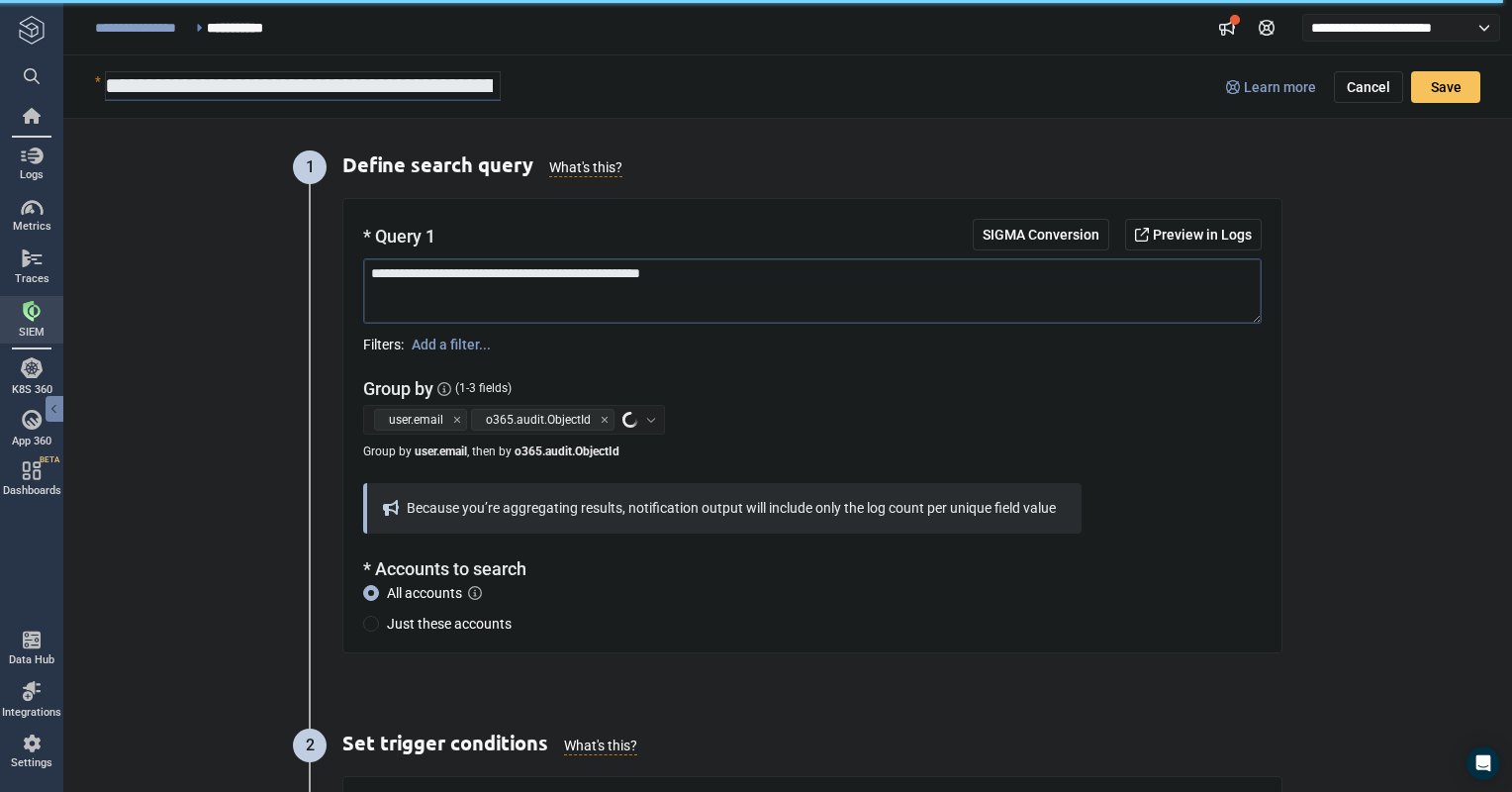 click at bounding box center (32, 30) 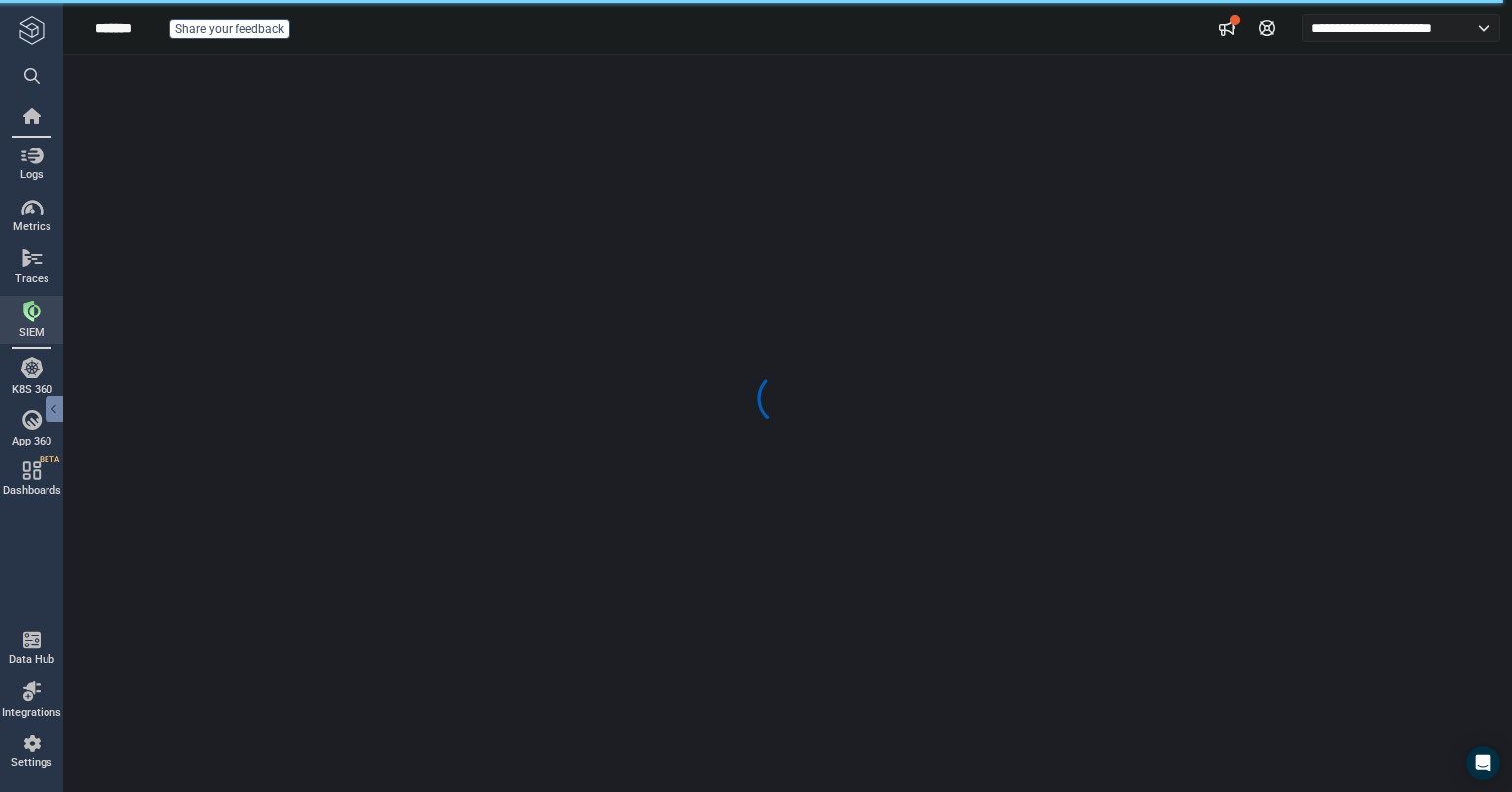 scroll, scrollTop: 0, scrollLeft: 0, axis: both 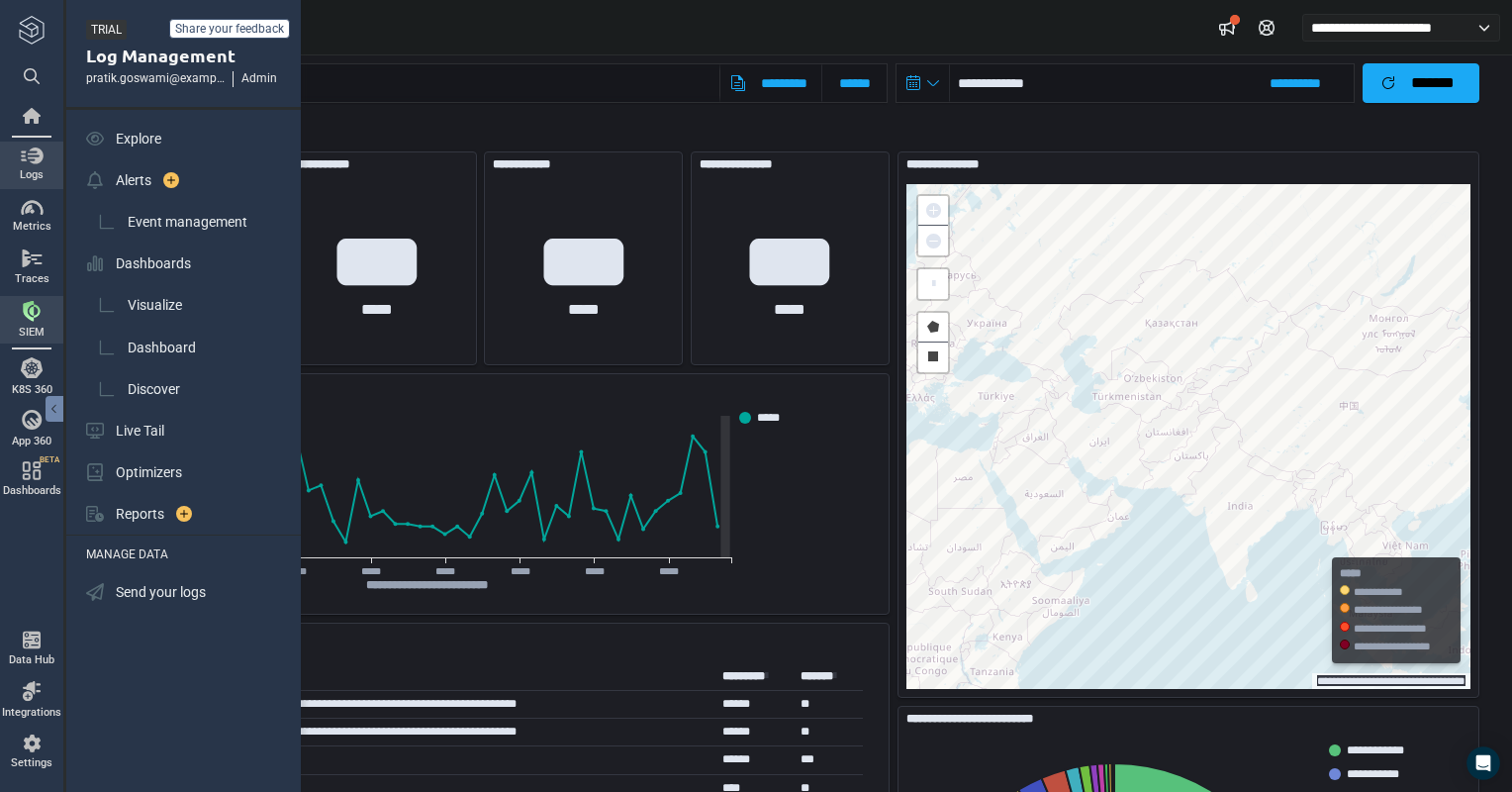 click on "Logs" at bounding box center [32, 165] 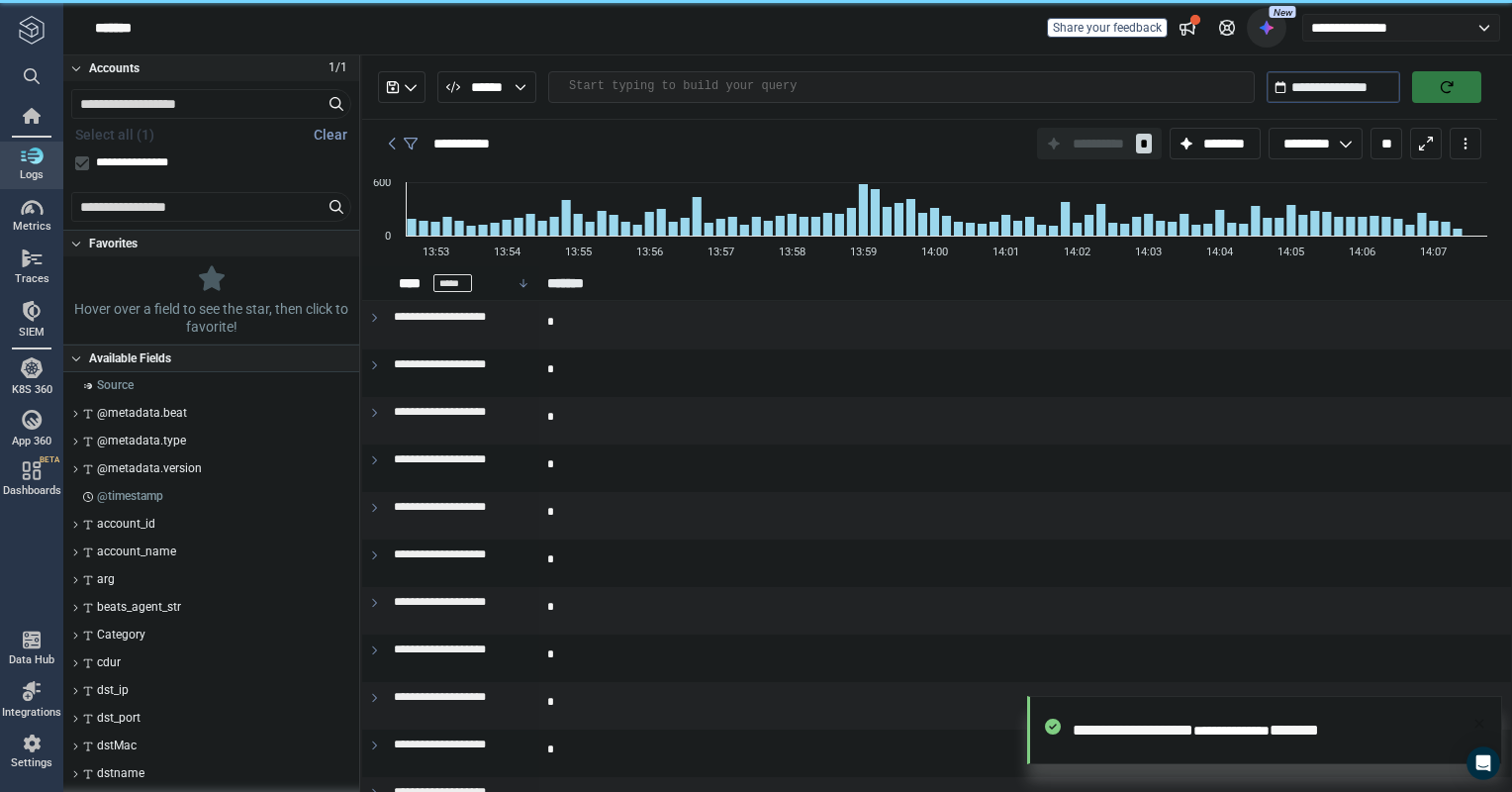 click at bounding box center (1267, 28) 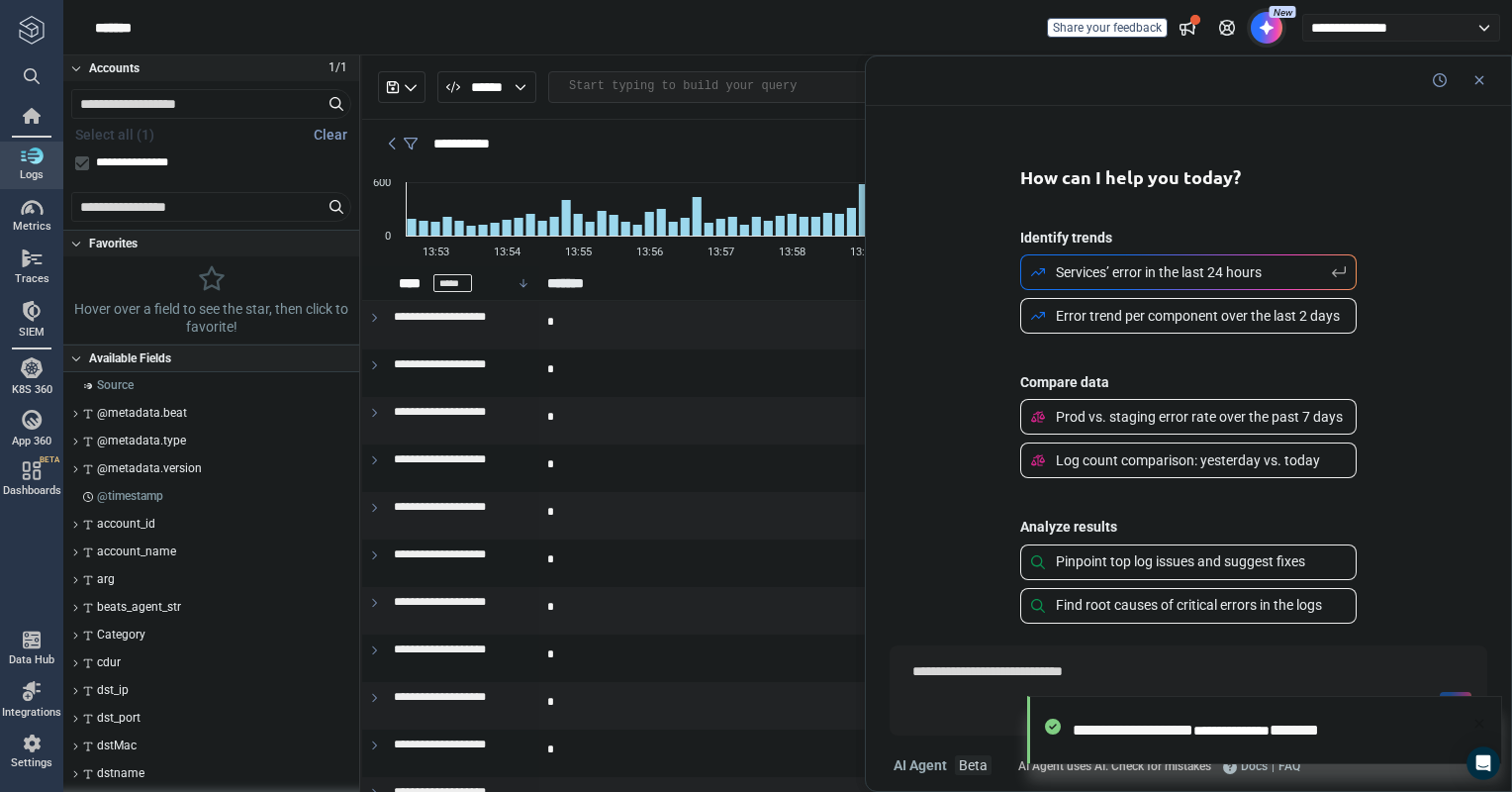 click at bounding box center [1188, 708] 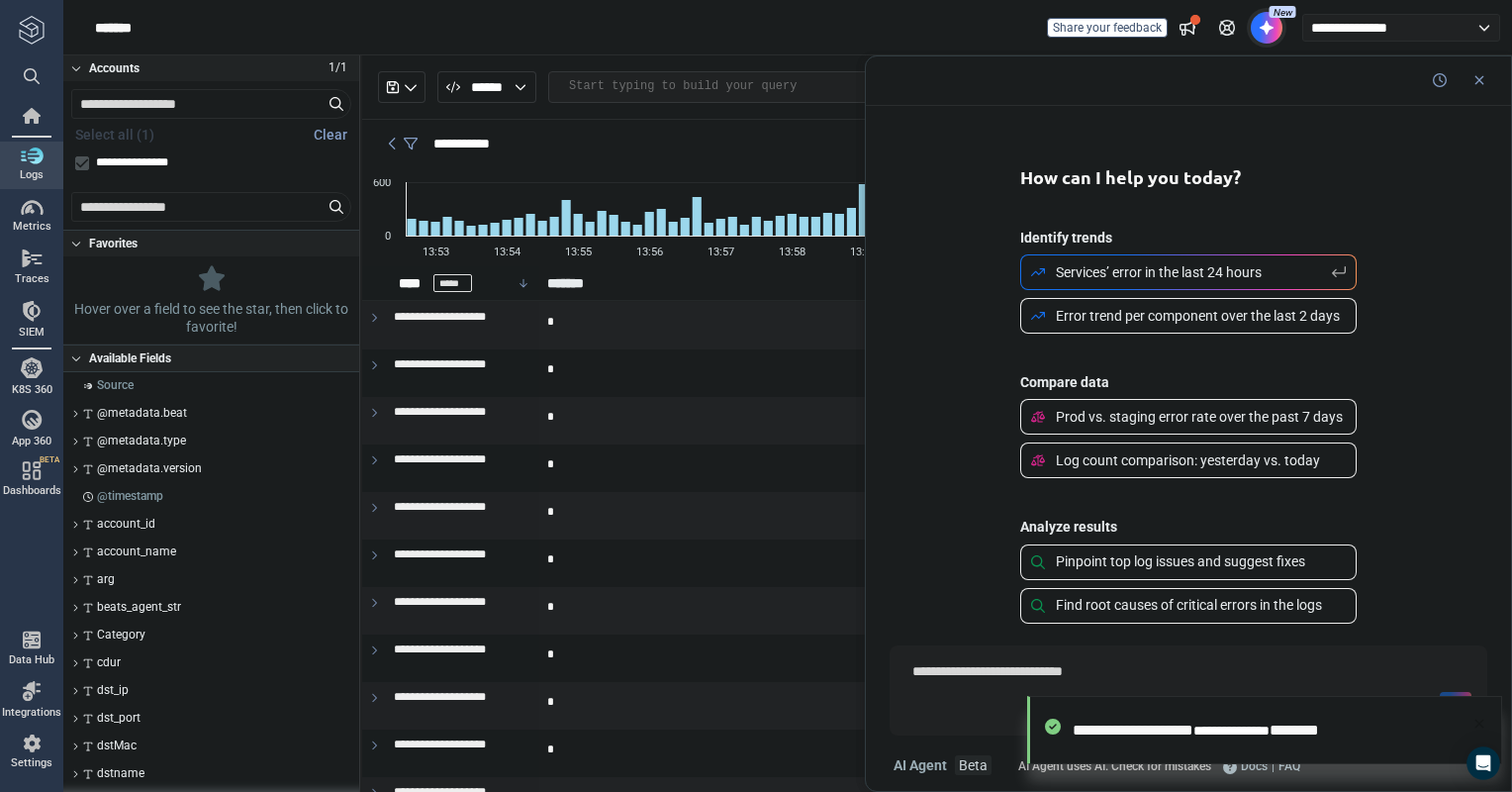click at bounding box center (1188, 672) 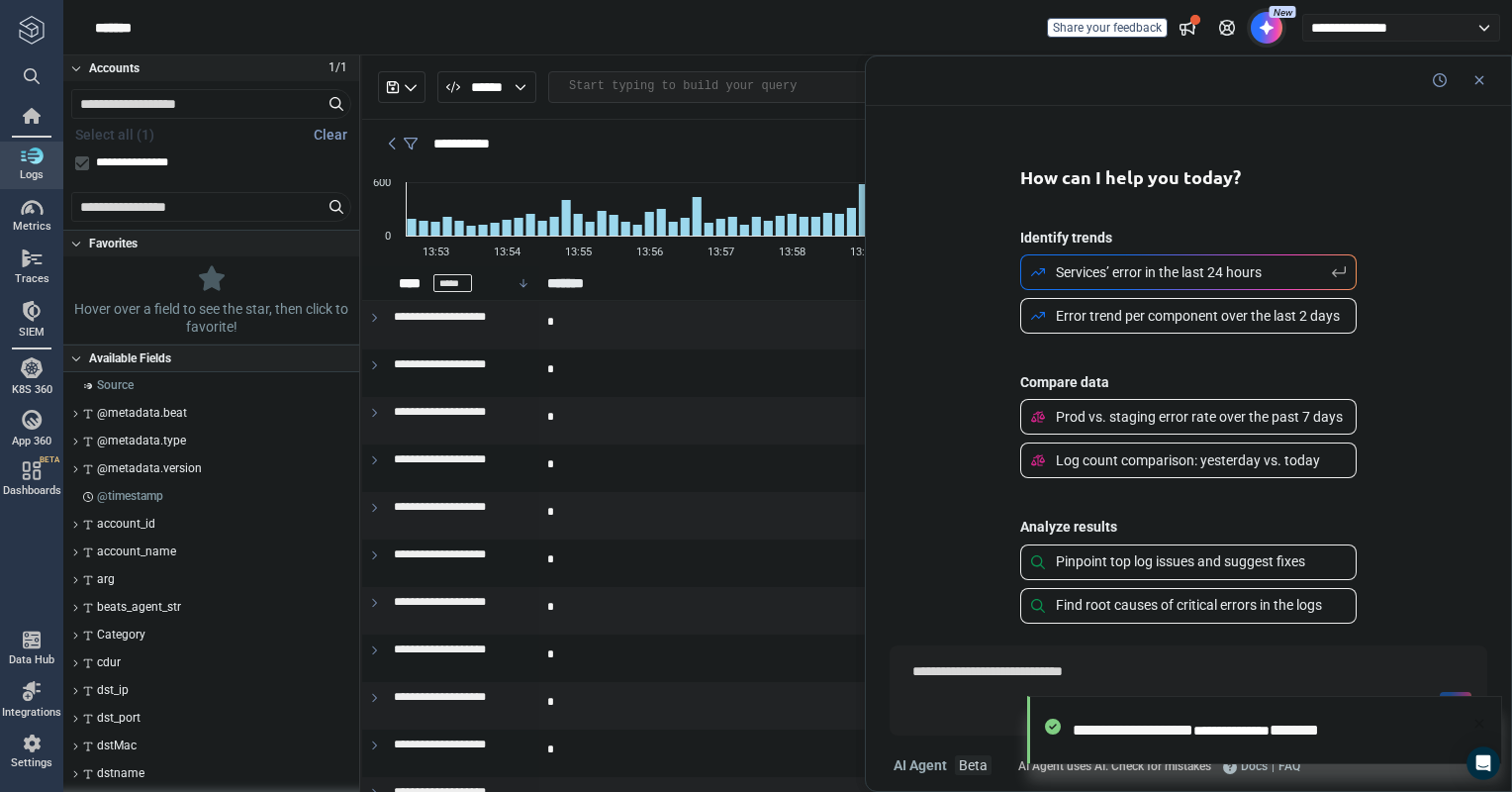 paste on "**********" 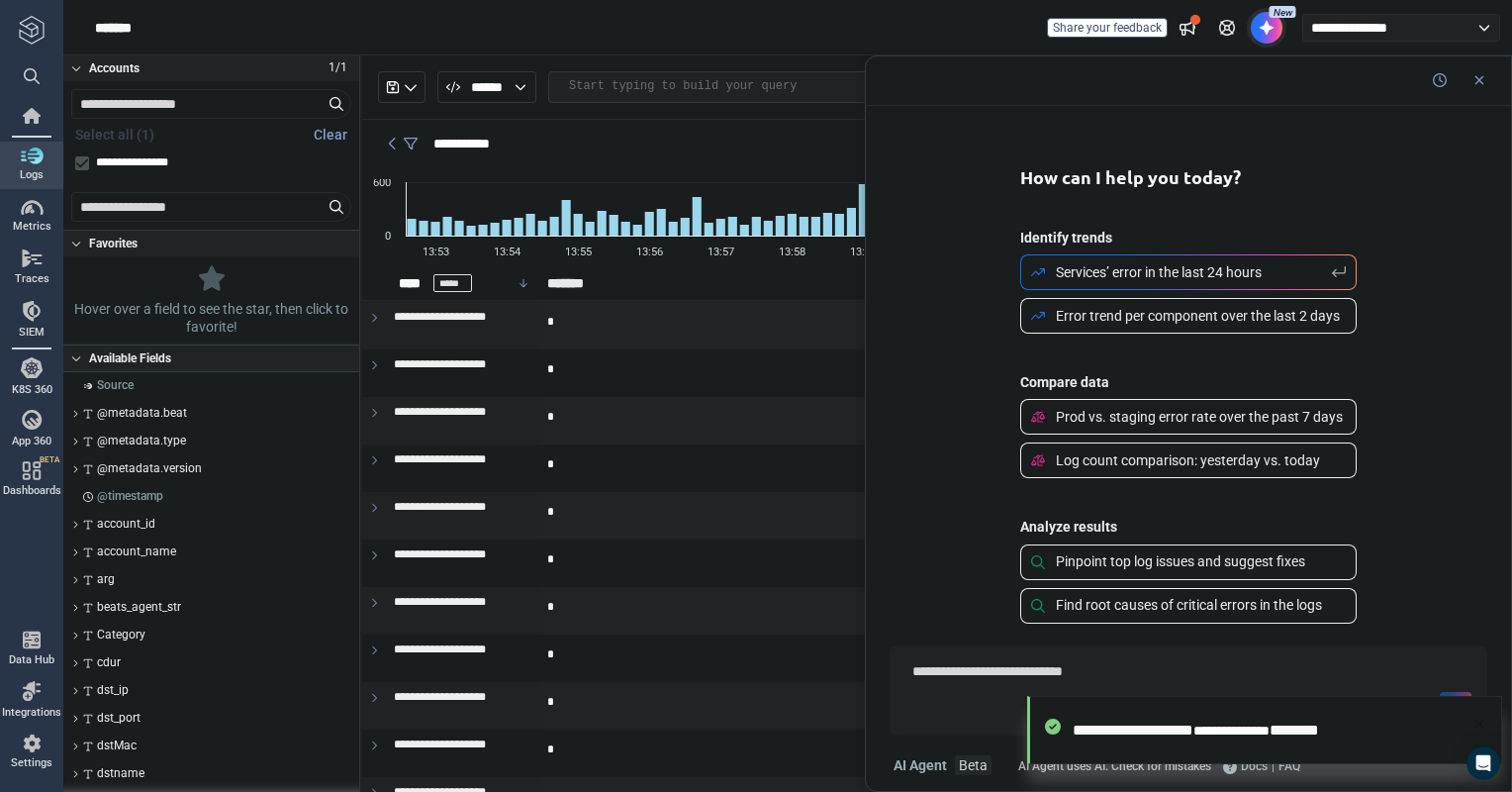 type on "*" 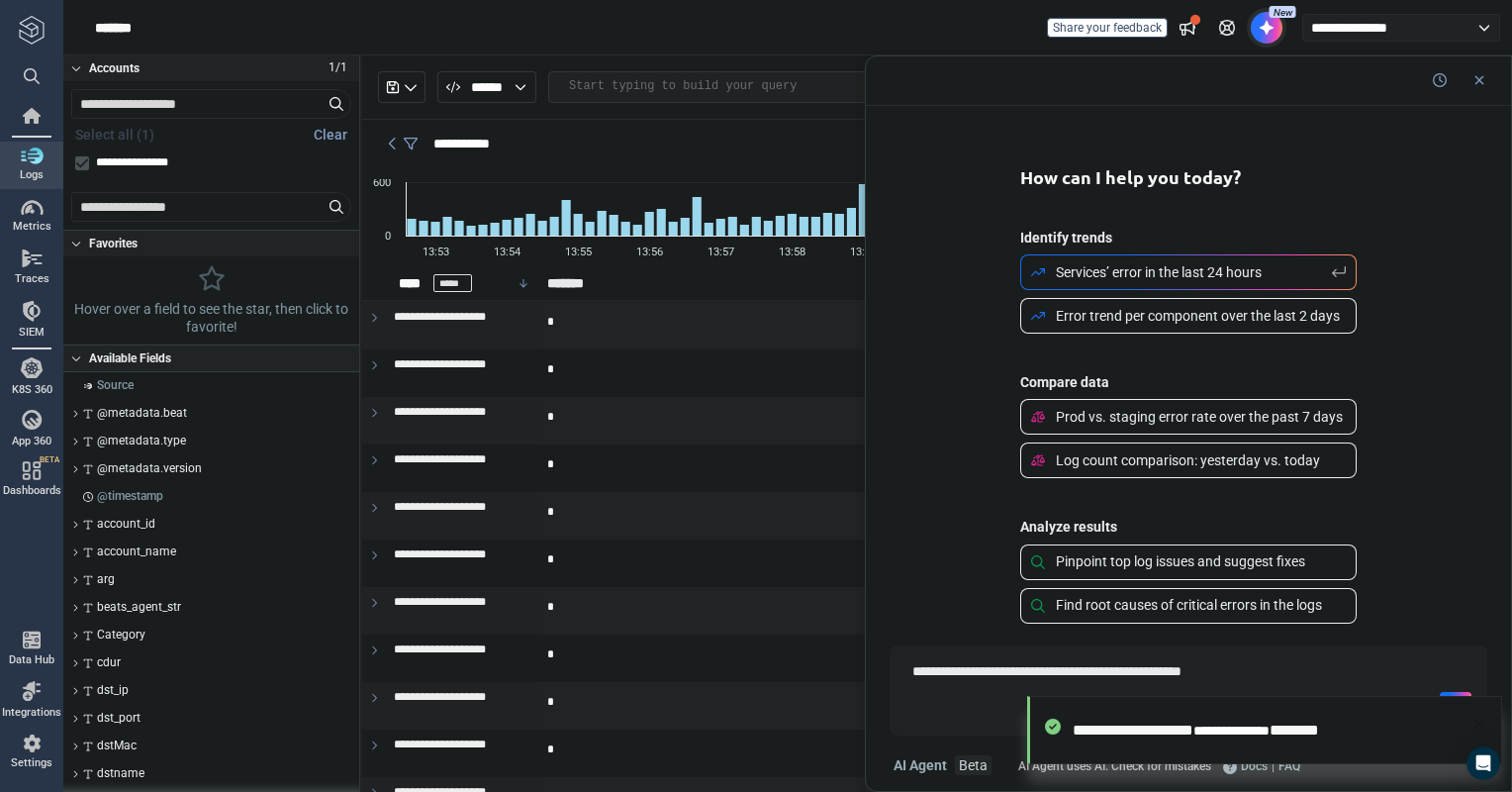 type on "*" 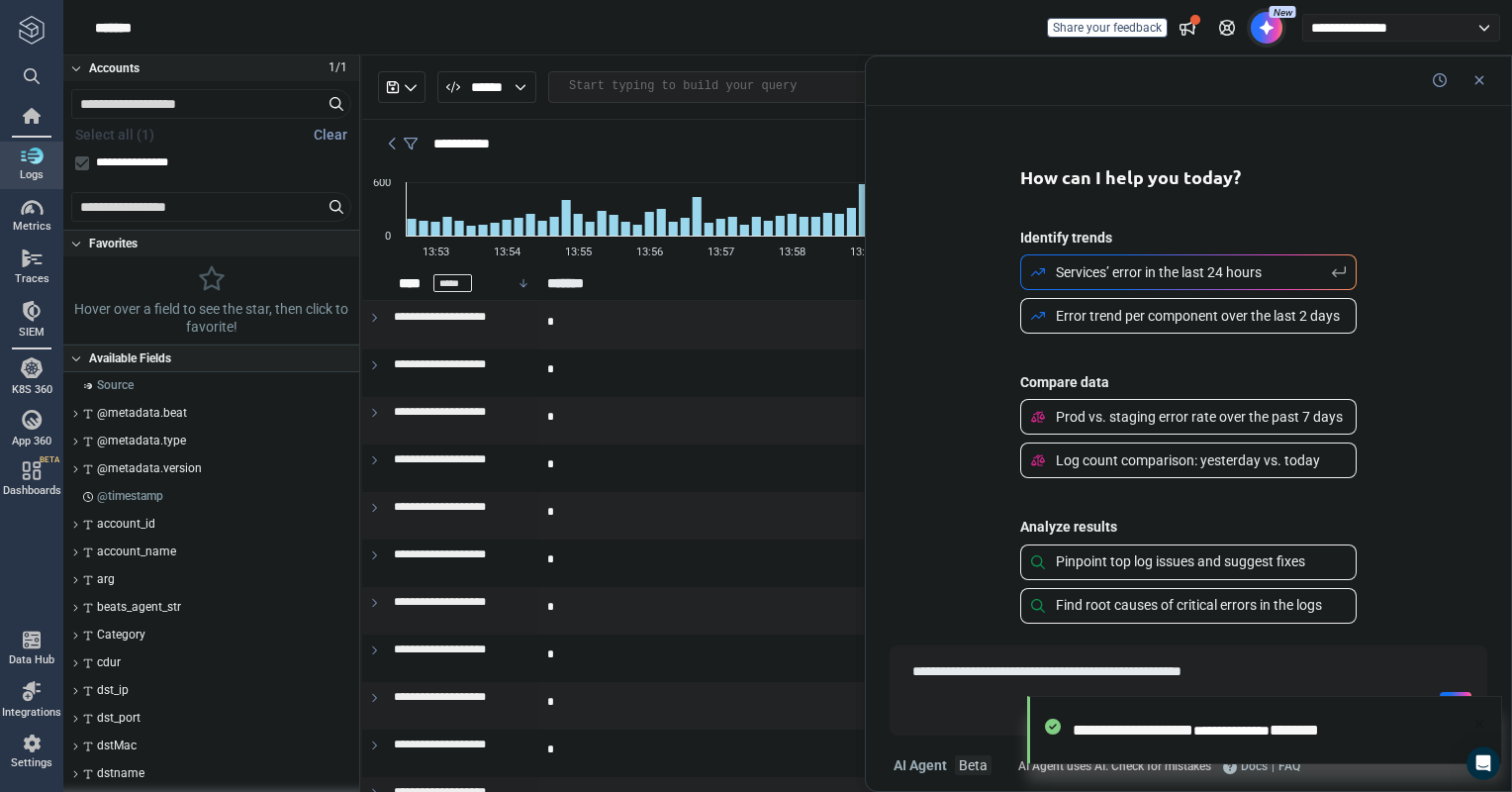 type on "**********" 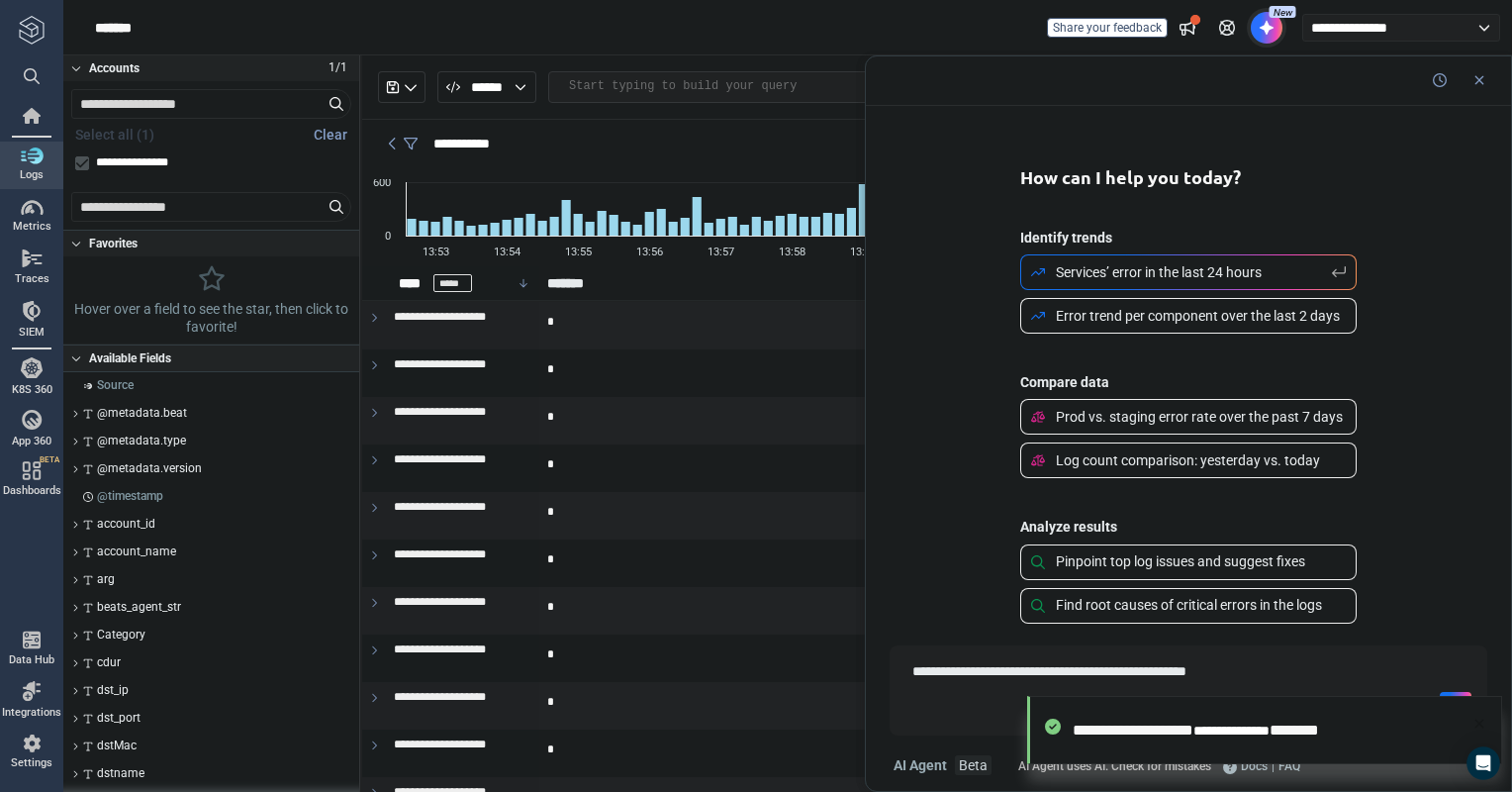 type on "*" 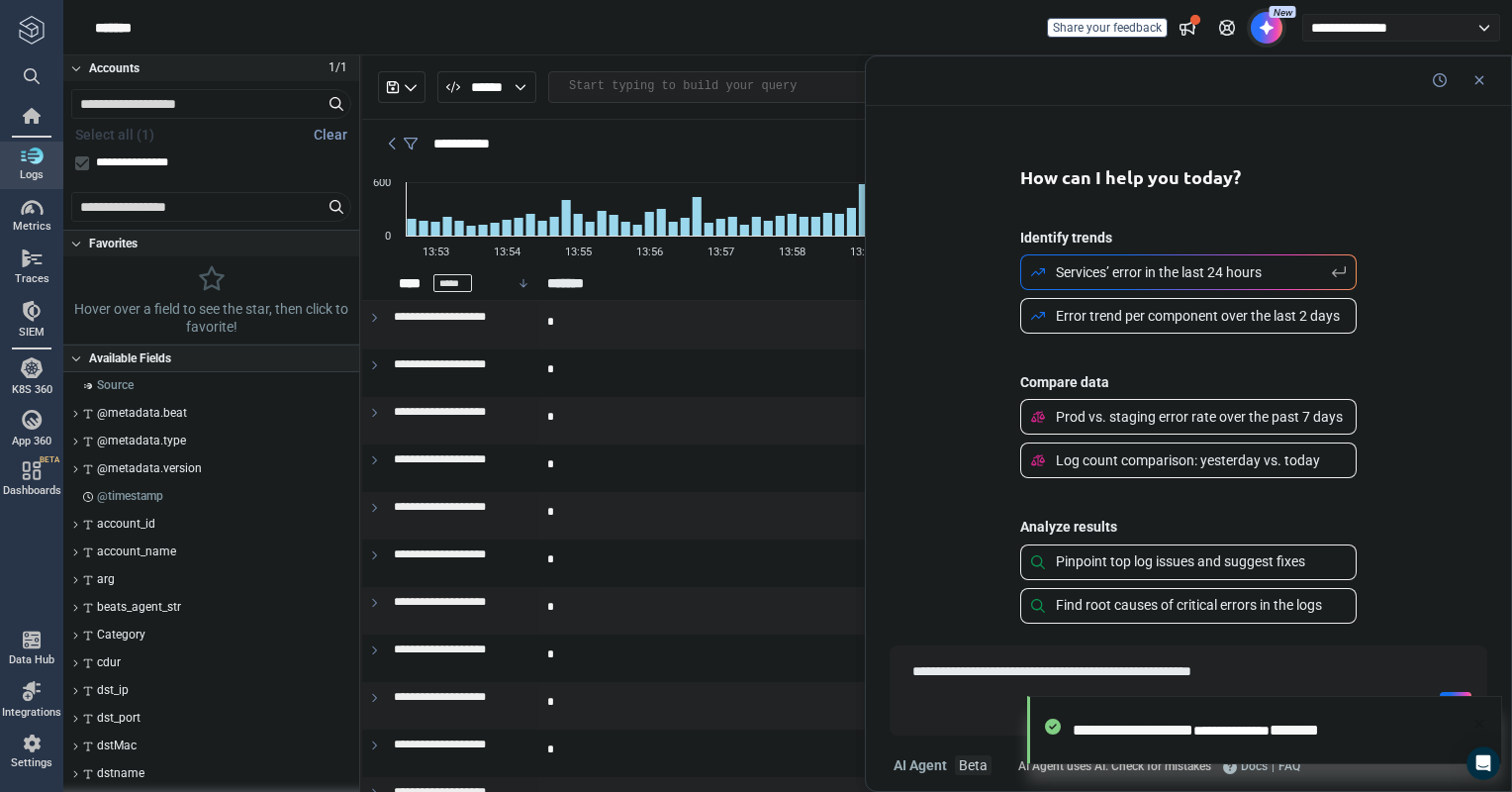 type on "*" 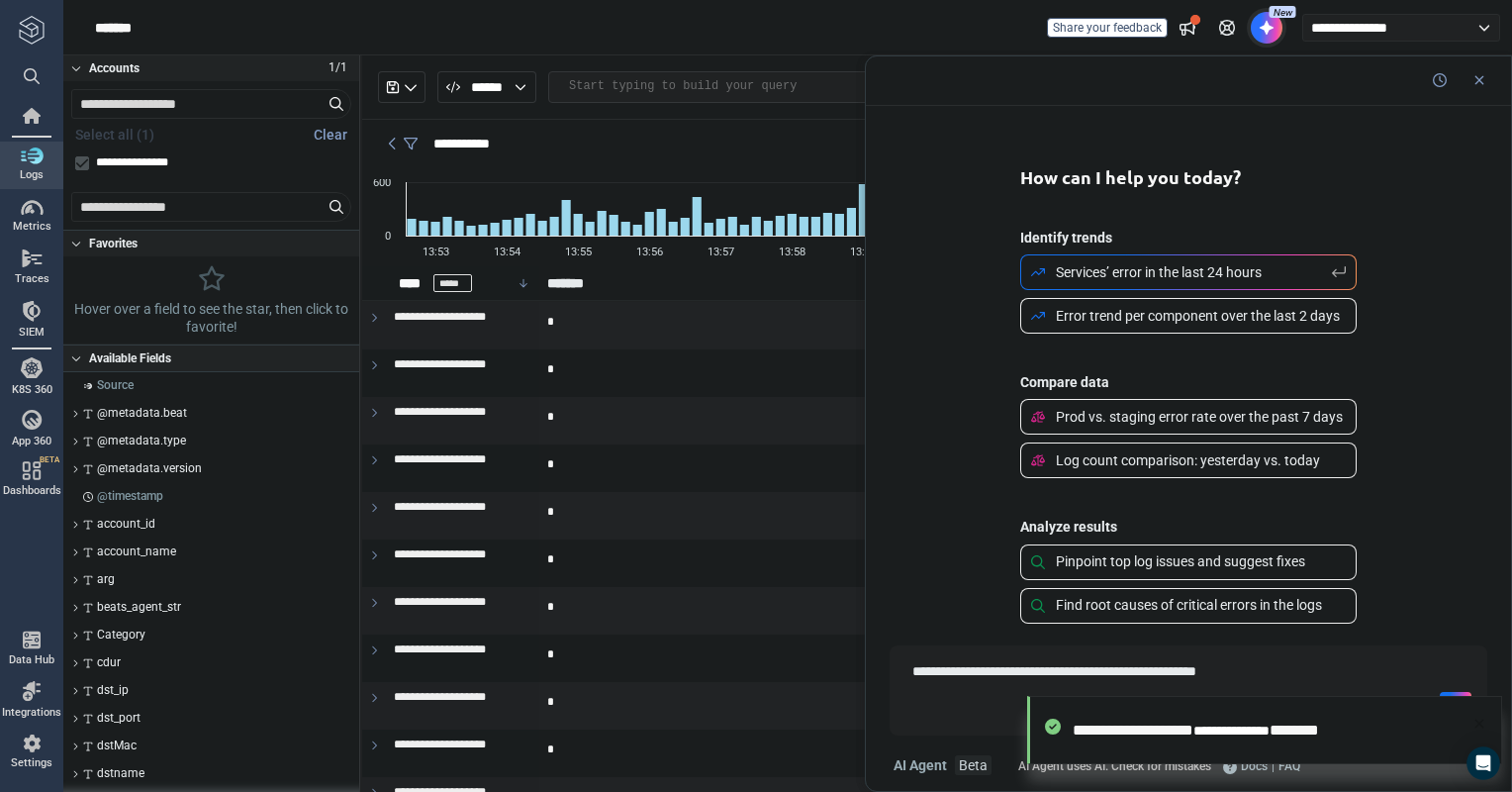 type on "**********" 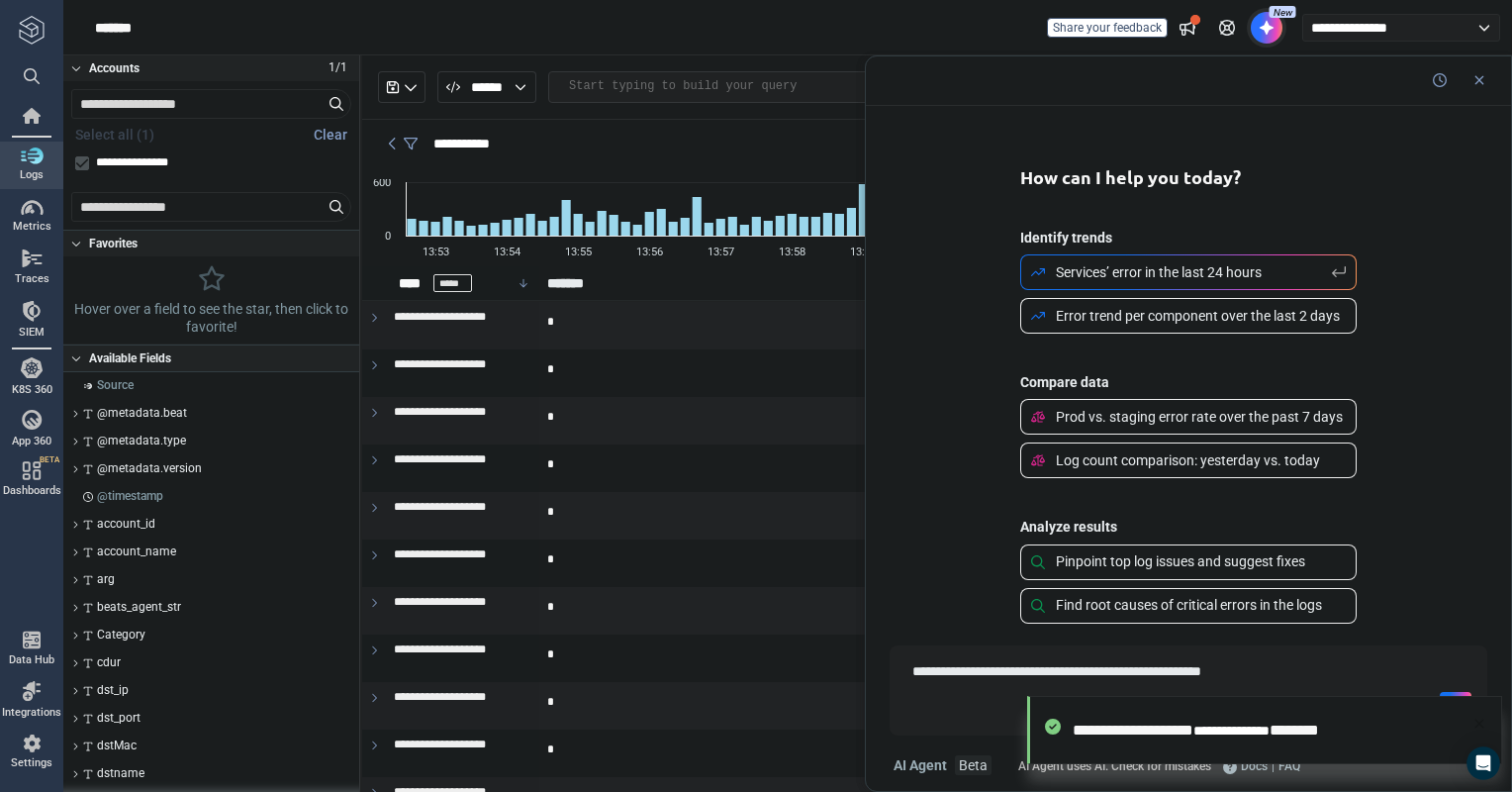 type on "*" 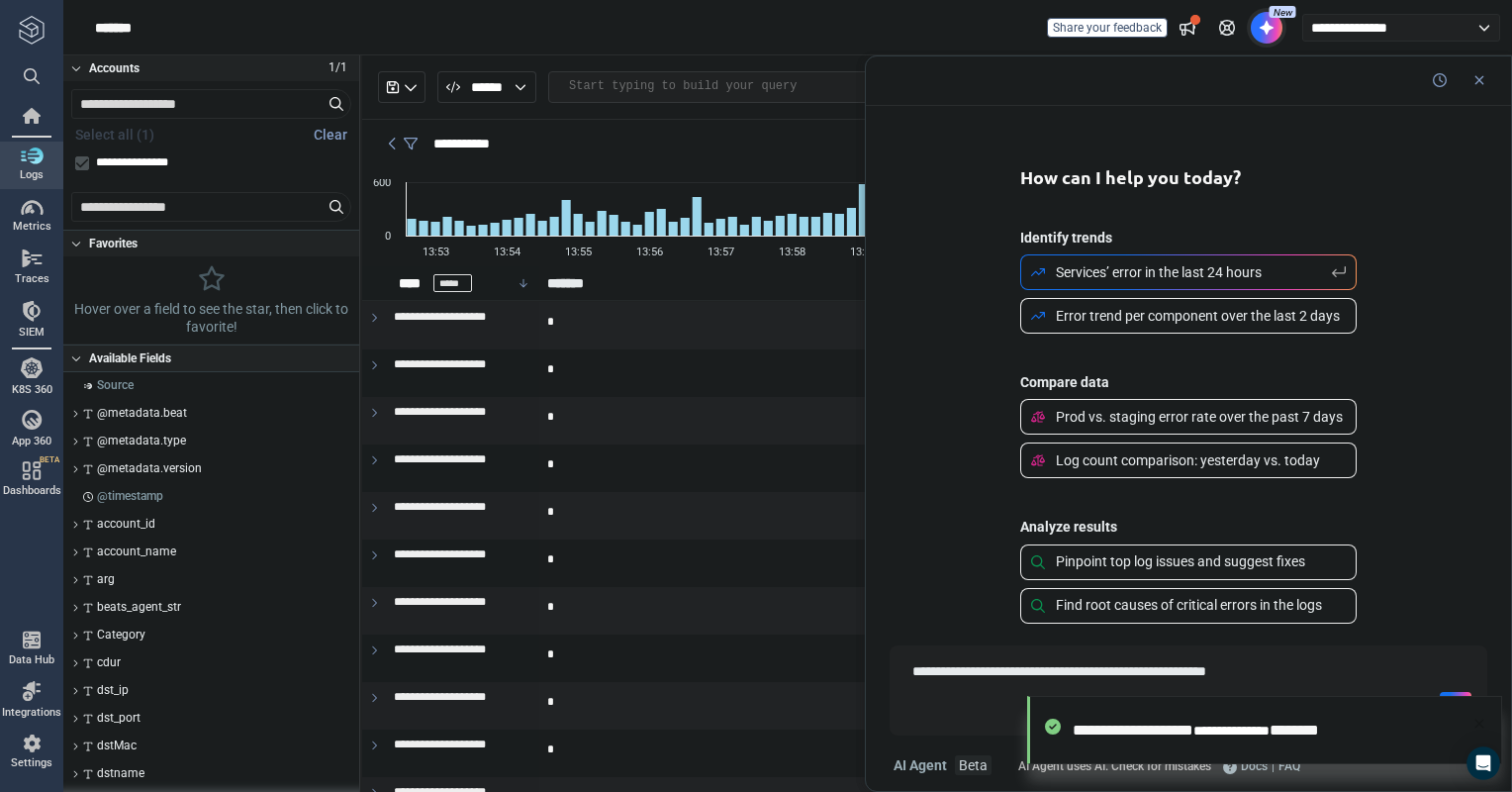type on "*" 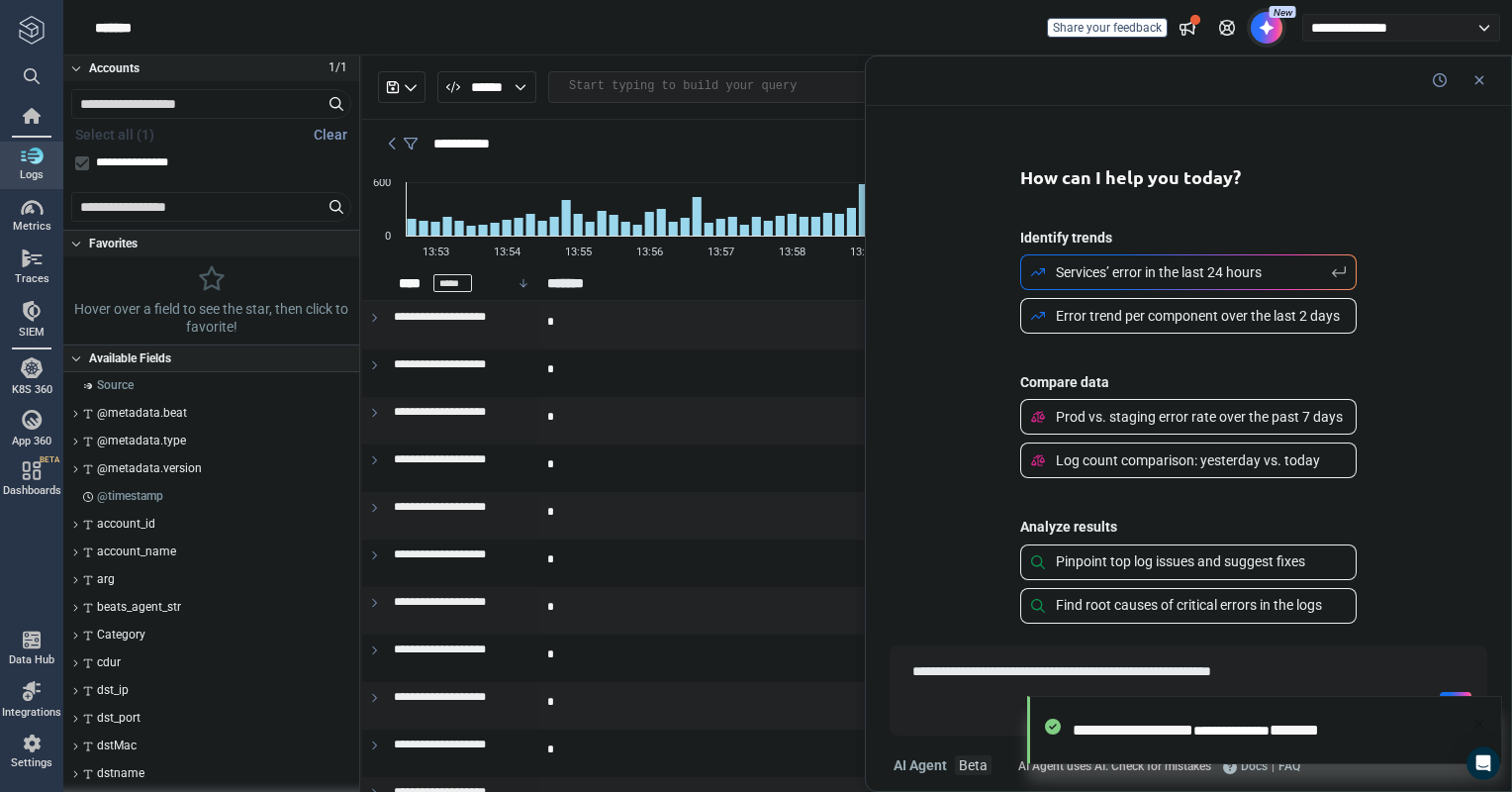 type on "*" 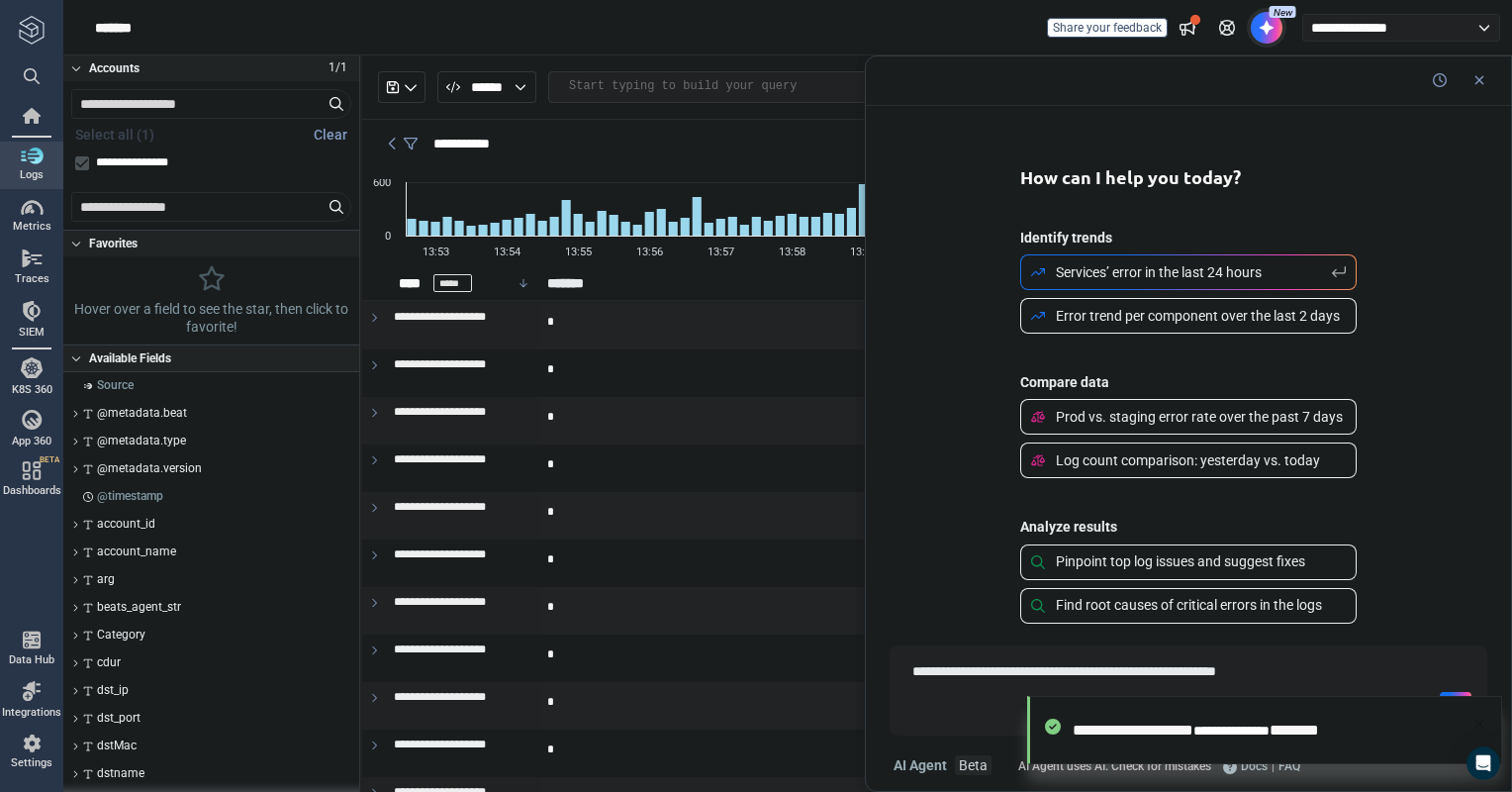 type on "*" 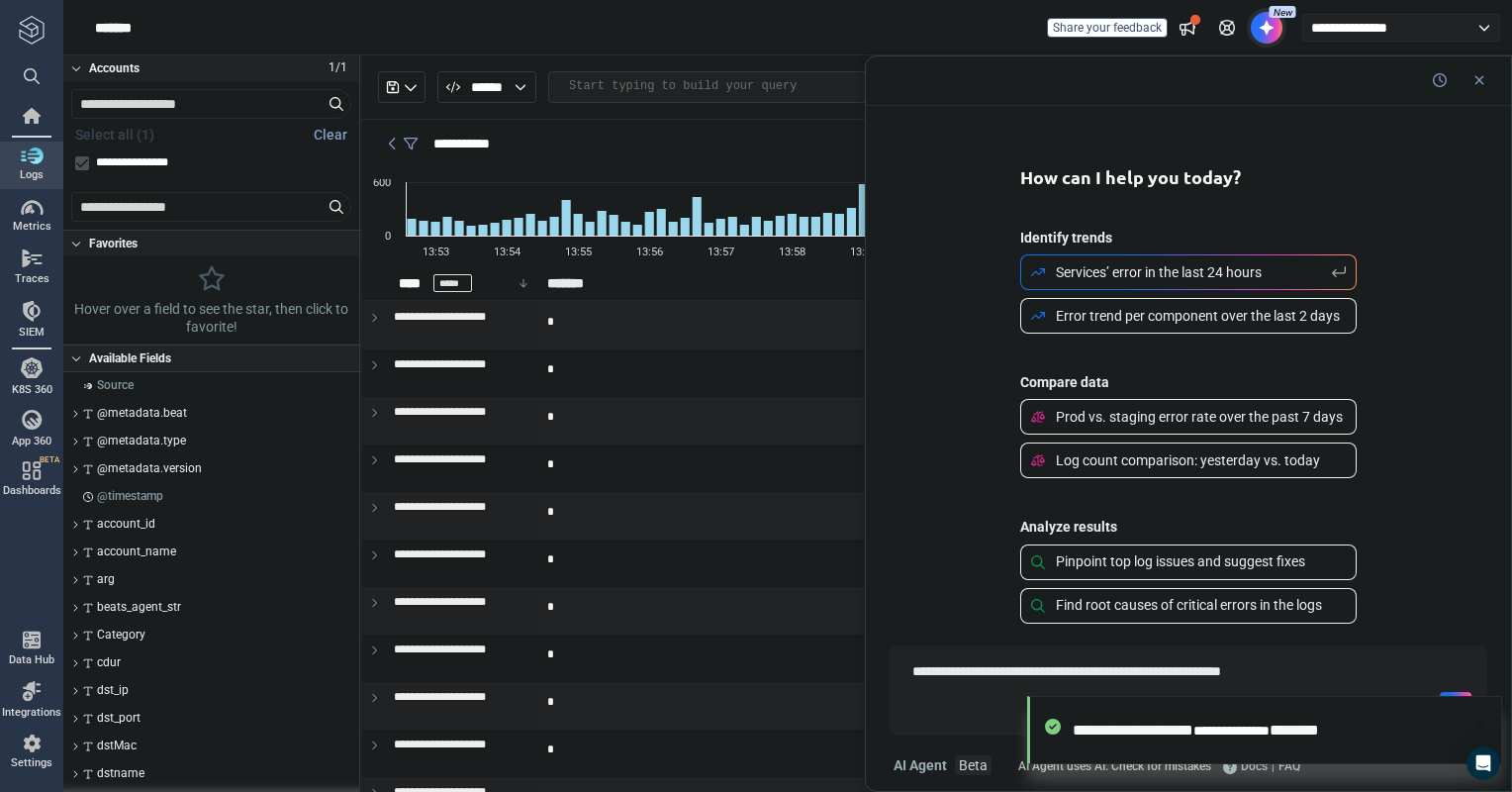 type on "**********" 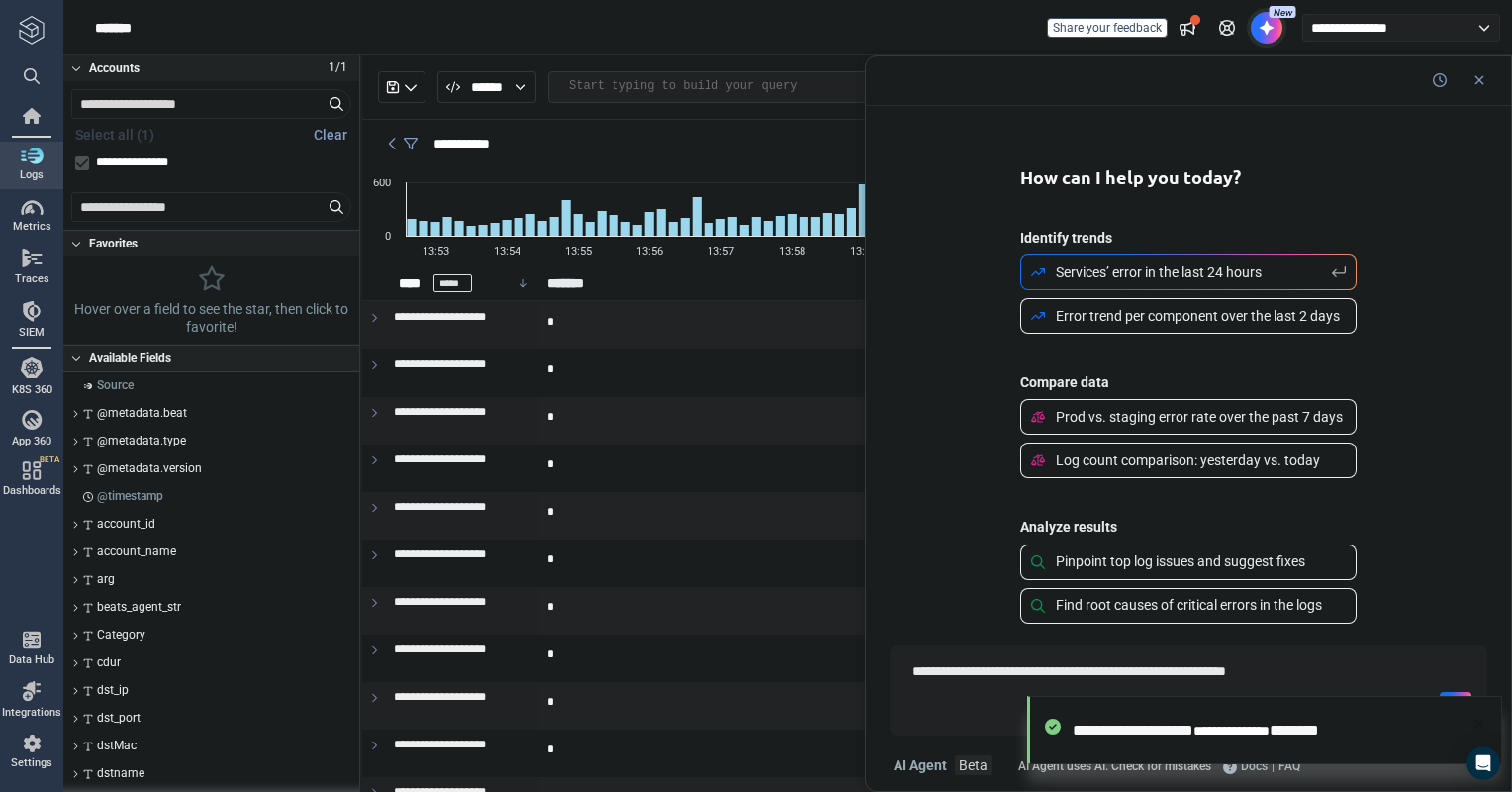 type on "*" 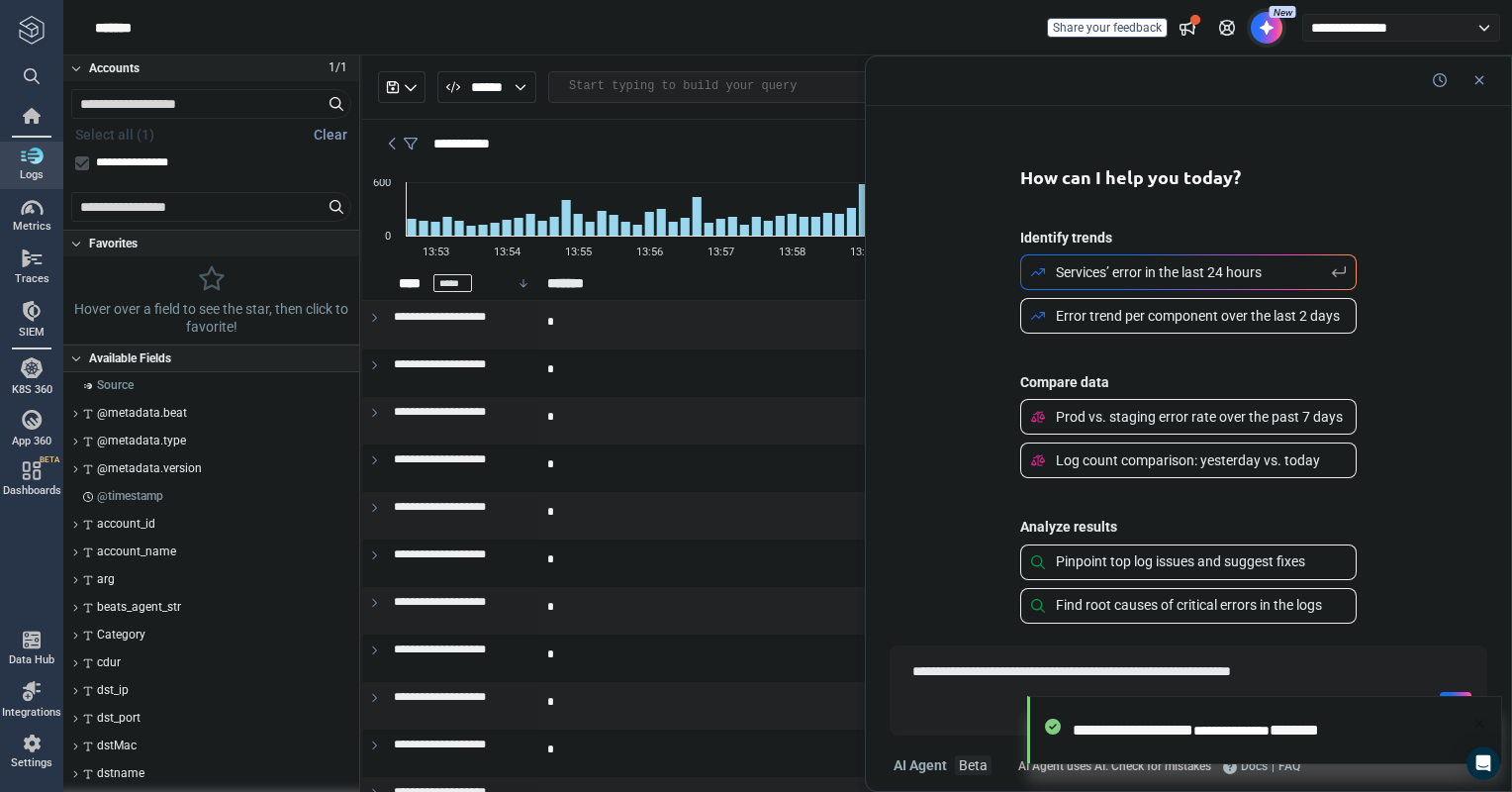 type on "*" 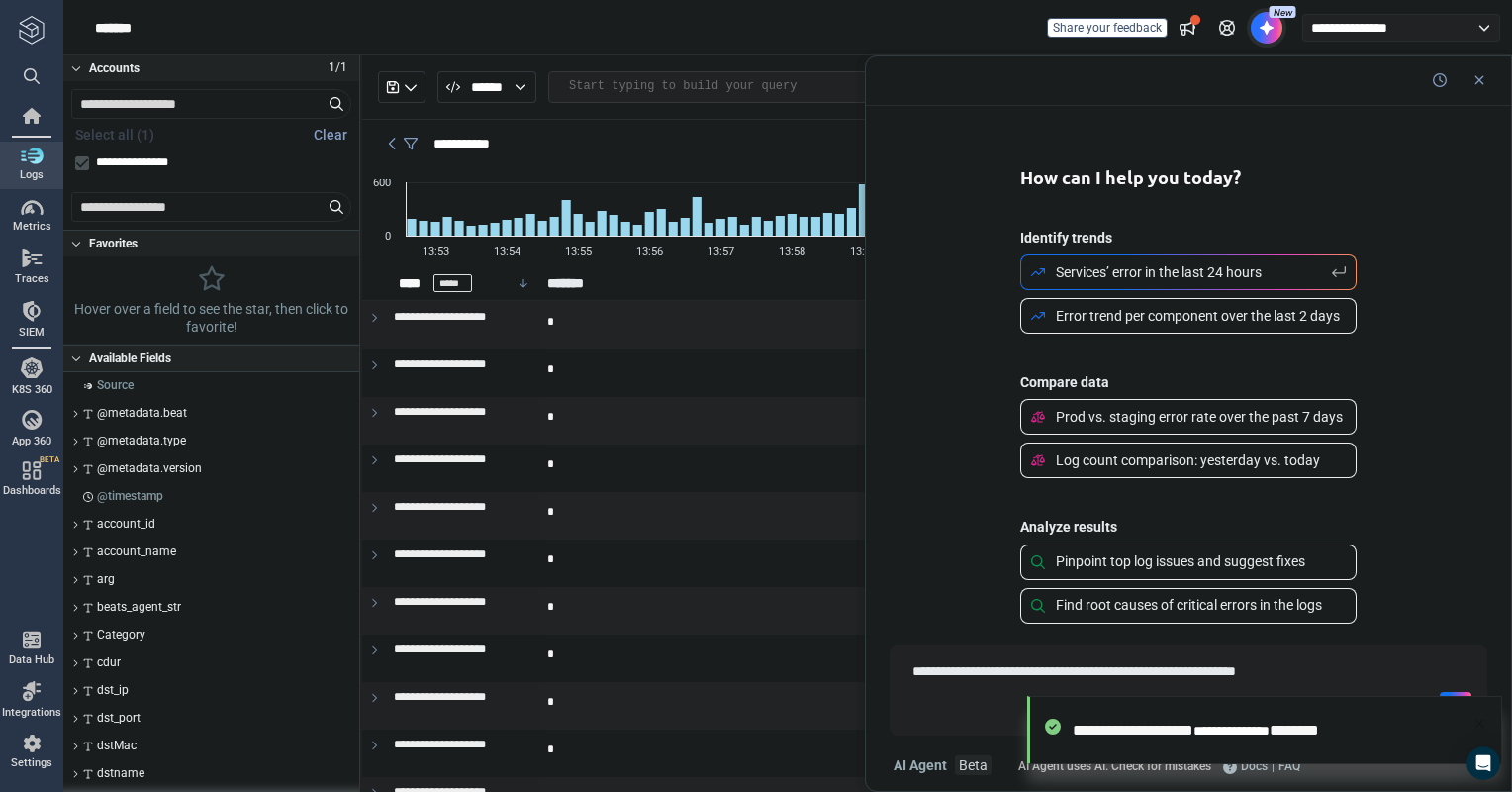 type on "*" 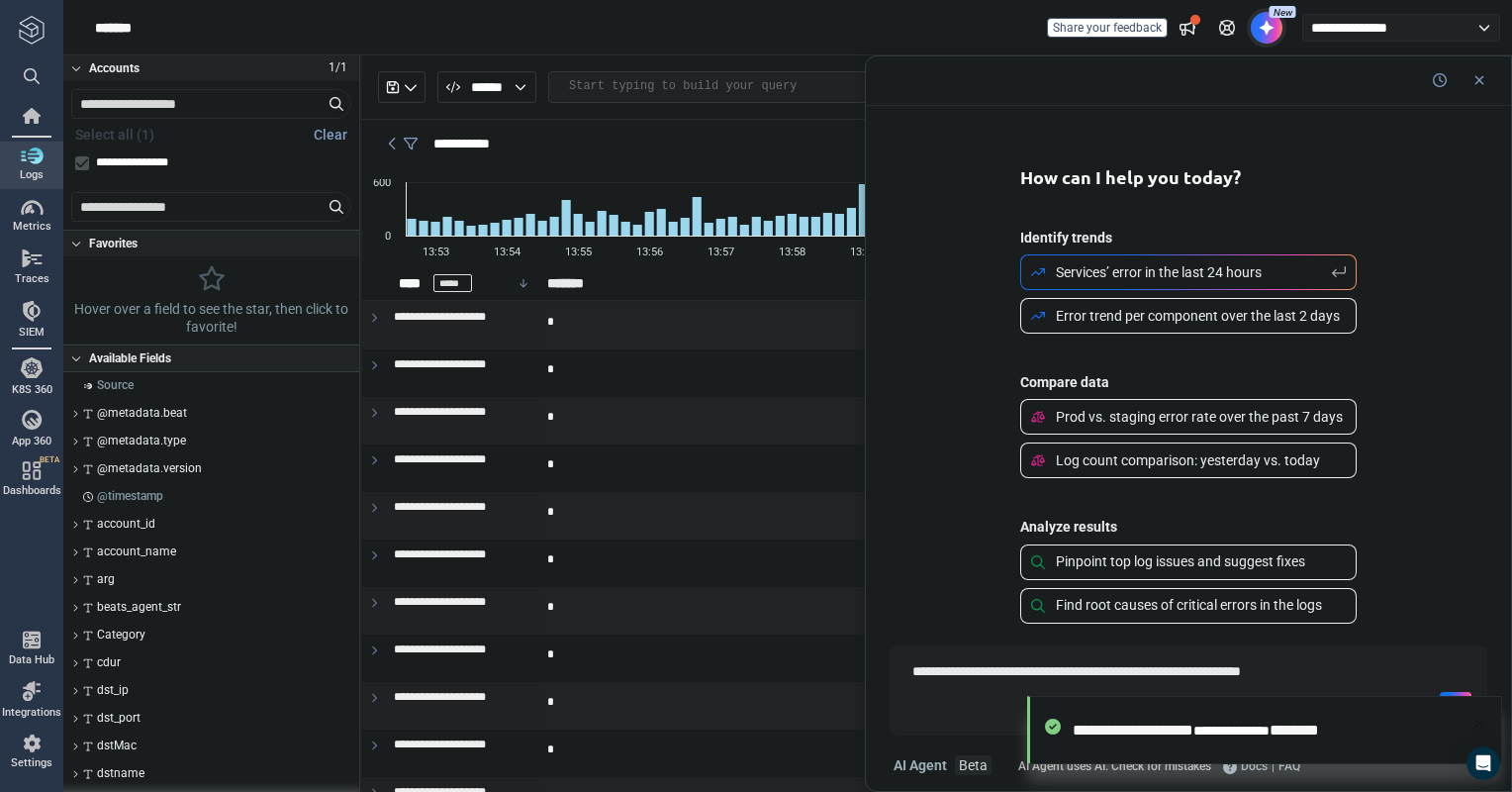 type on "**********" 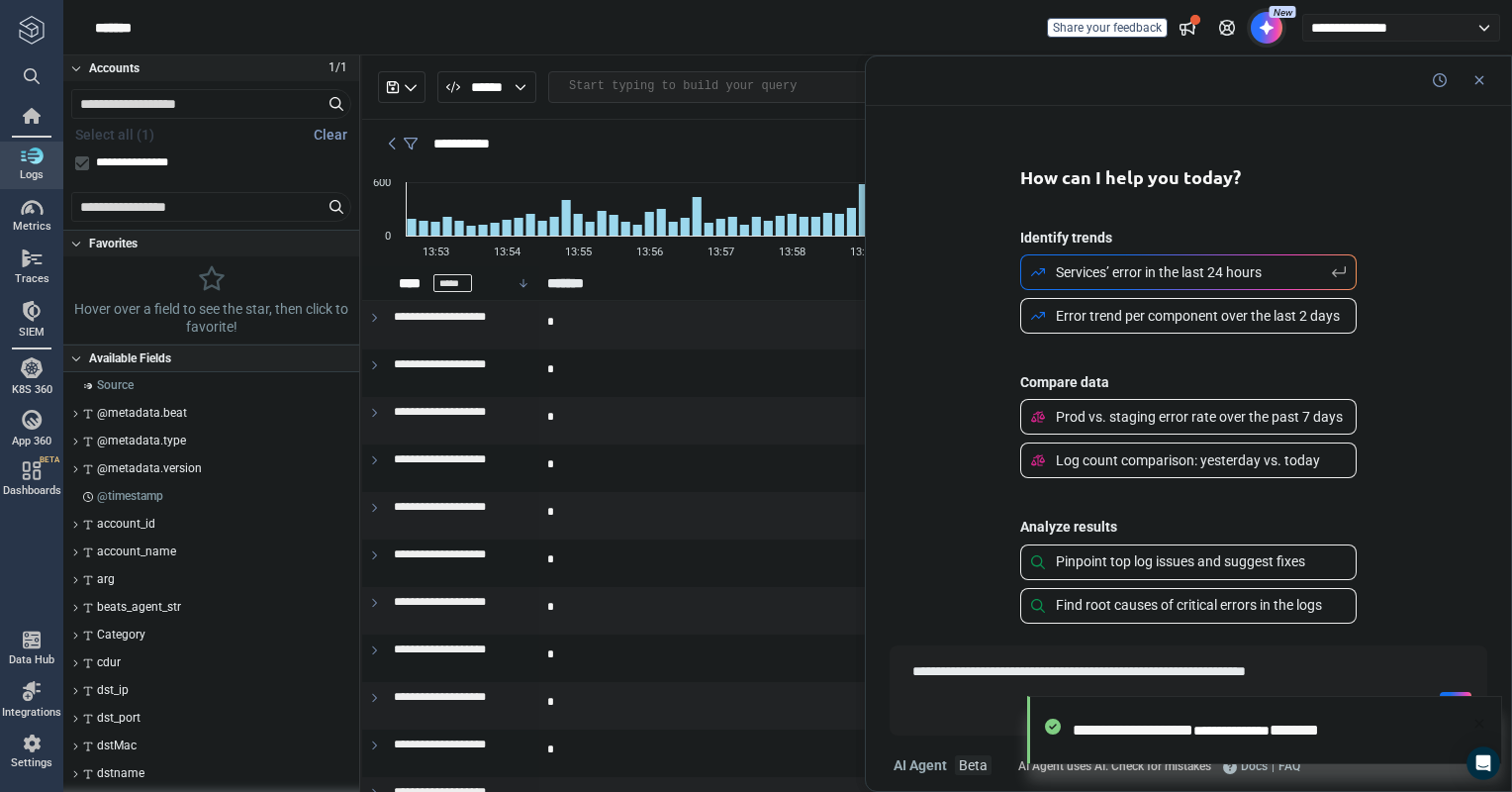 type on "*" 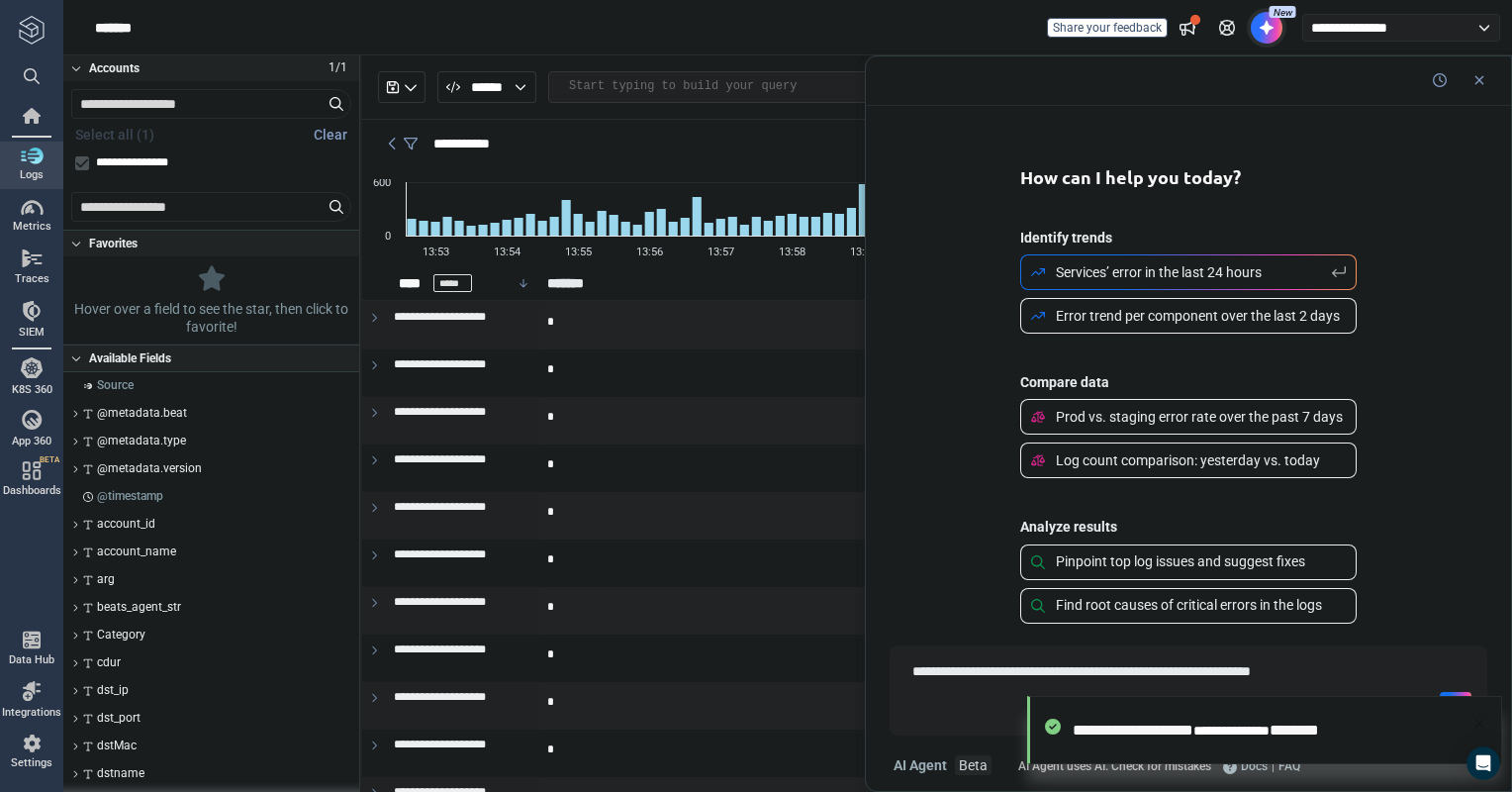 type on "*" 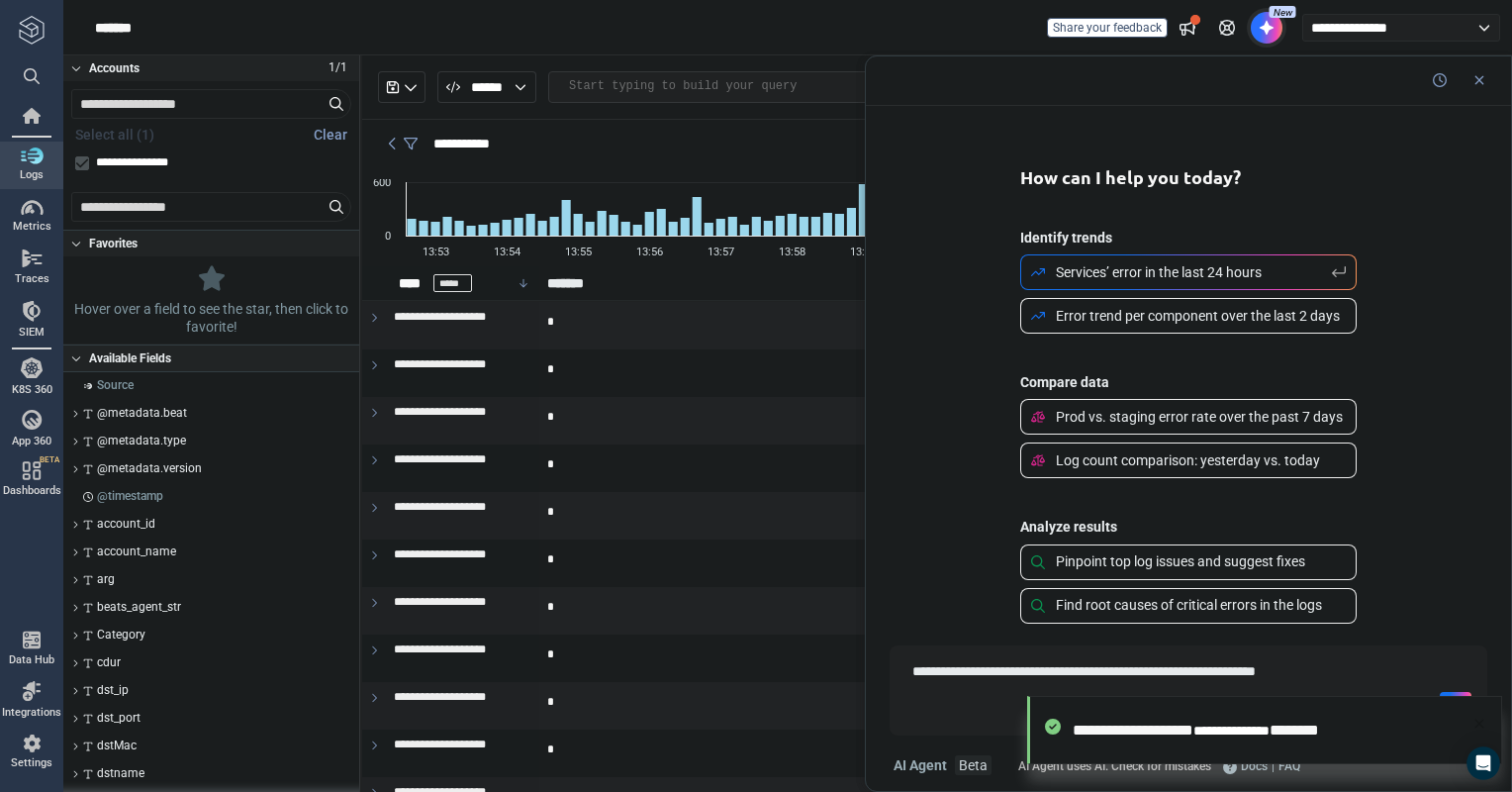 type on "**********" 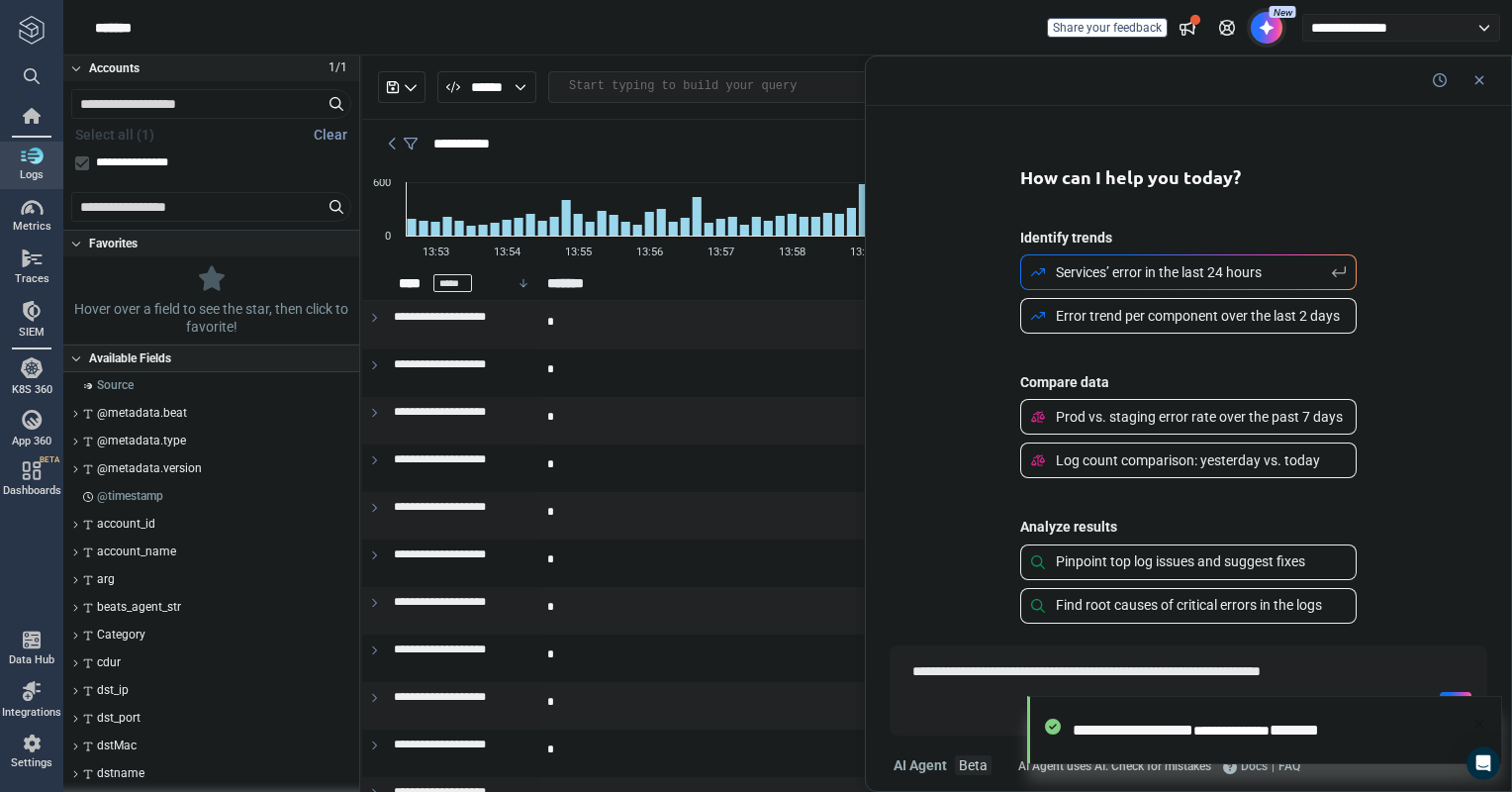 type on "*" 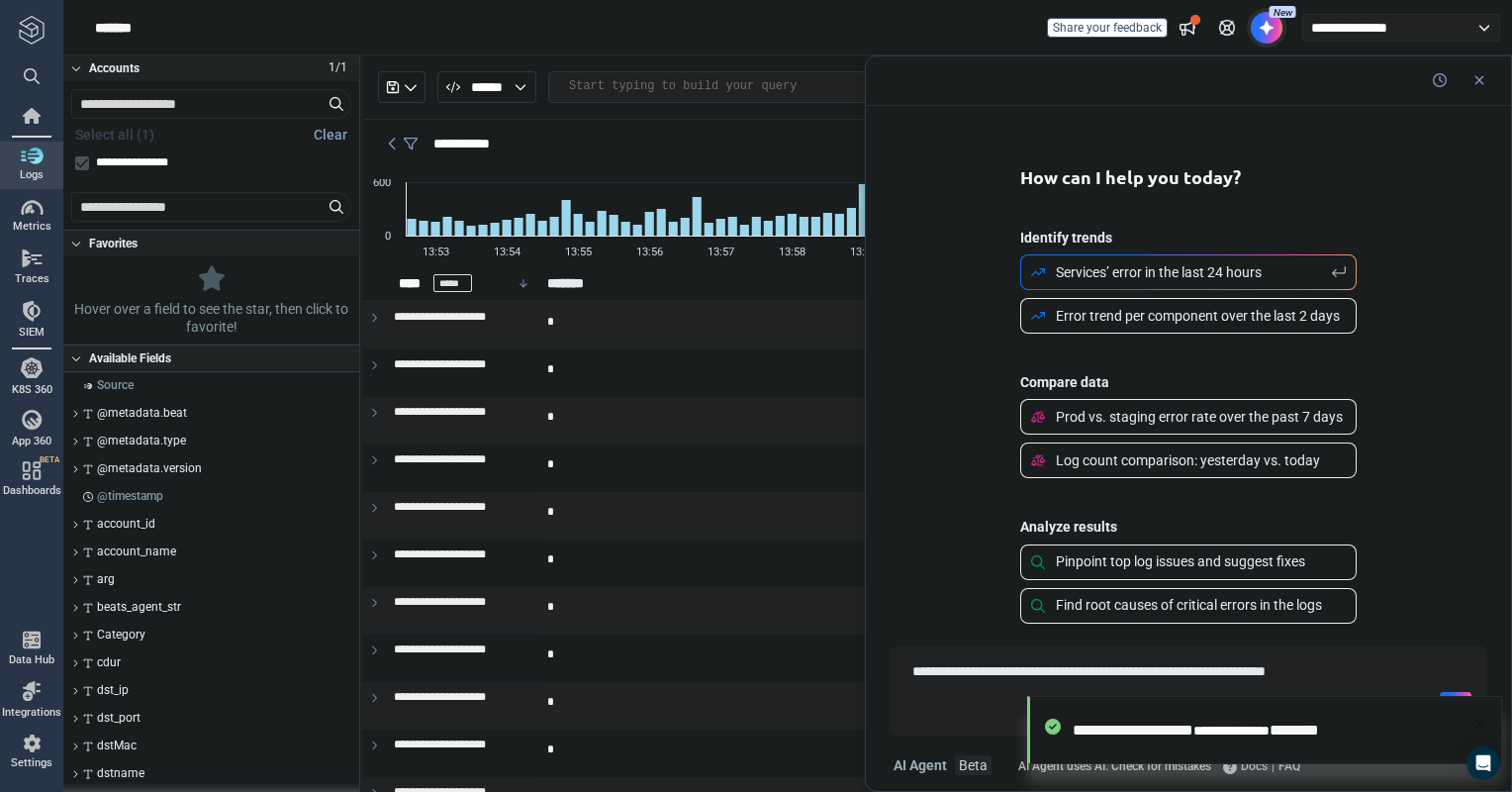 type on "**********" 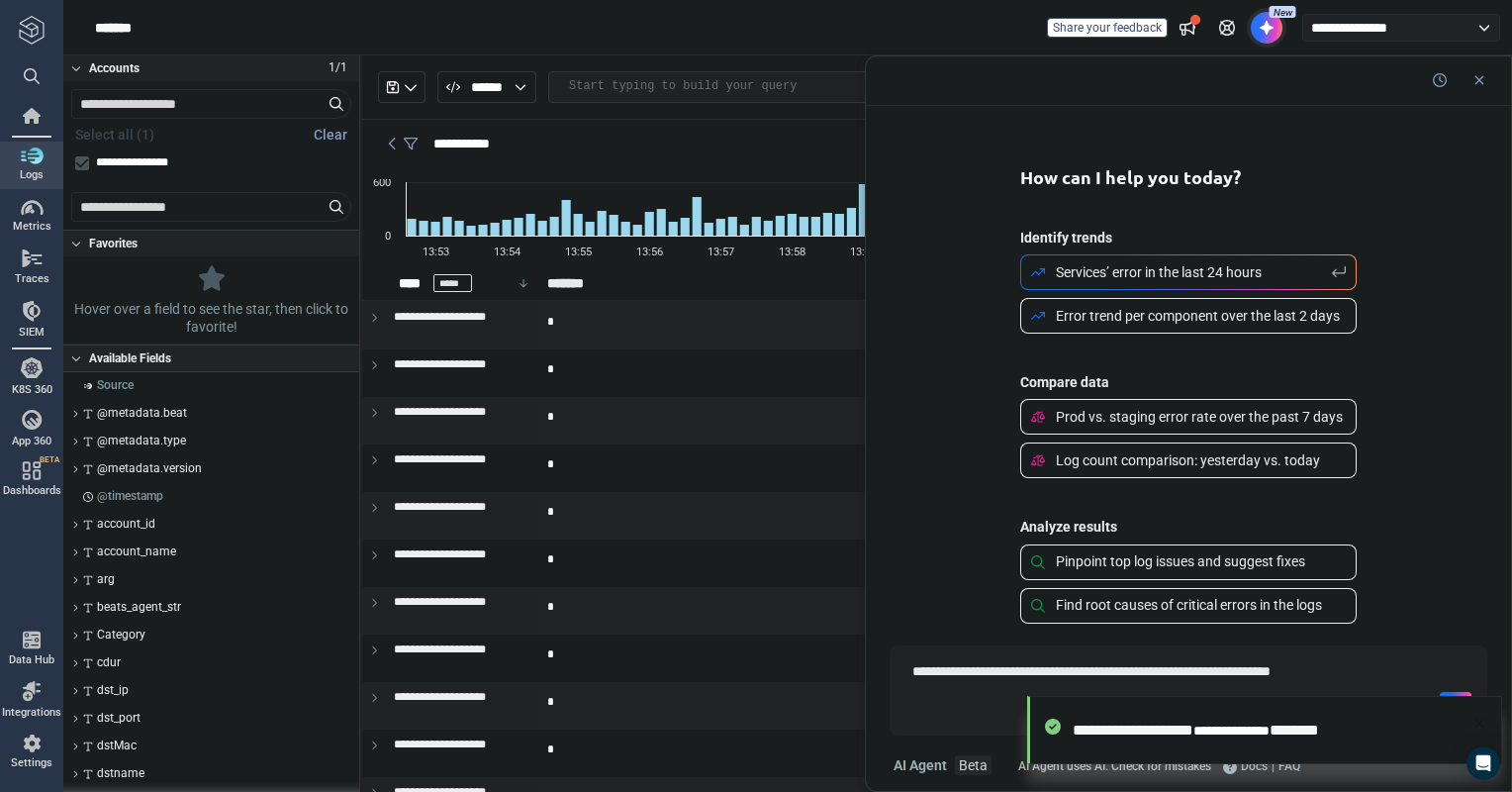 type on "*" 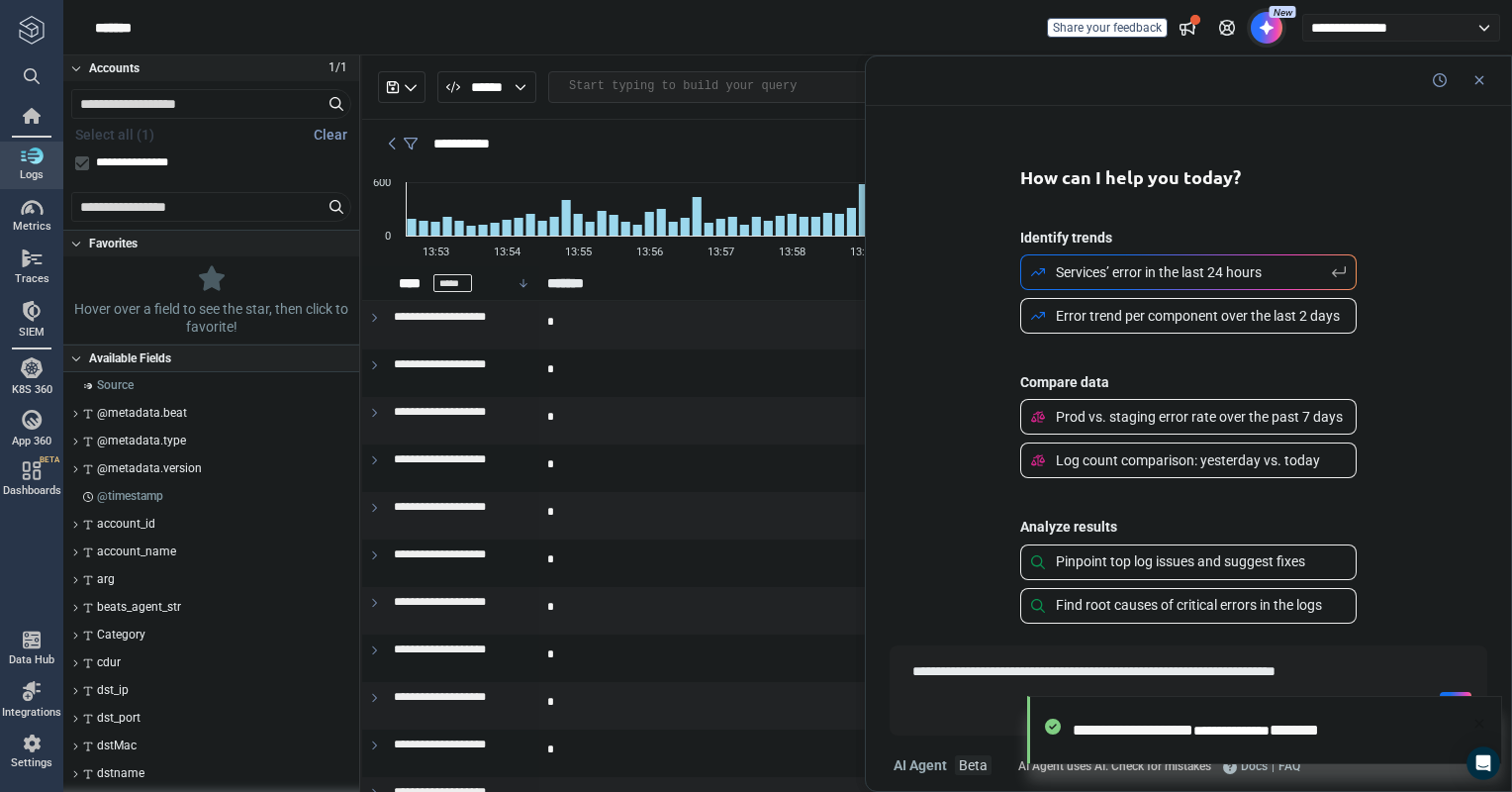 type on "*" 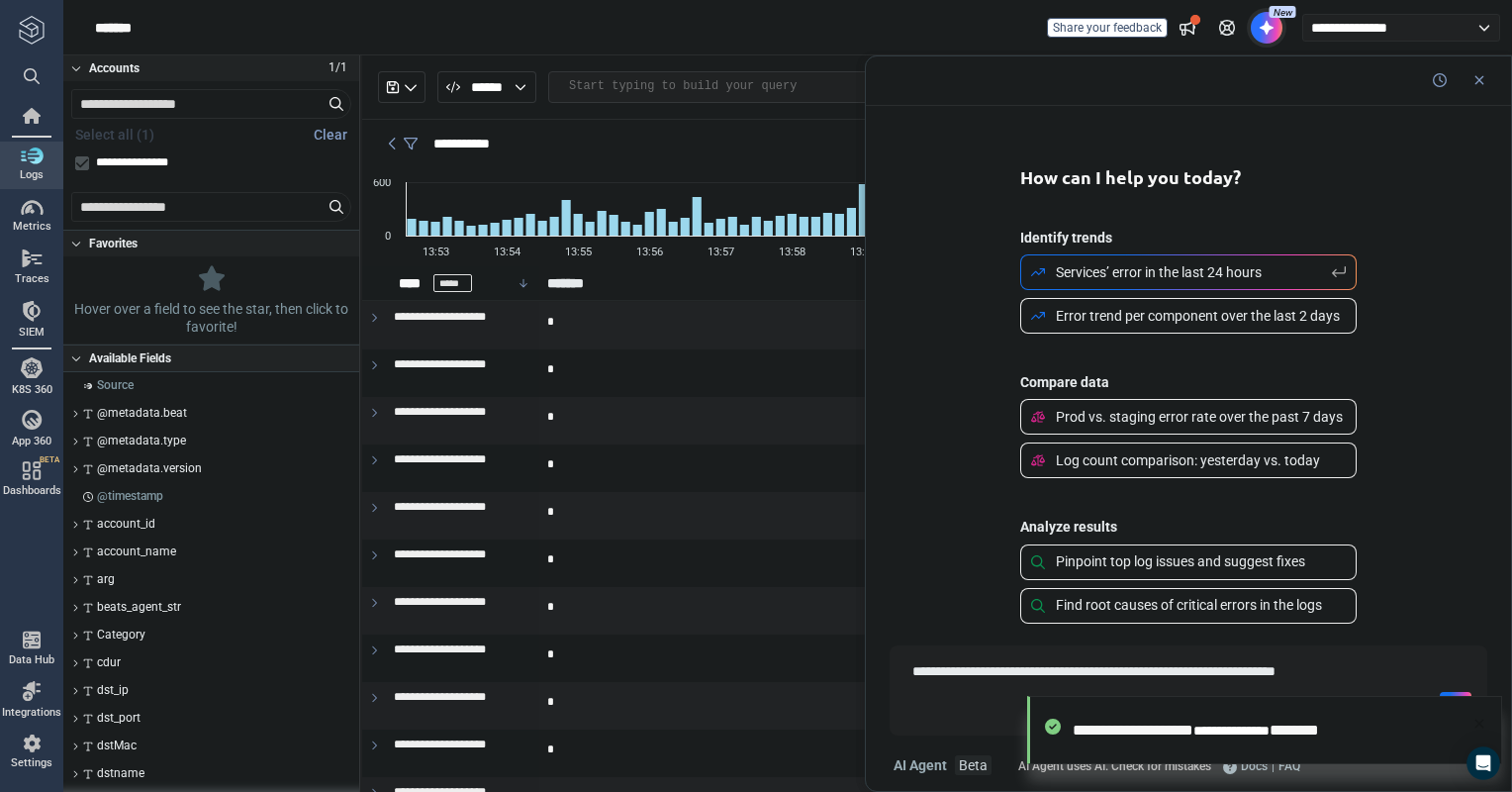type on "**********" 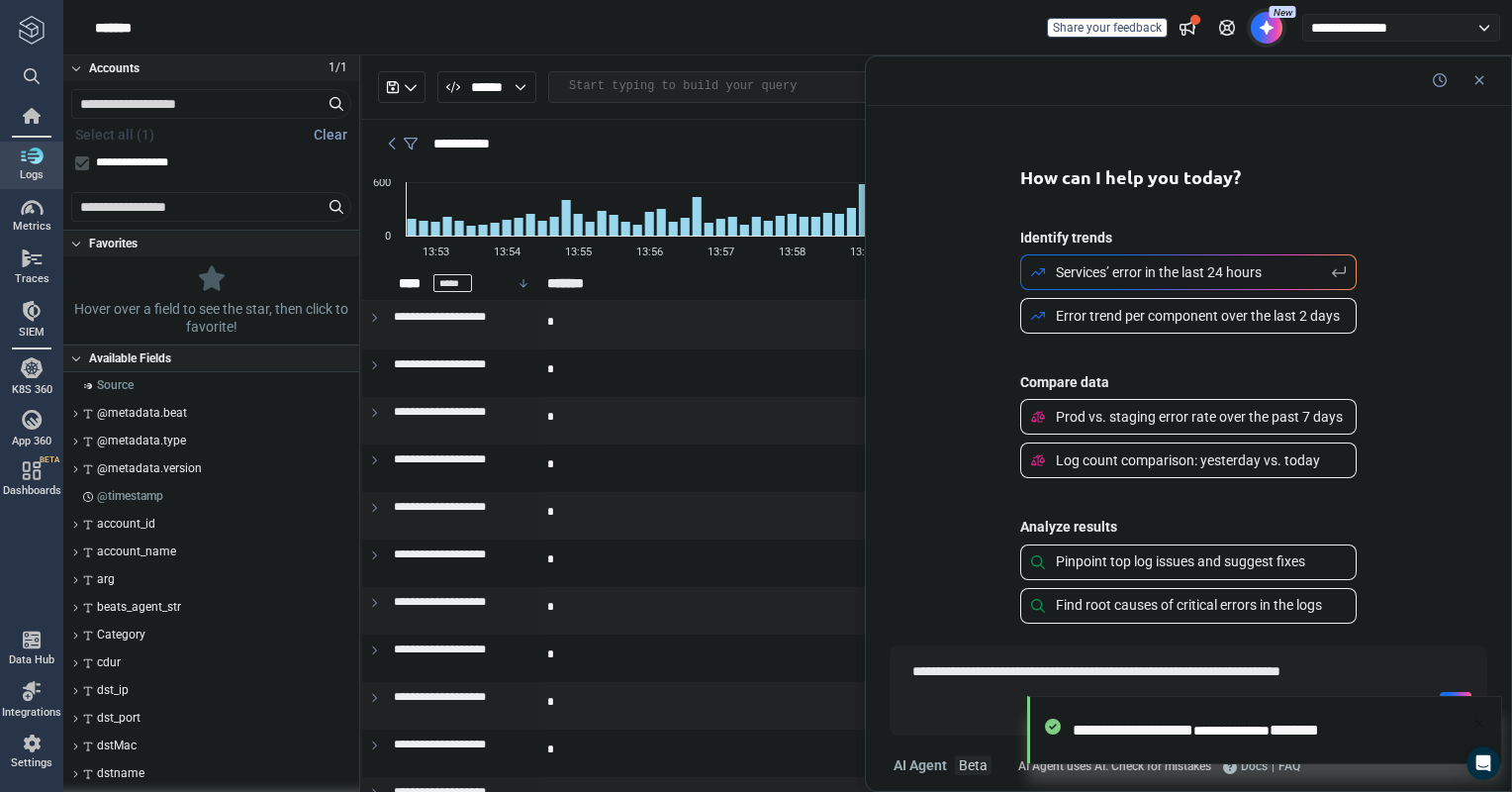 type on "*" 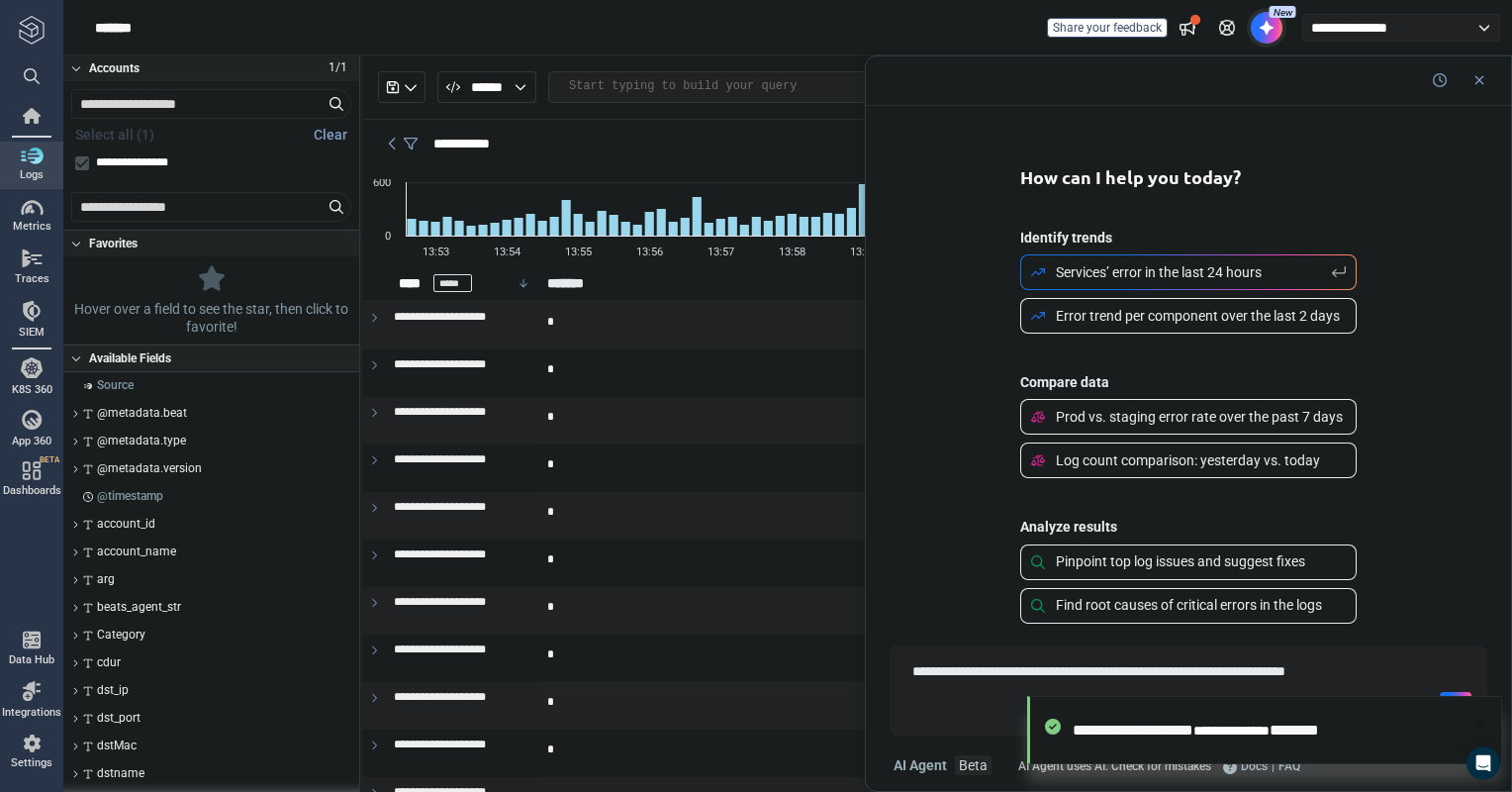 type on "*" 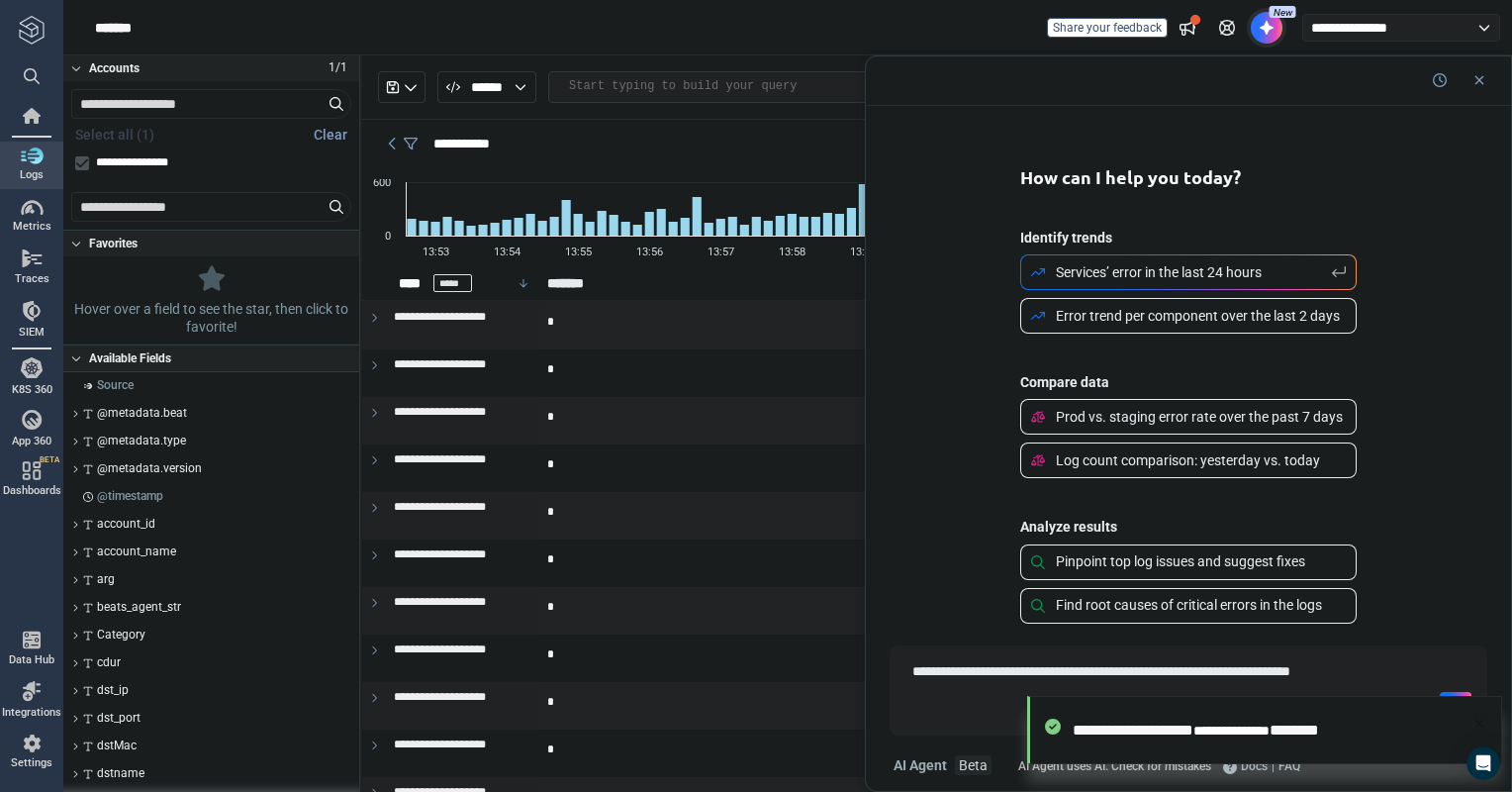 type on "*" 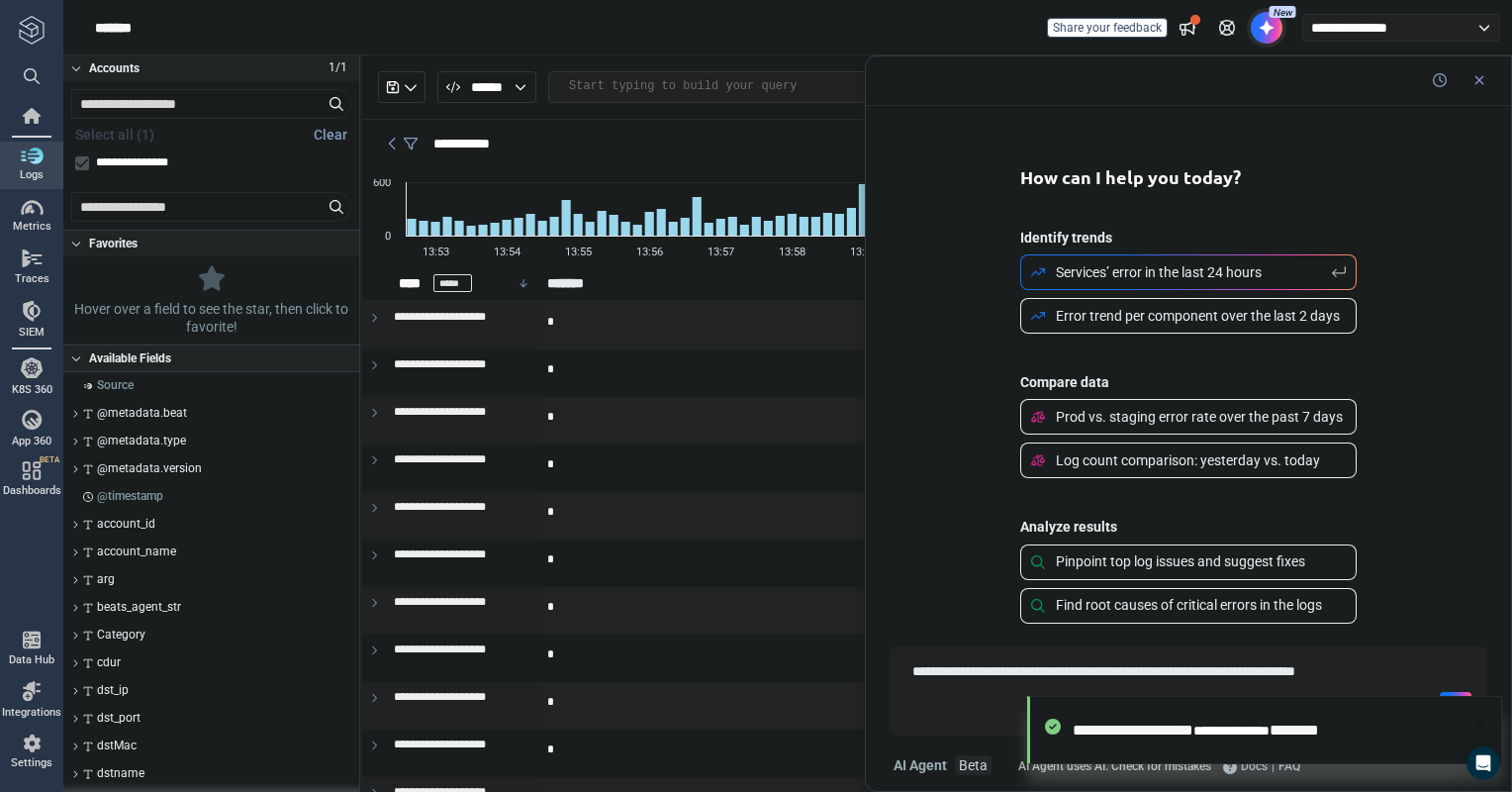 type on "*" 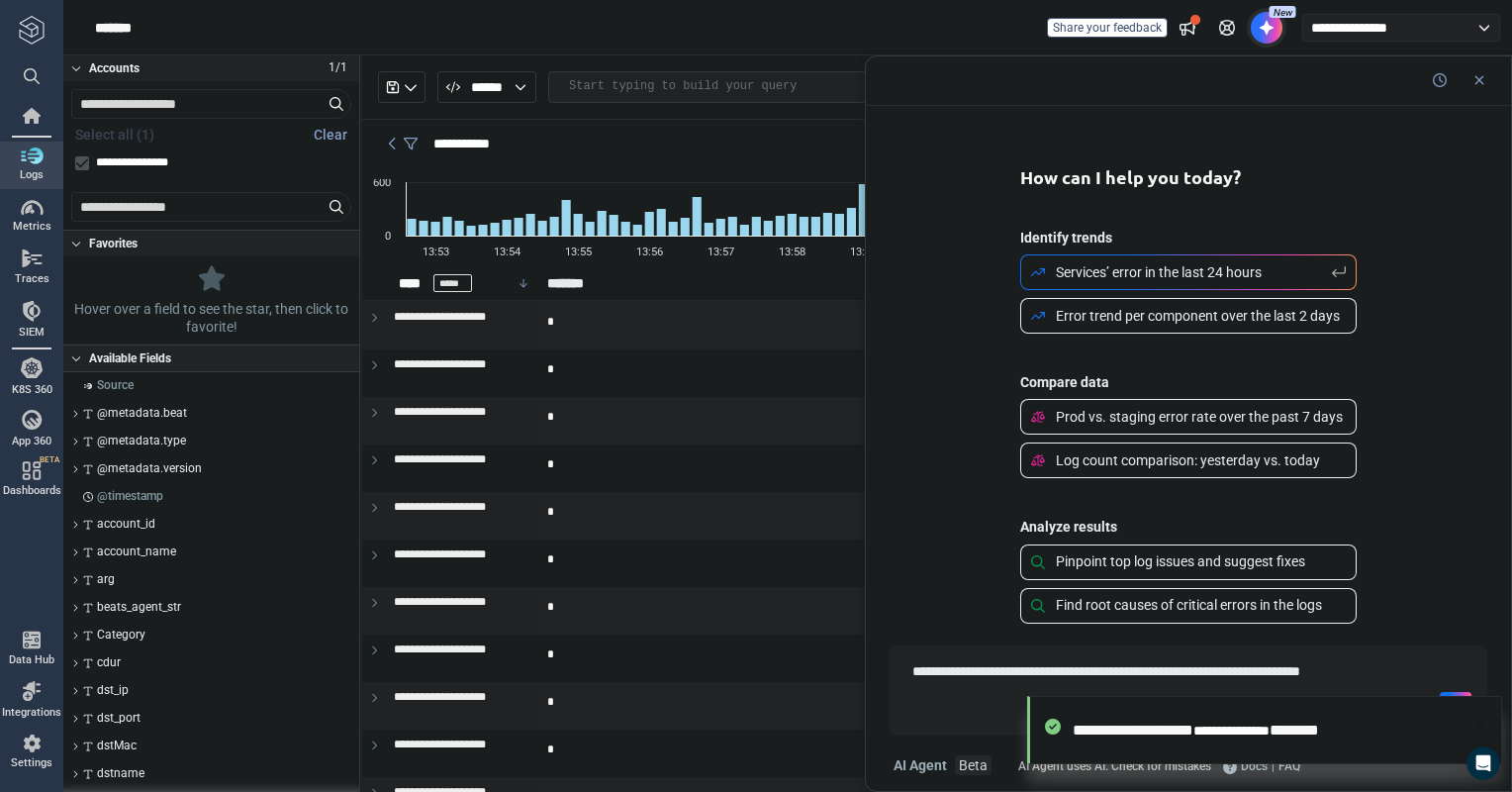 type on "*" 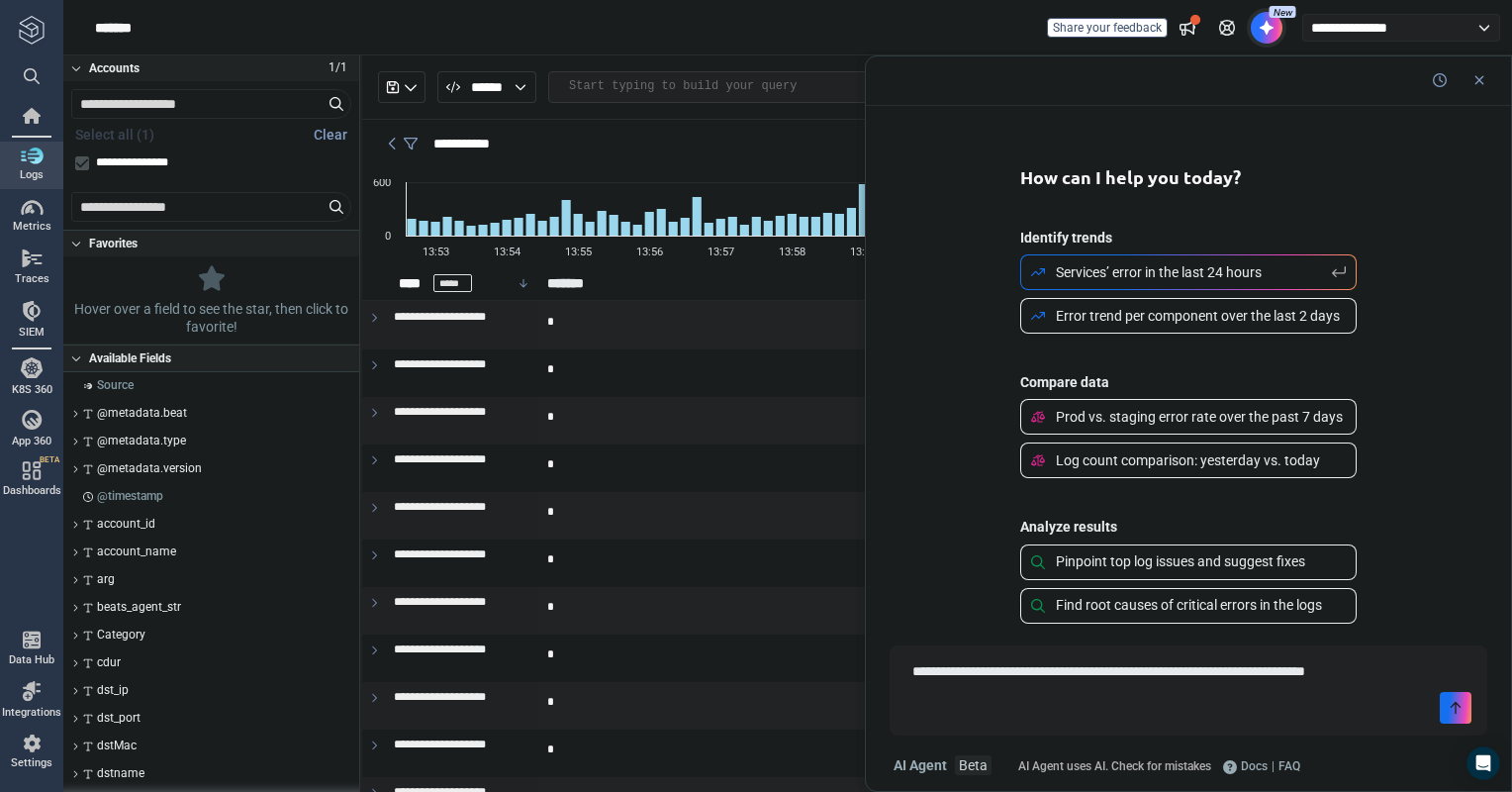 type on "*" 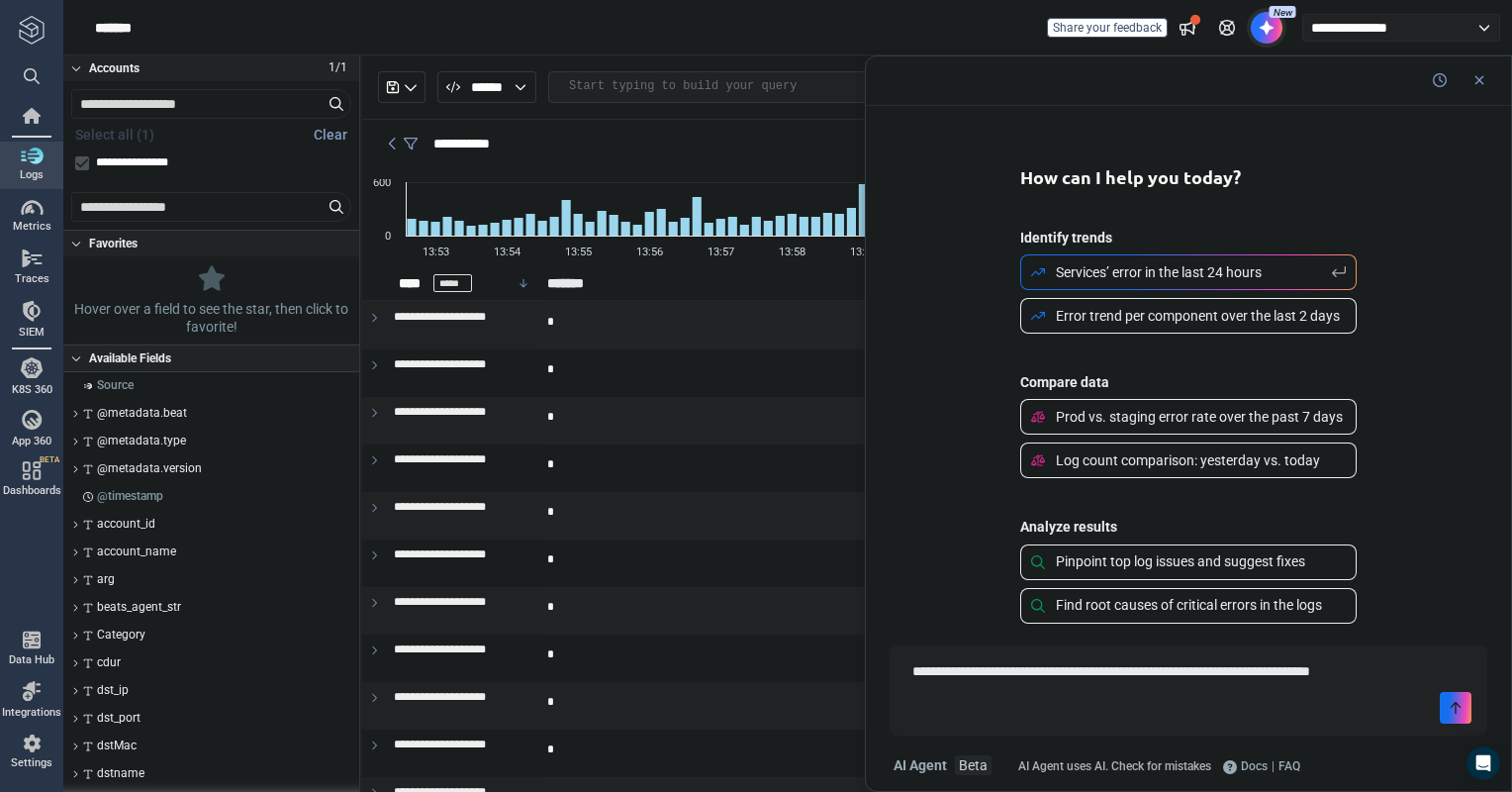 type on "*" 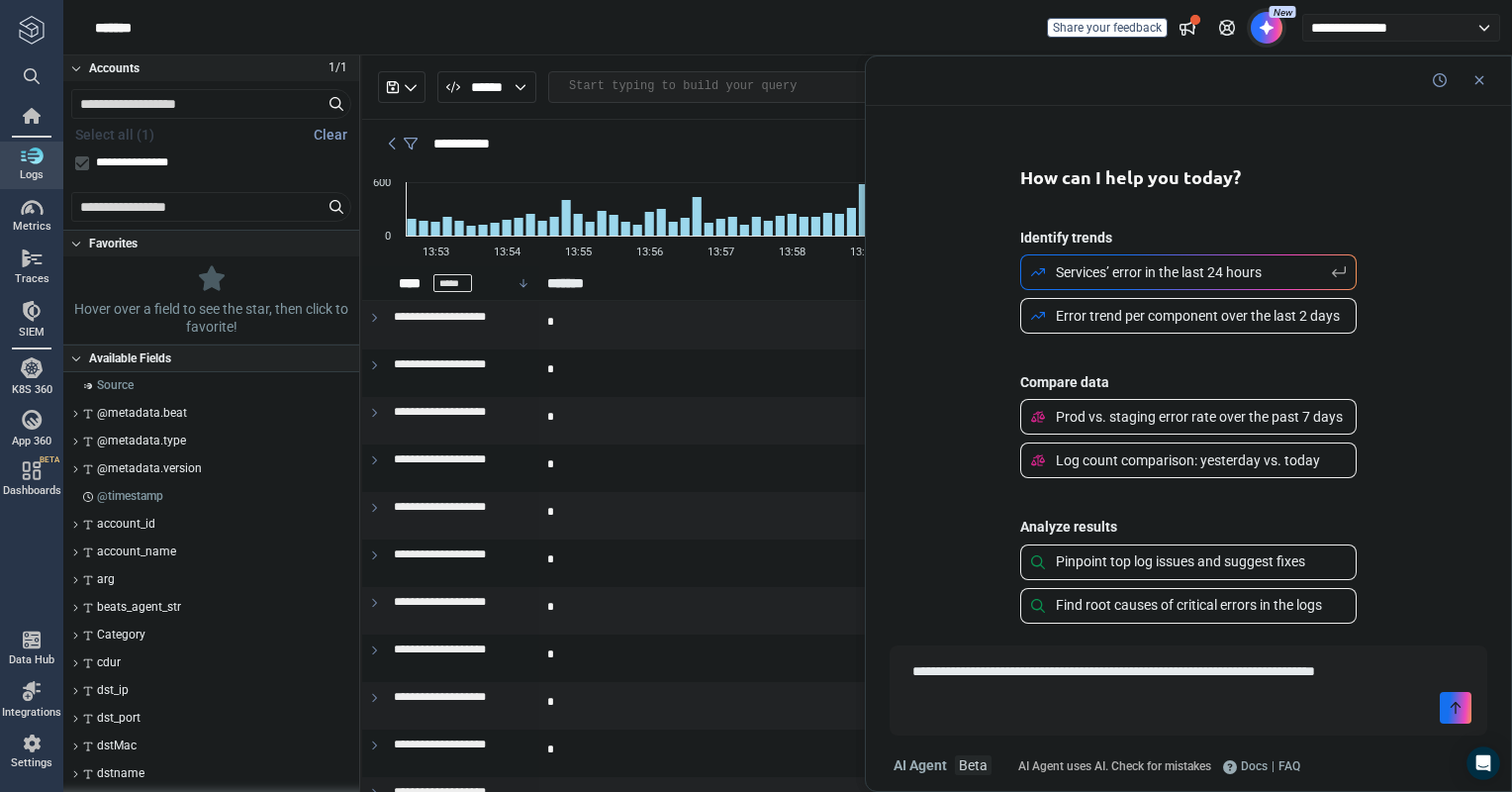 type on "**********" 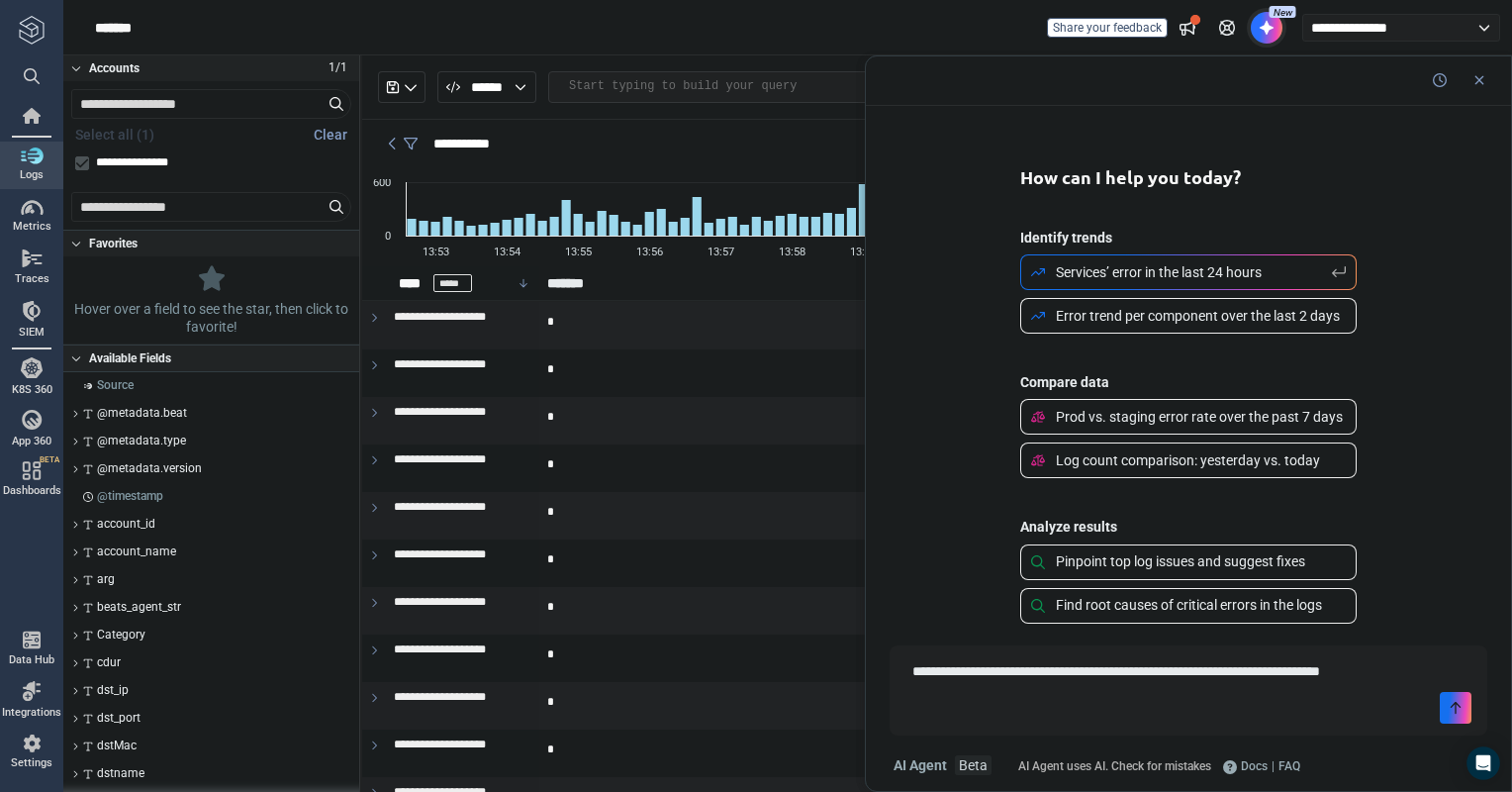 type on "*" 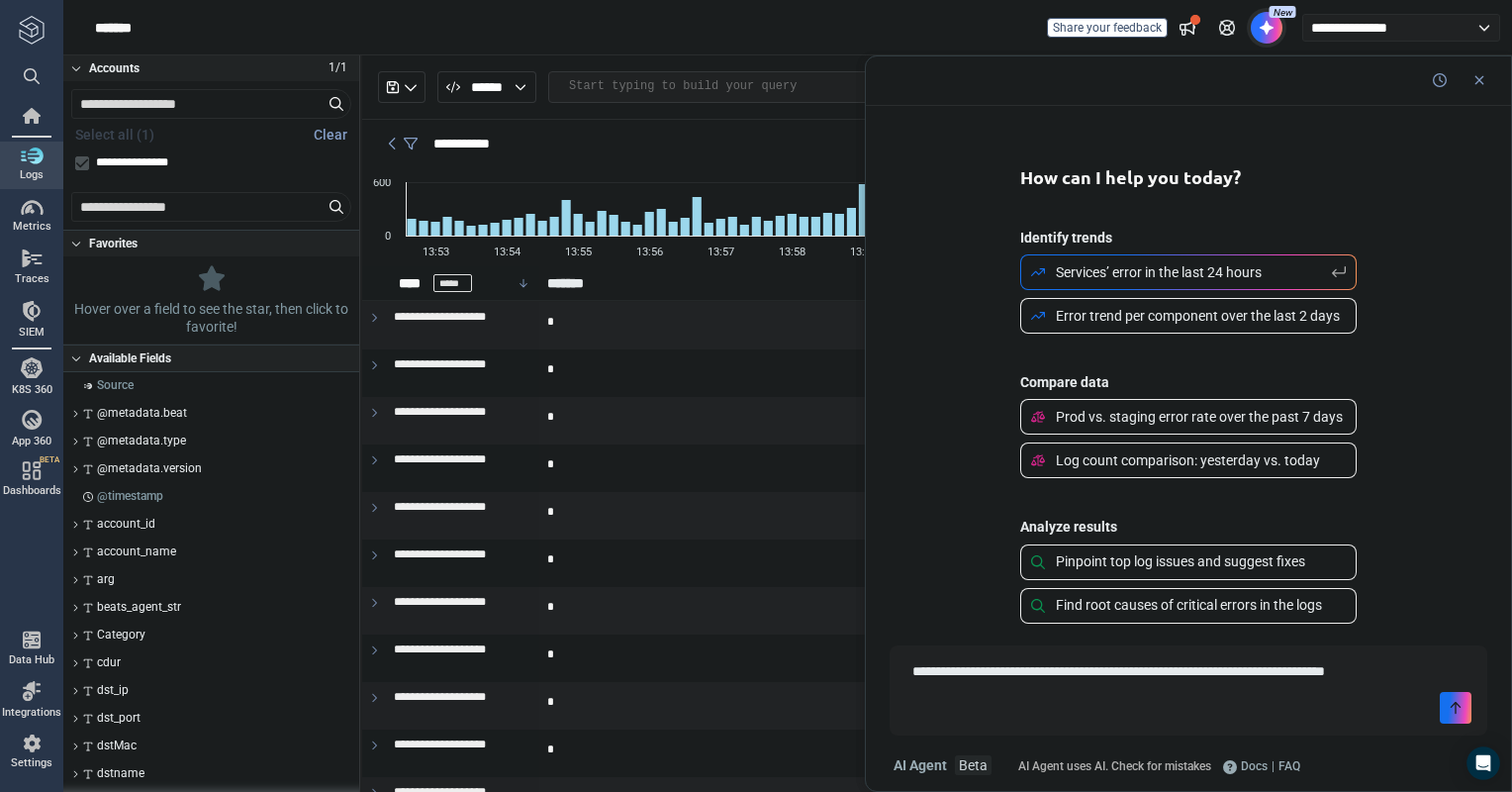 type on "**********" 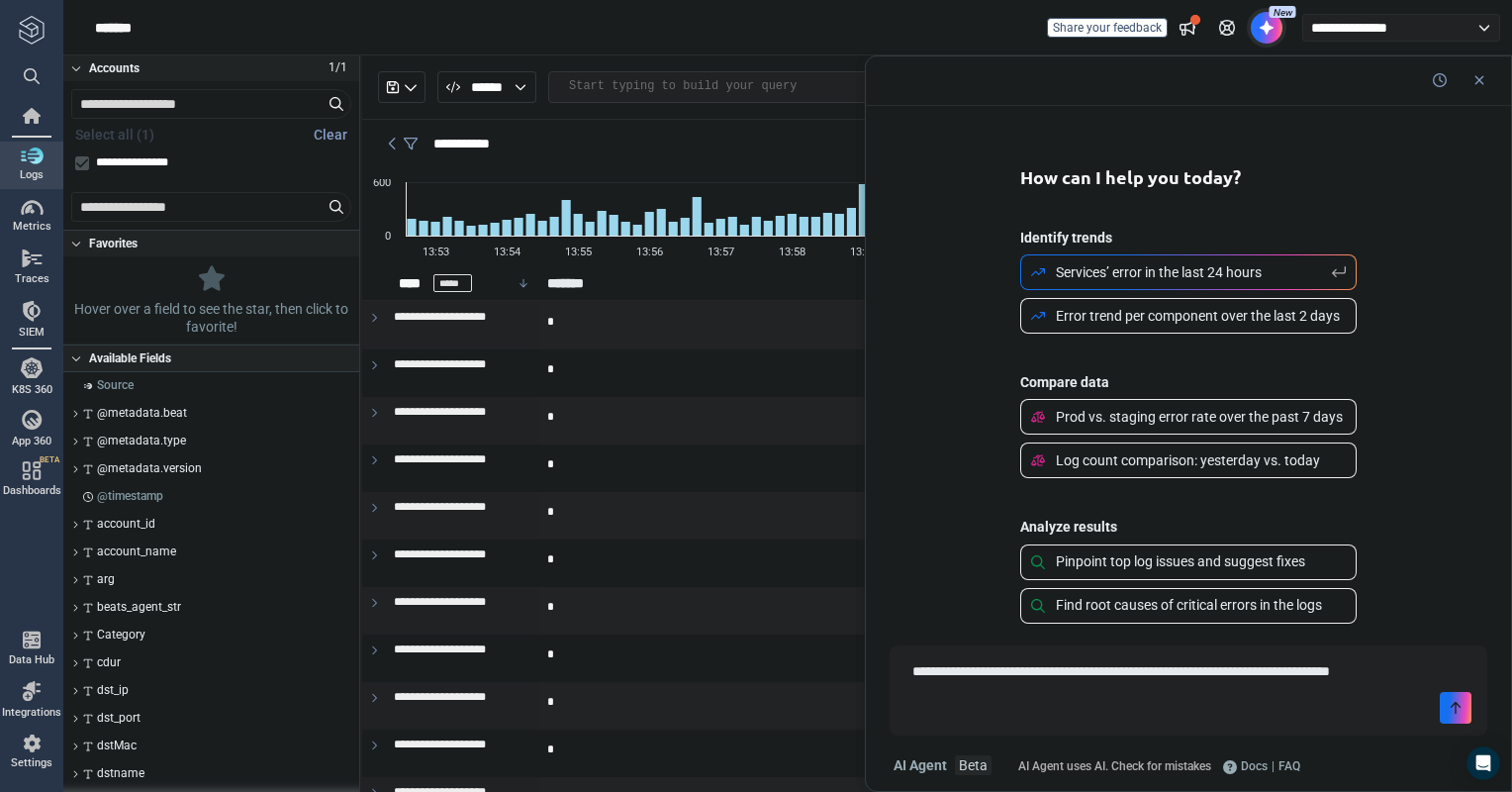type on "*" 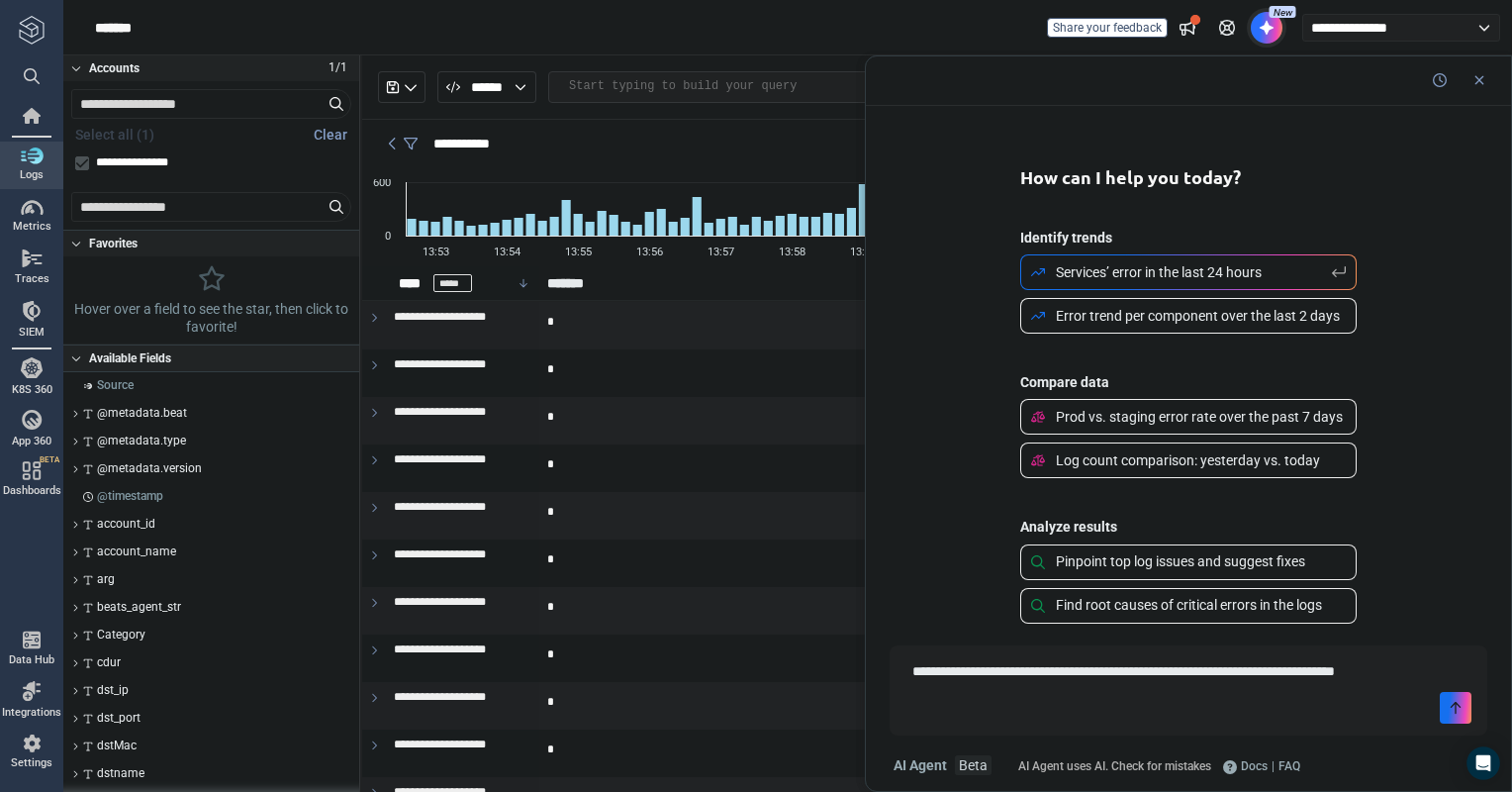 type on "*" 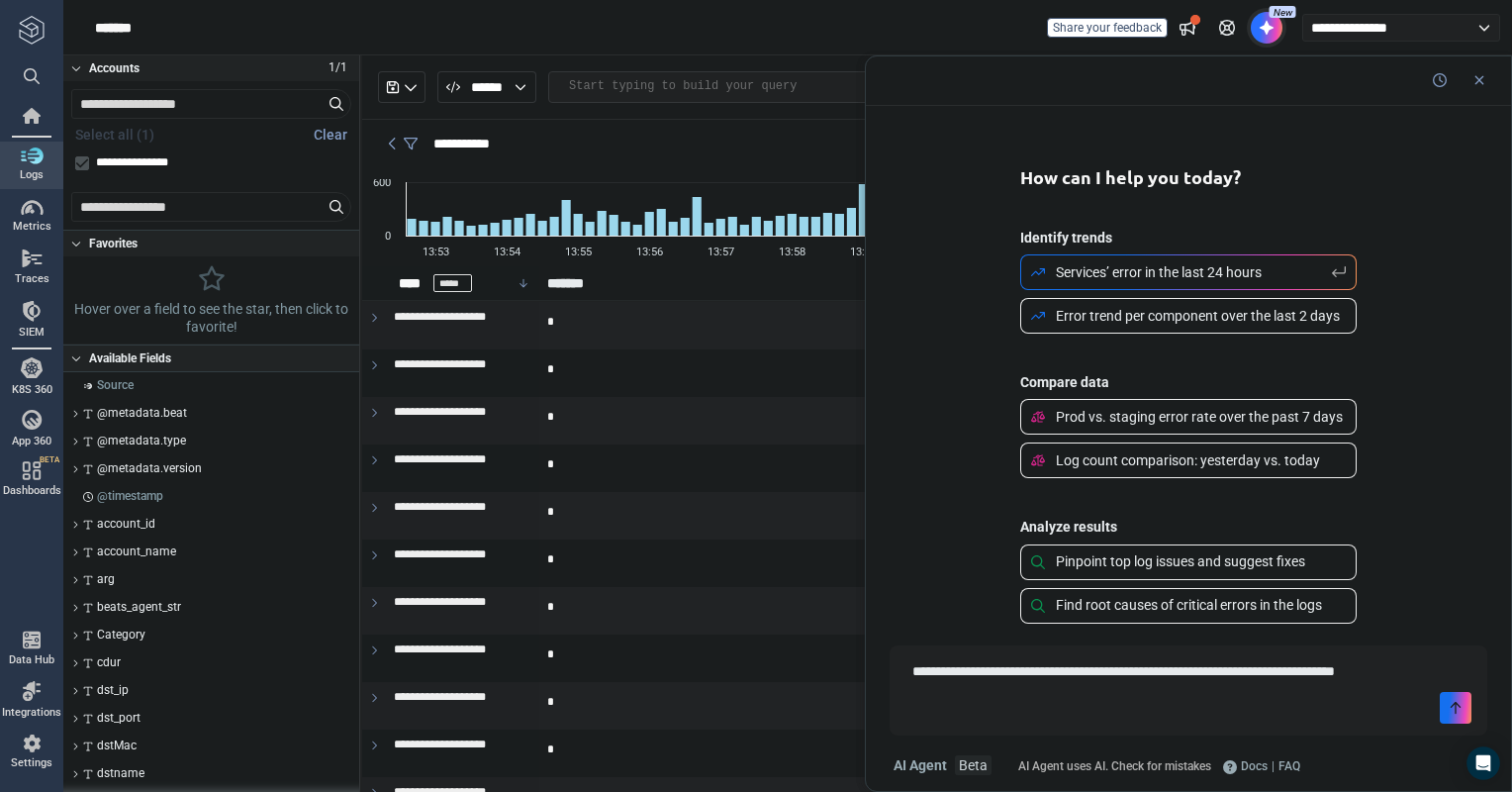 type on "**********" 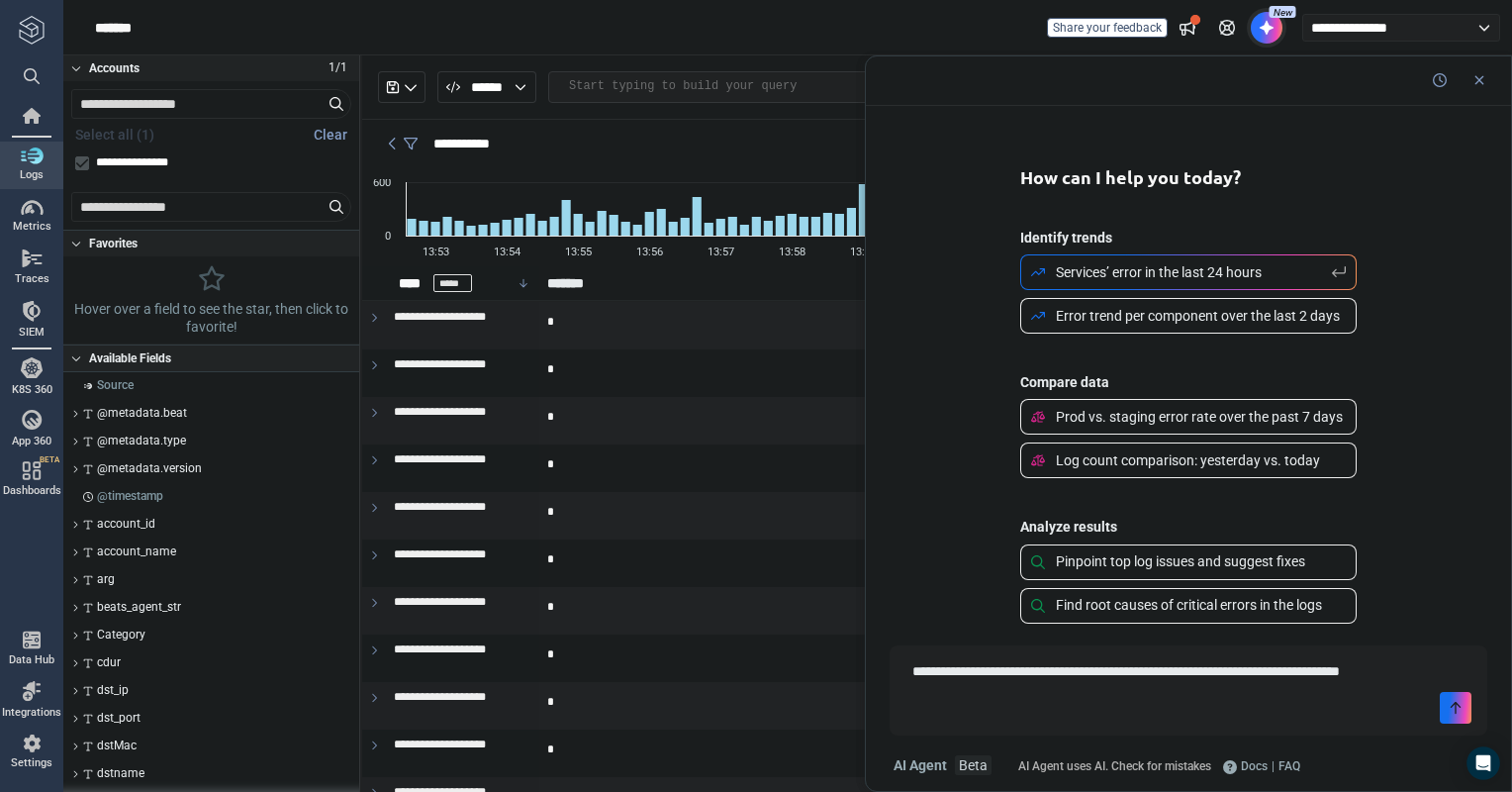type on "*" 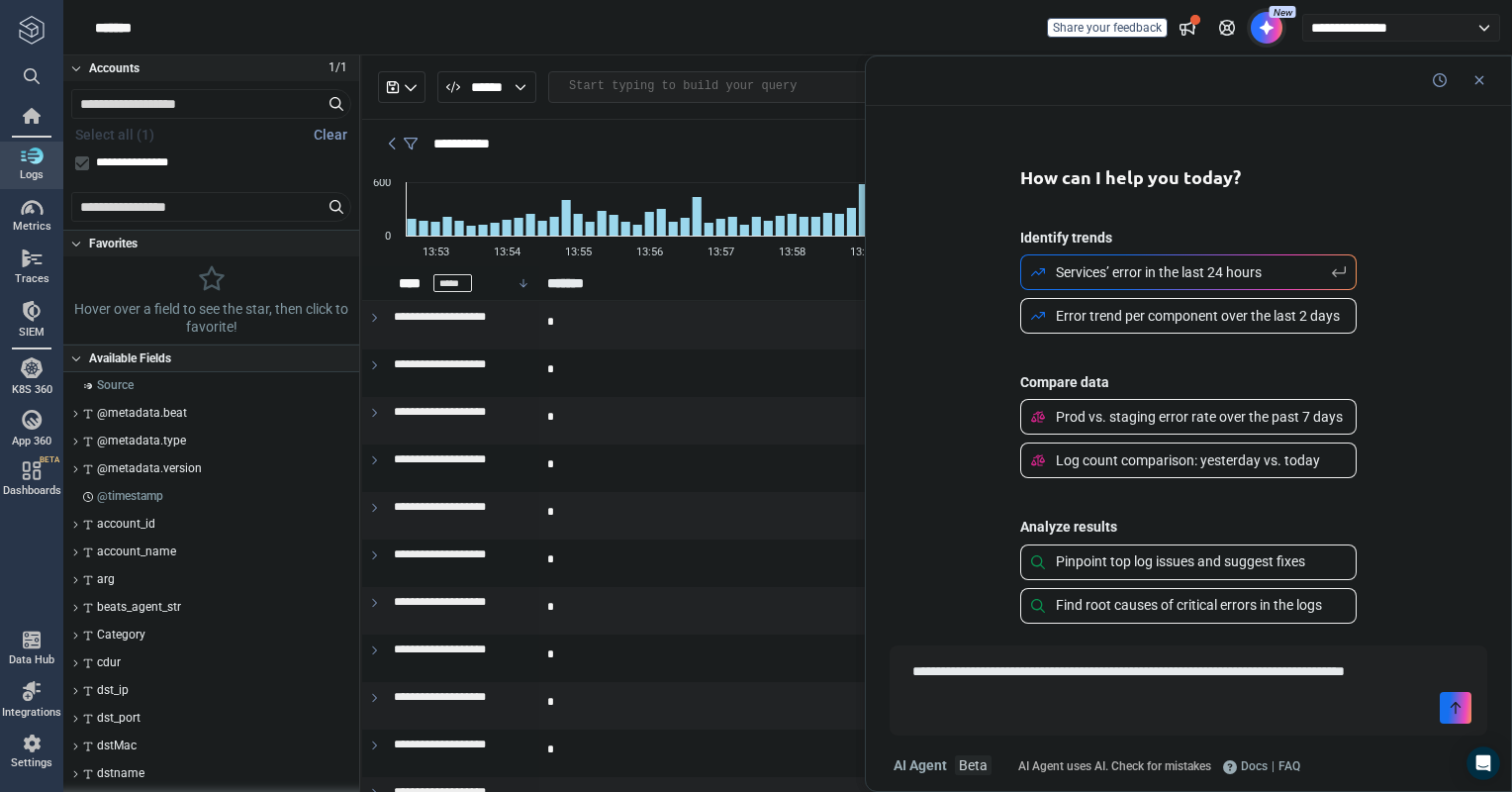 type on "**********" 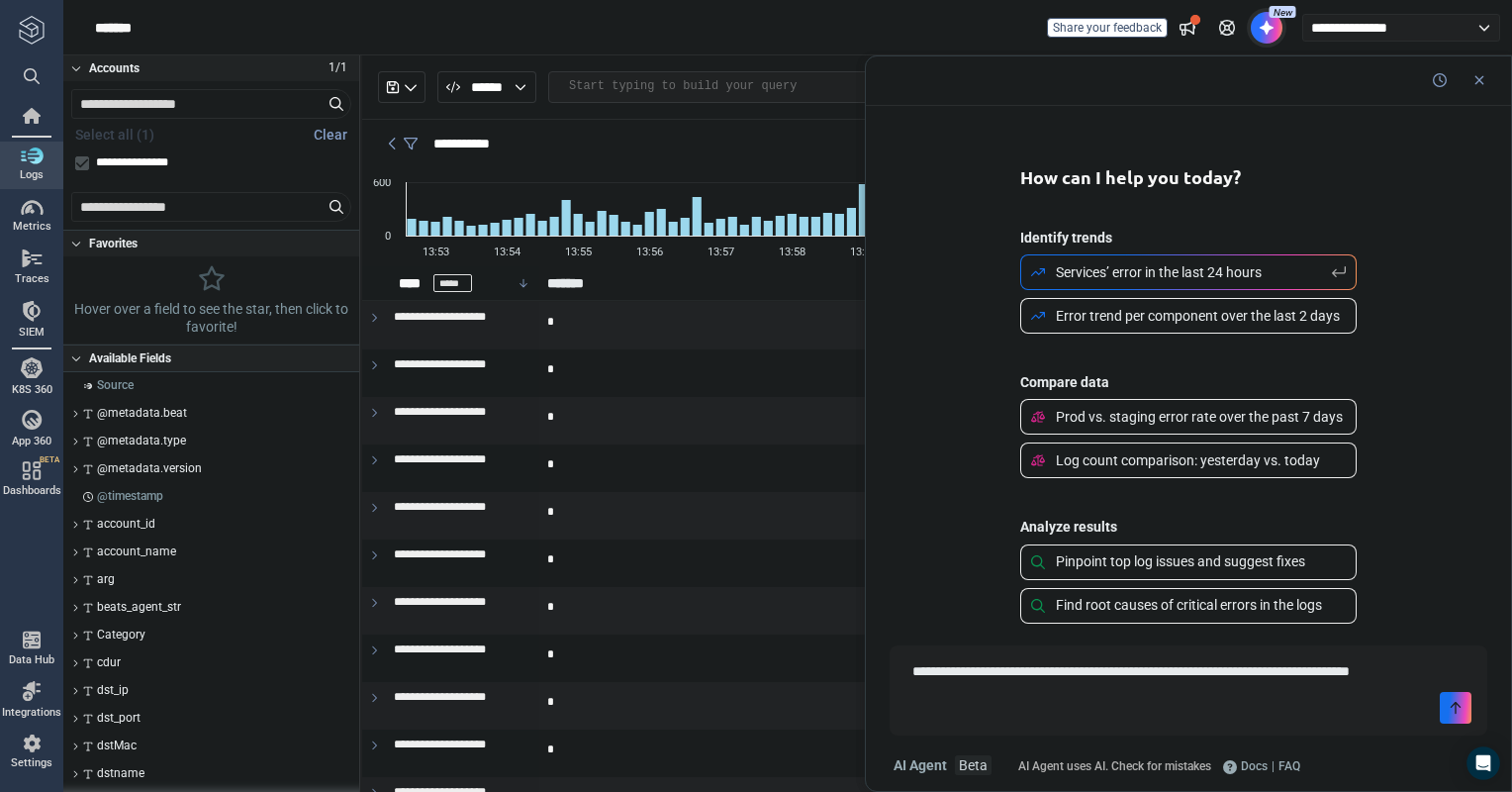 scroll, scrollTop: 0, scrollLeft: 0, axis: both 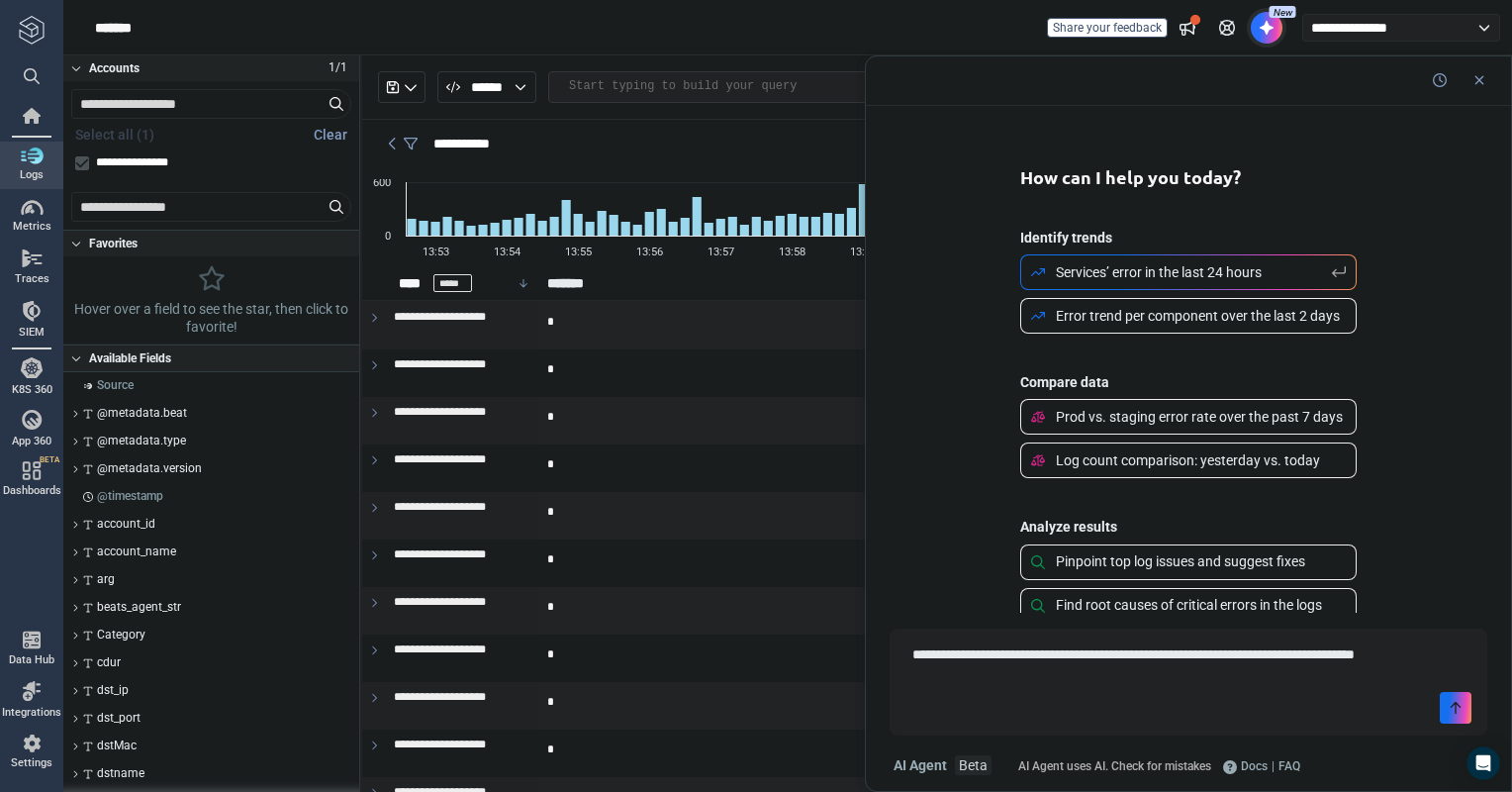 type on "*" 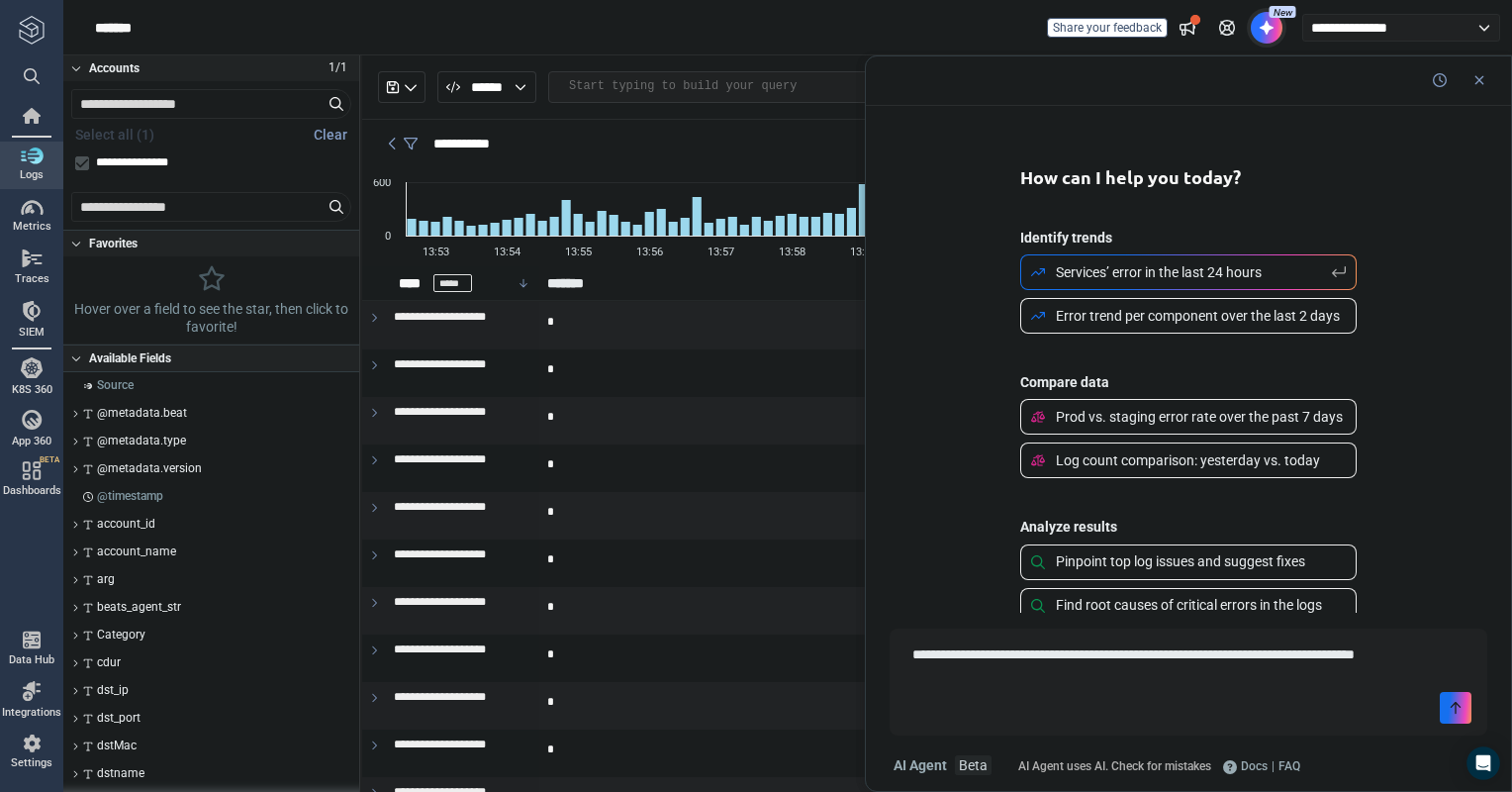 type on "**********" 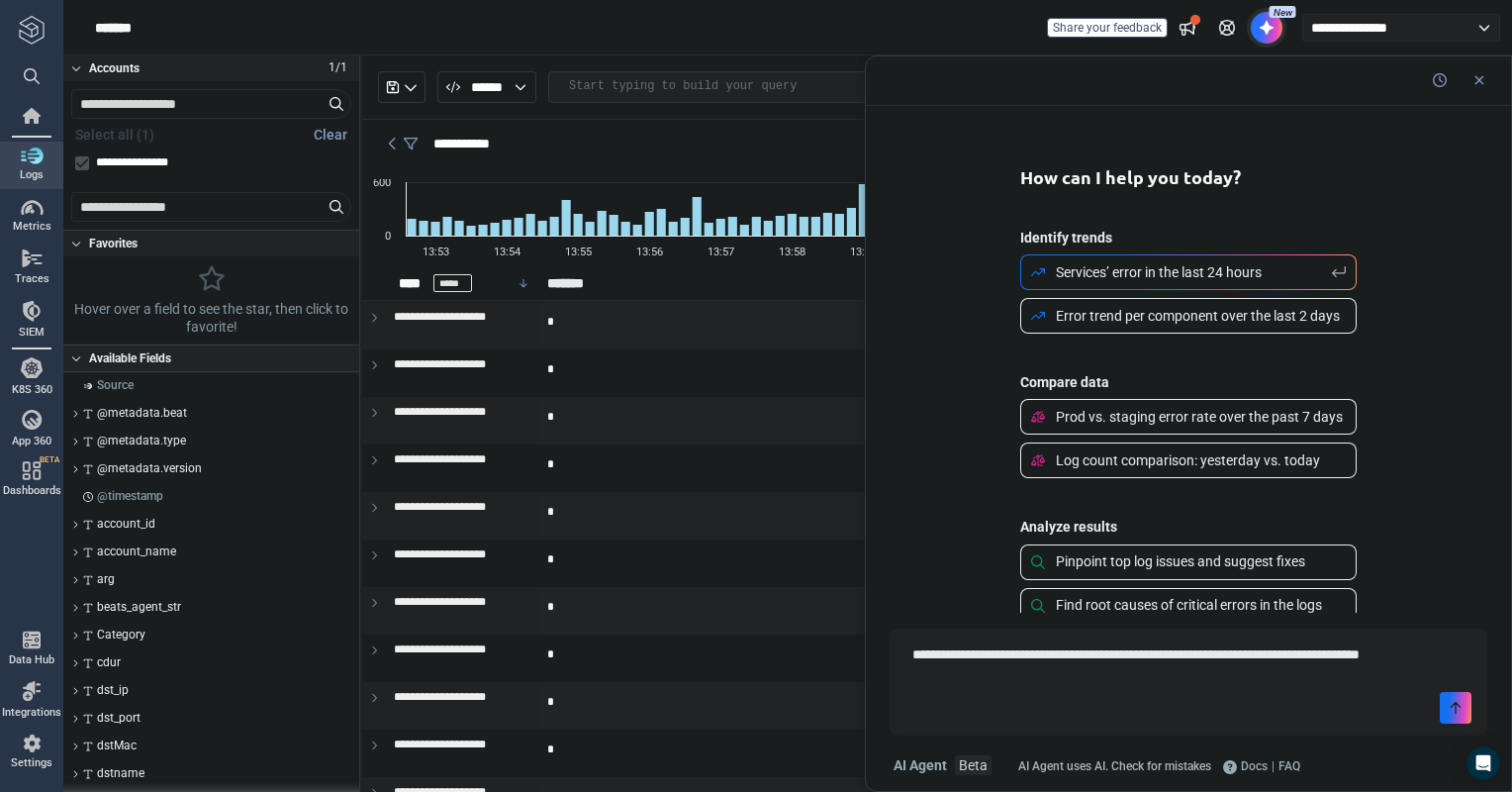 type on "*" 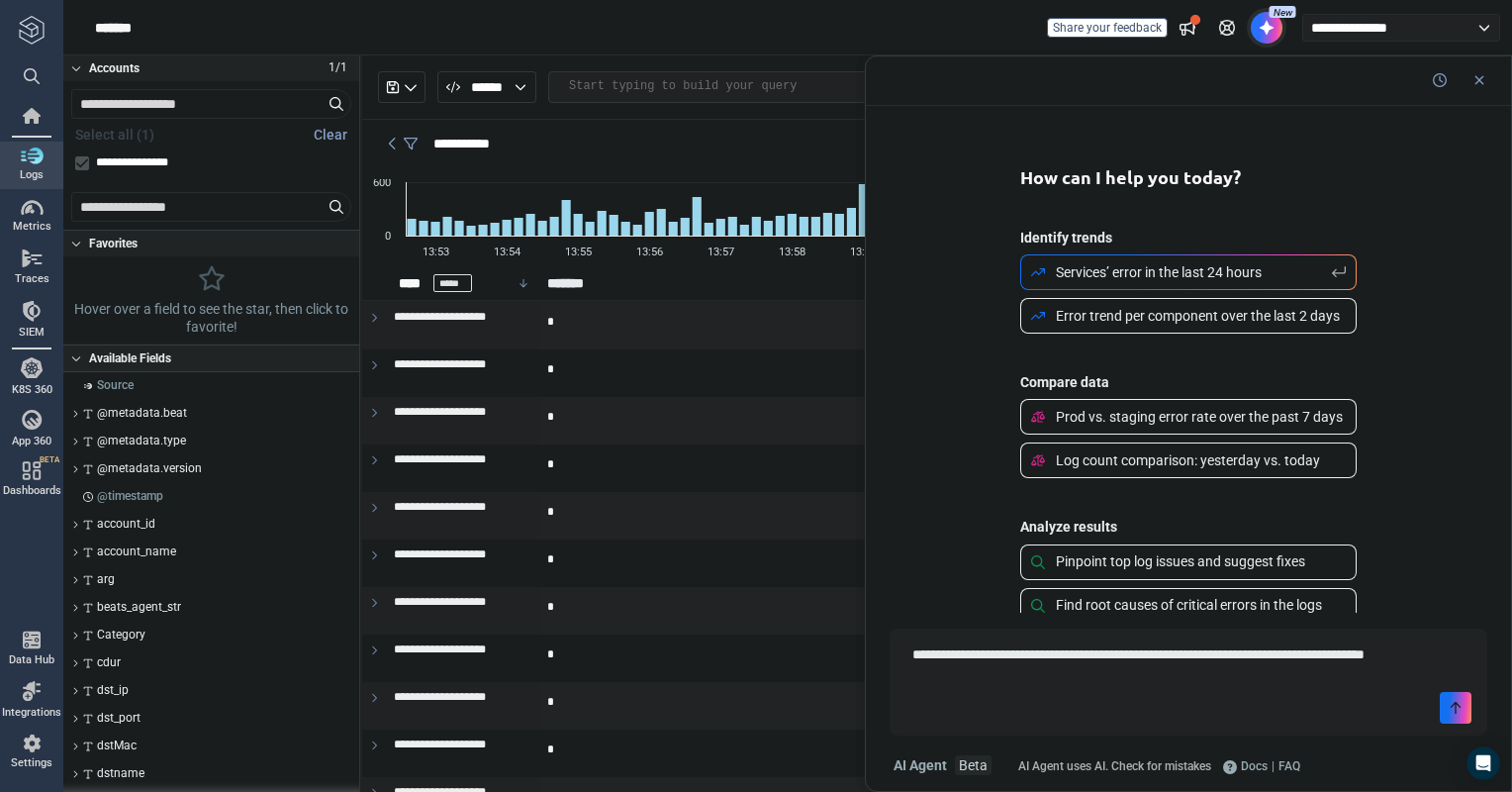 type on "*" 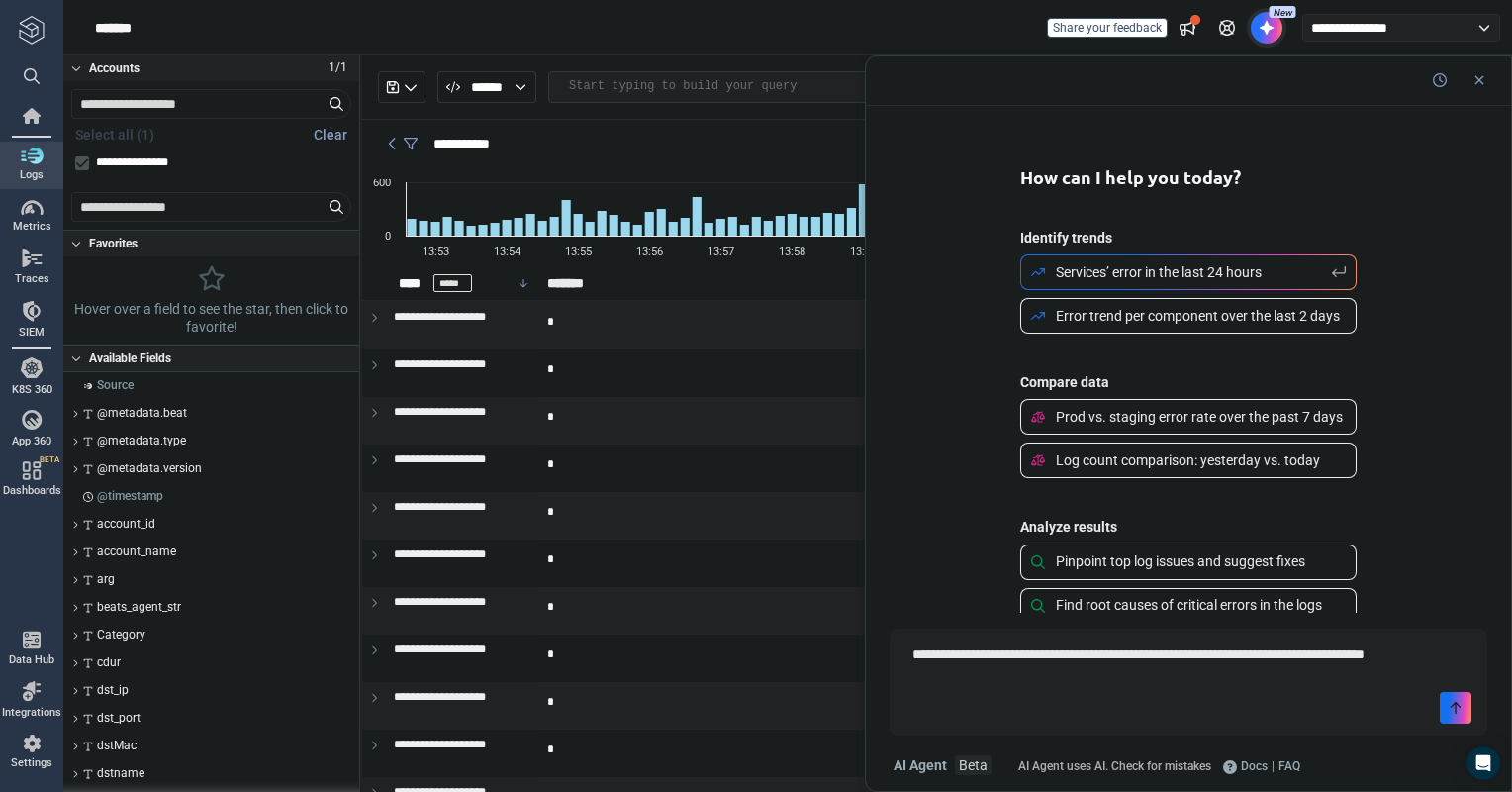type on "**********" 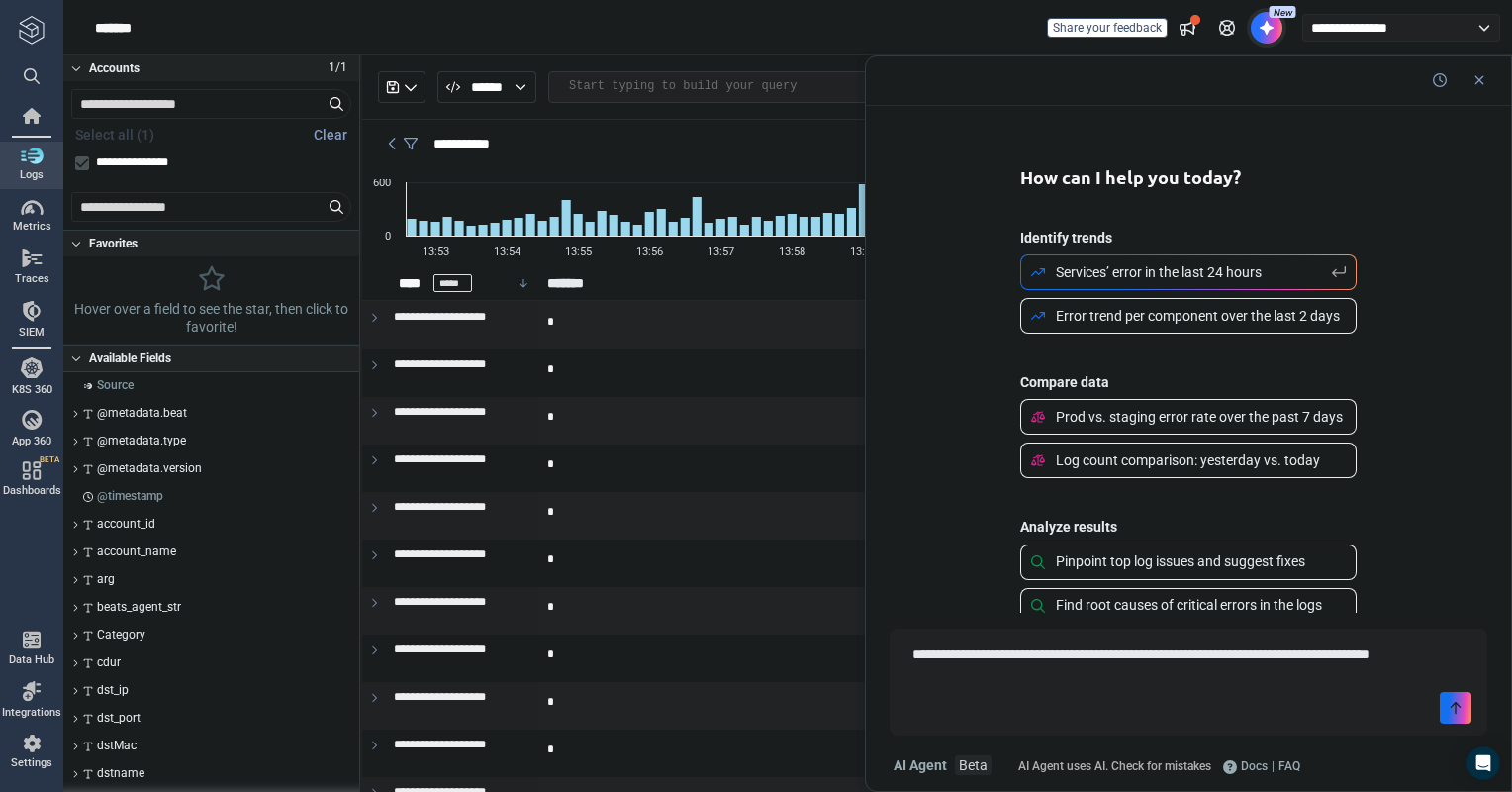 type on "*" 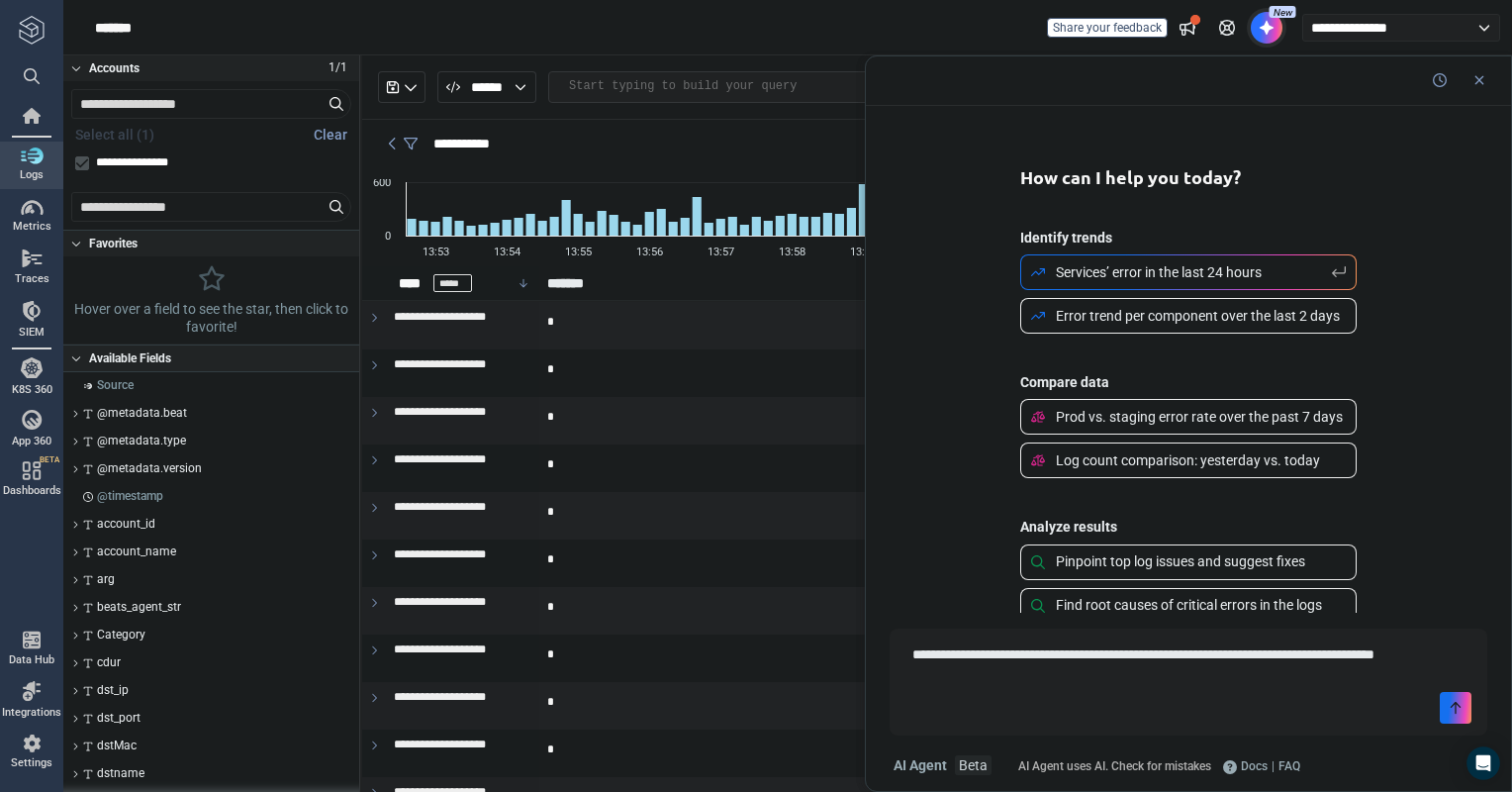 type on "*" 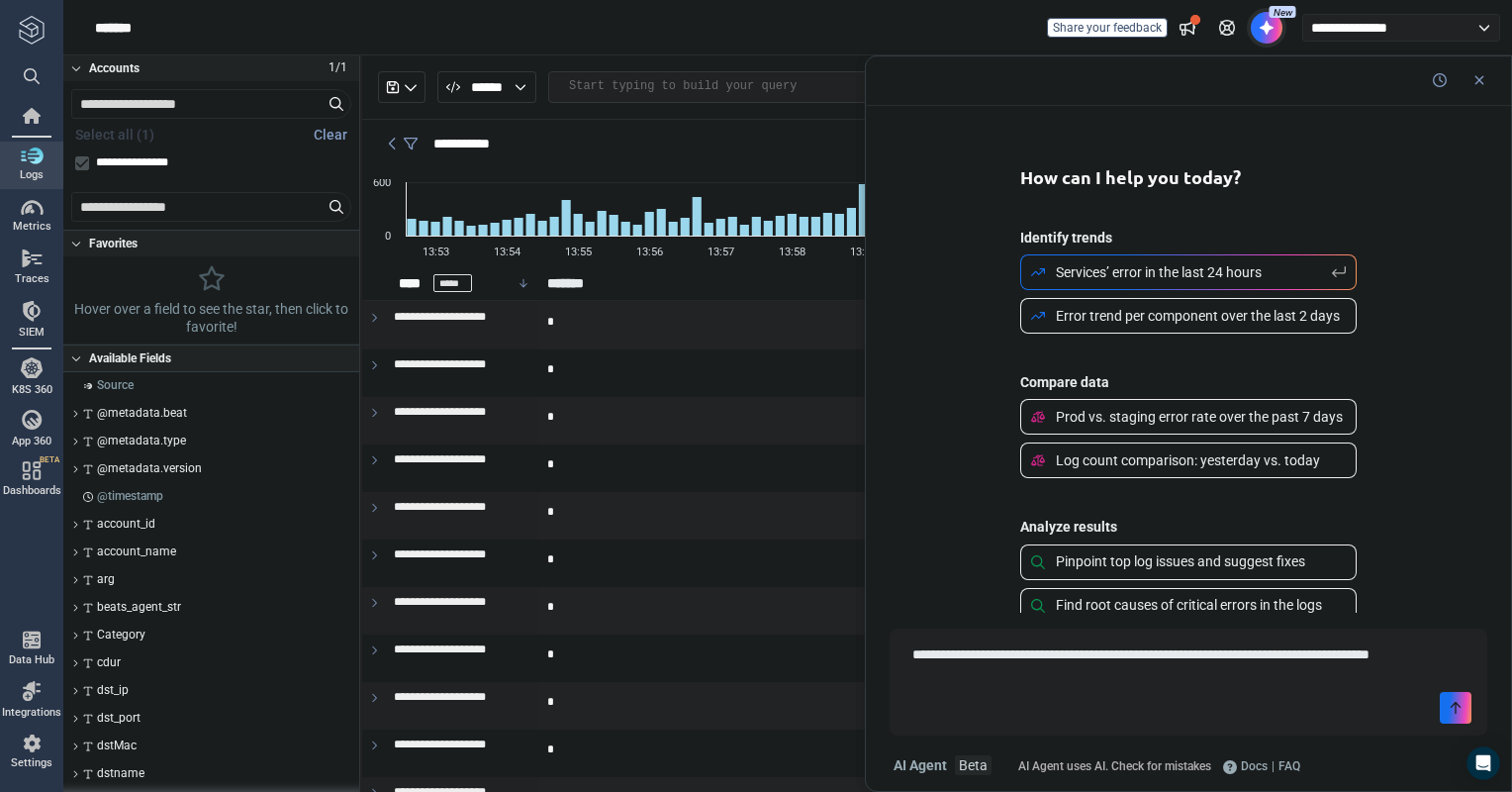 type on "*" 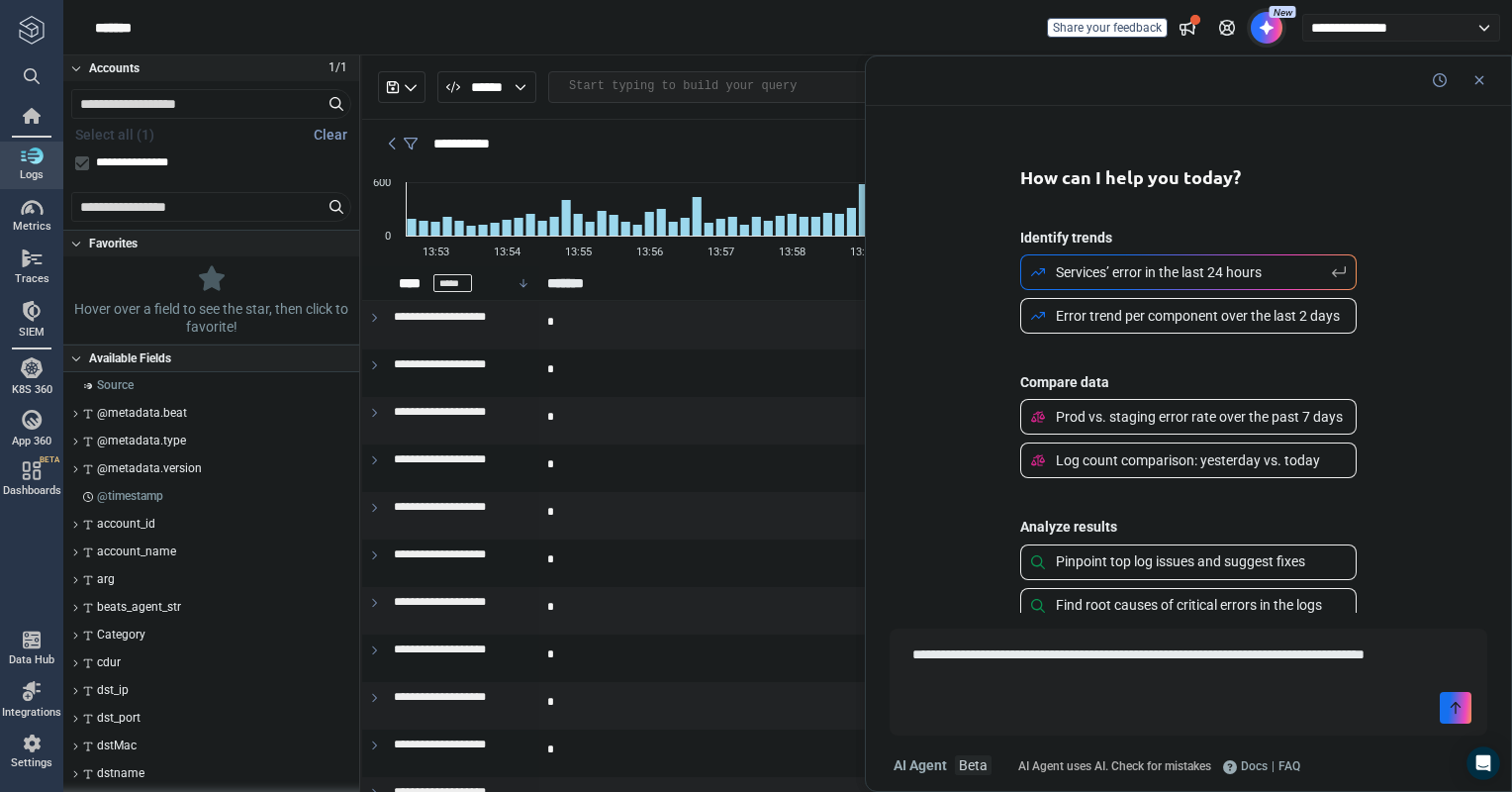type on "*" 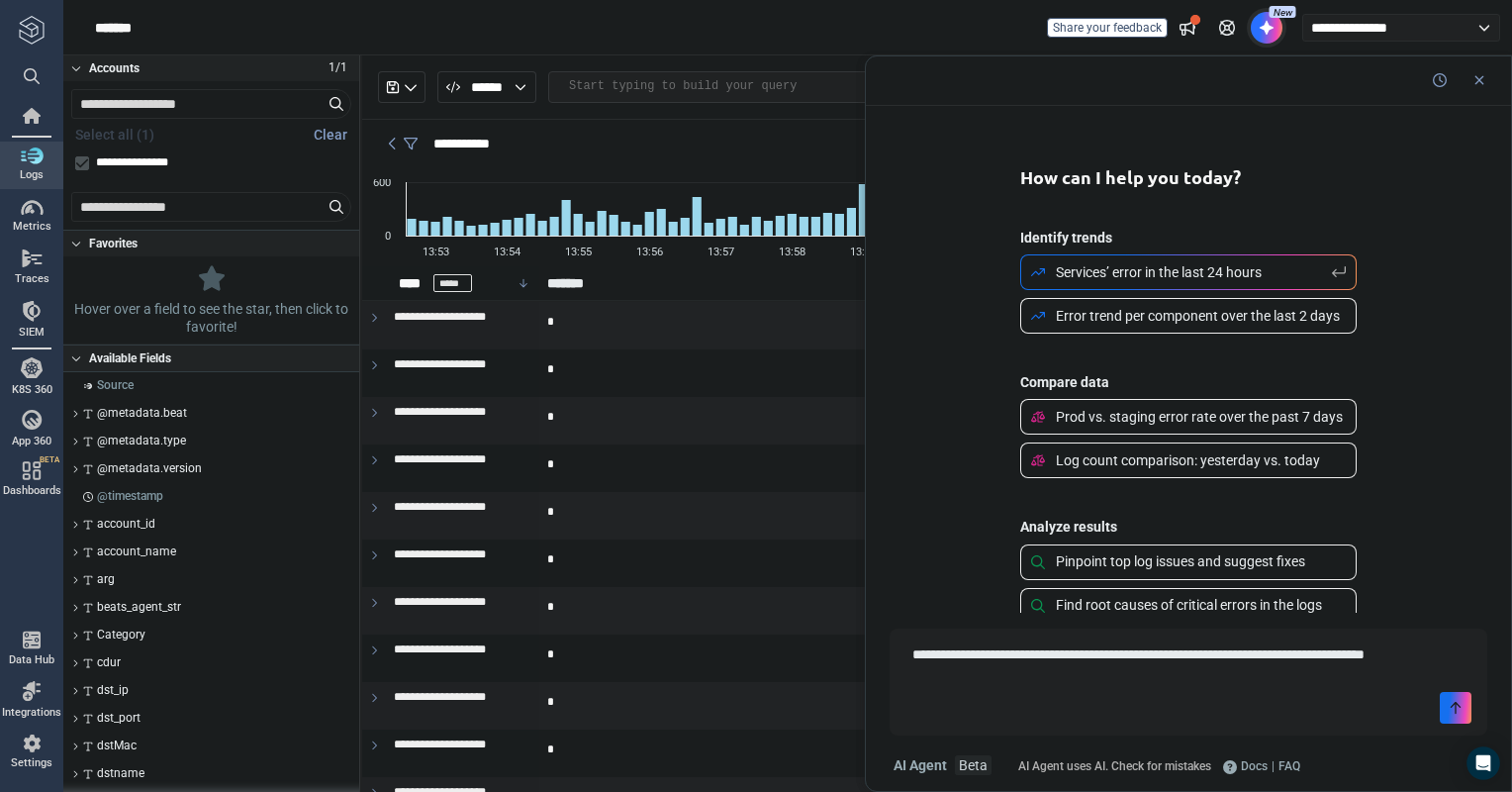 type on "**********" 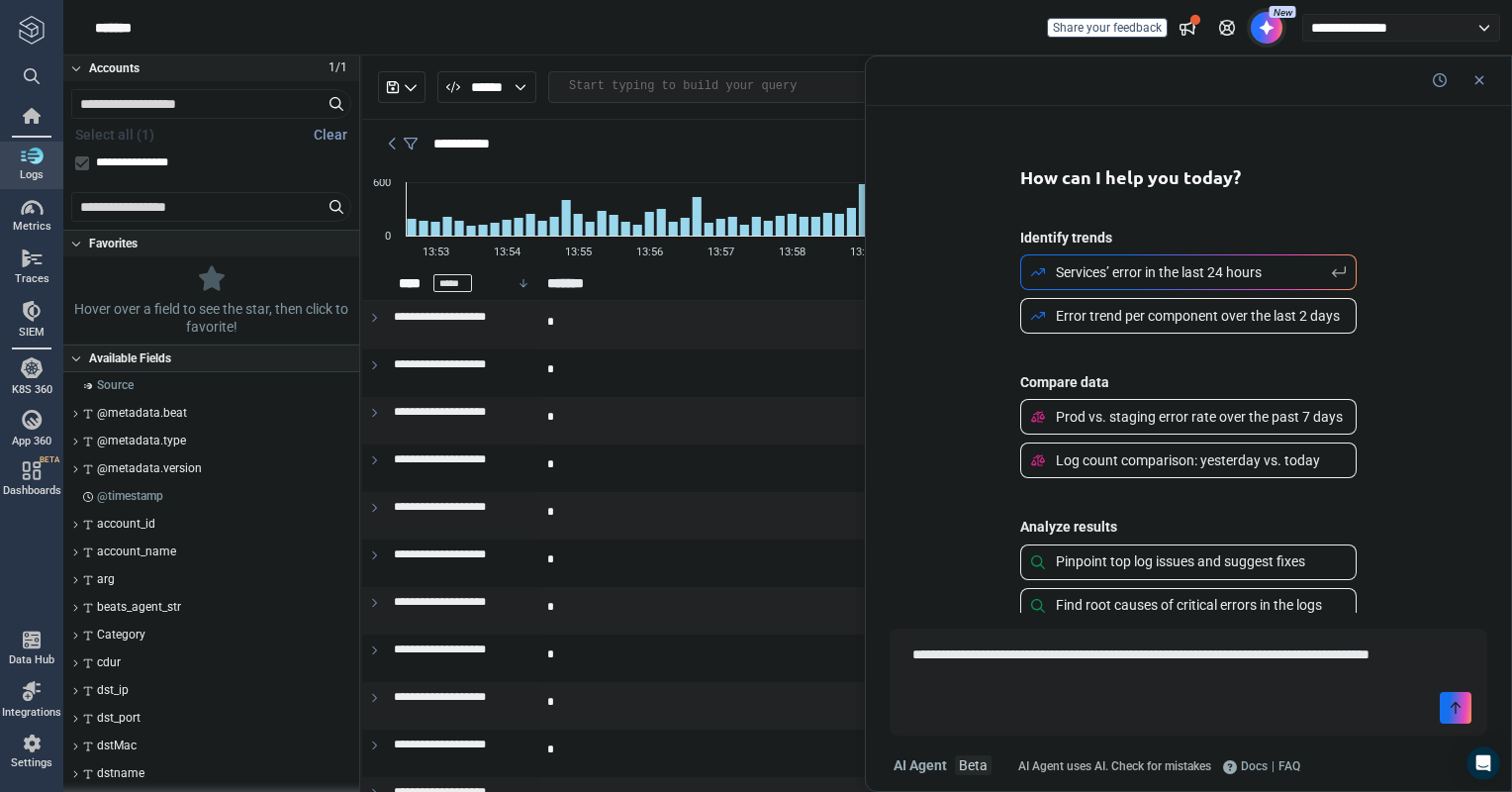 type on "*" 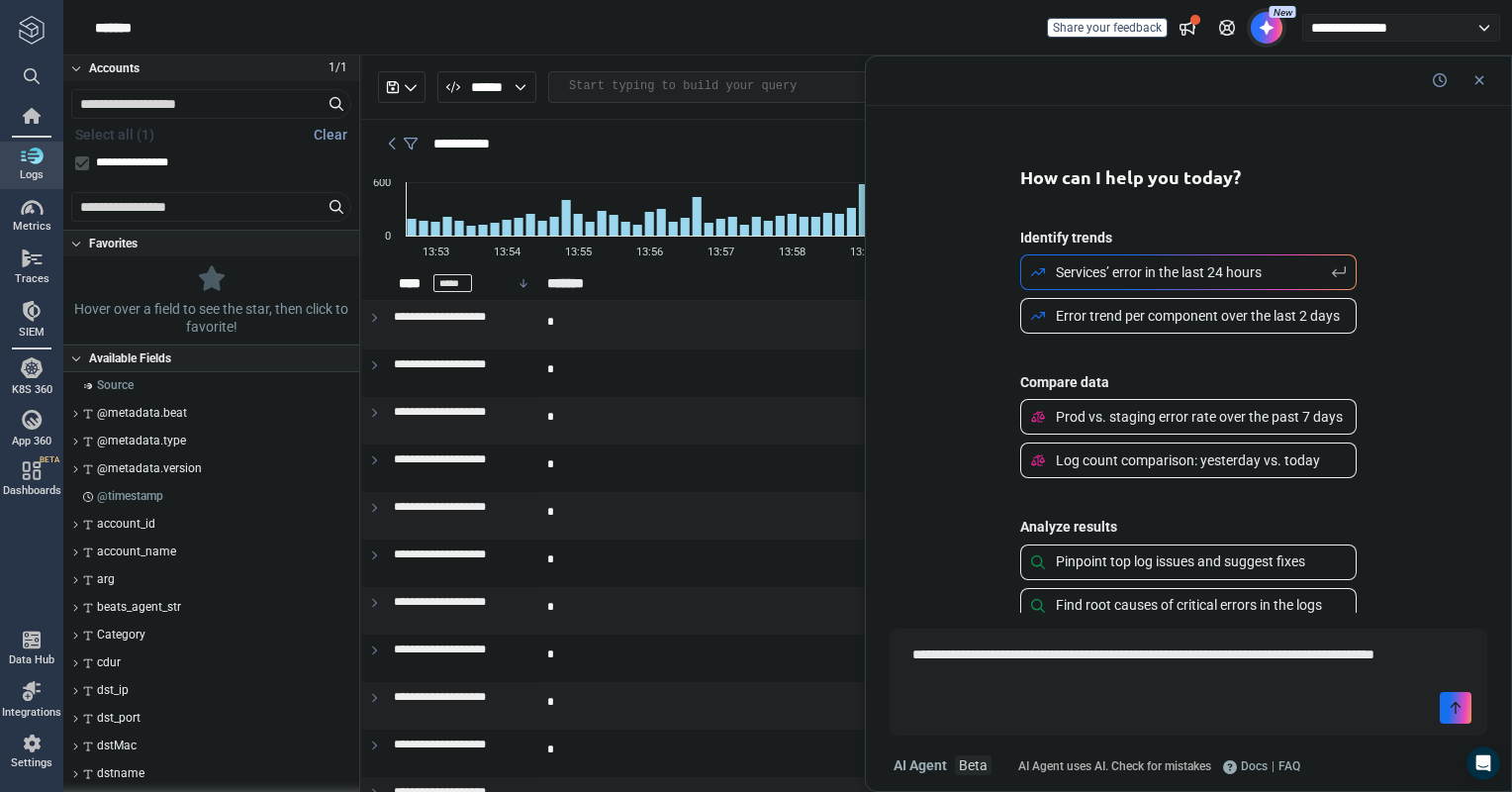 type on "*" 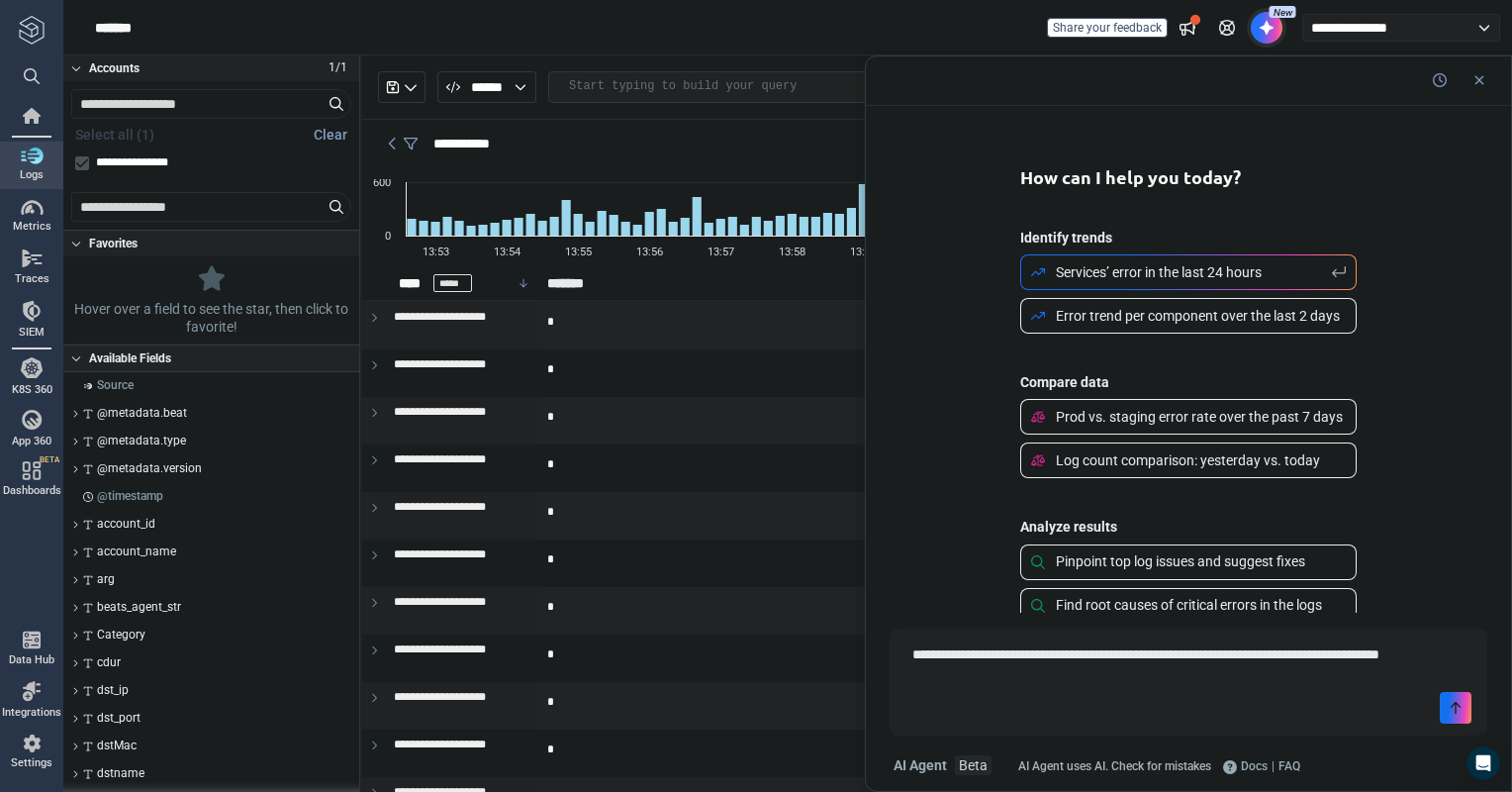 type on "*" 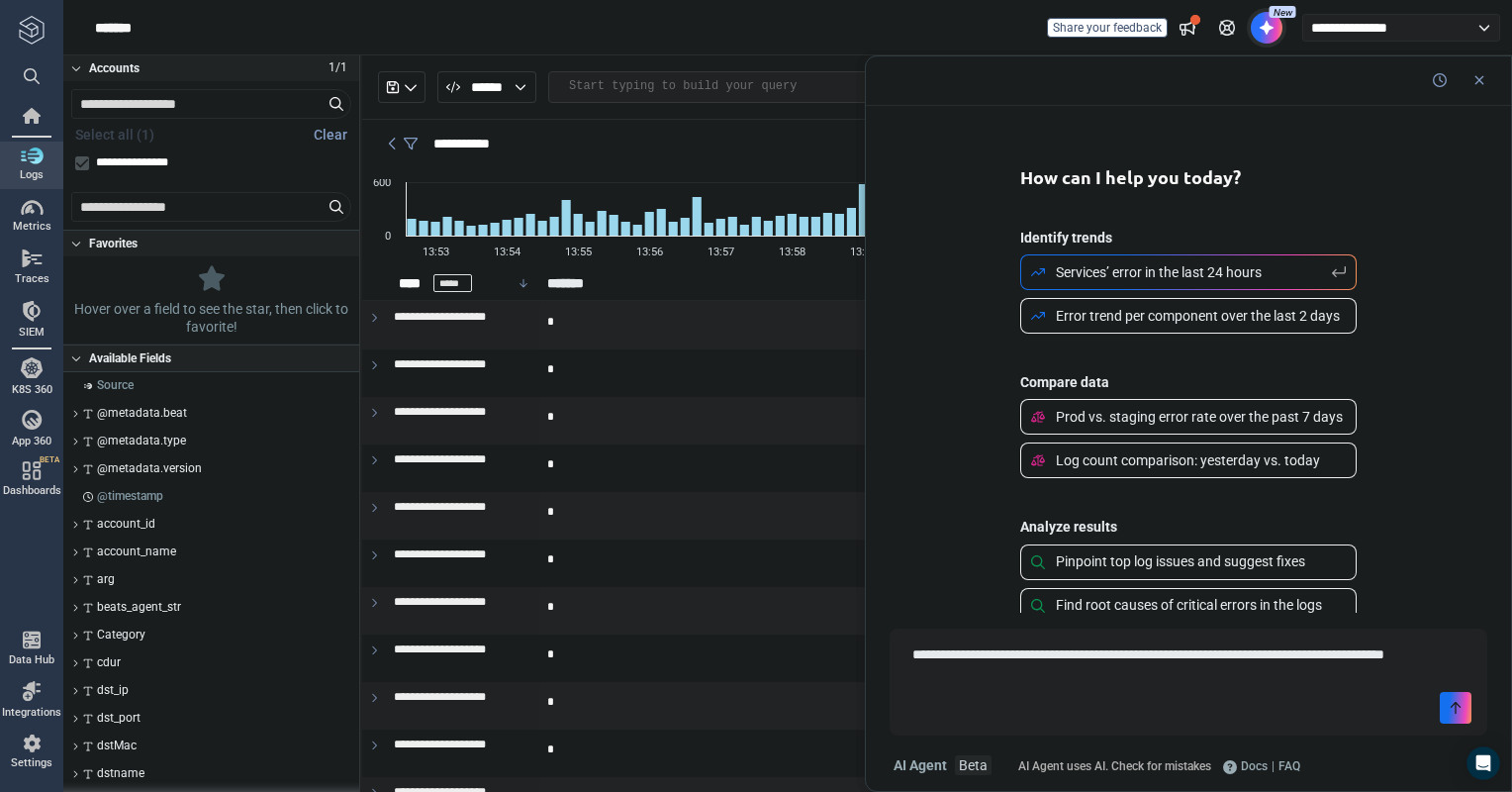 type on "*" 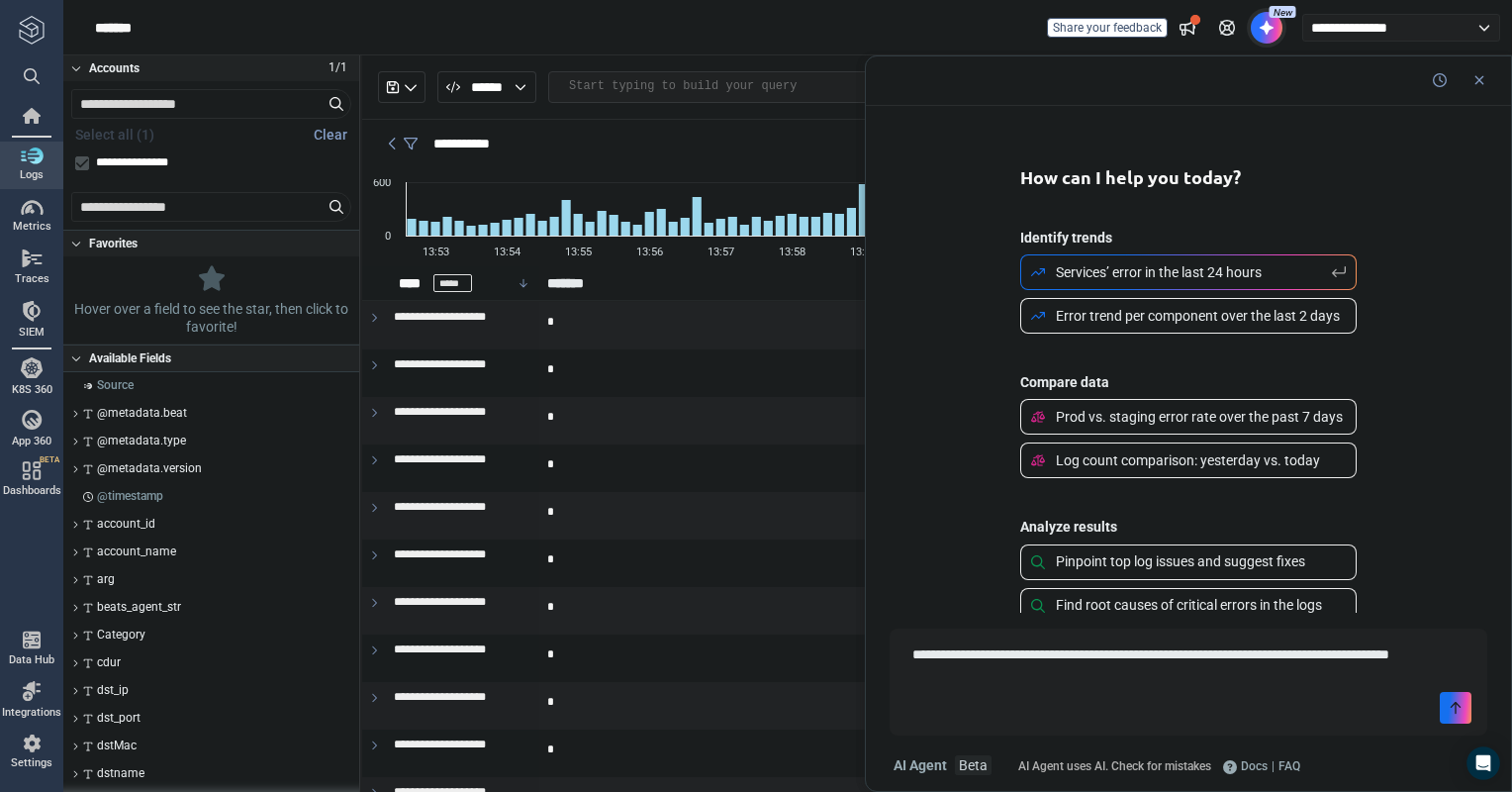 type on "*" 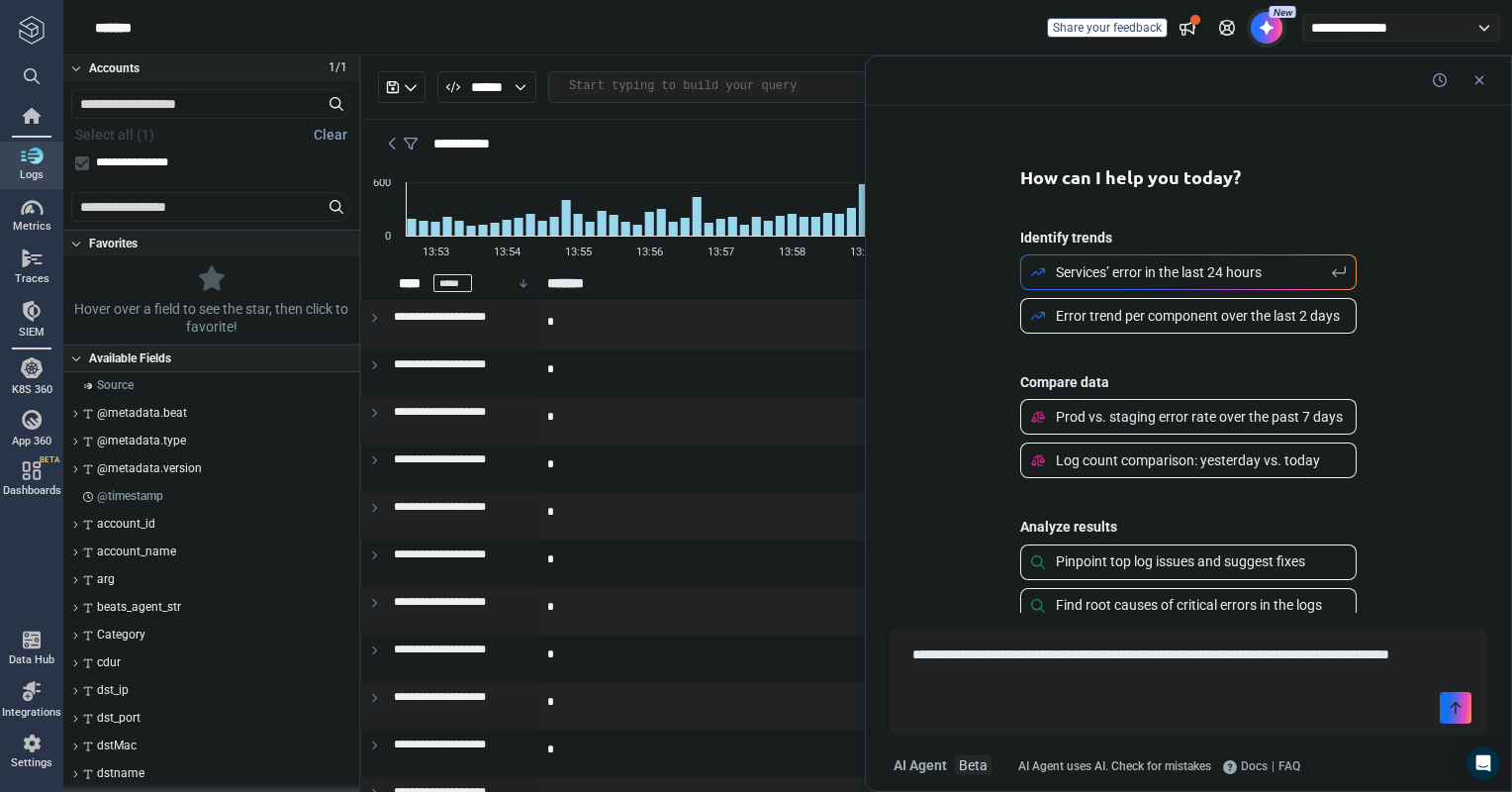 type on "**********" 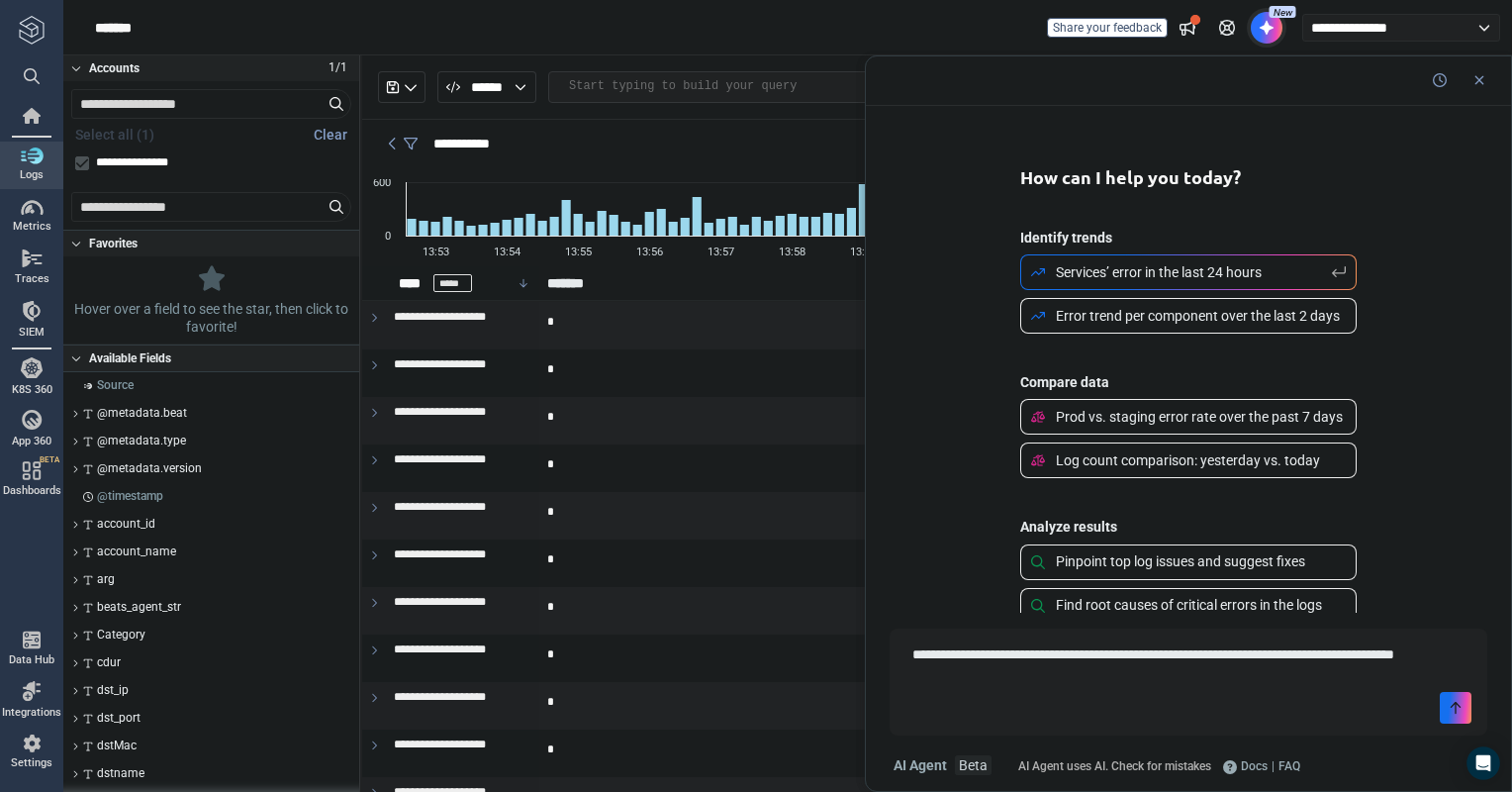 type on "*" 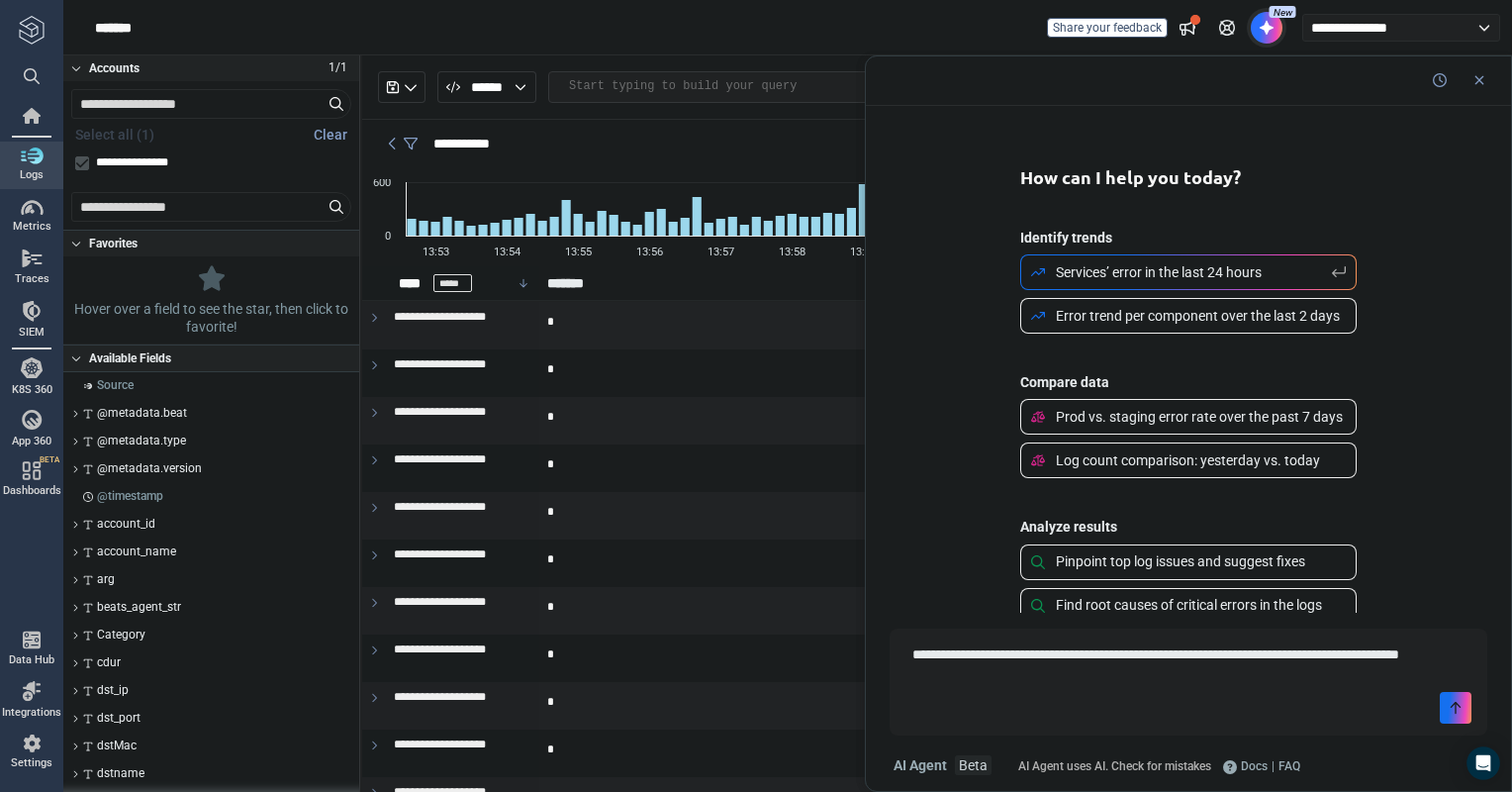 type on "*" 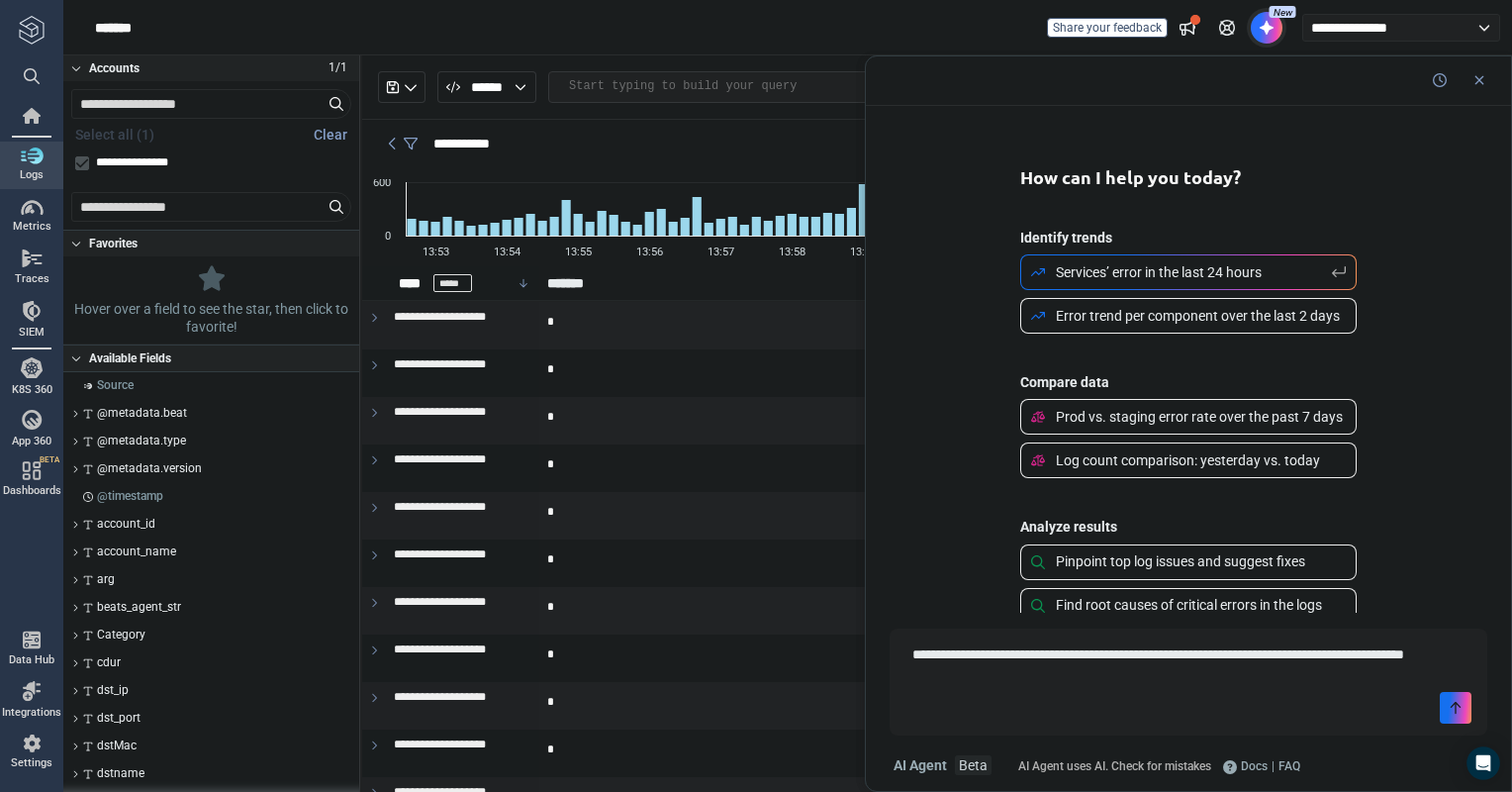 type on "*" 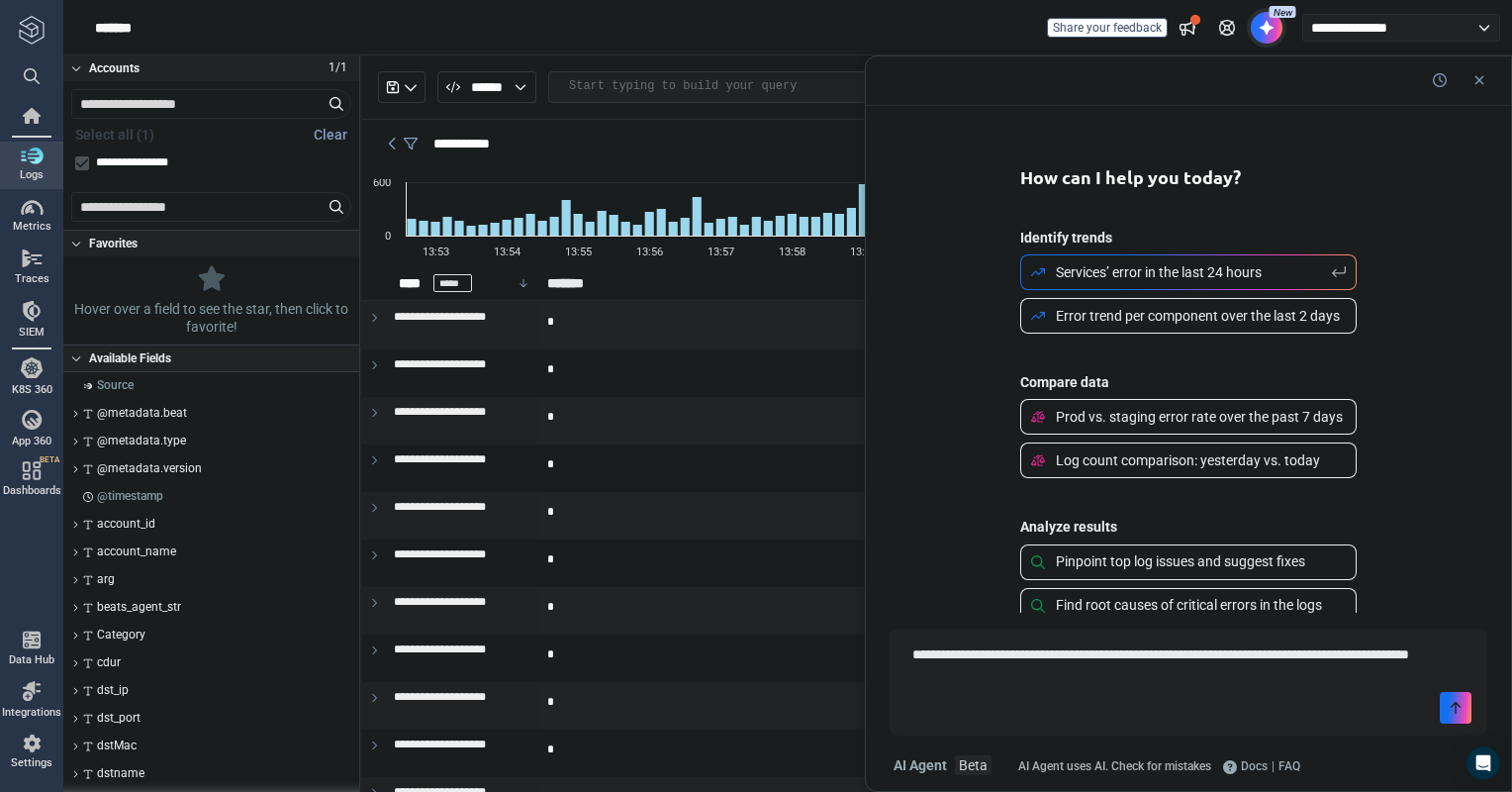 type on "**********" 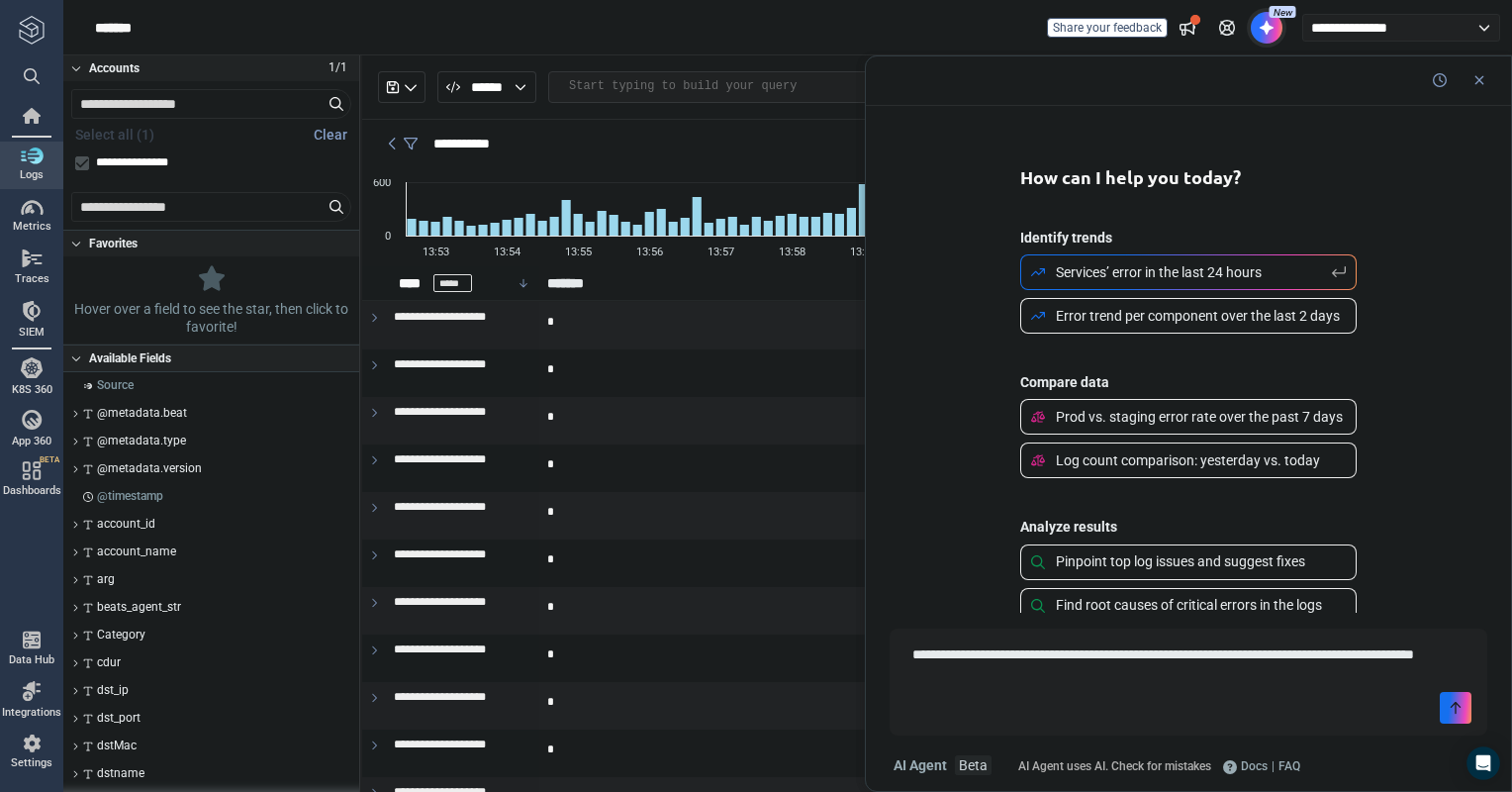 type on "*" 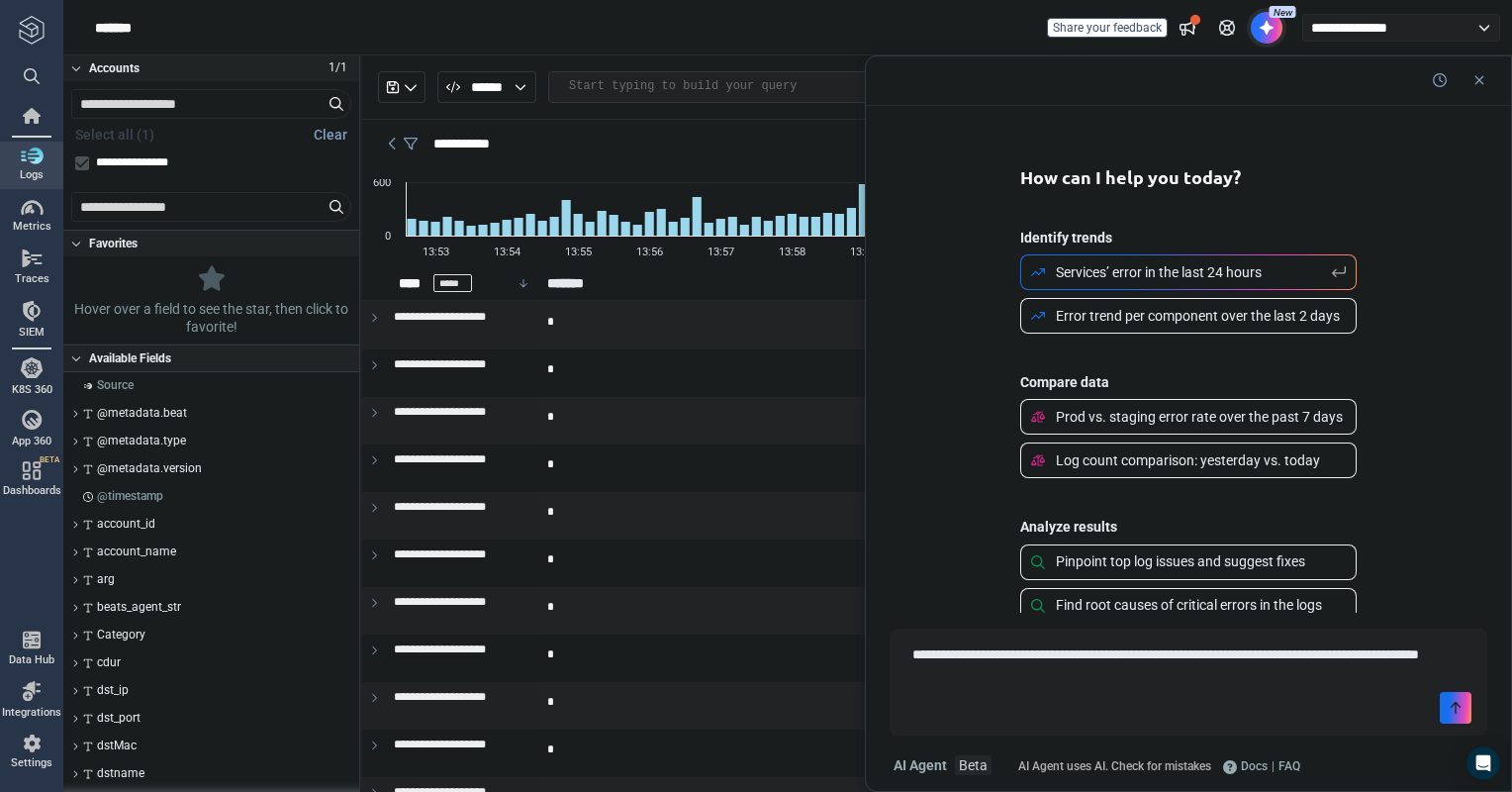 type on "*" 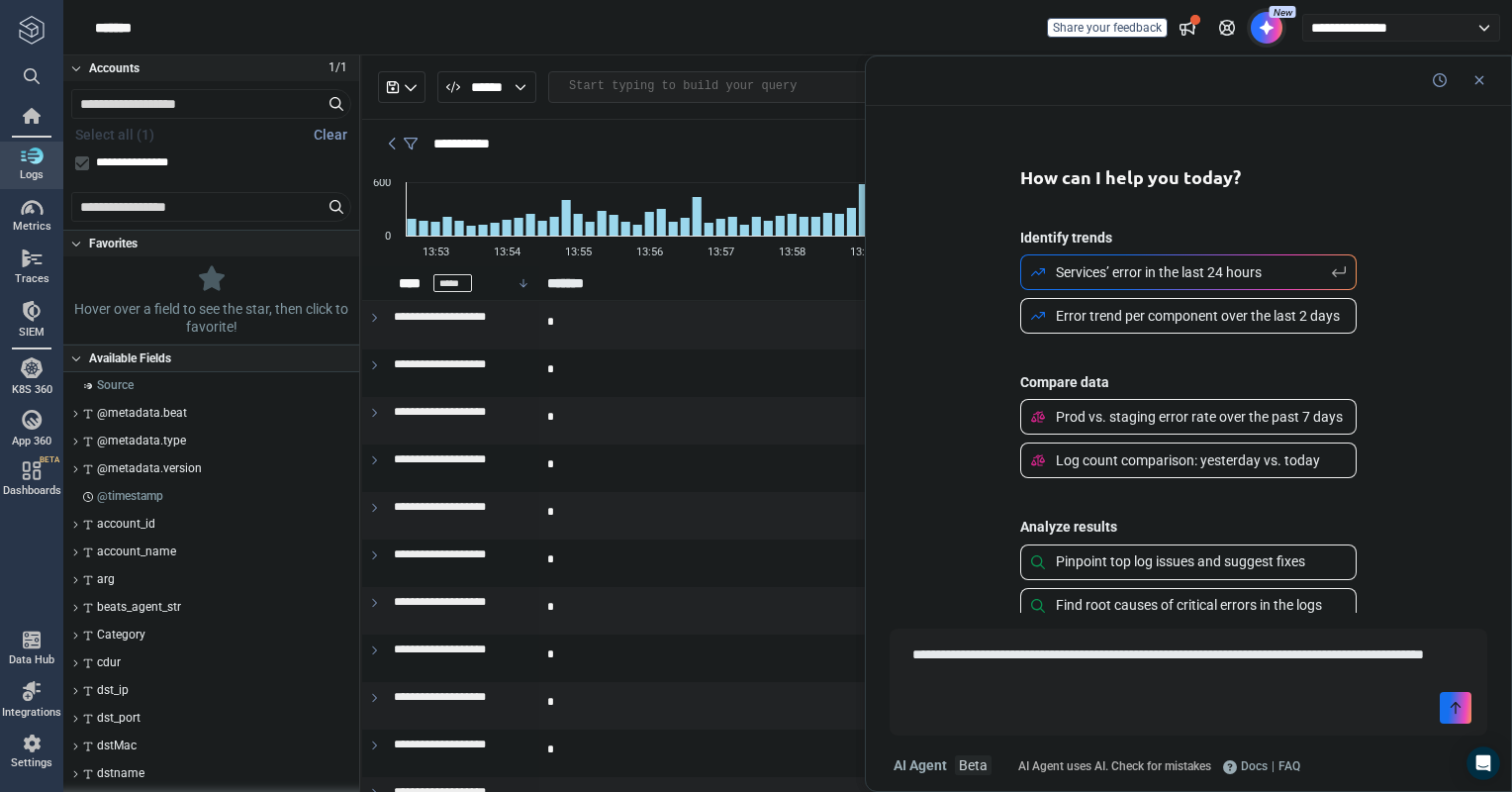 type on "*" 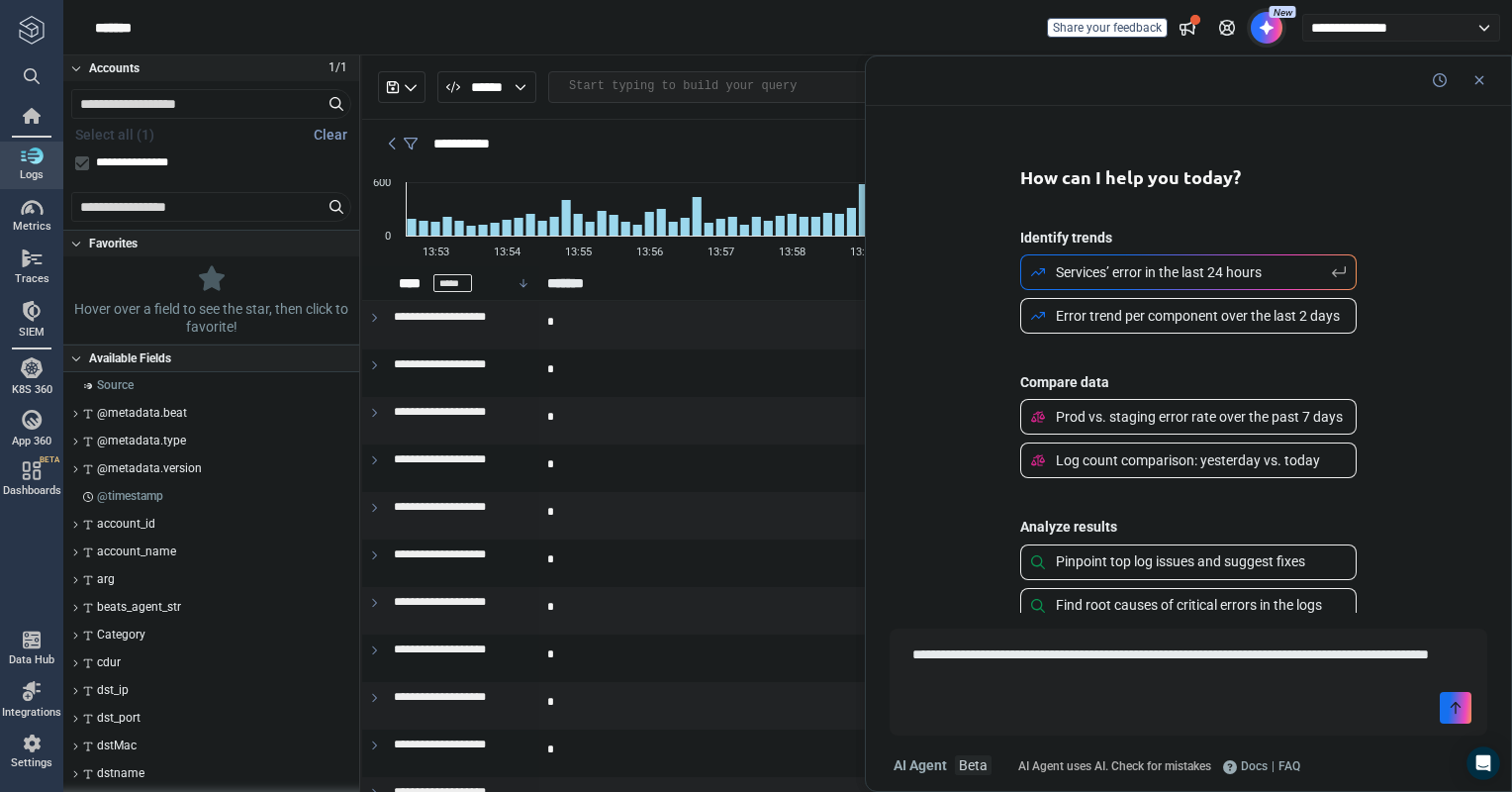 type on "*" 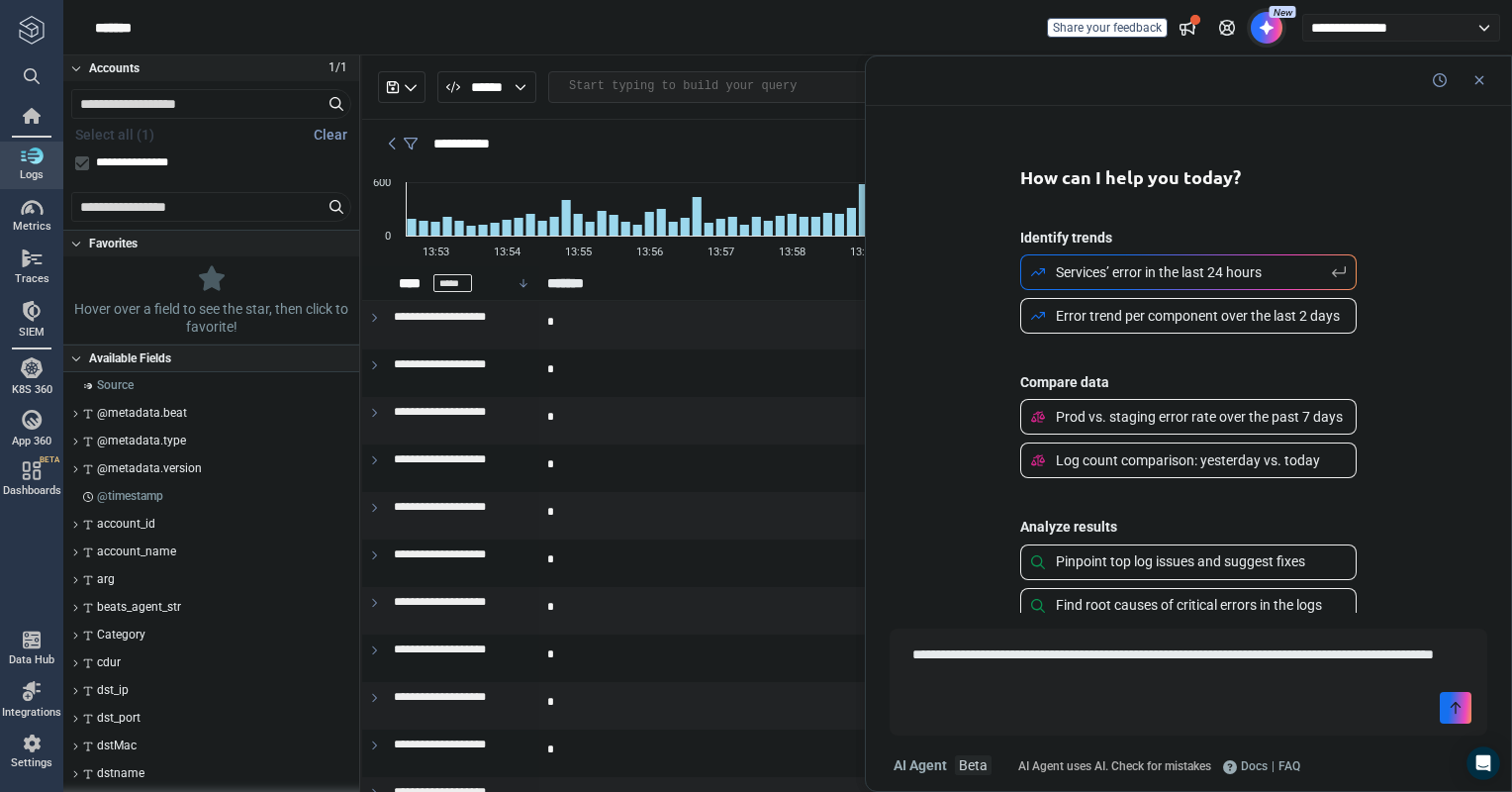 type on "*" 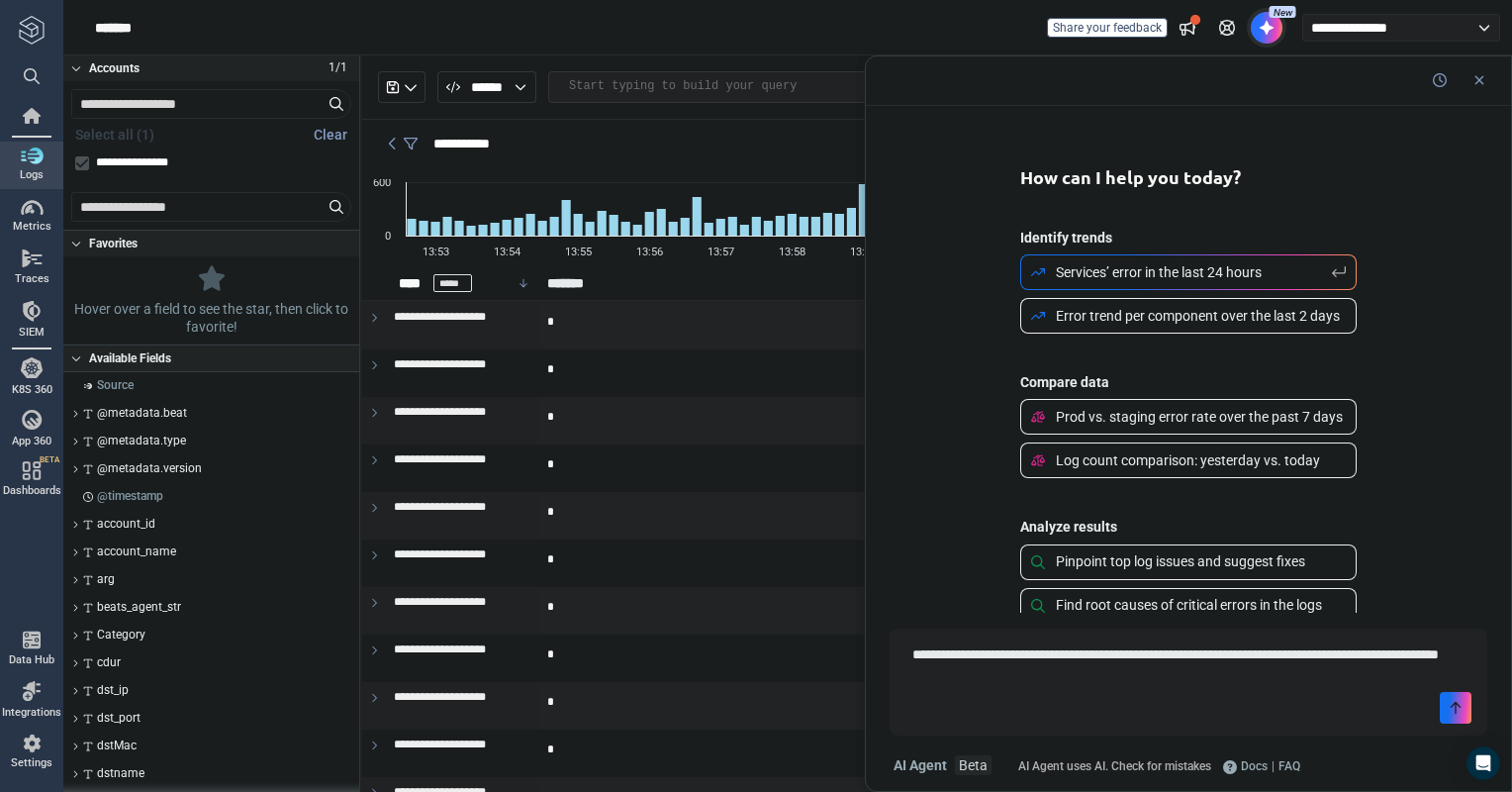 type on "**********" 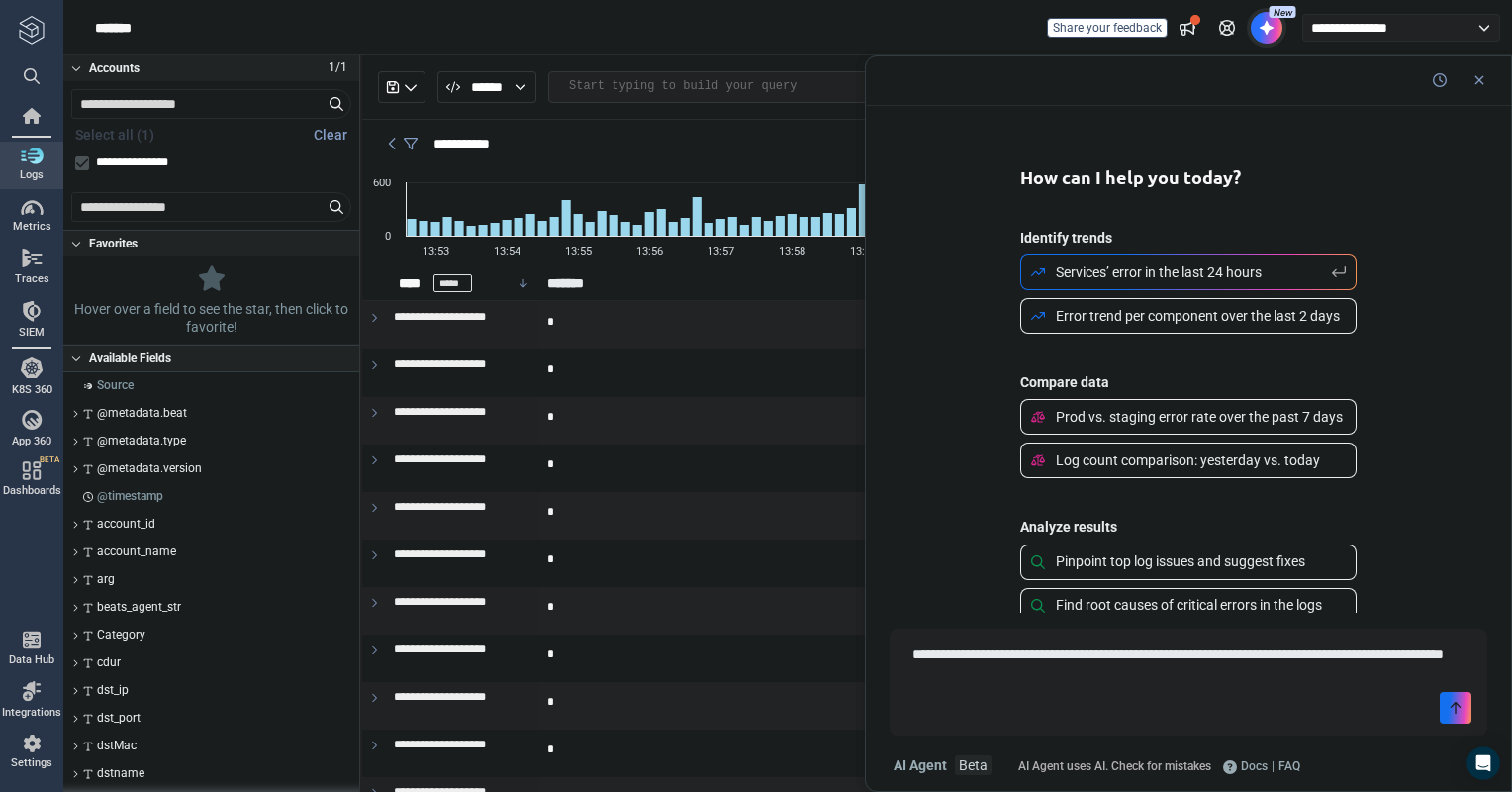 type on "*" 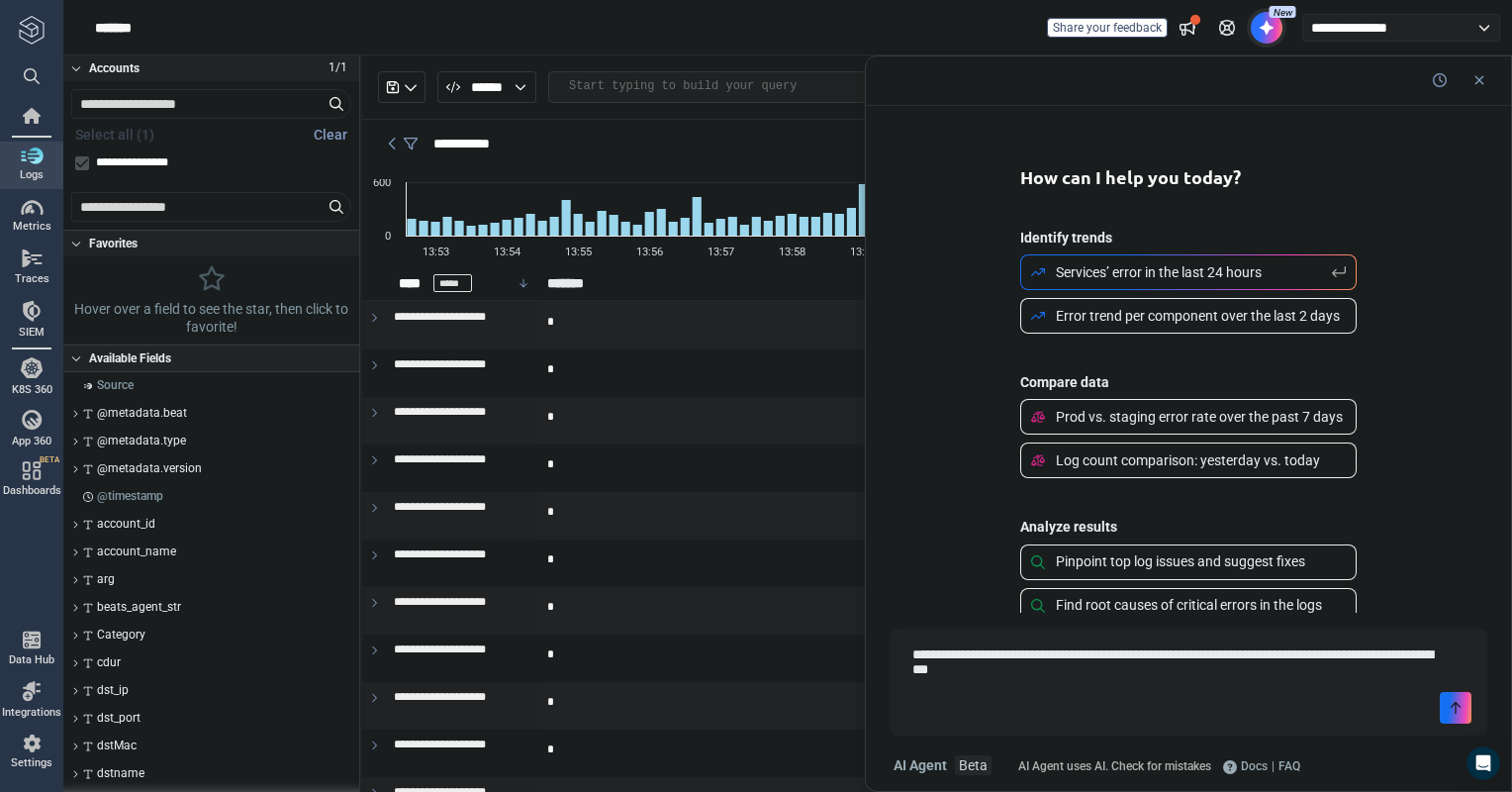 type on "**********" 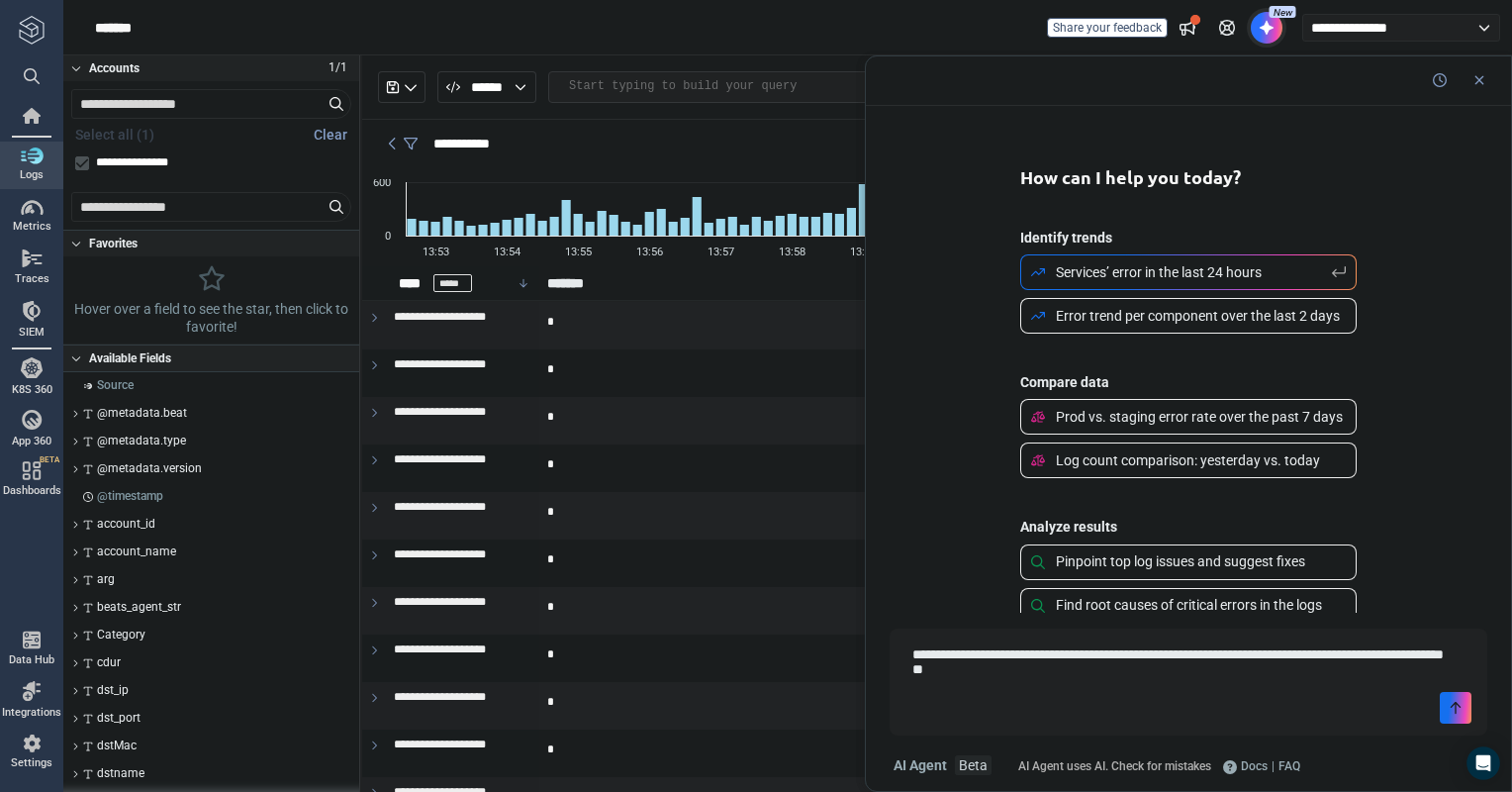 type on "*" 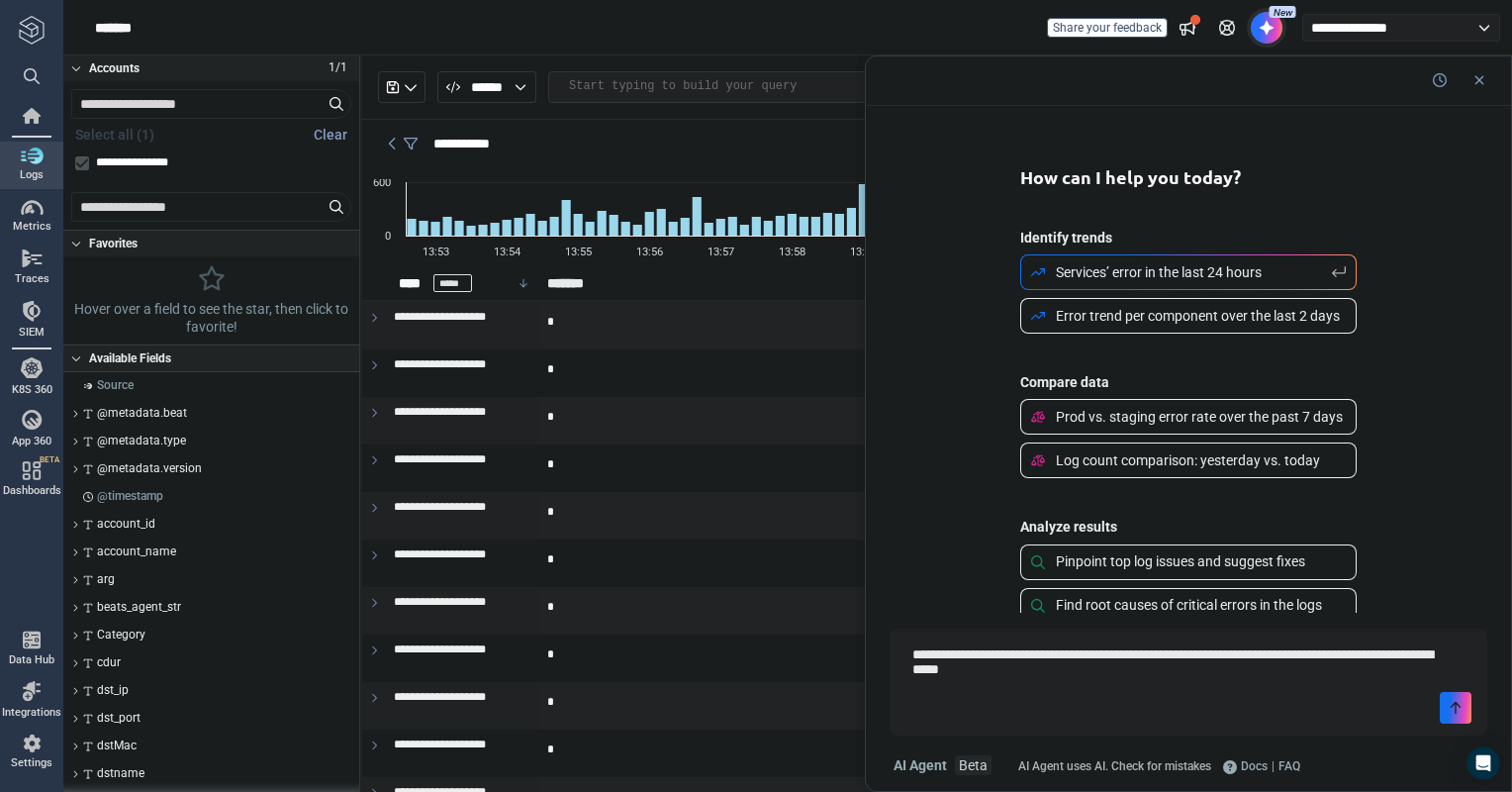 type on "*" 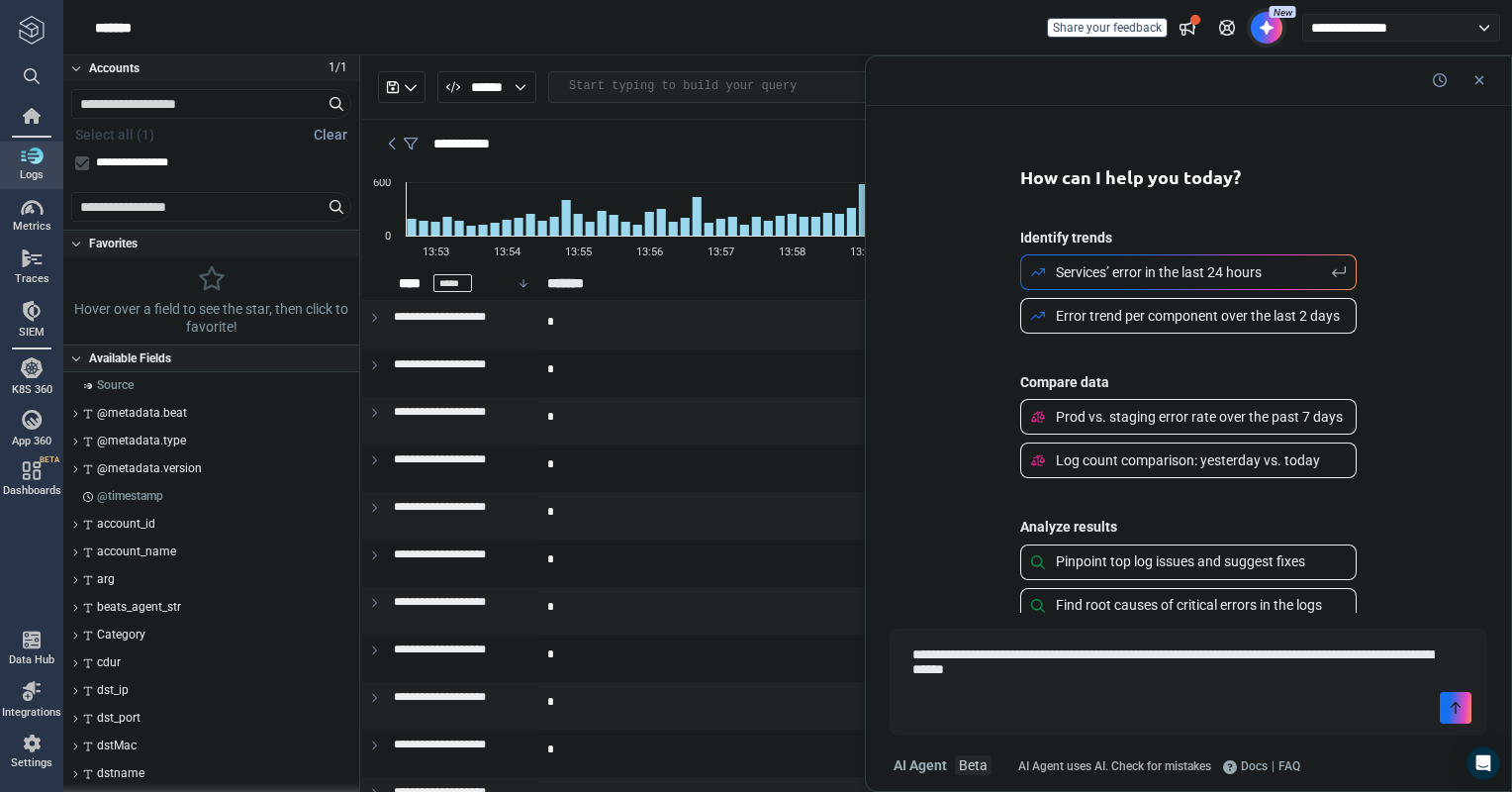 type on "*" 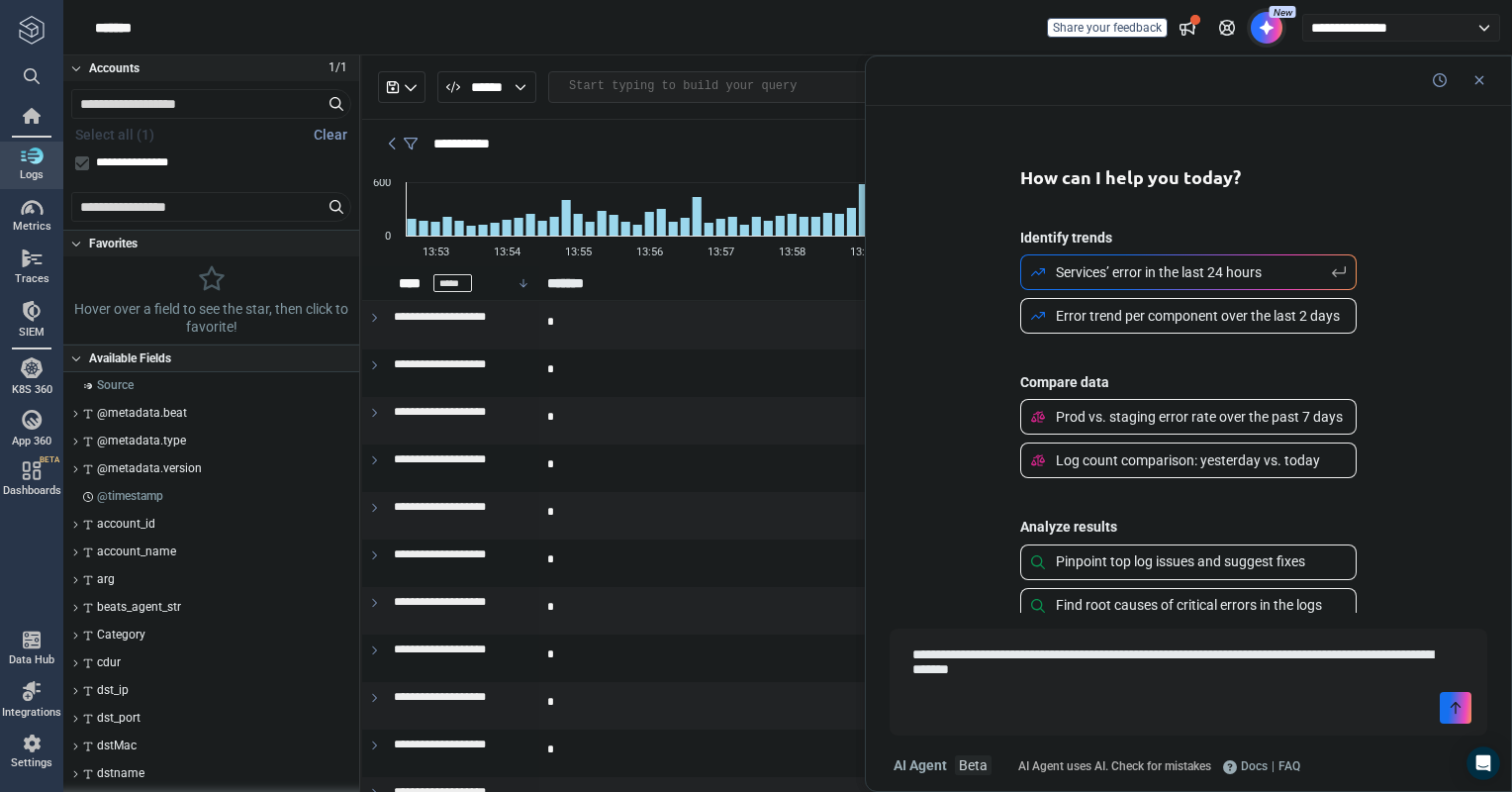 type on "**********" 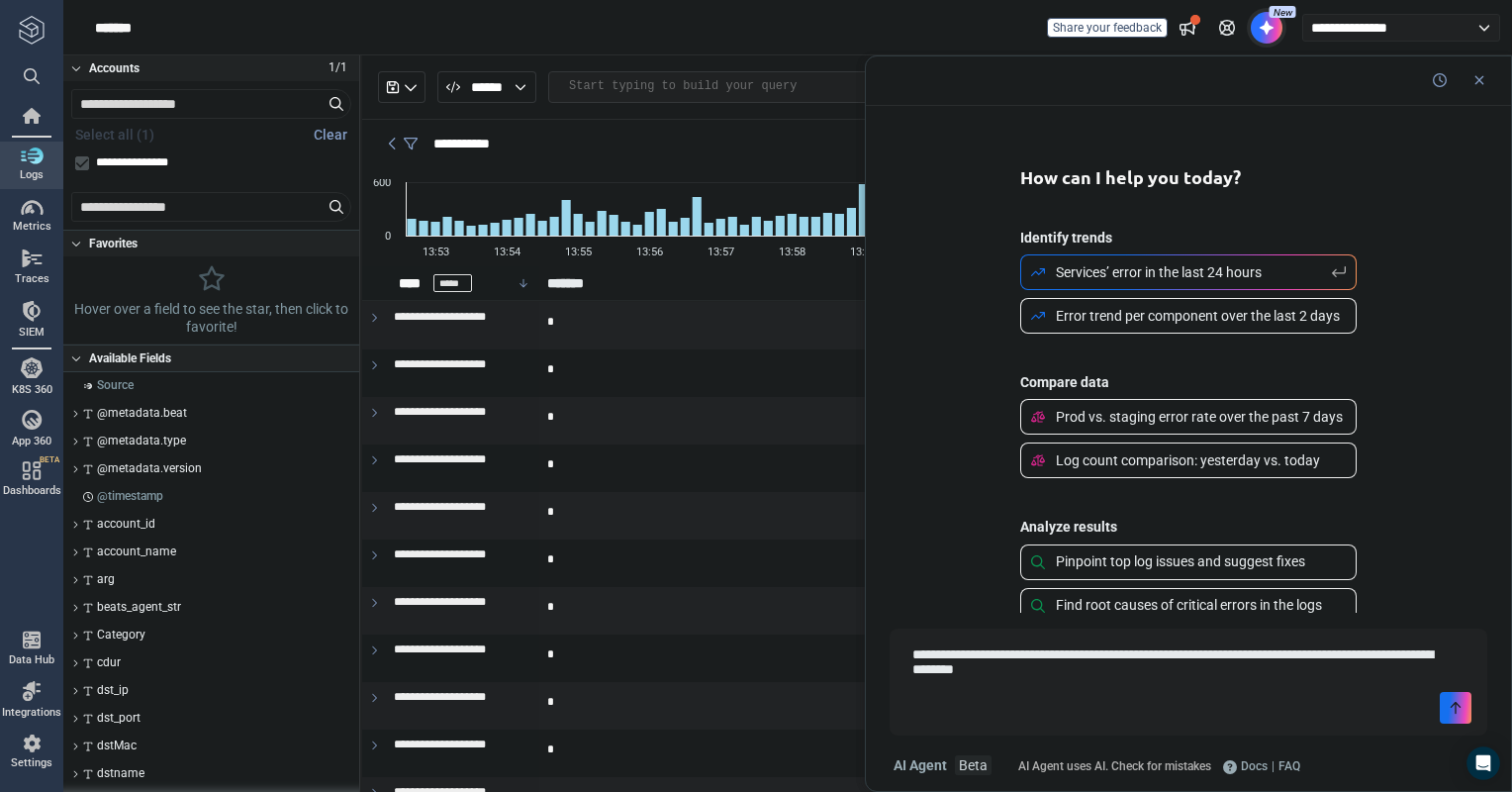 type on "*" 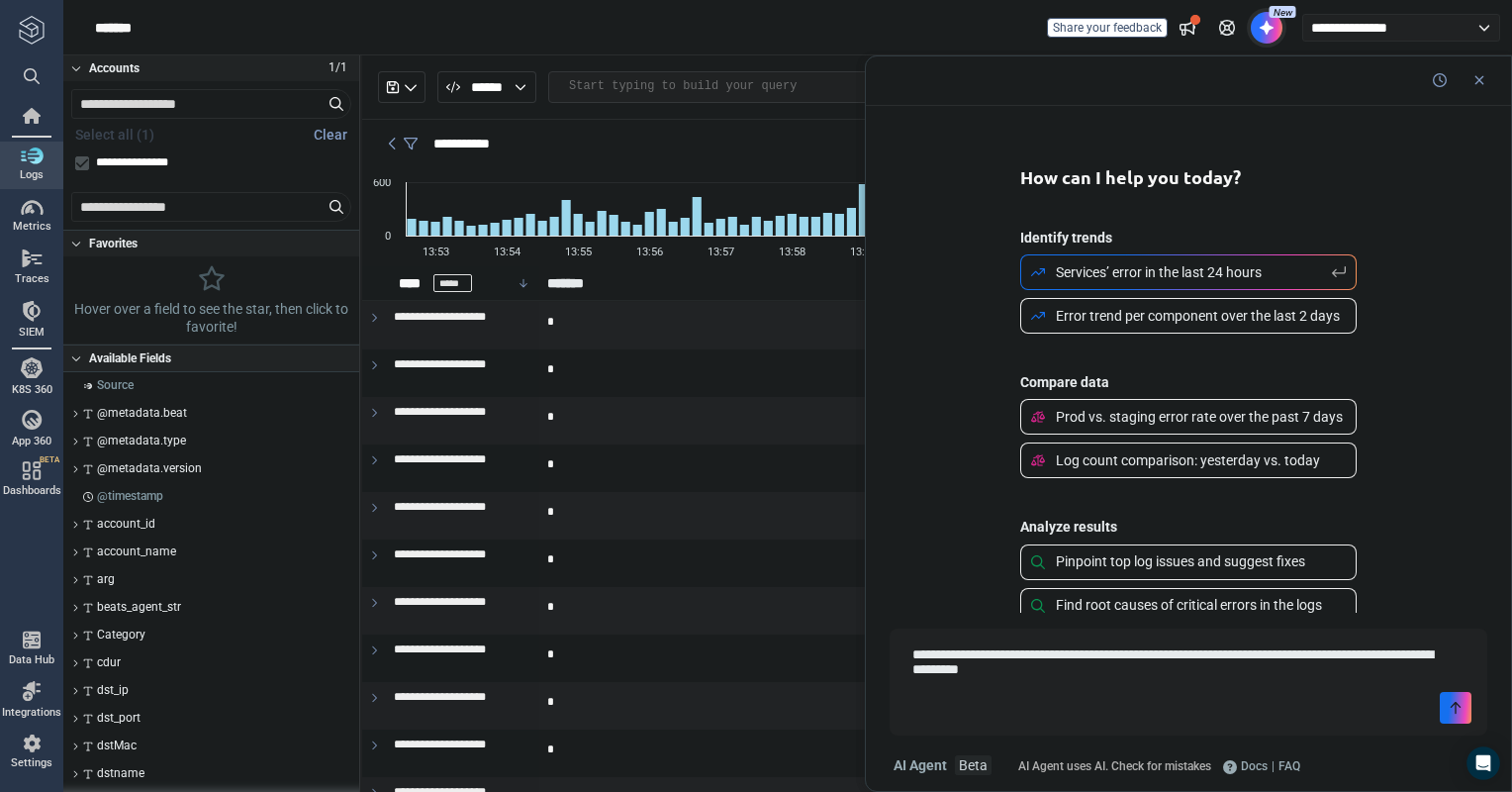 type on "*" 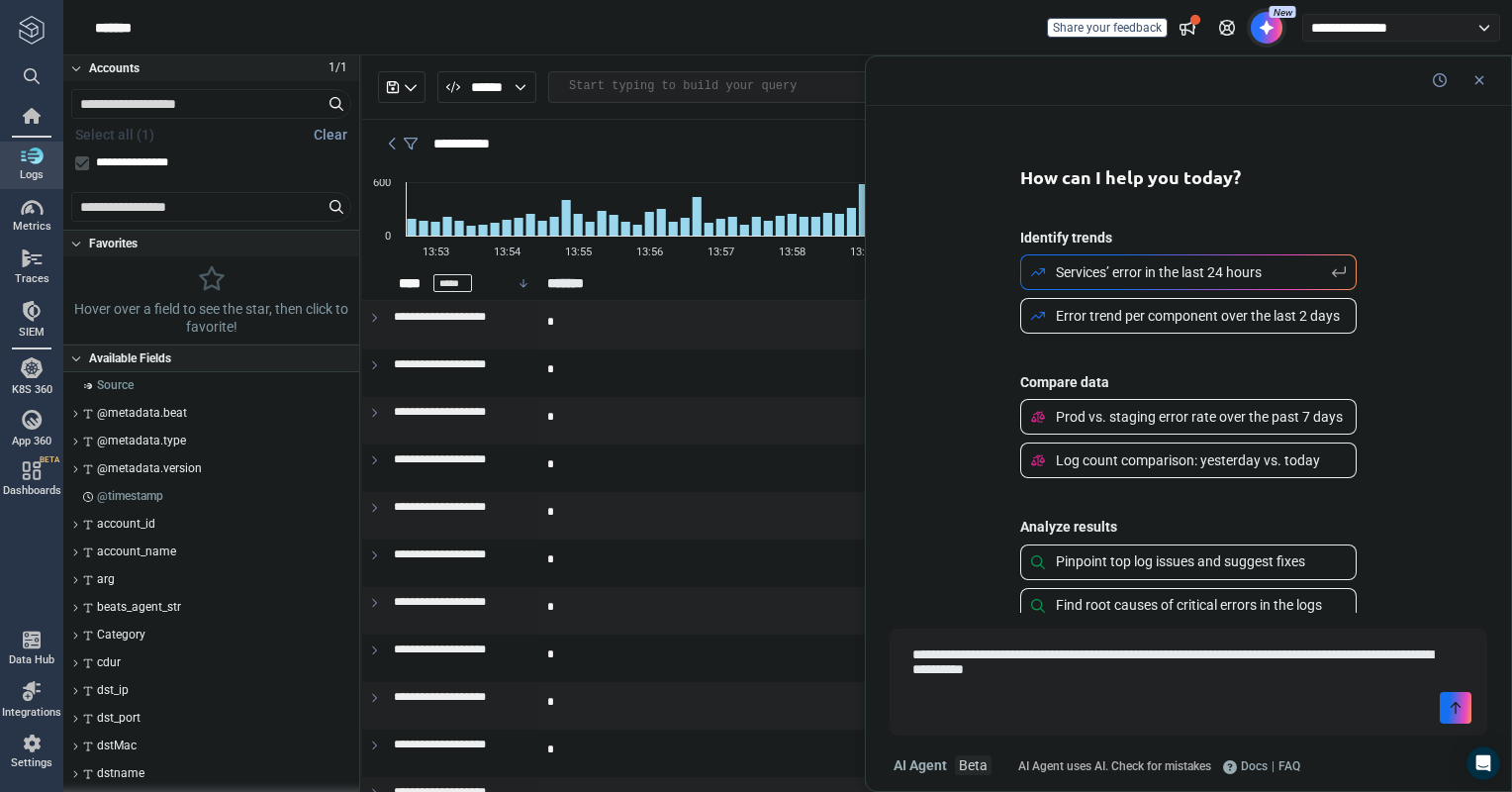 type on "*" 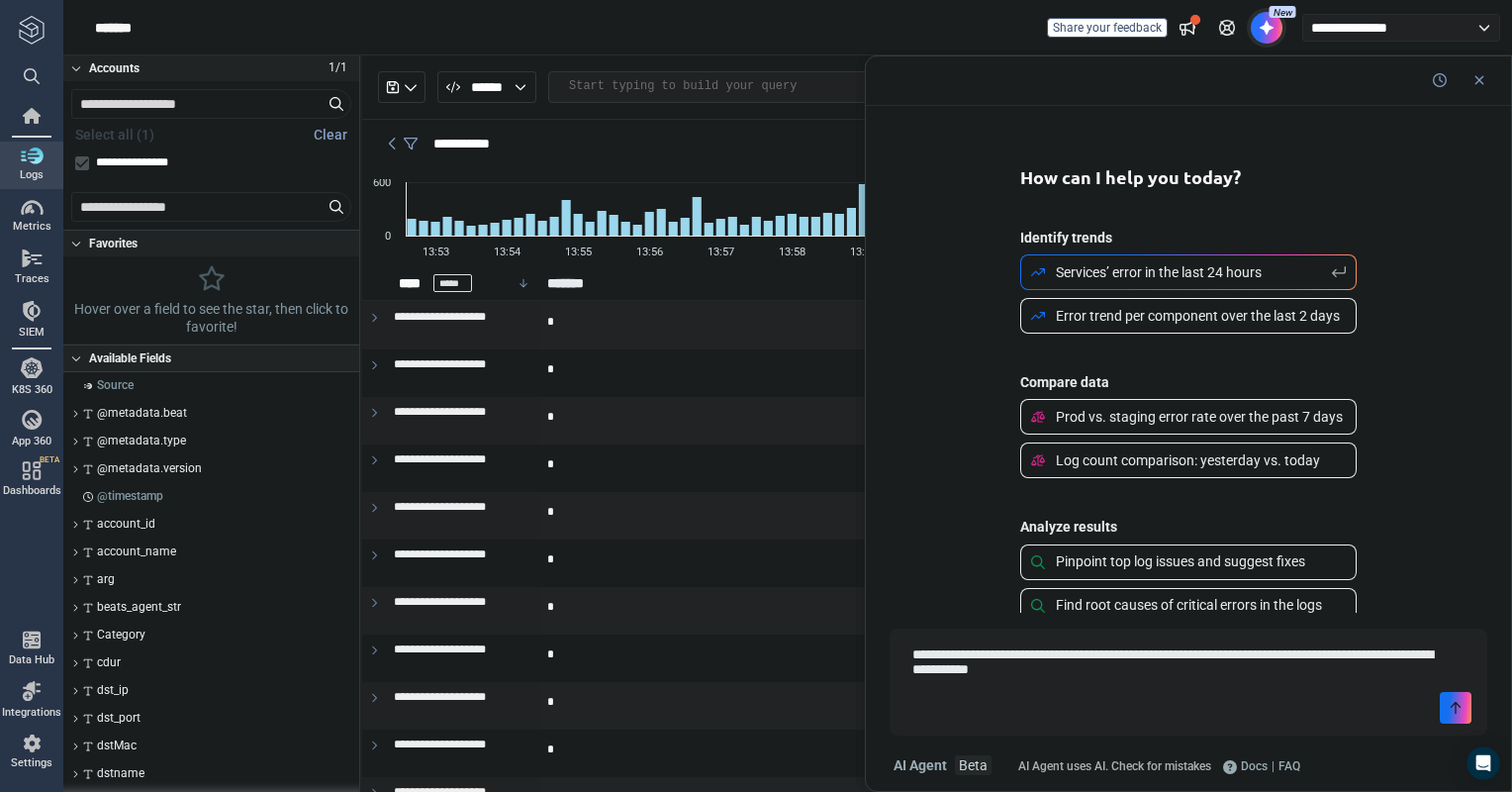 type on "**********" 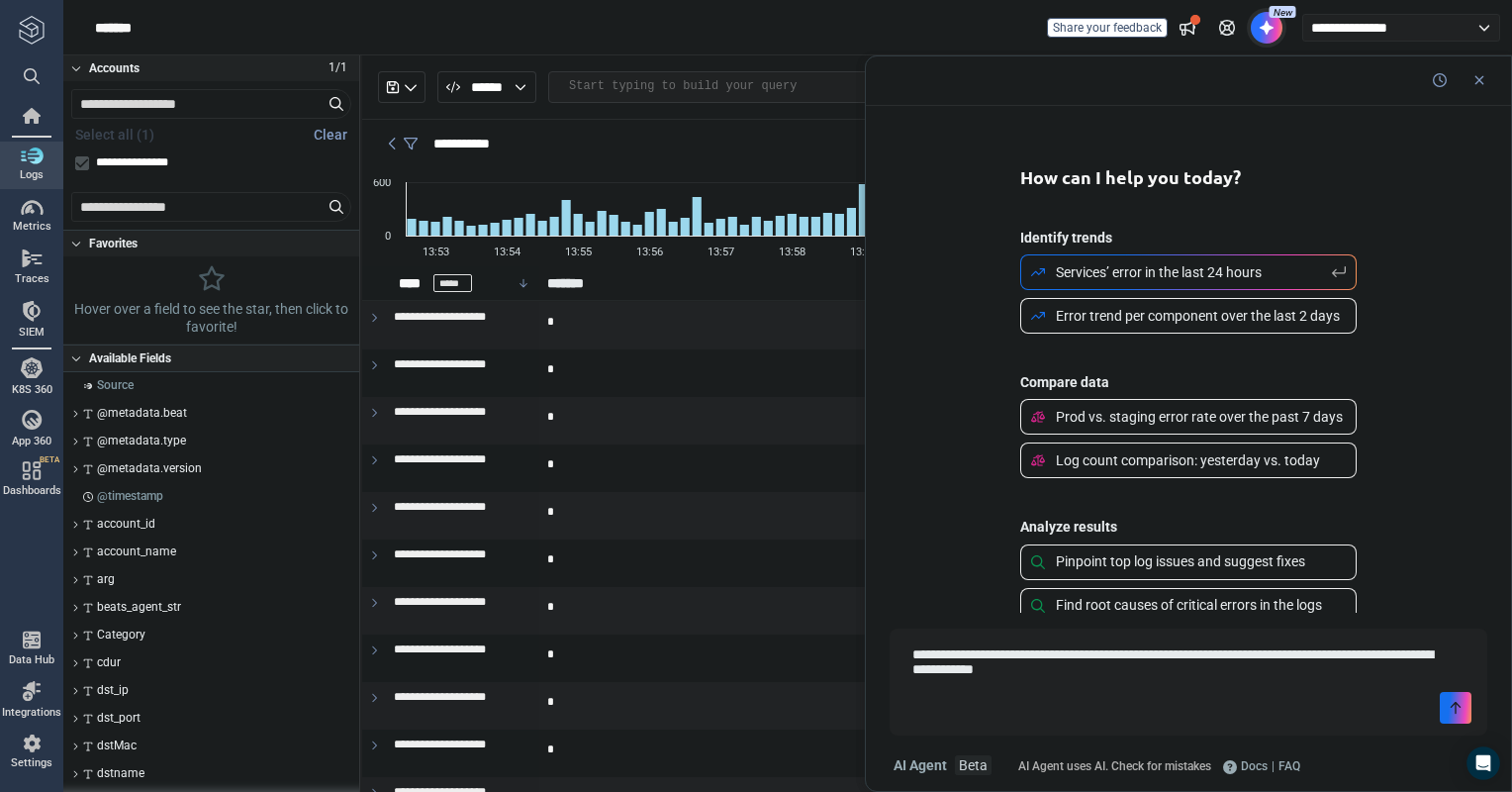 type on "*" 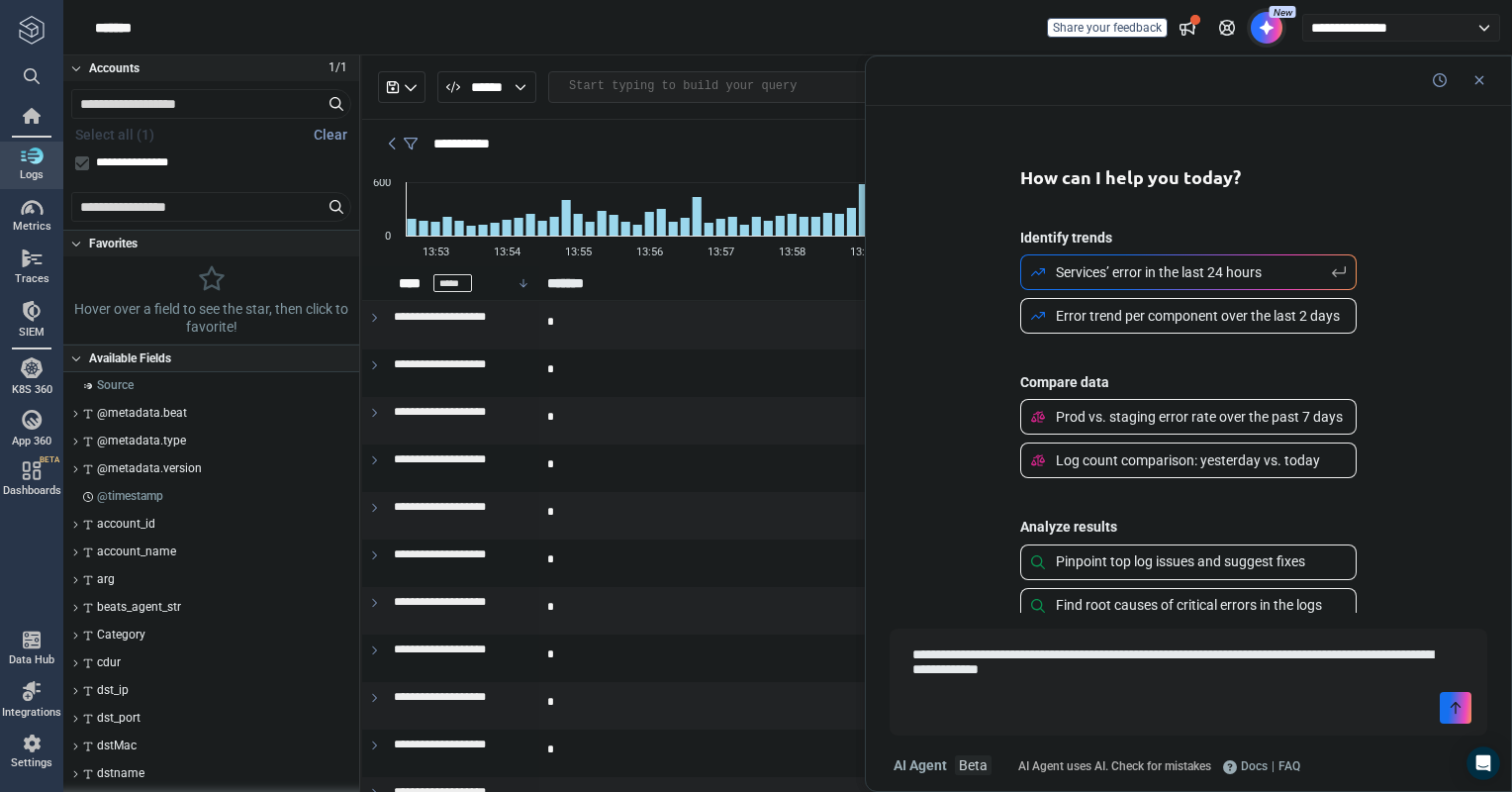 type on "**********" 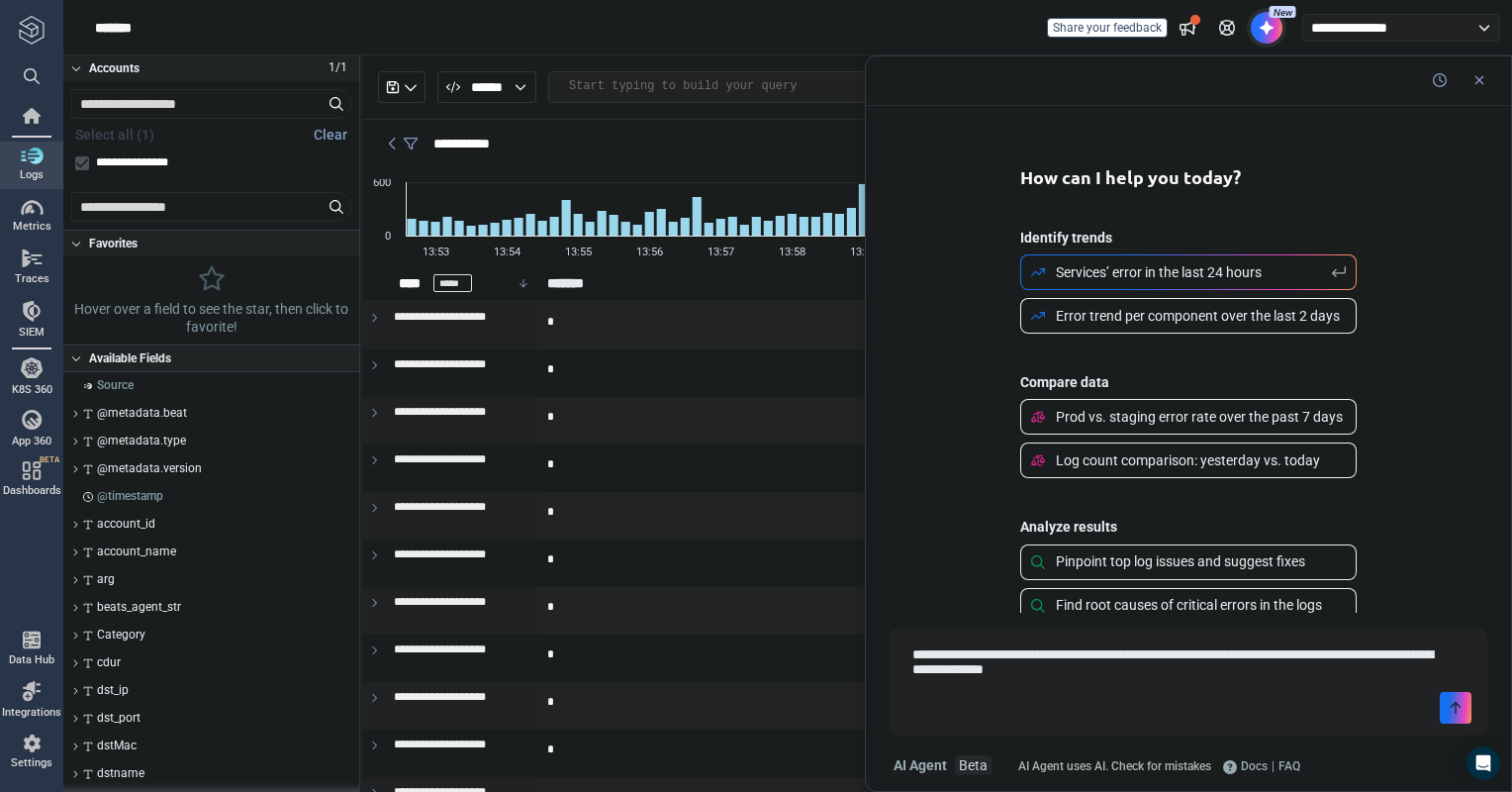 type on "*" 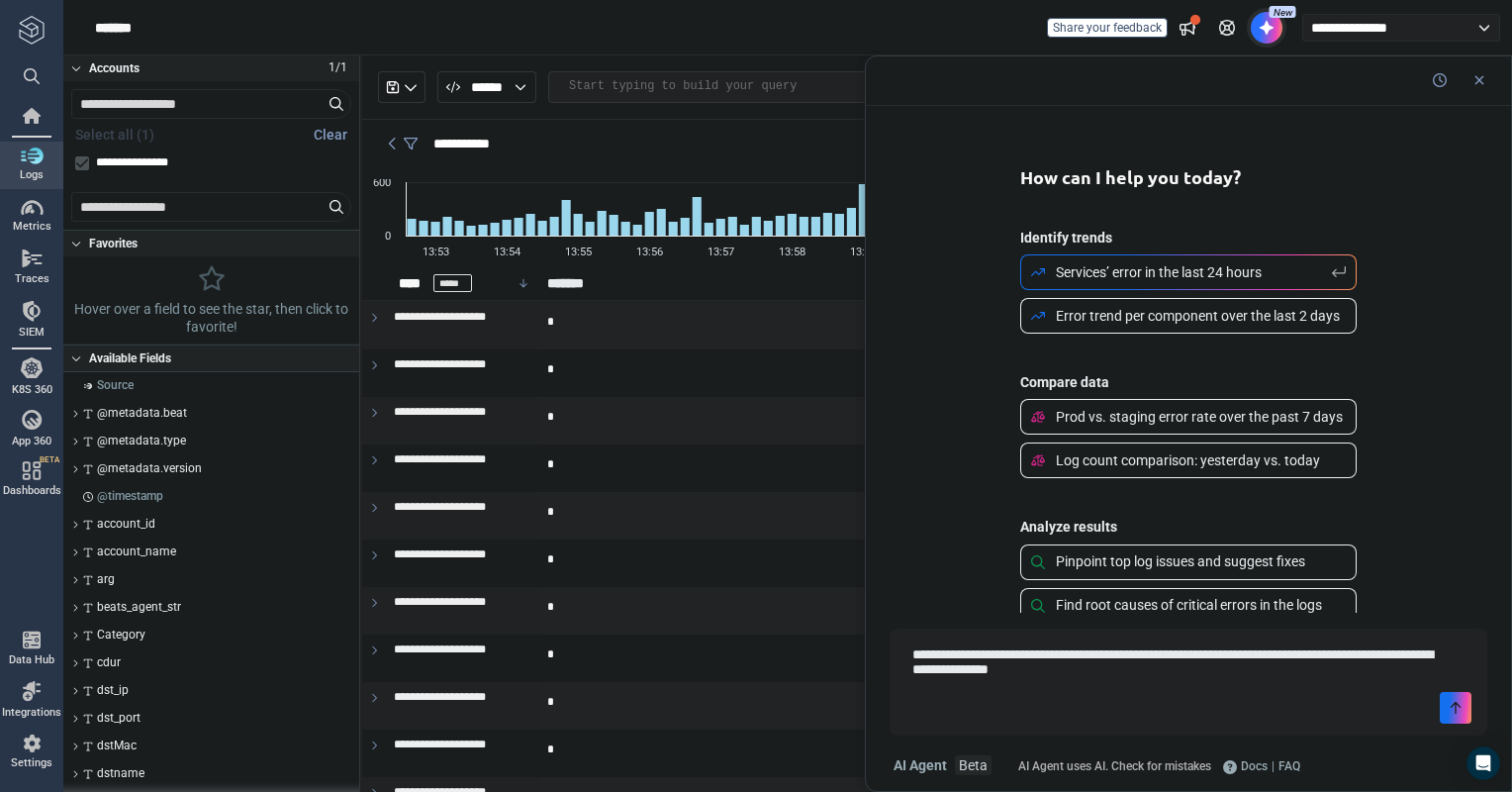 type on "*" 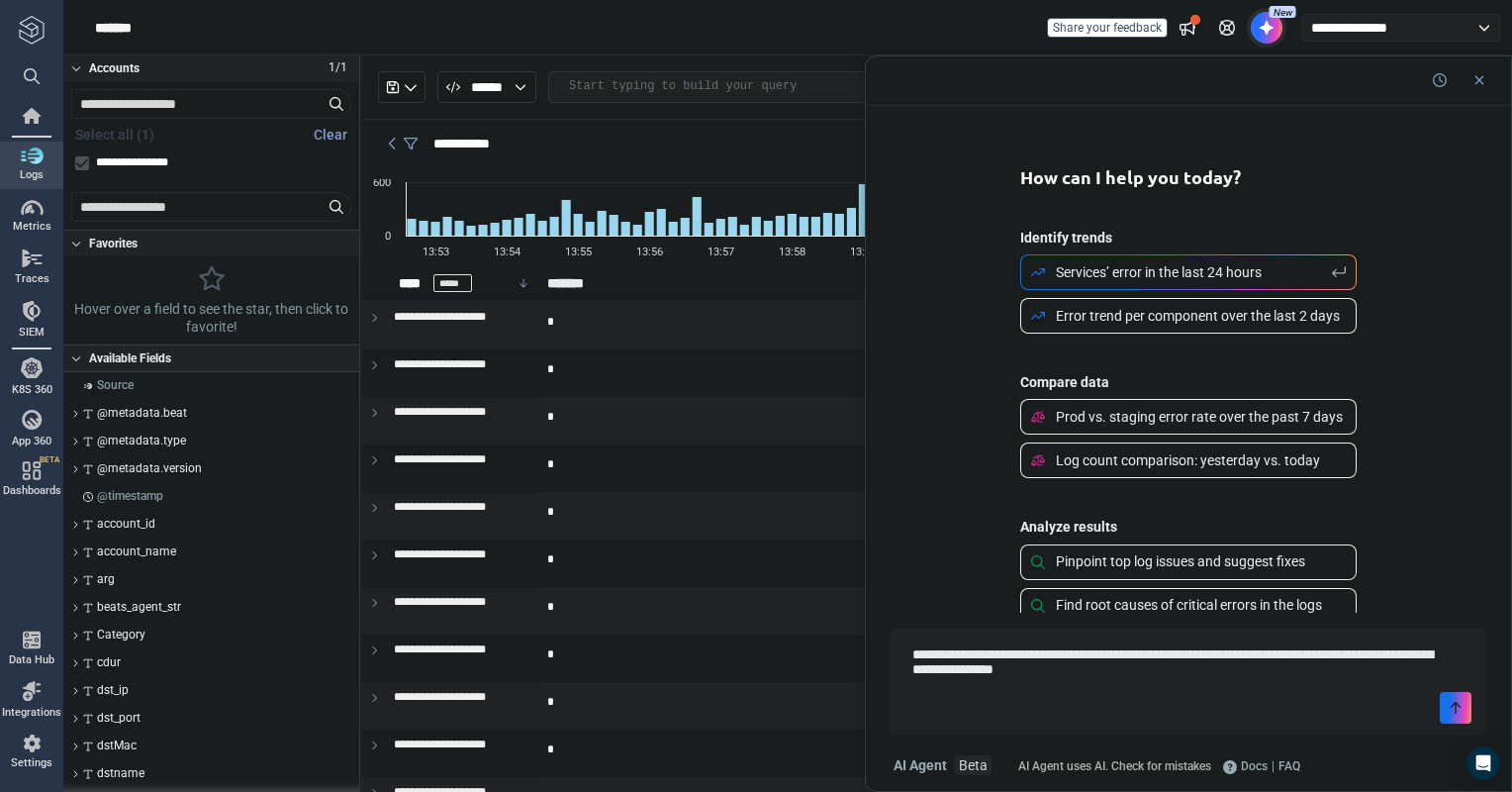 type on "*" 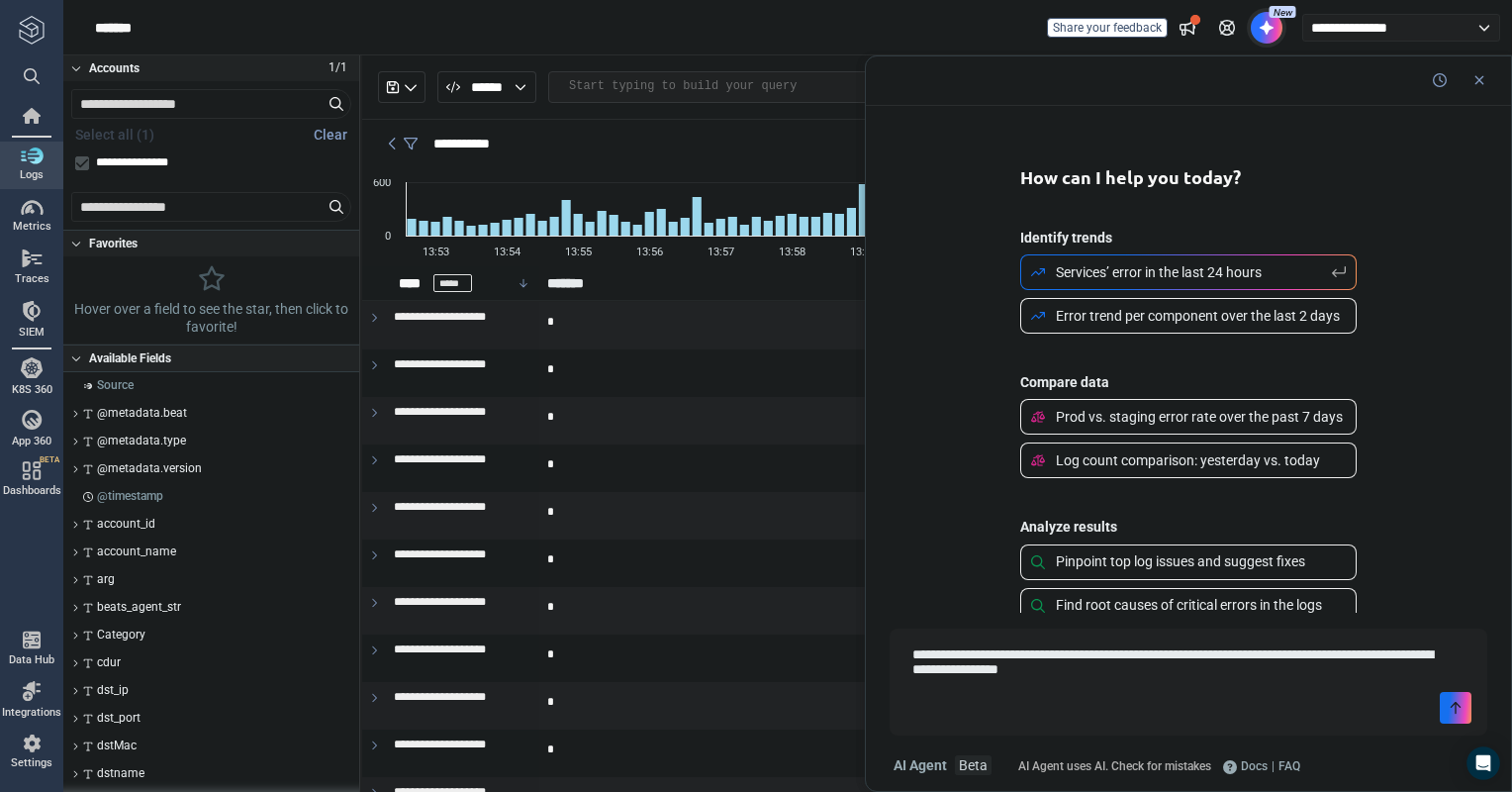 type on "**********" 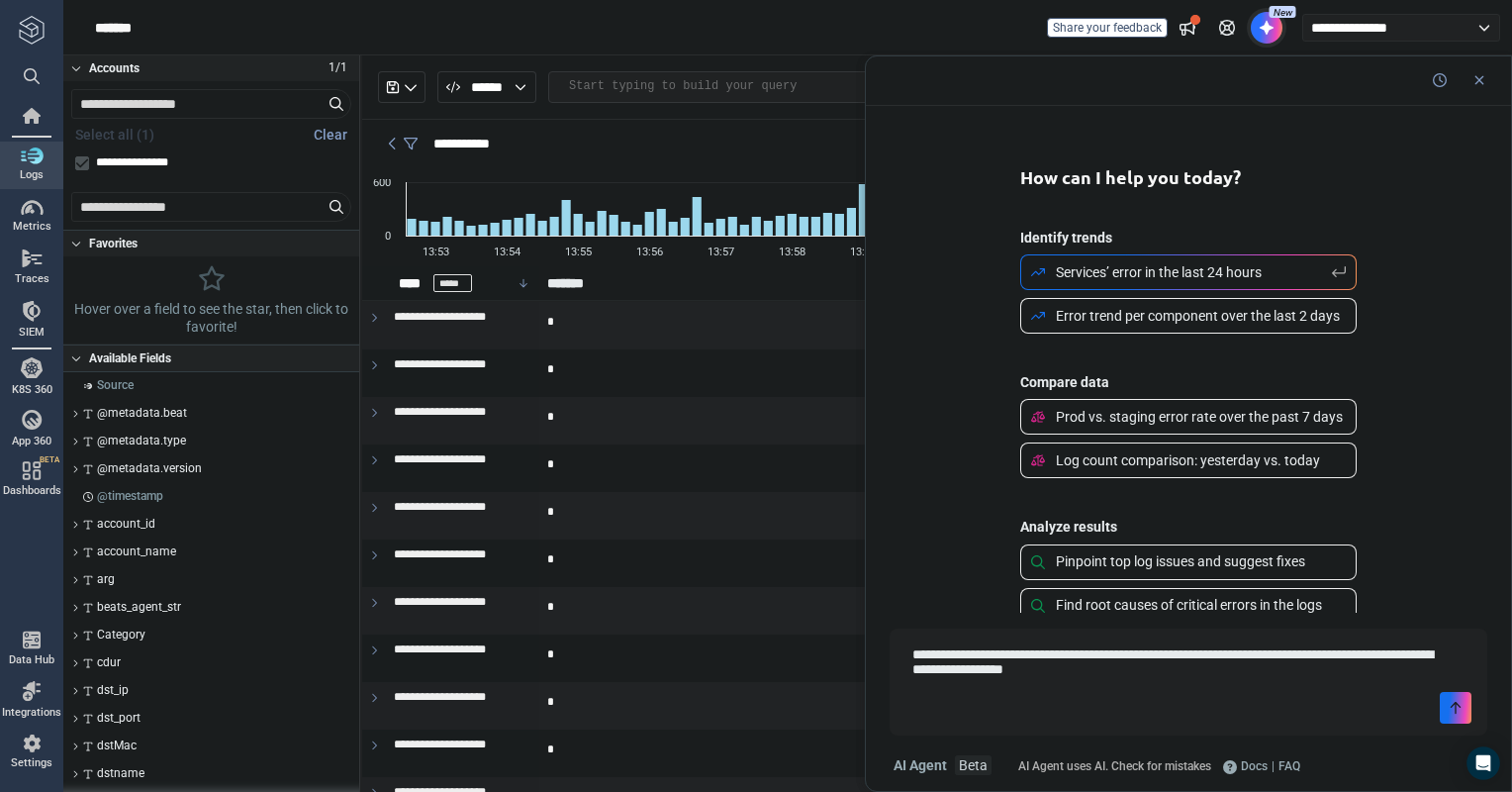 type on "*" 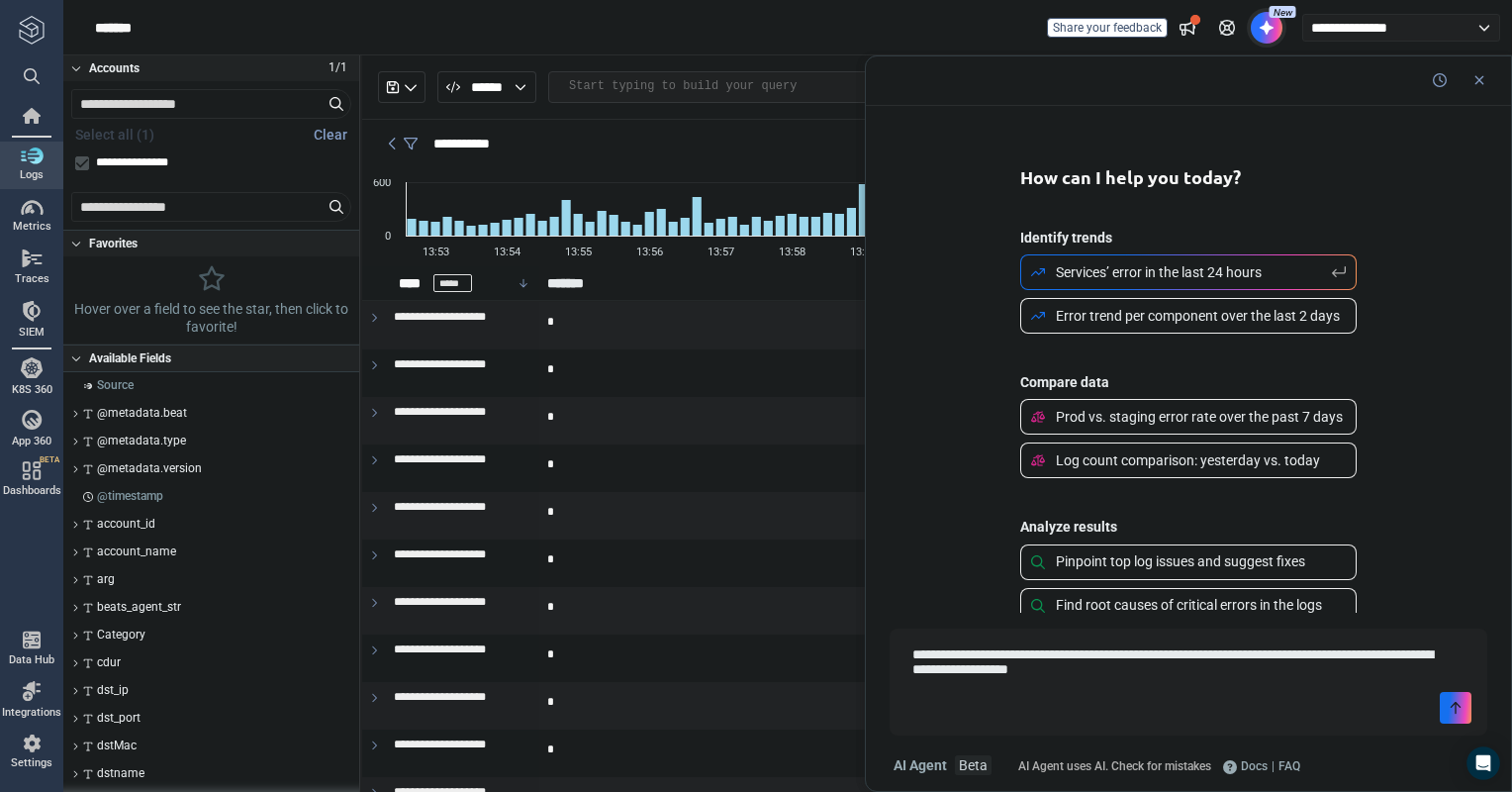 type on "*" 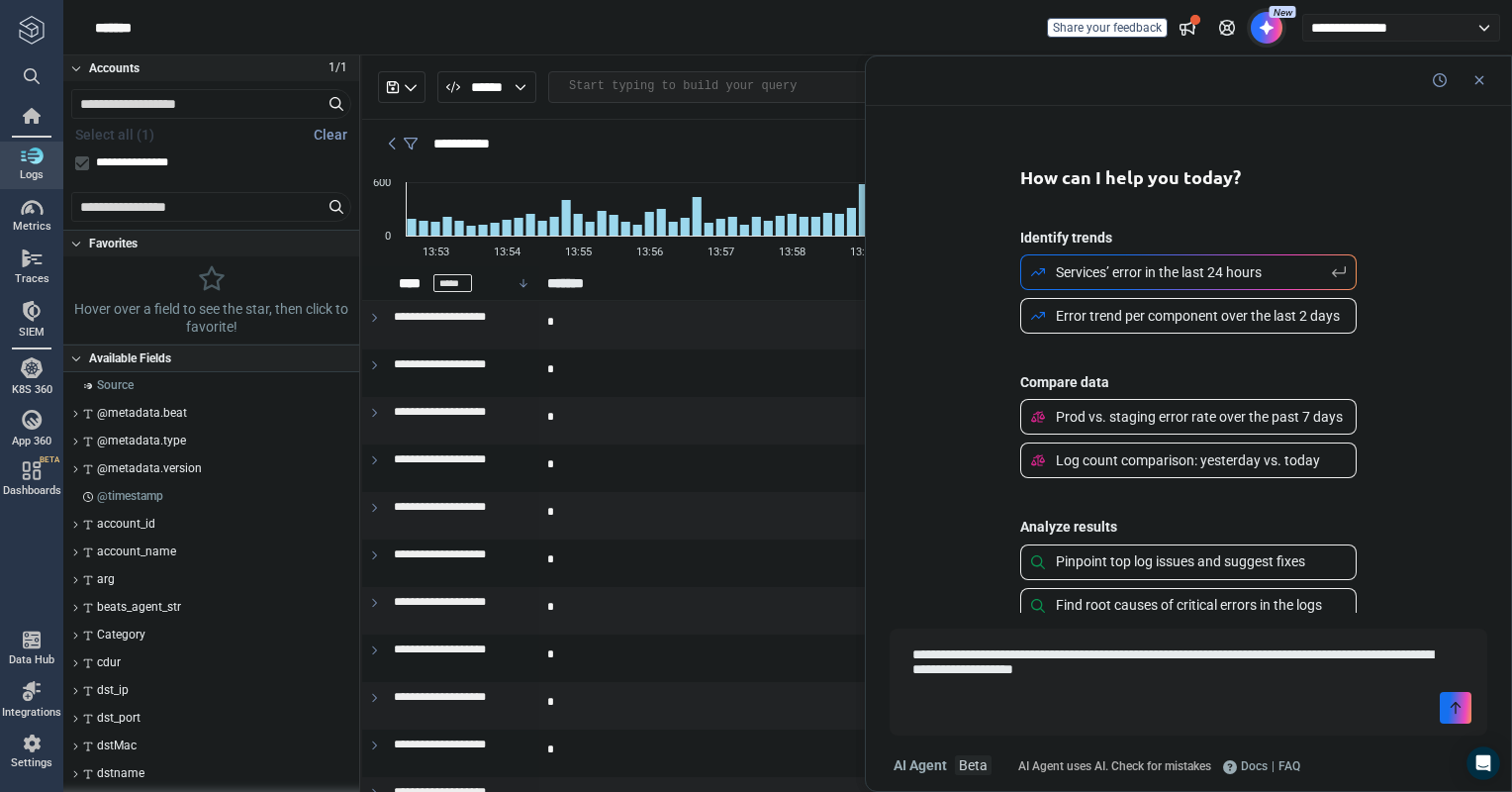 type on "**********" 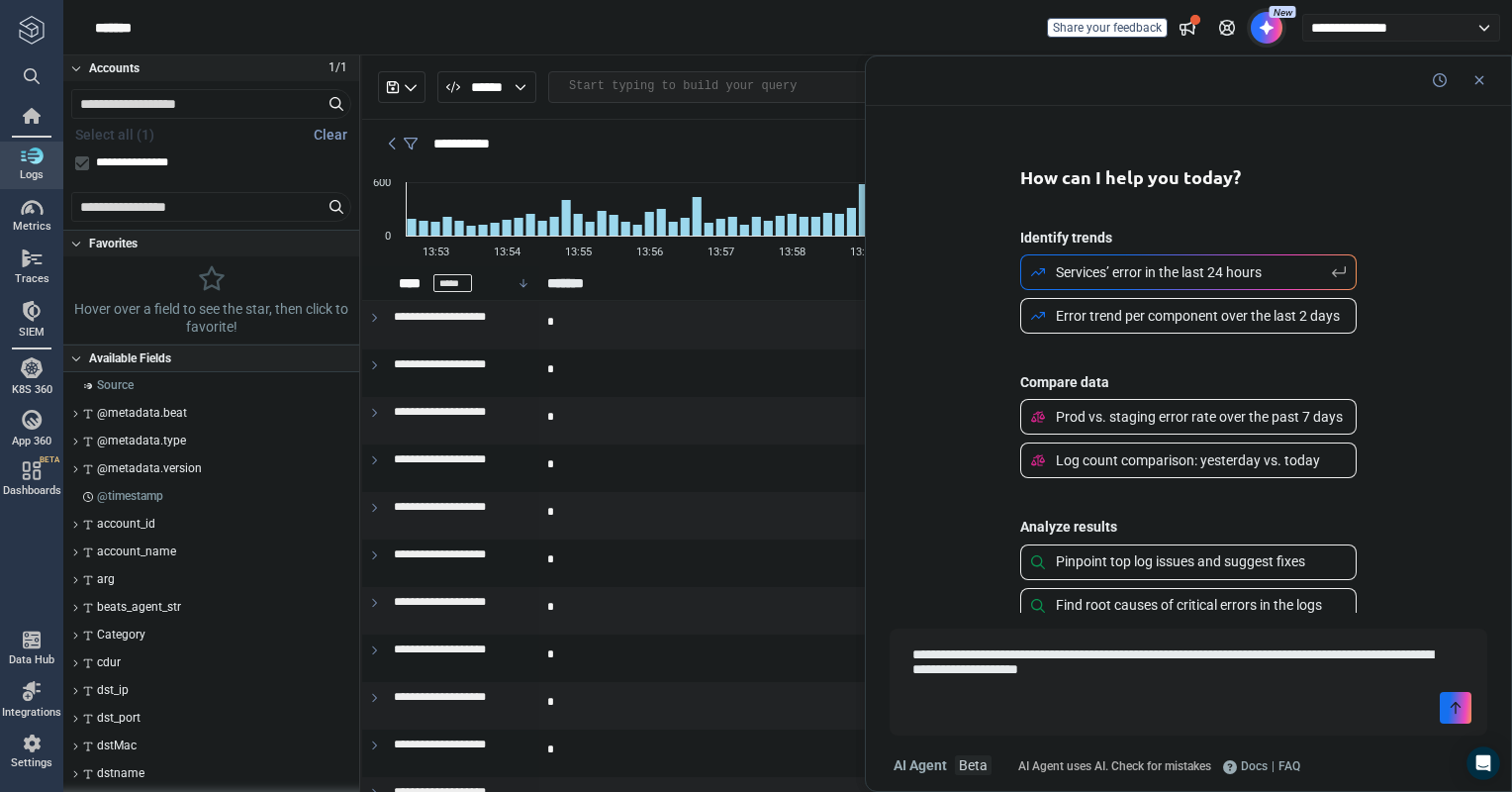 type on "*" 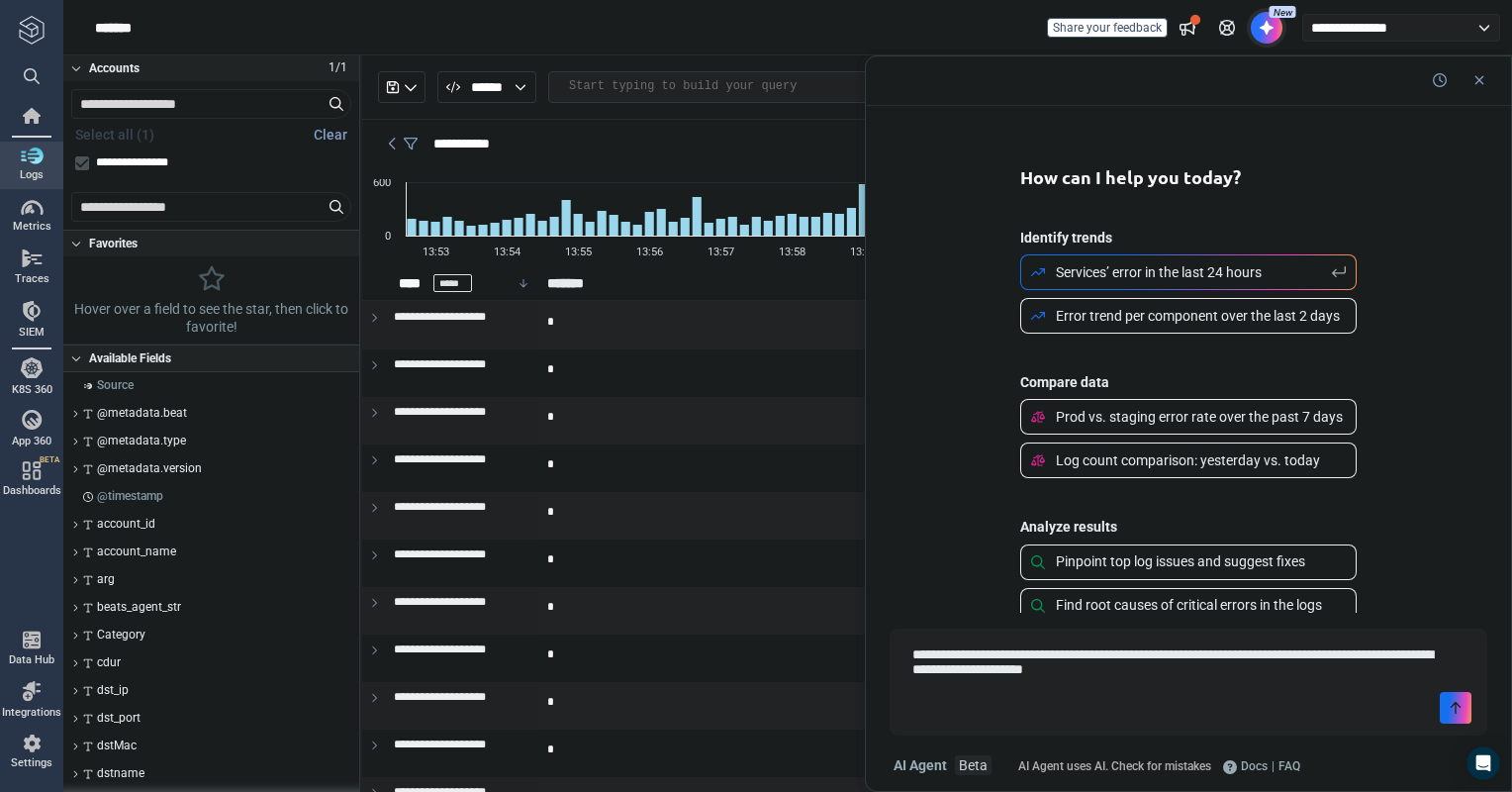 type on "**********" 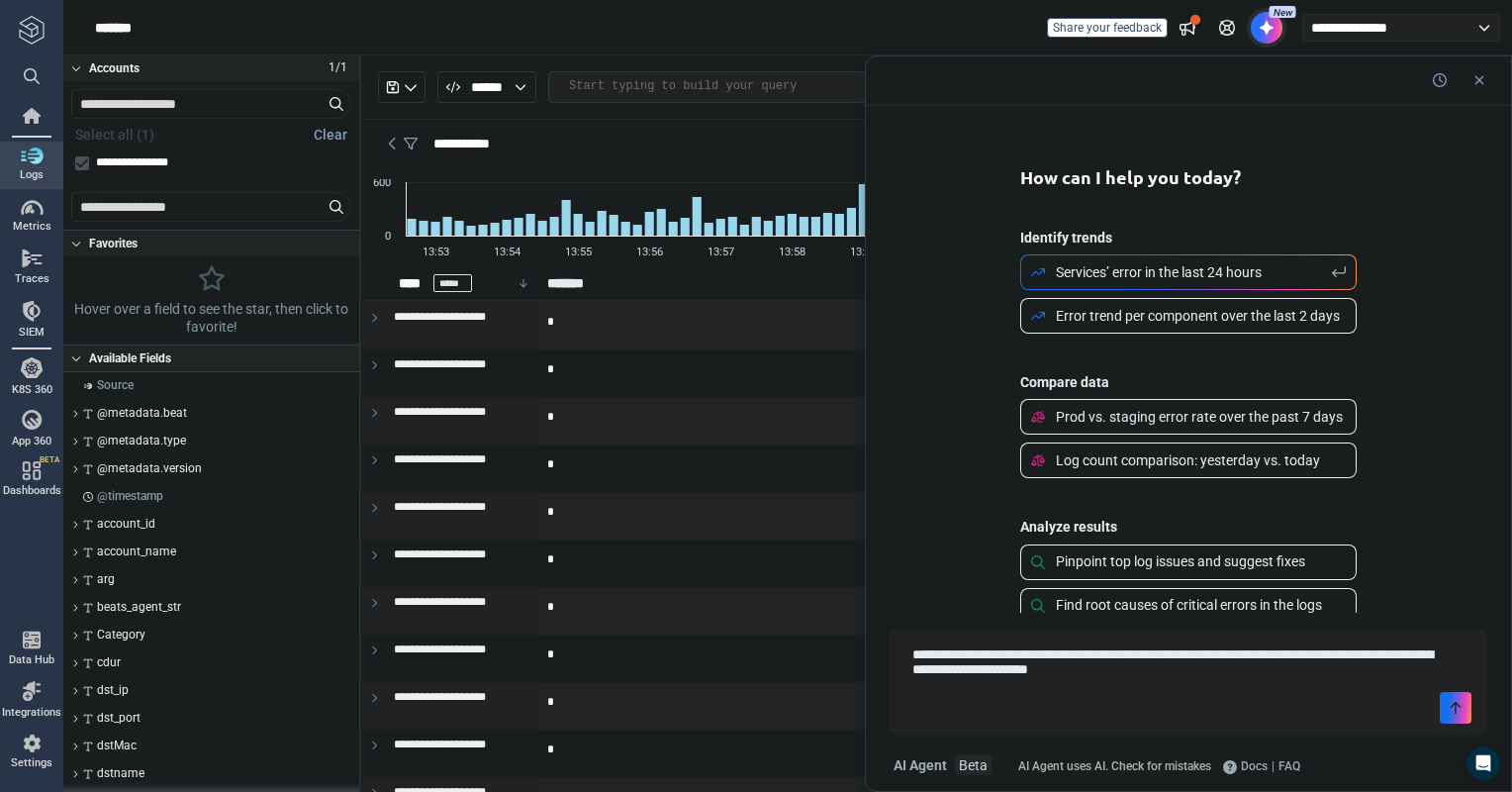 type on "*" 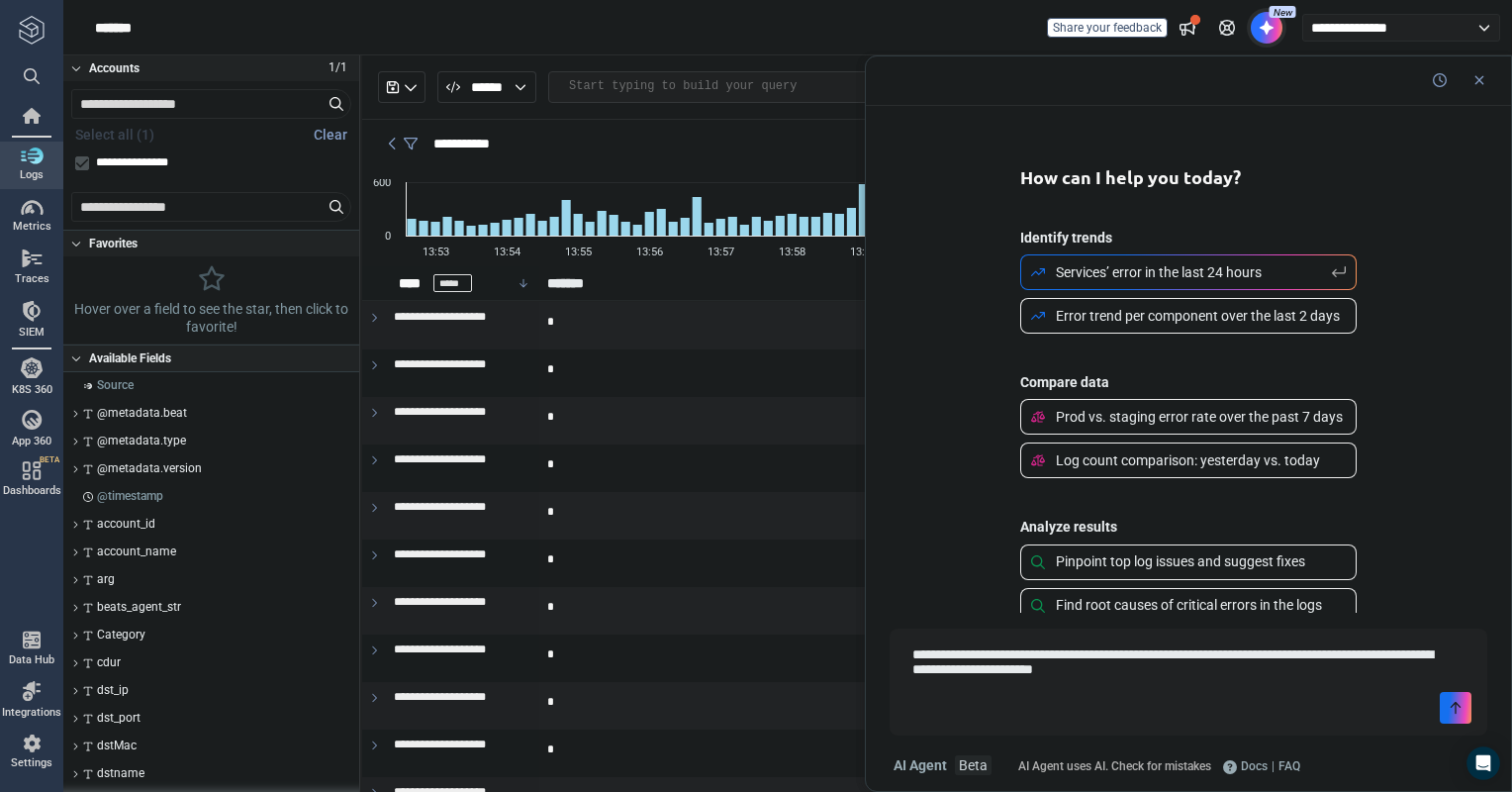 type on "*" 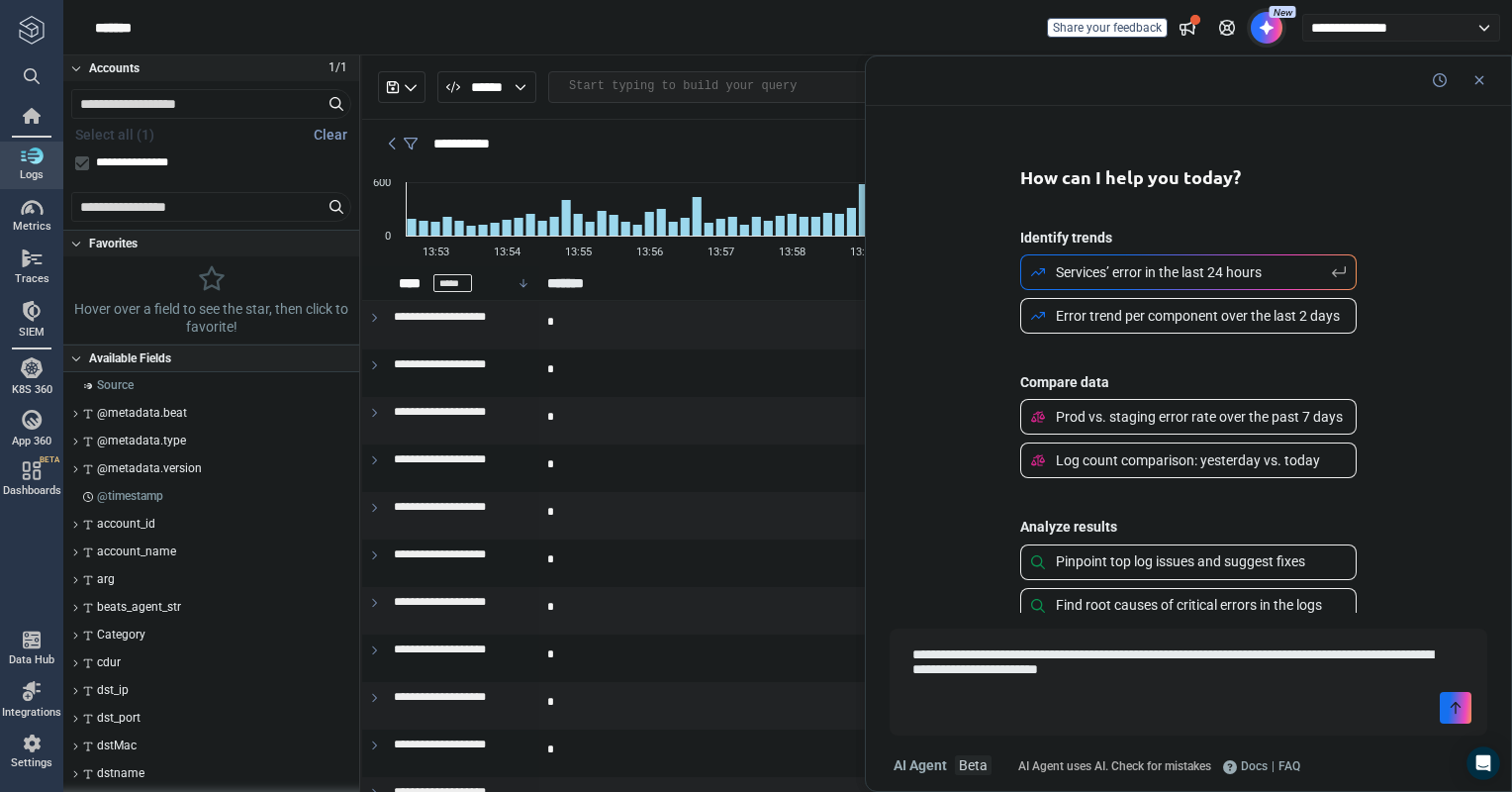 type on "**********" 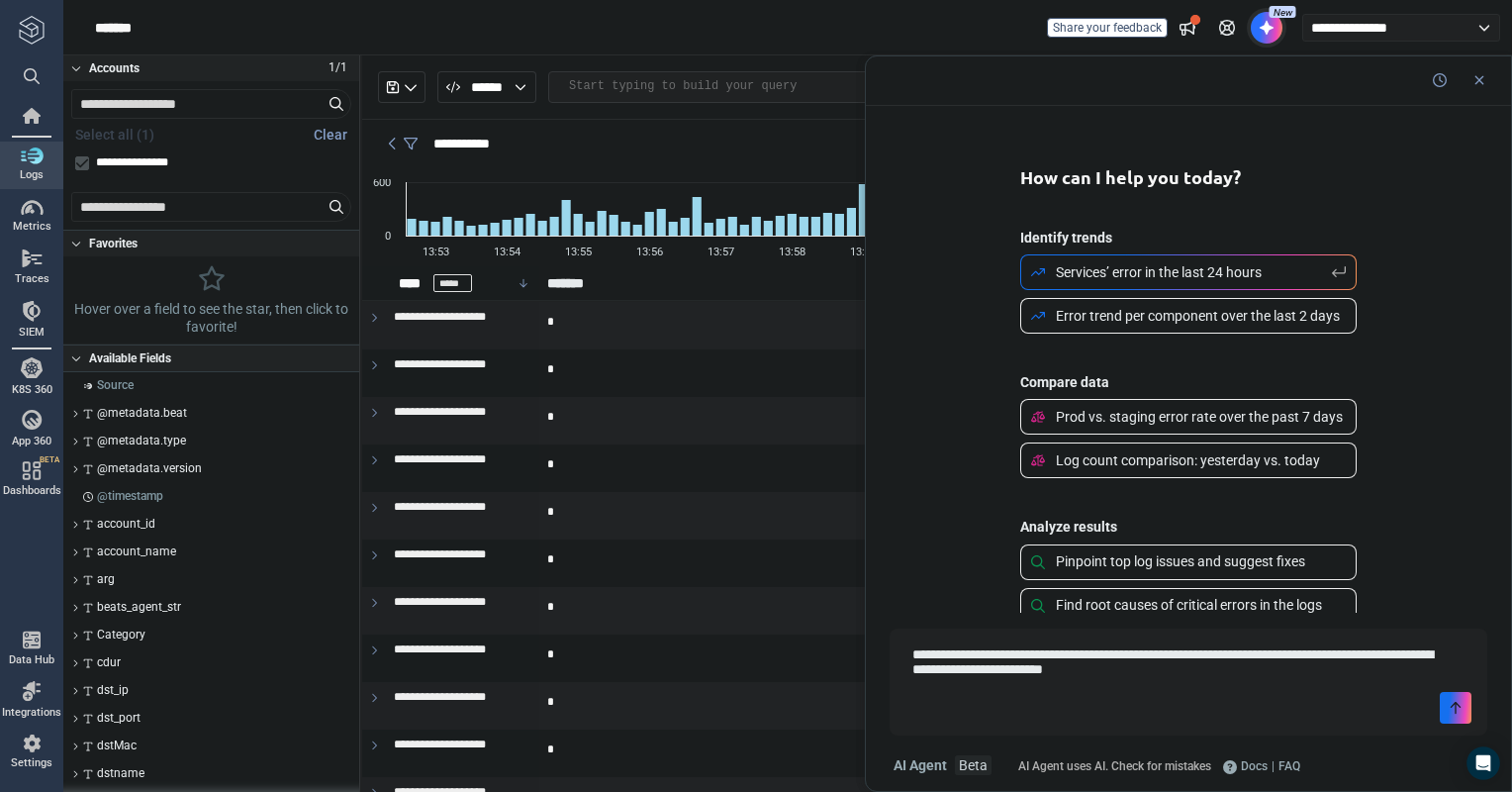type on "*" 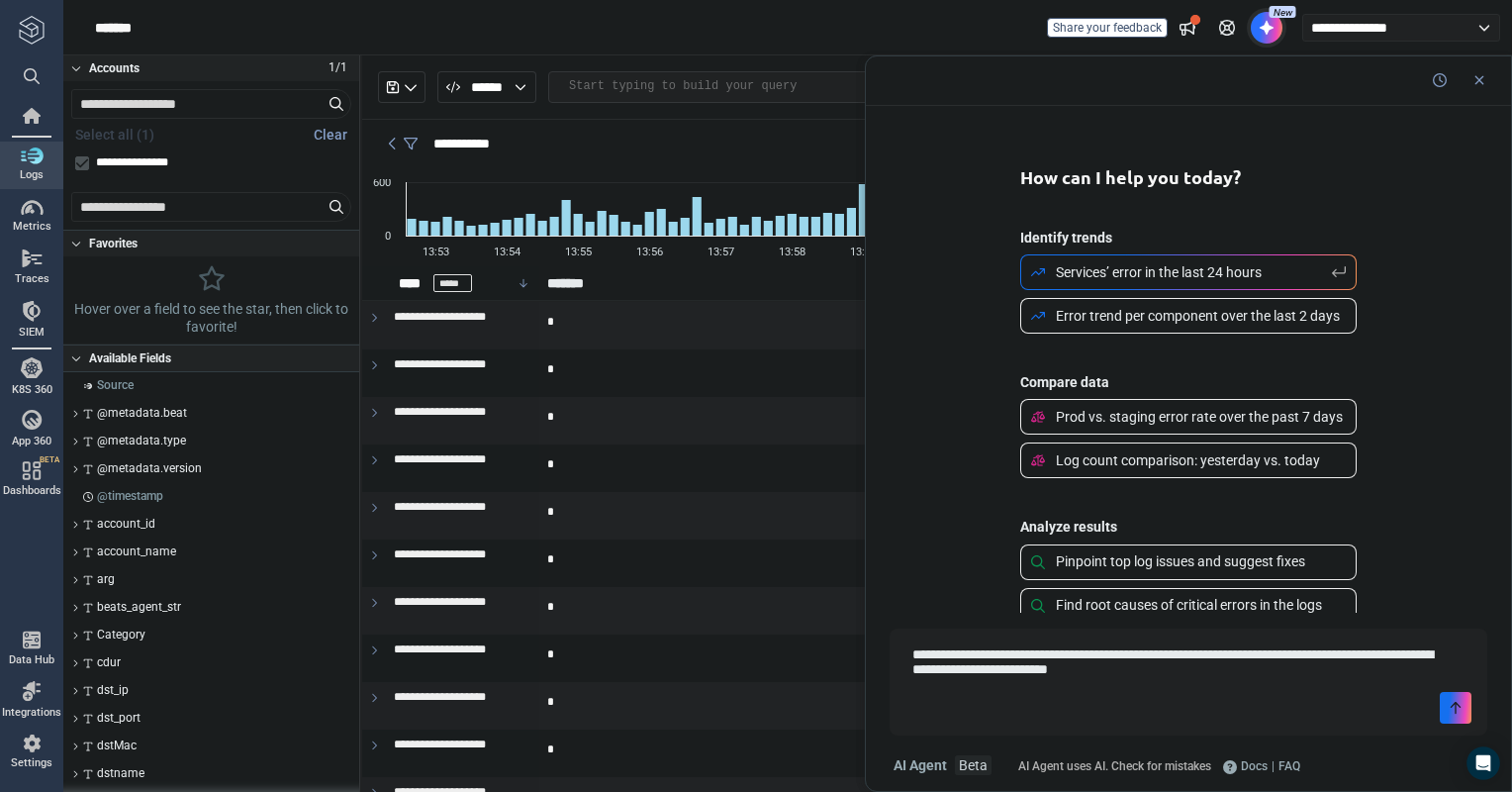 type on "*" 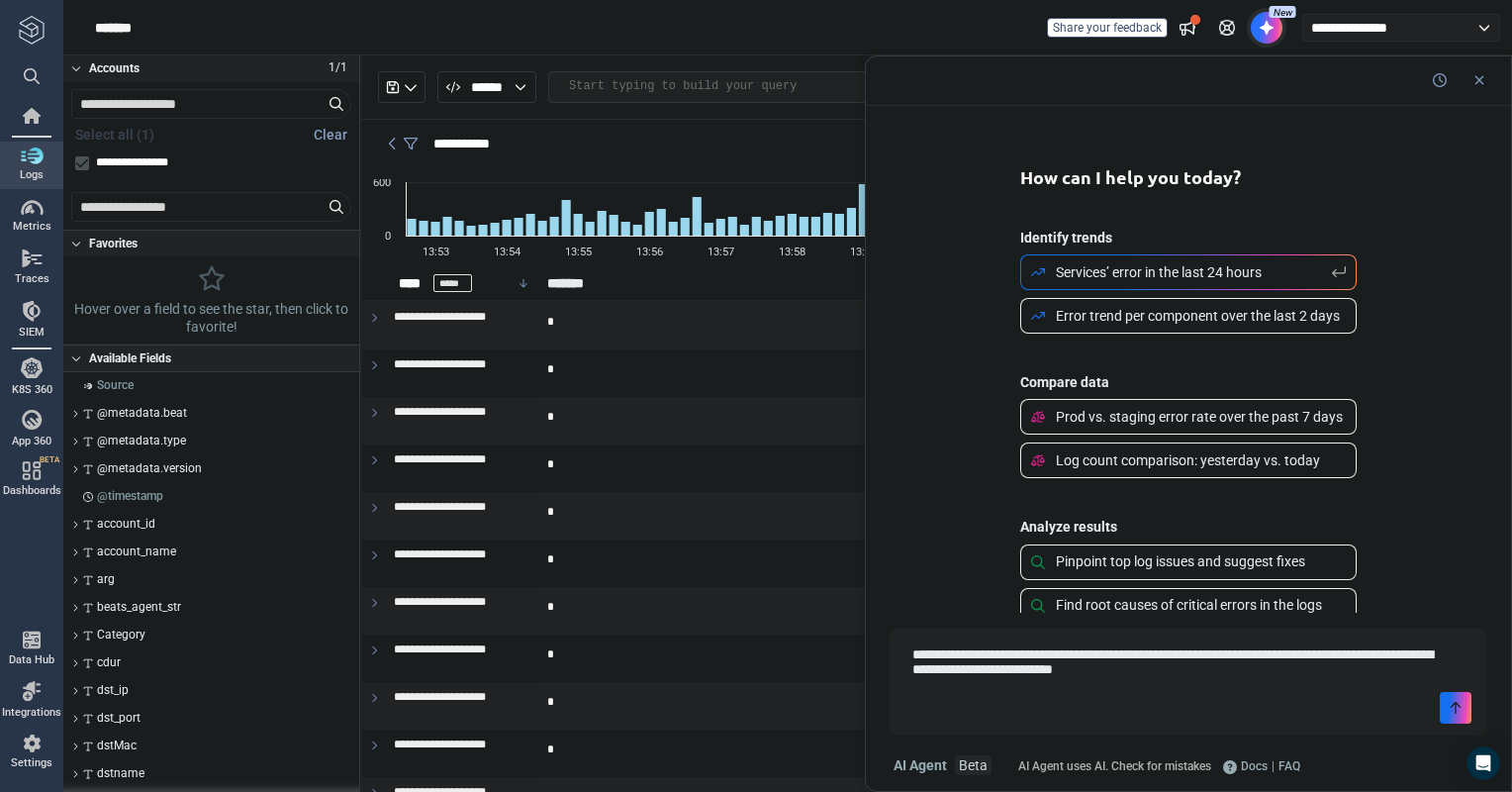 type on "*" 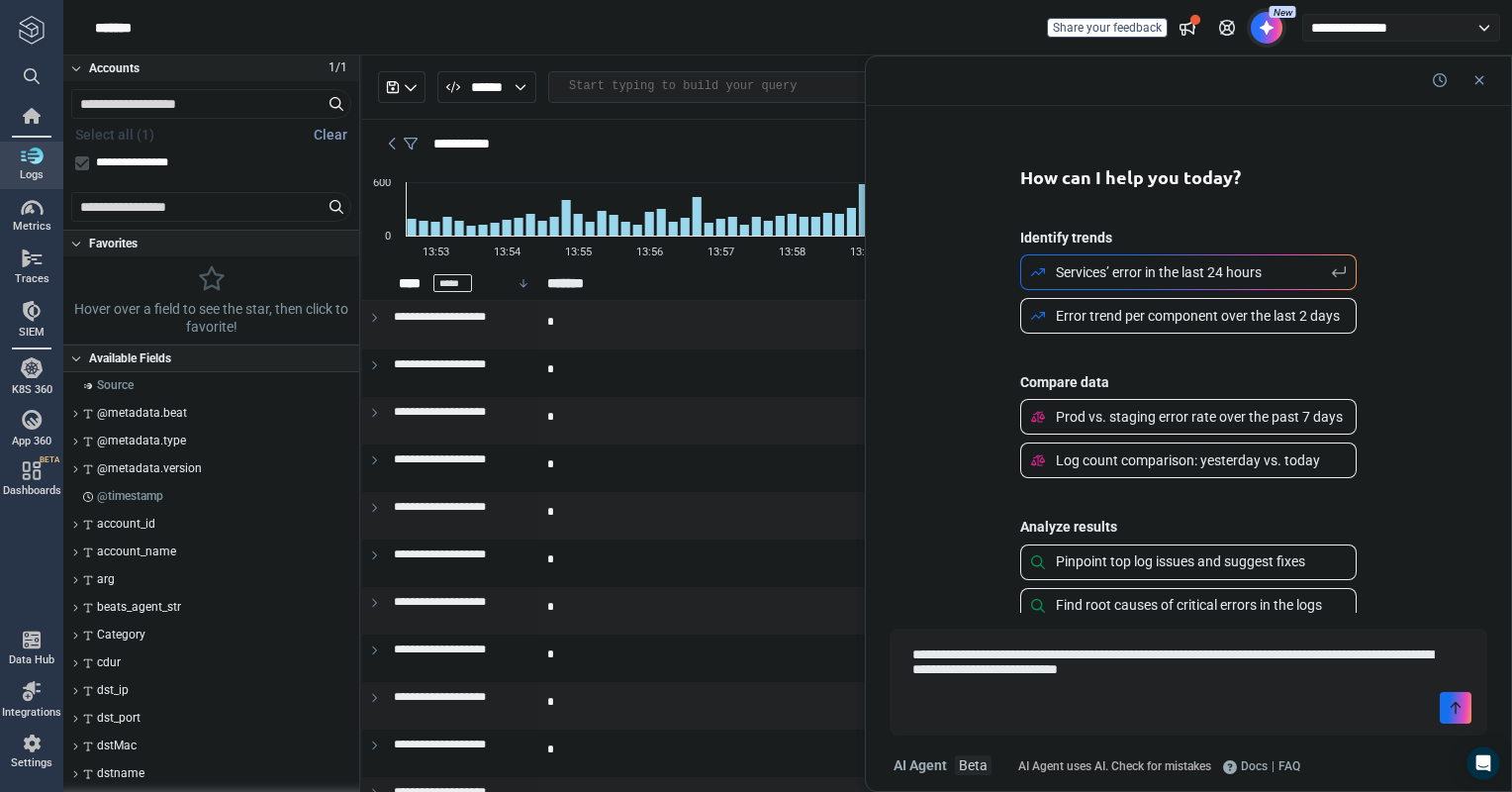 type on "**********" 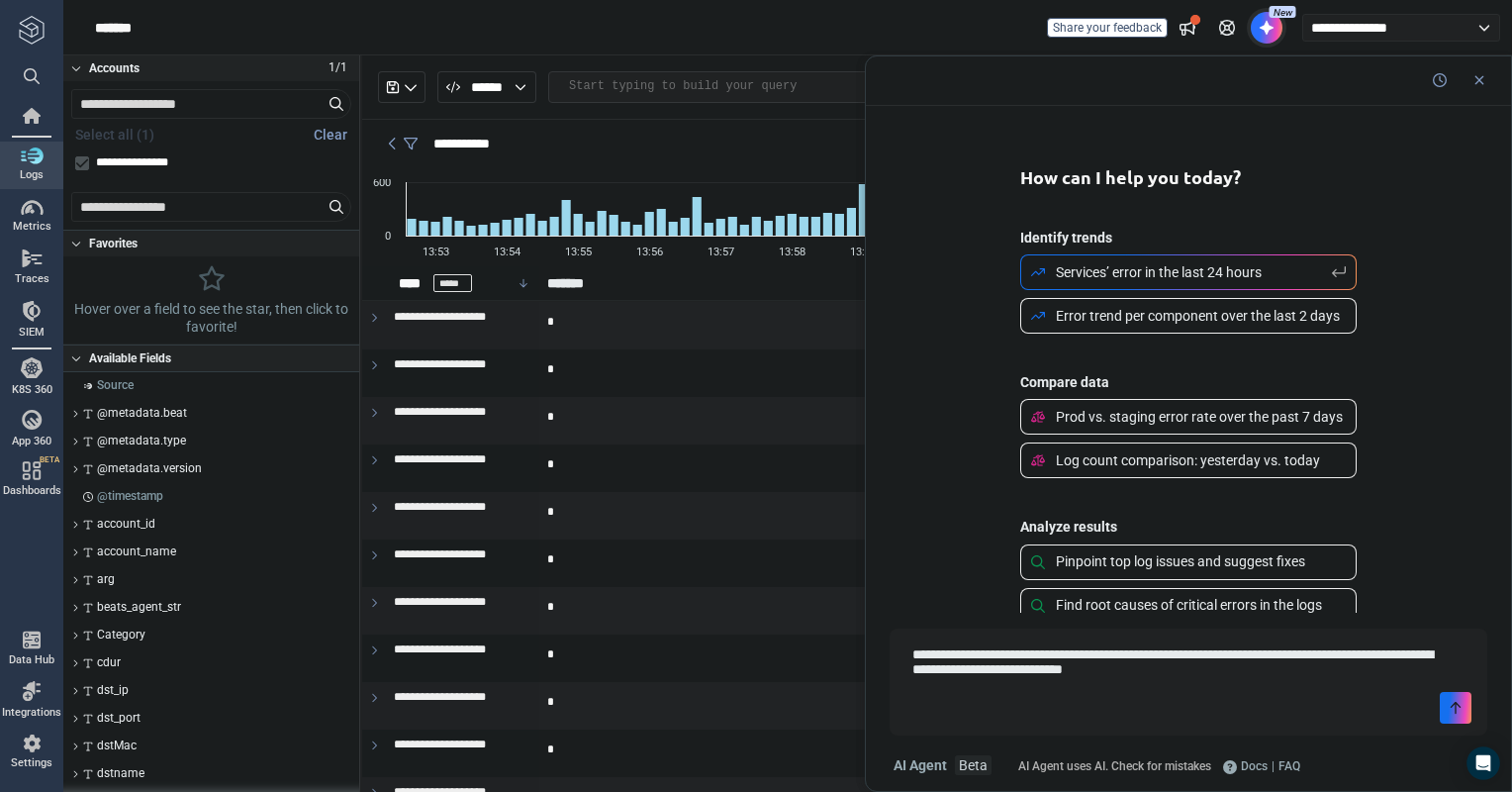 type on "*" 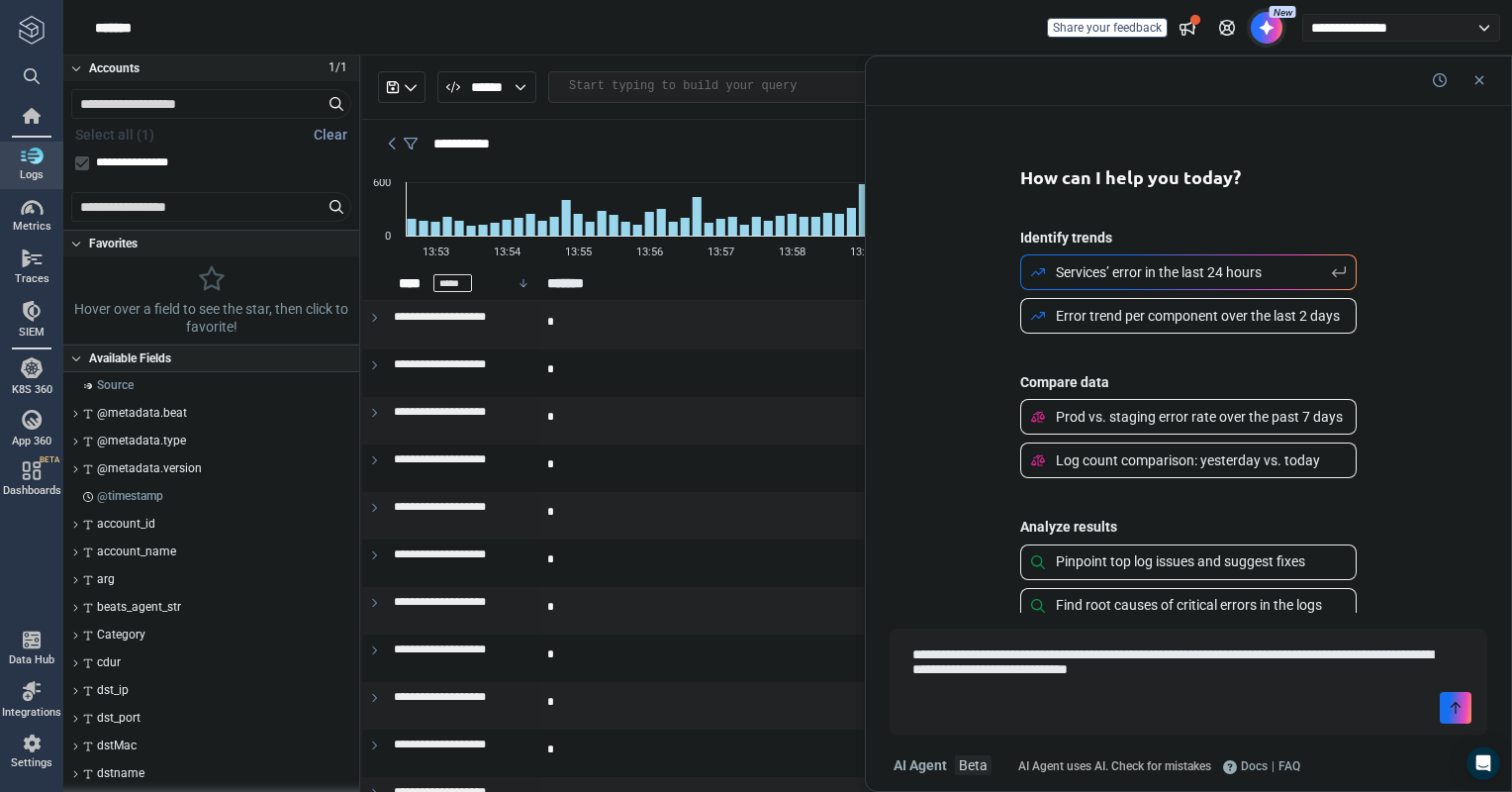 type on "*" 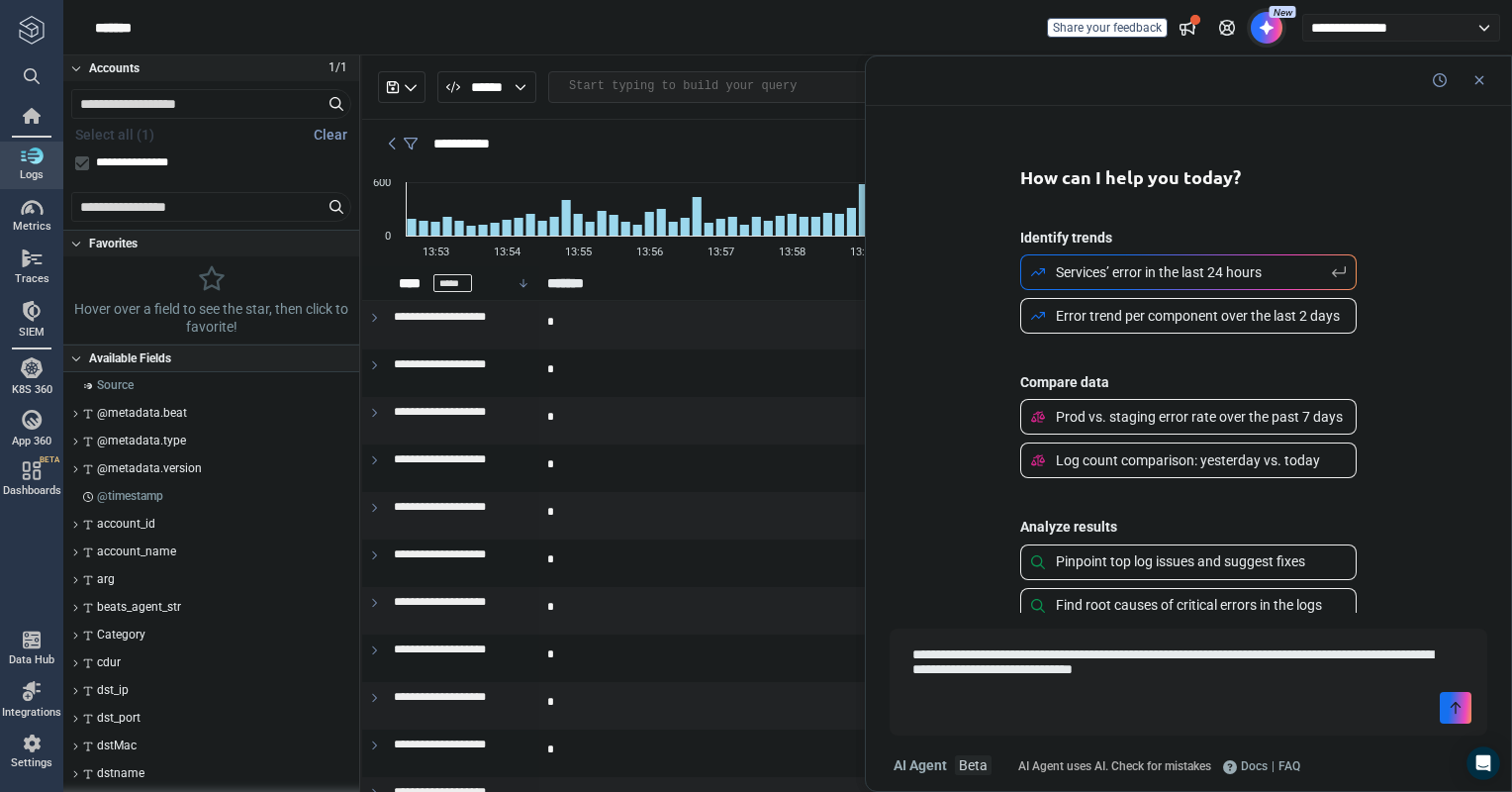 type on "**********" 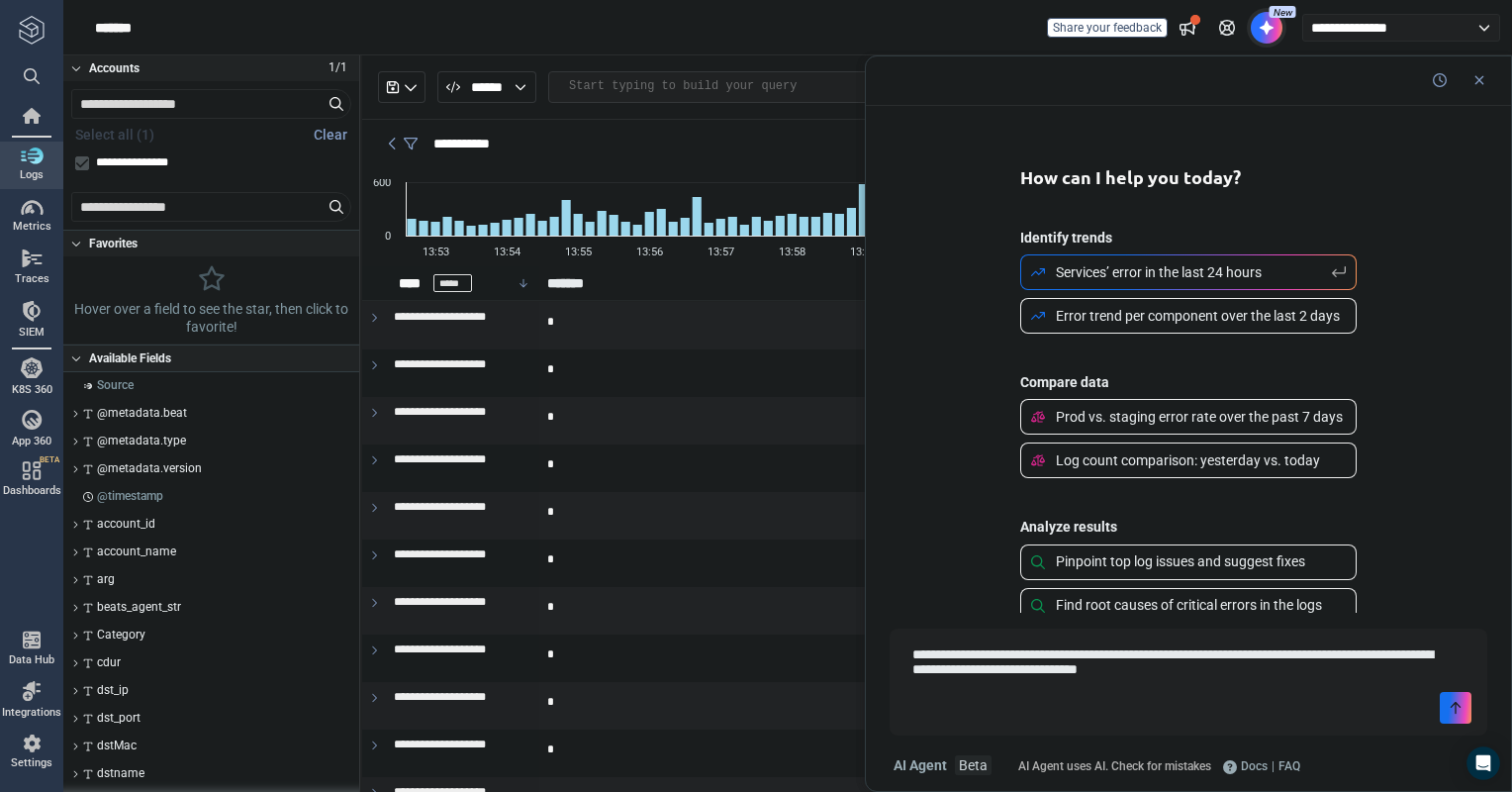 type on "*" 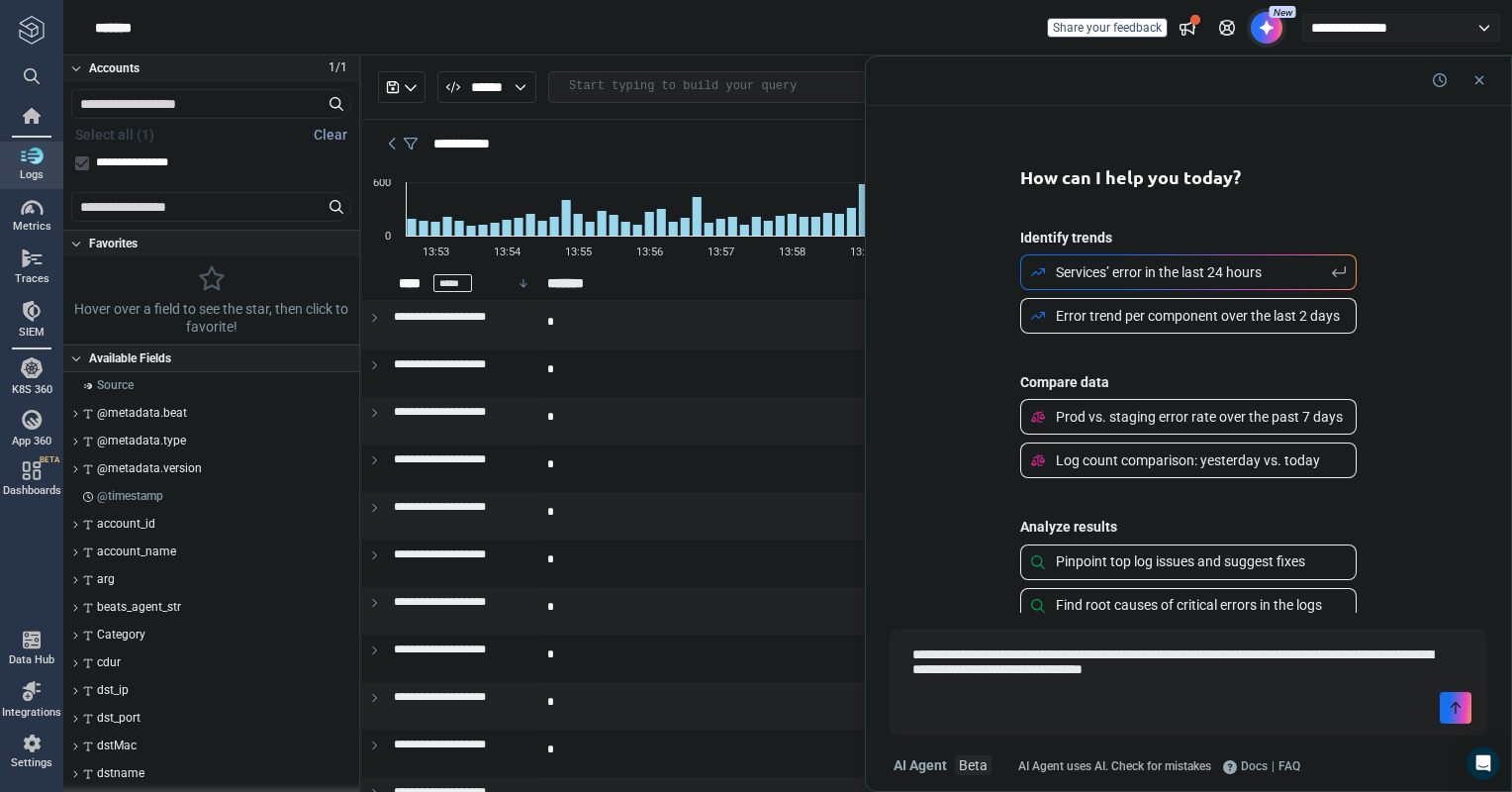 type on "*" 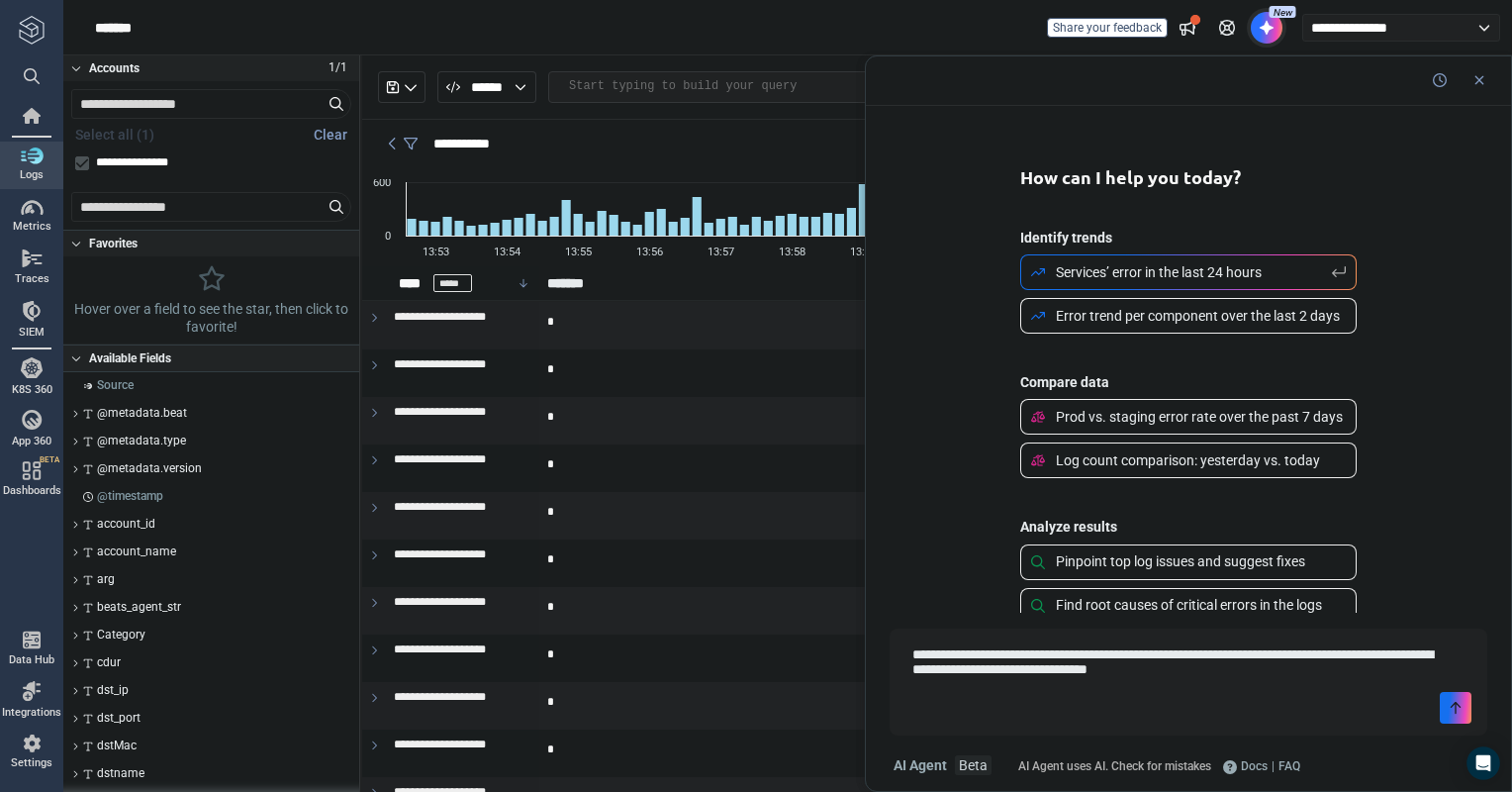 type on "**********" 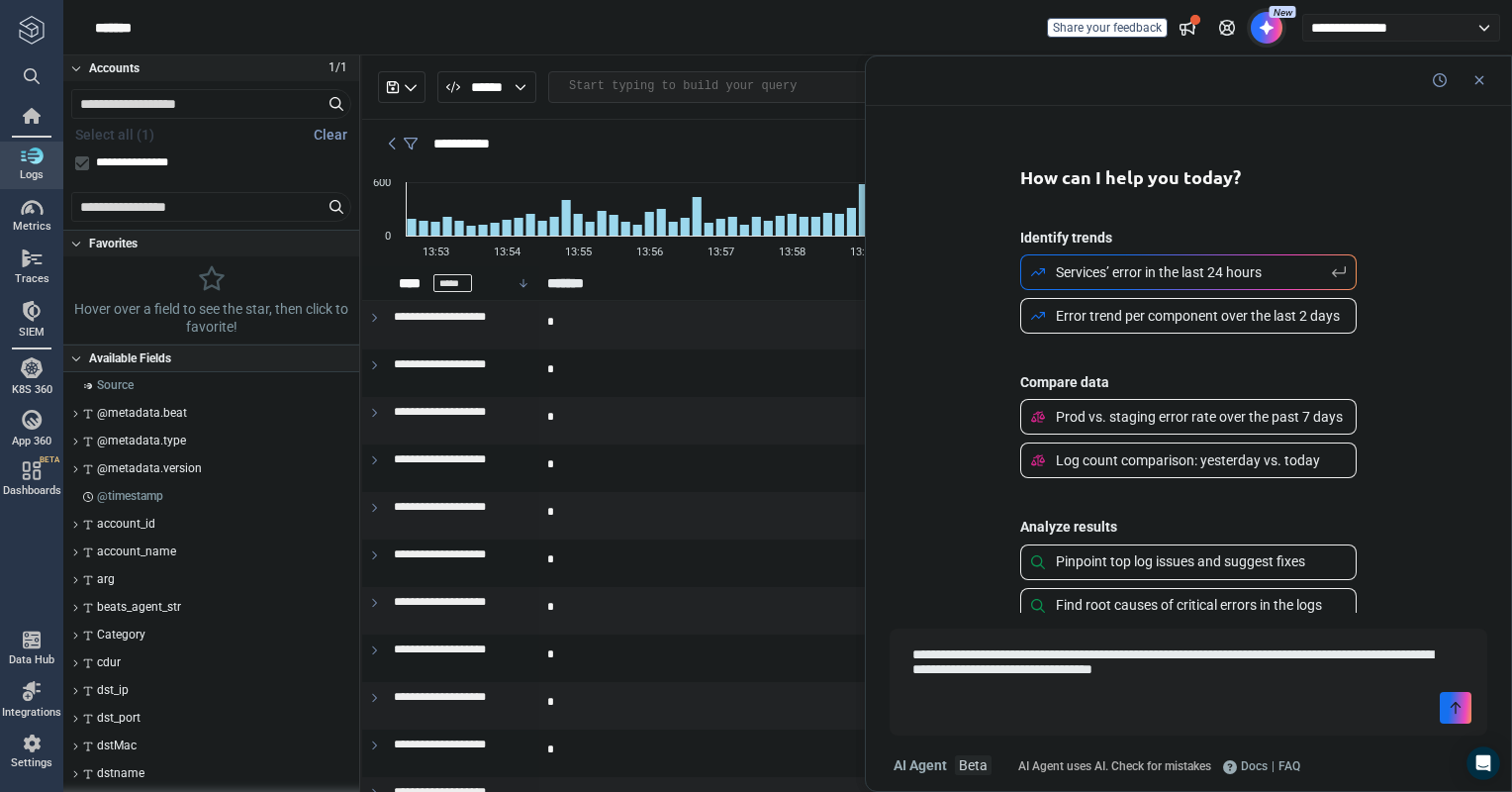 type on "*" 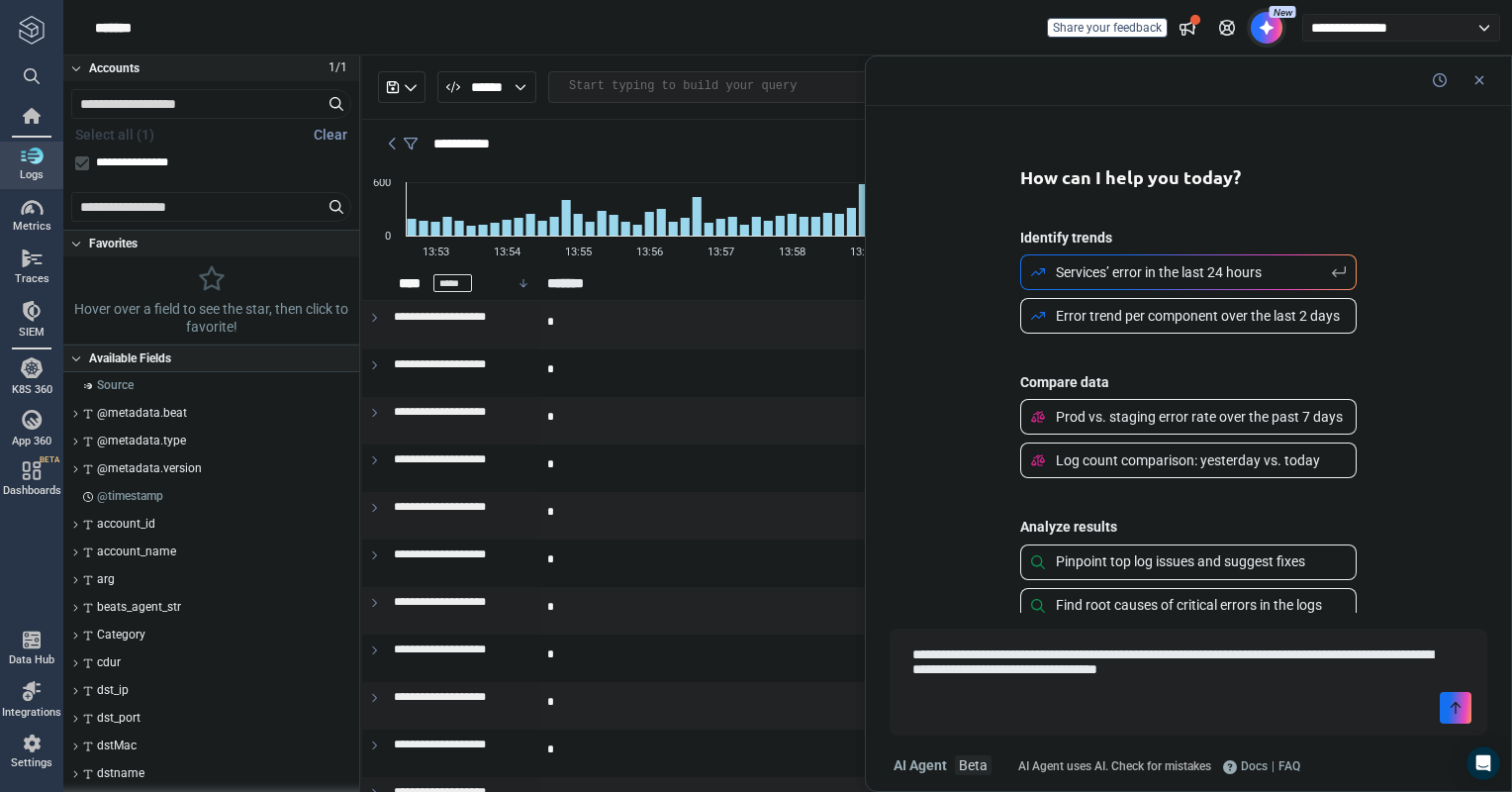 type on "*" 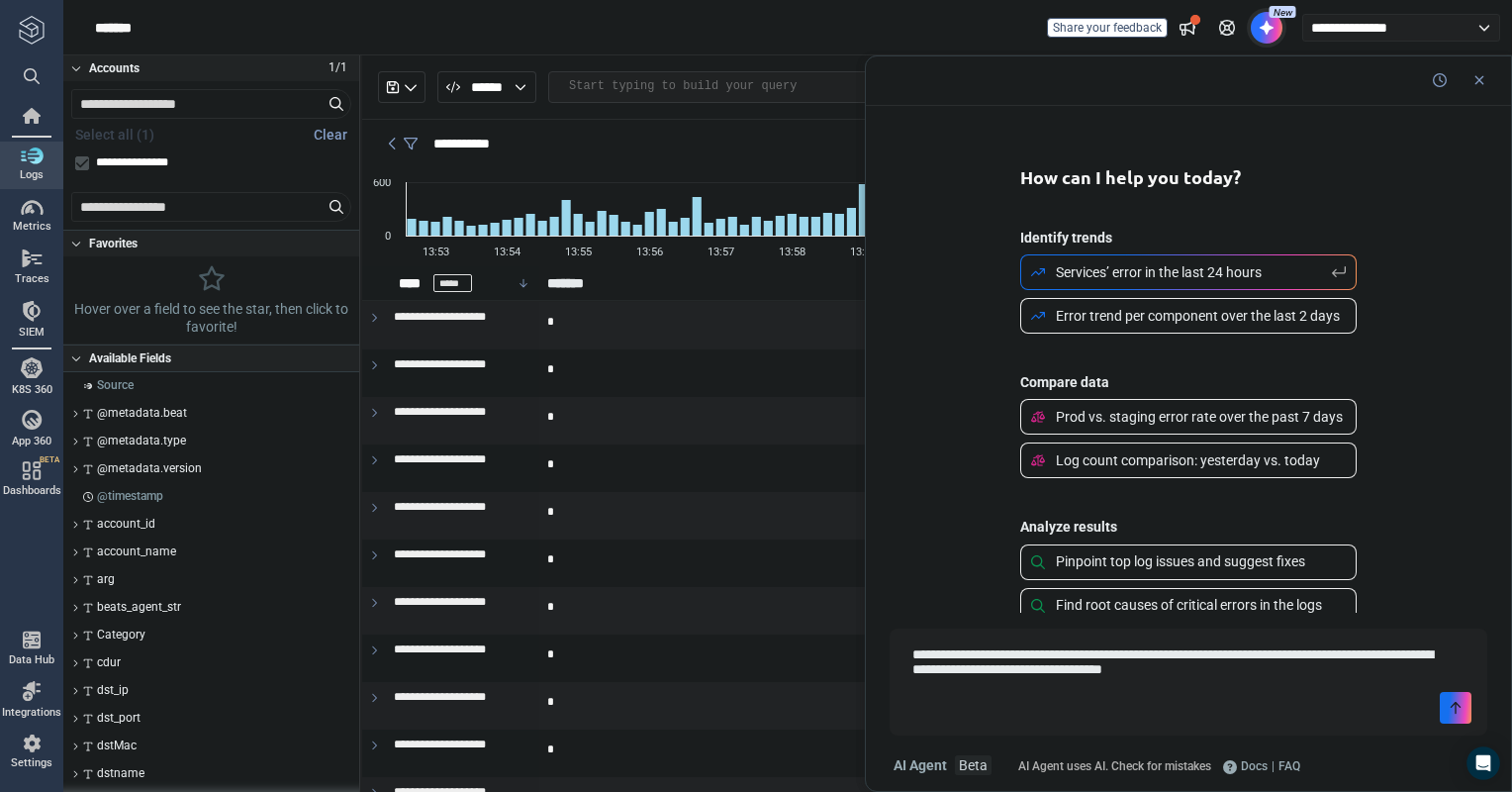 type on "*" 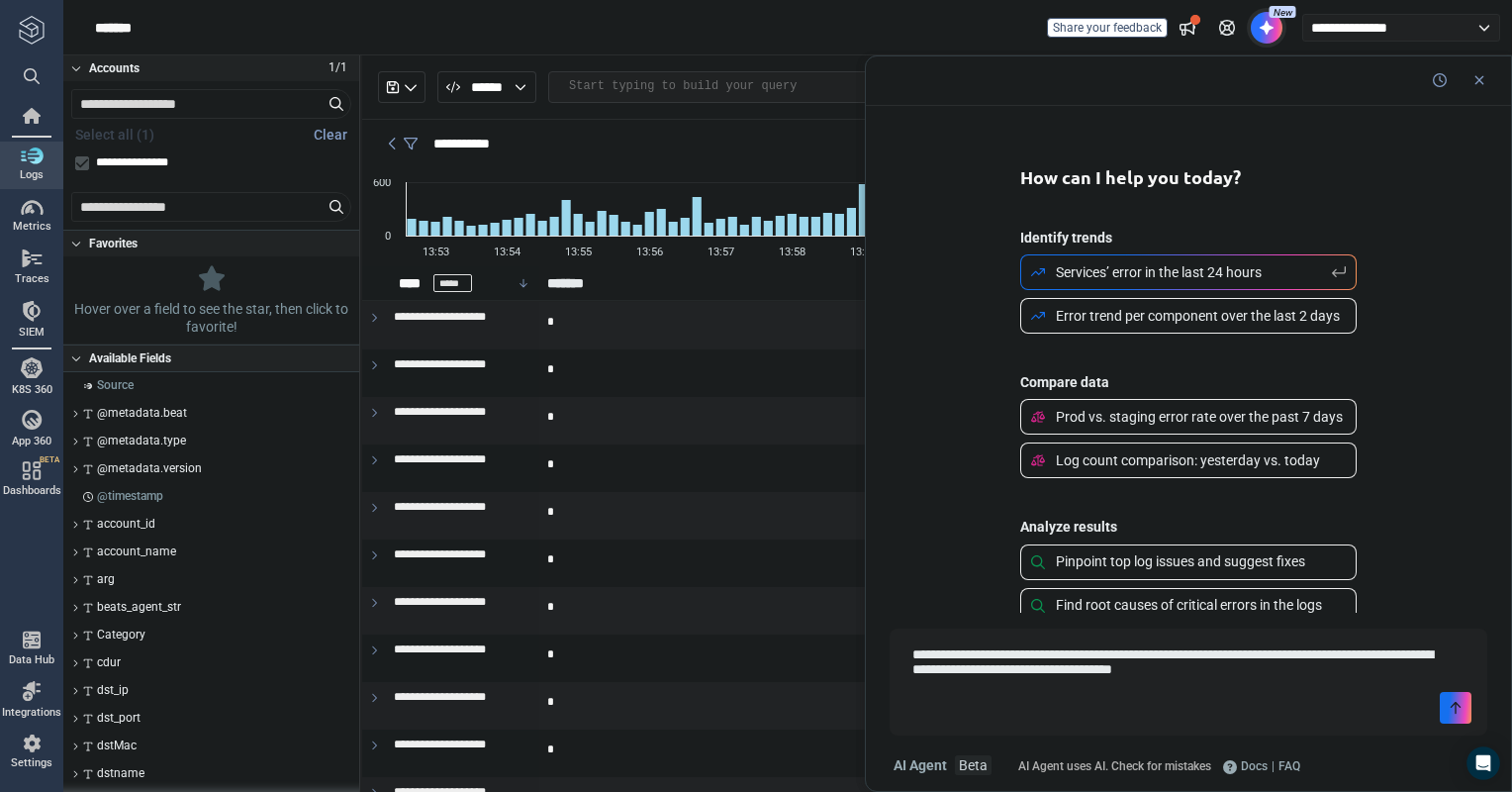 type on "**********" 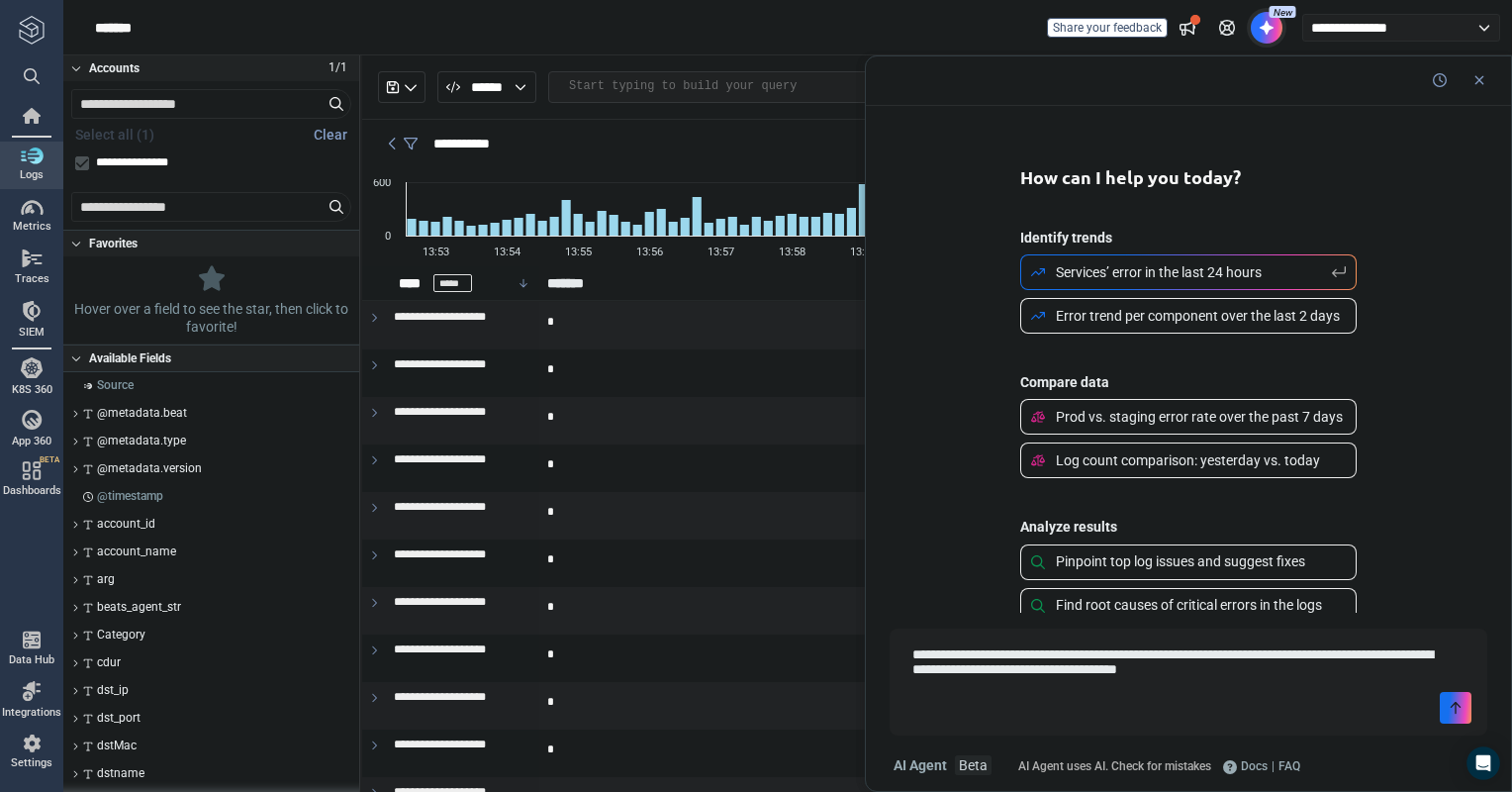 type on "*" 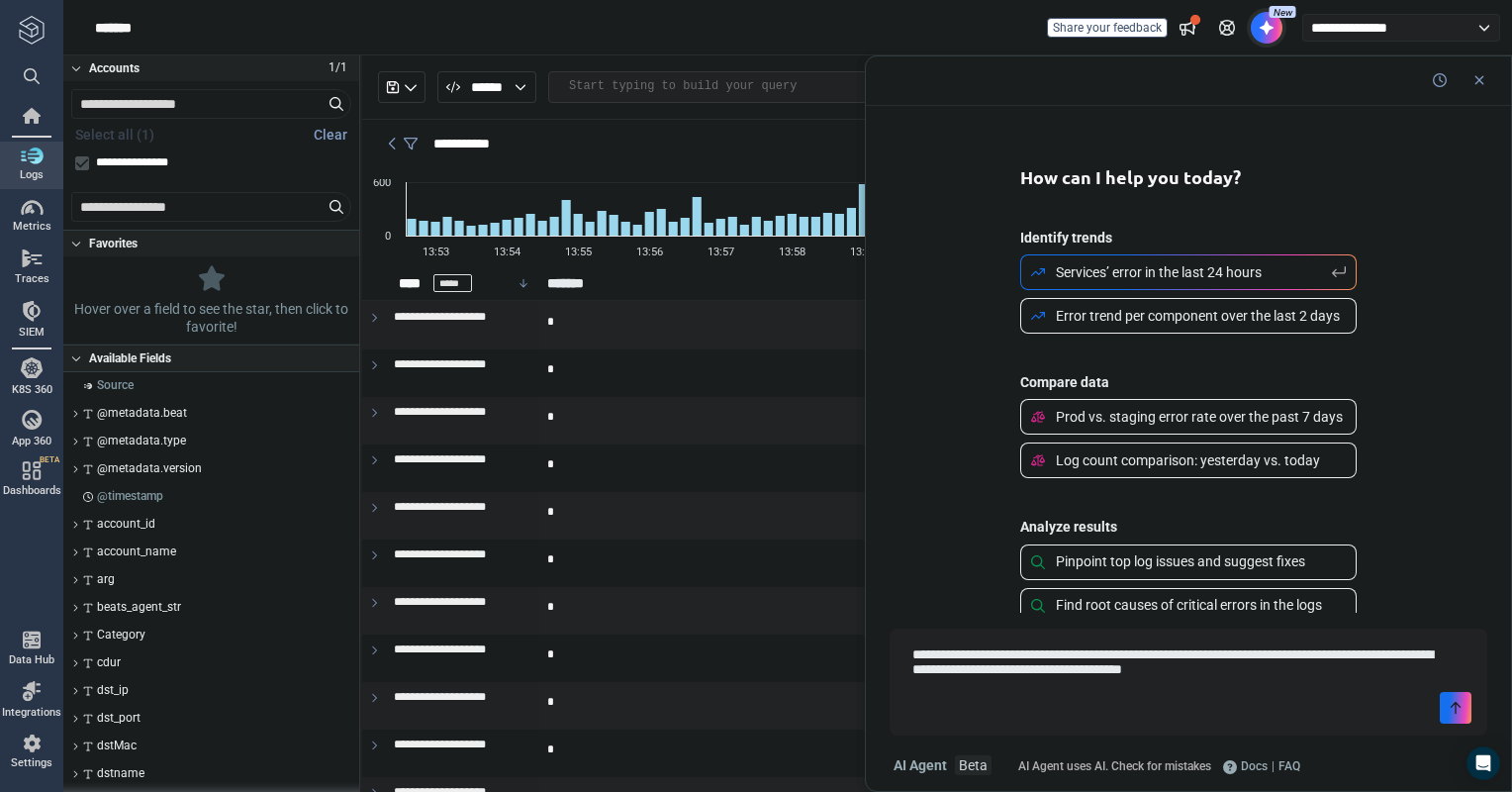 type on "**********" 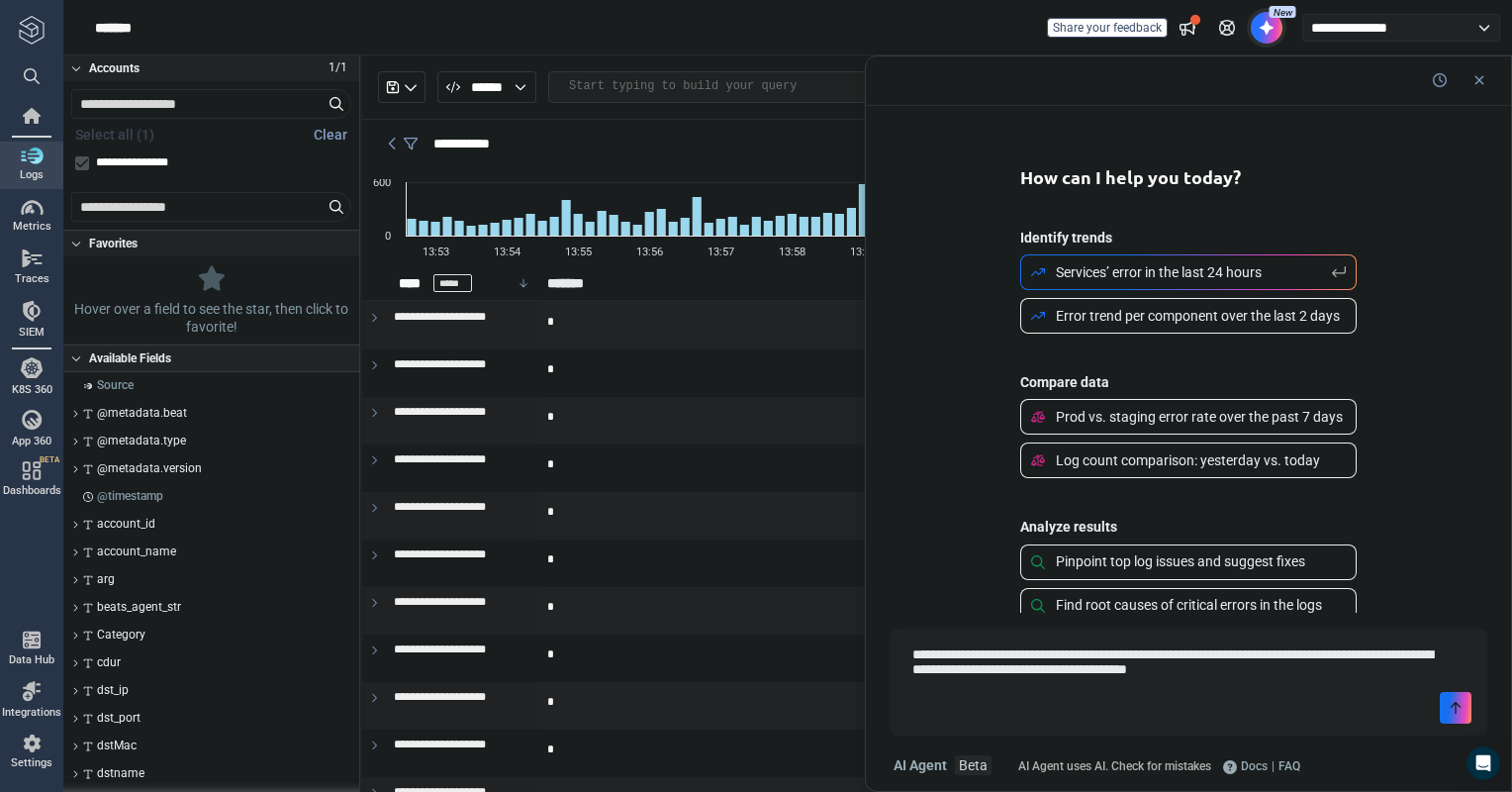 type on "*" 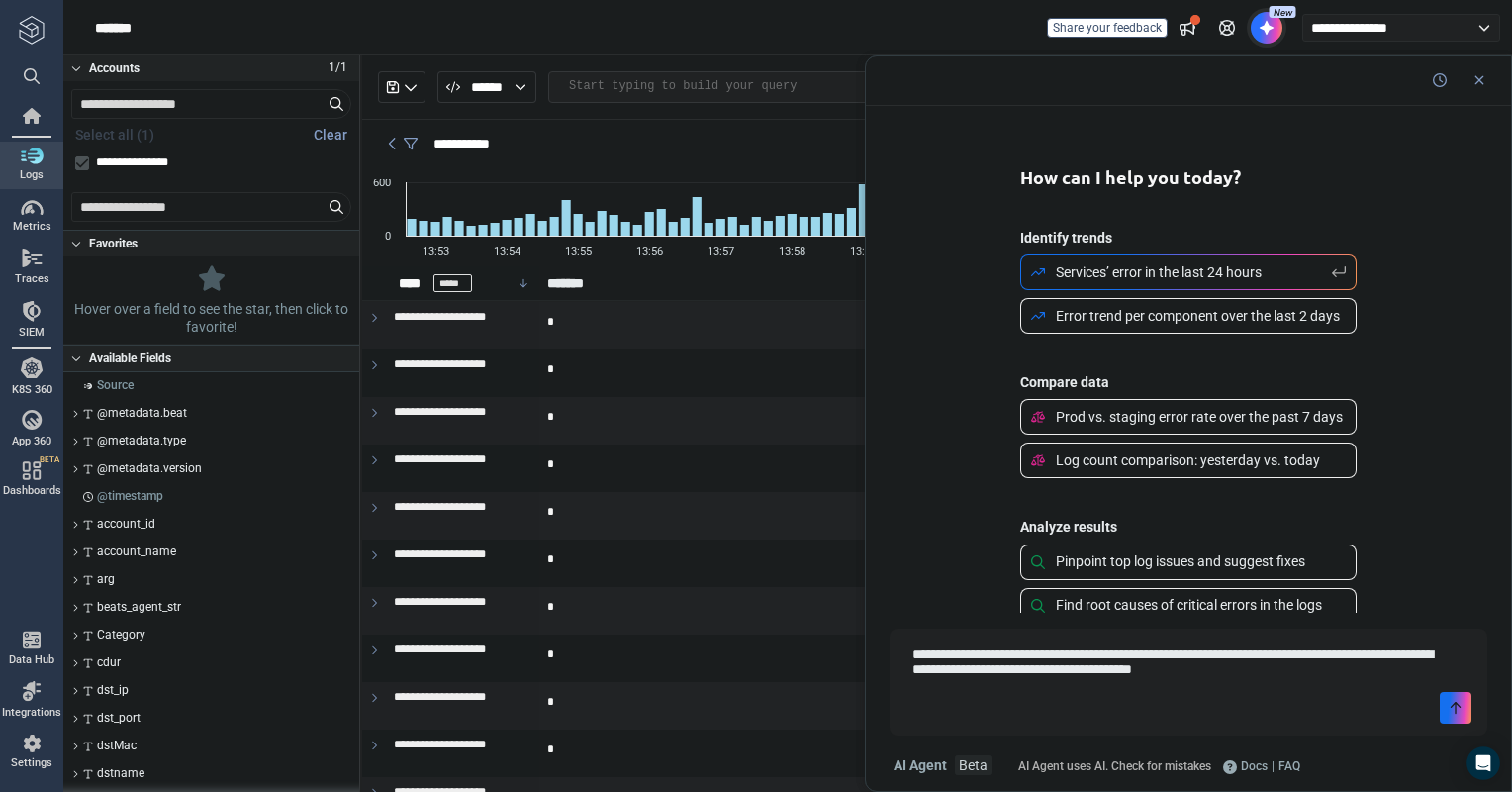 type on "*" 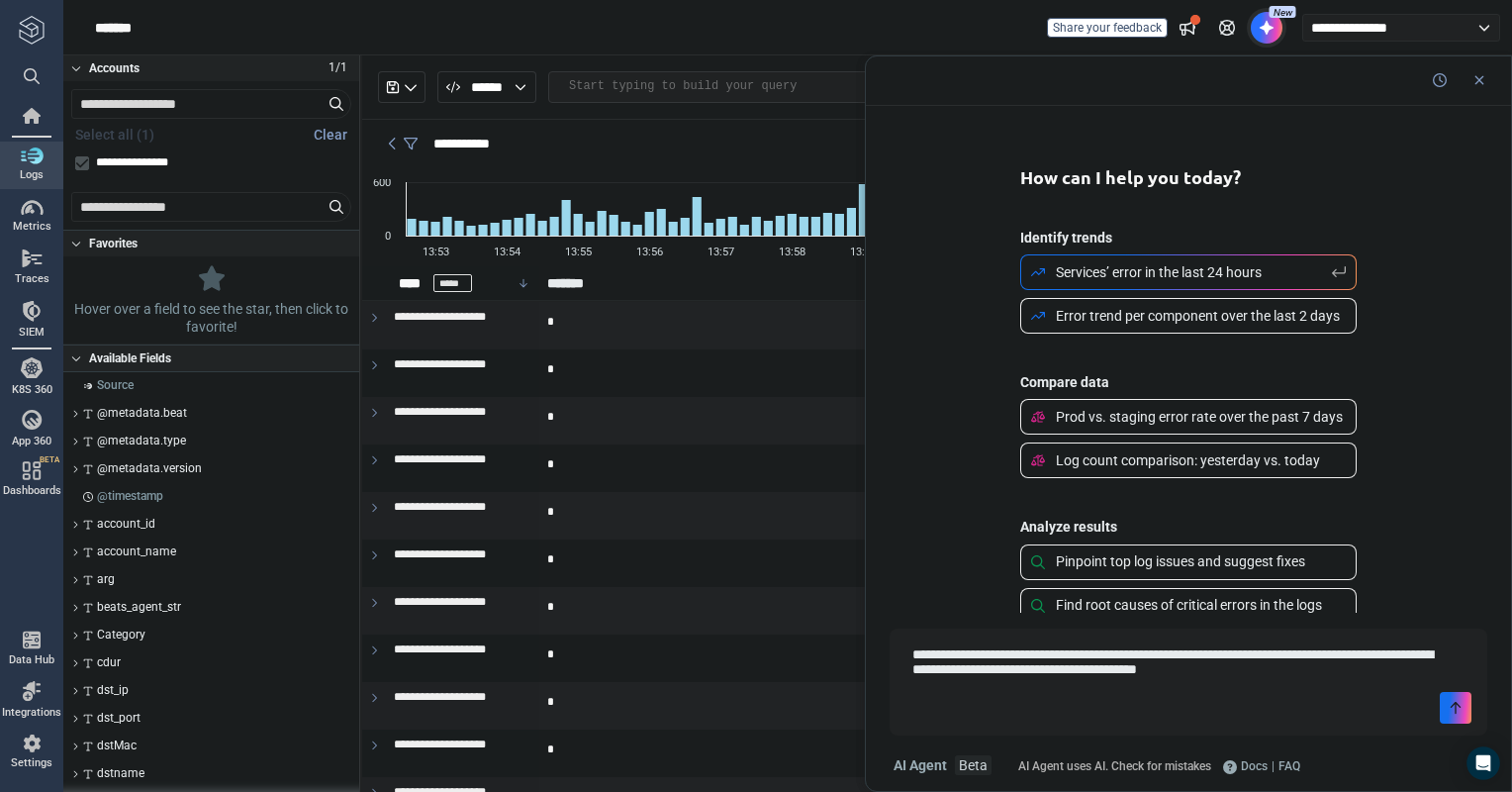 type on "*" 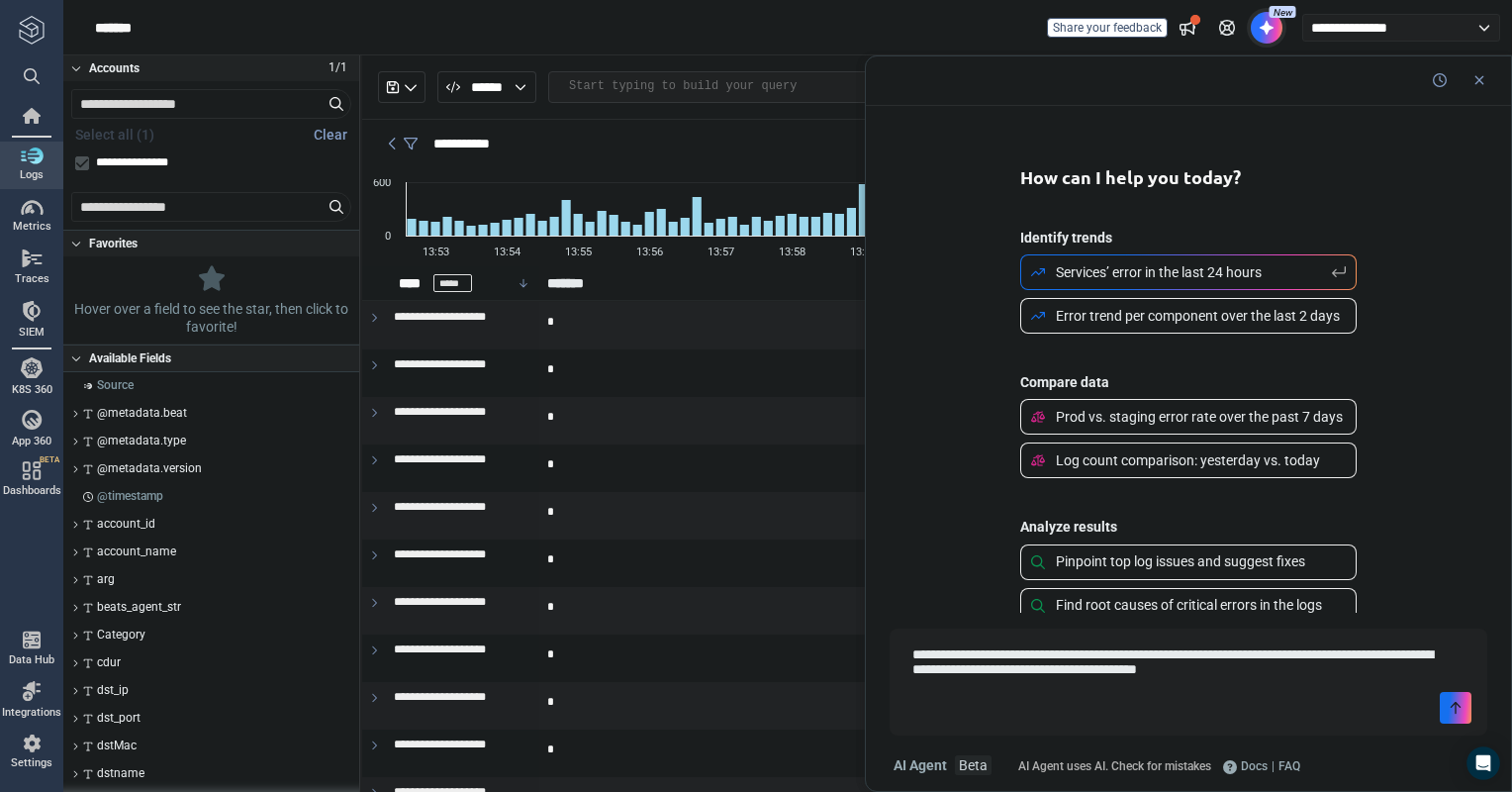 type on "**********" 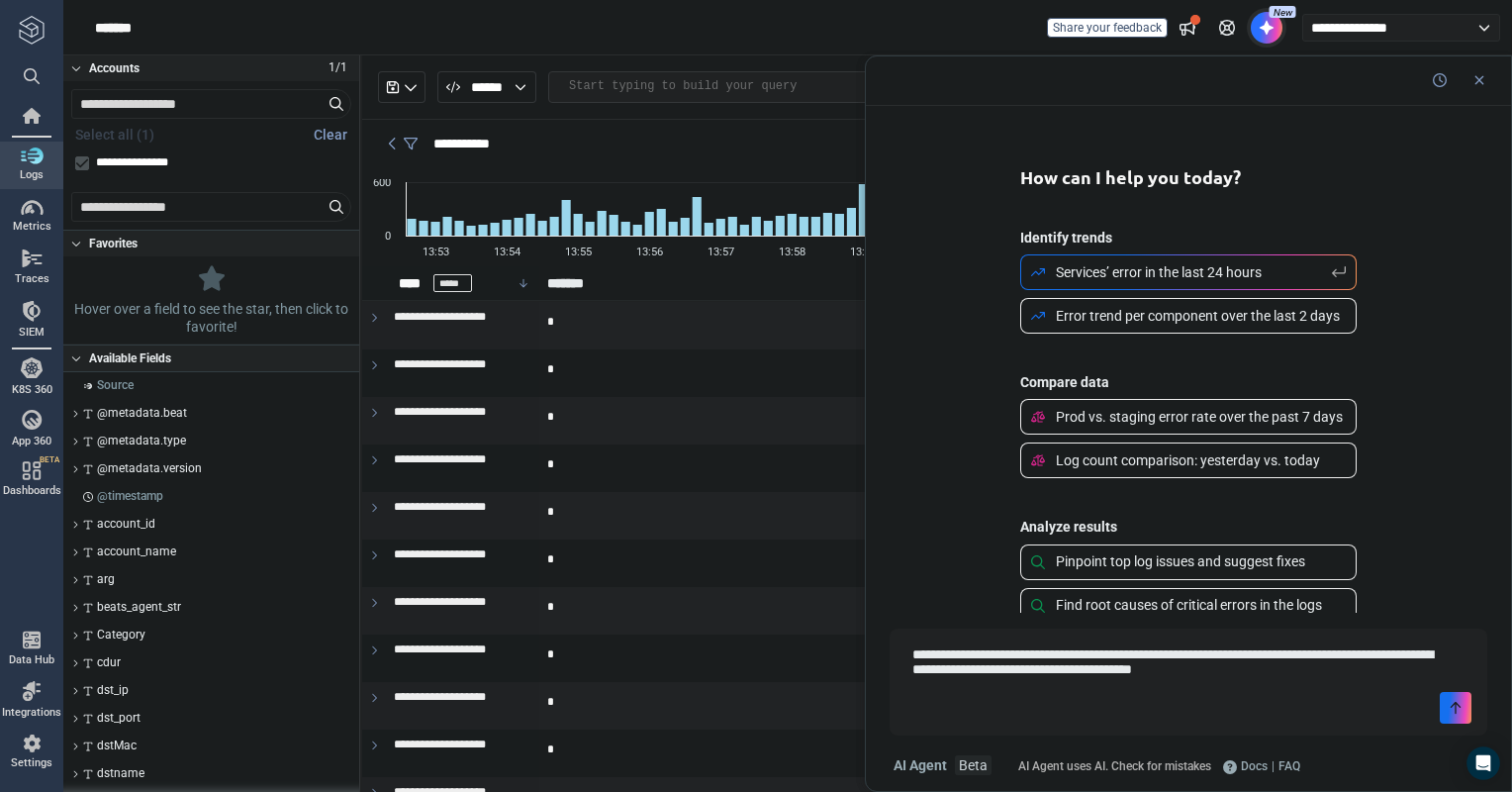 type on "*" 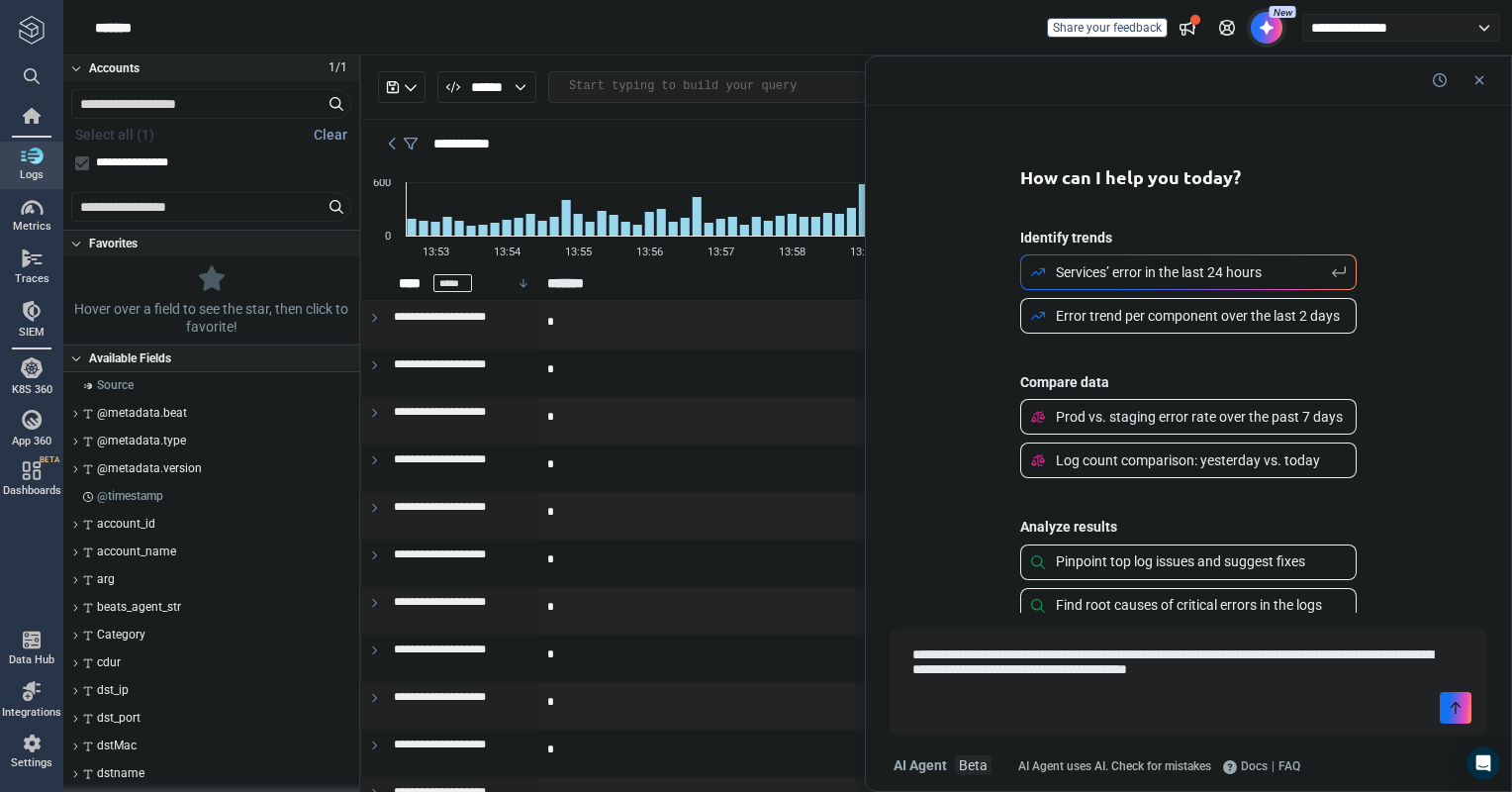 type on "*" 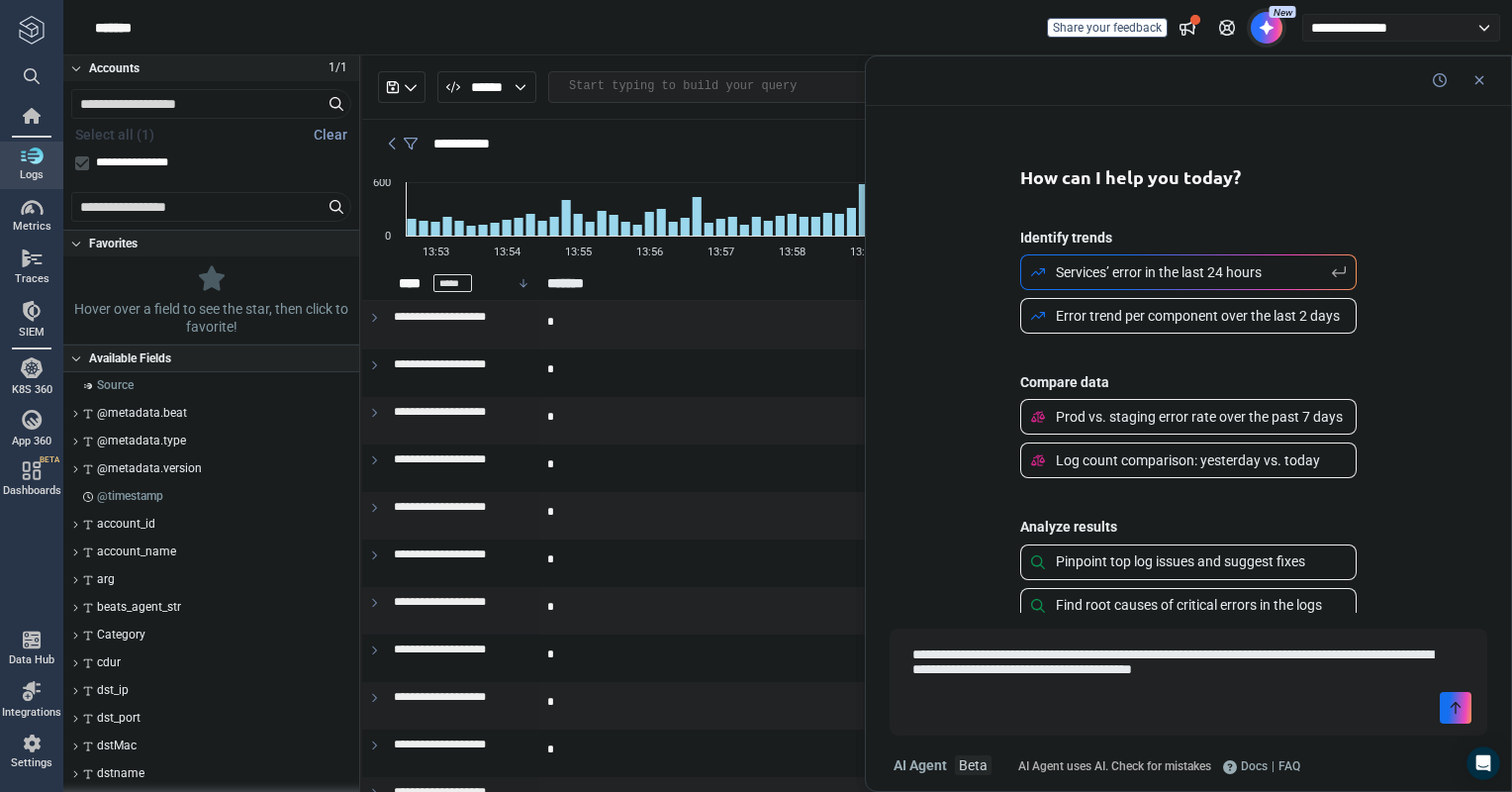 type on "*" 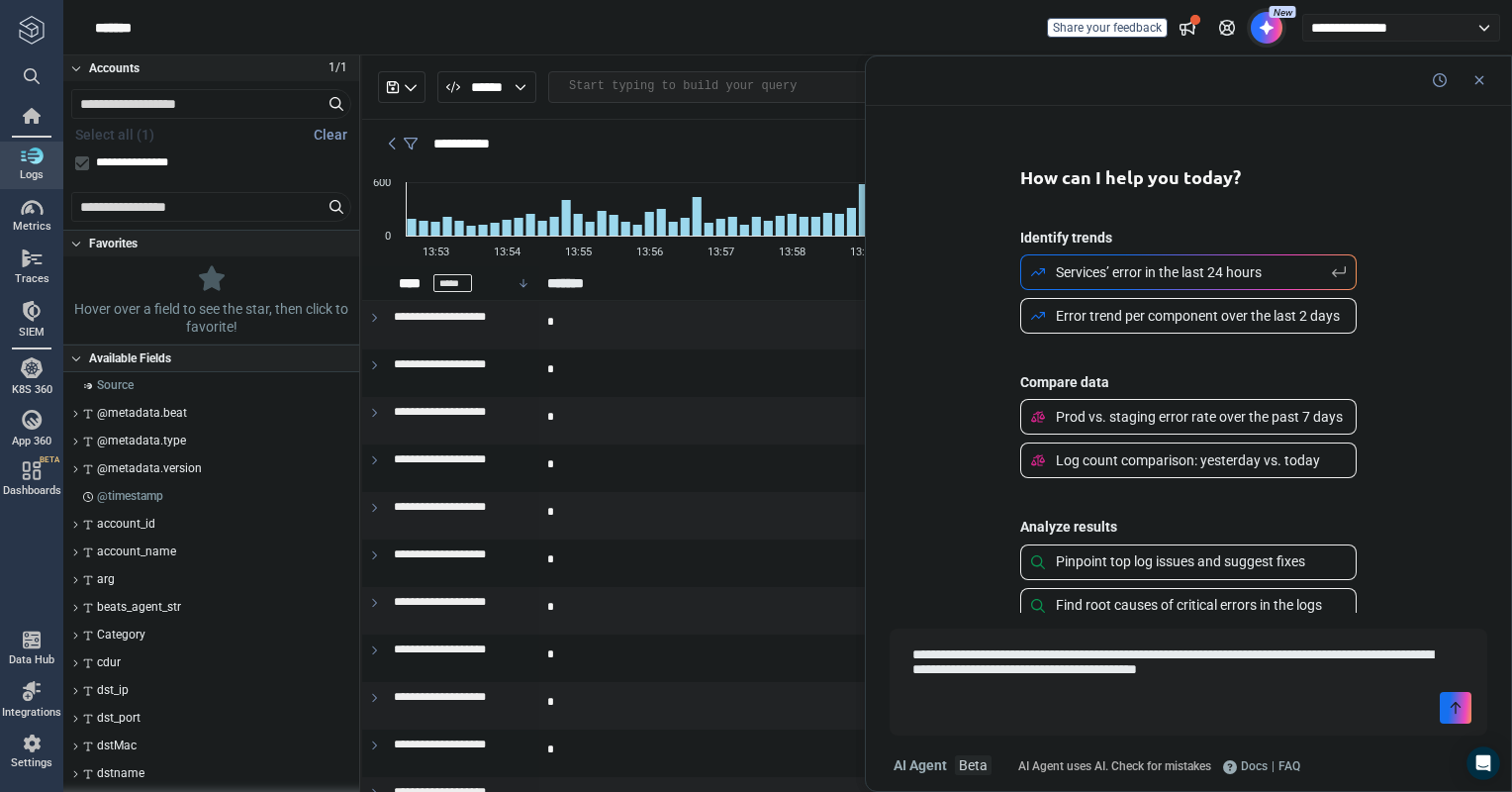 type on "**********" 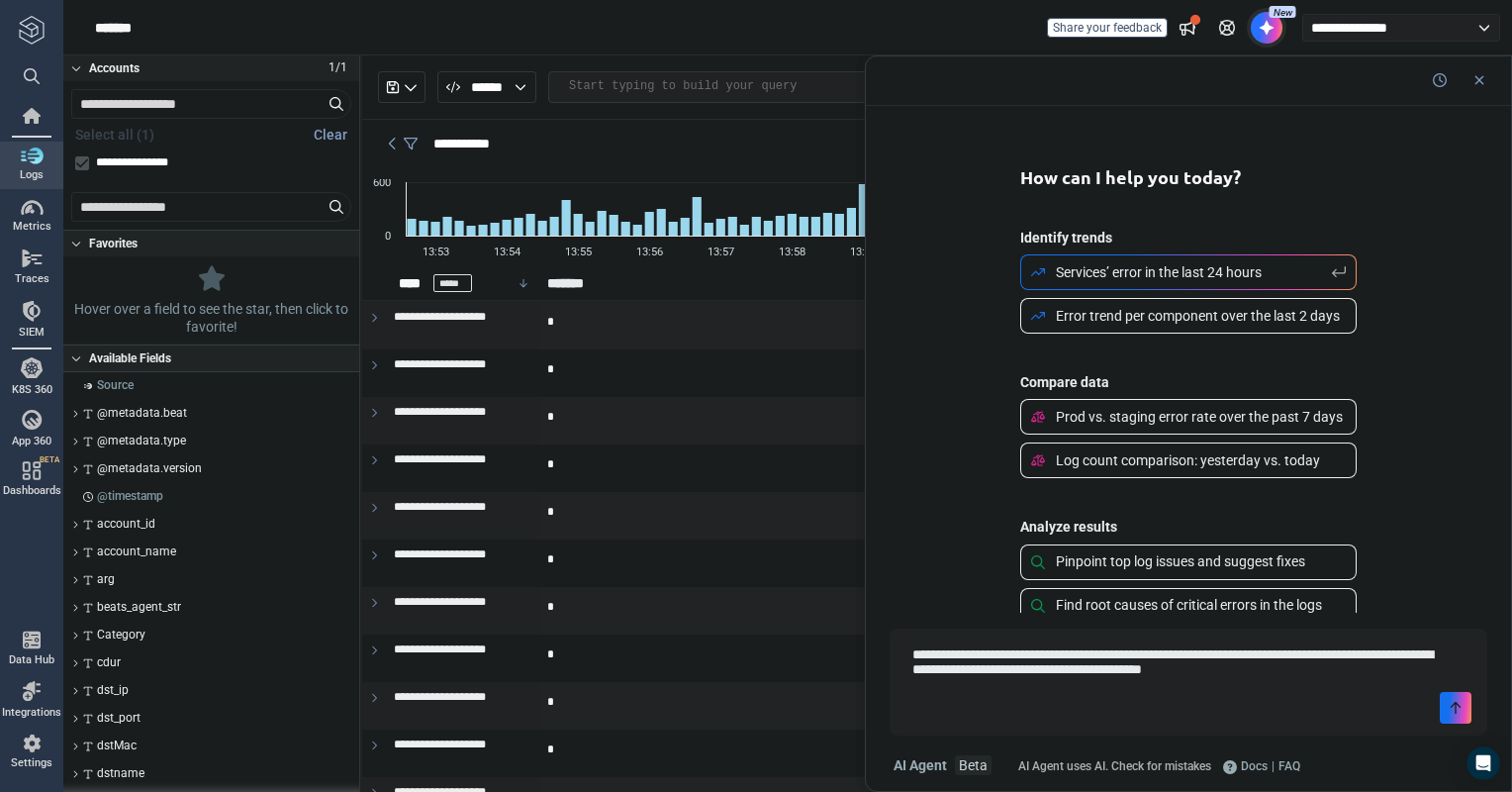 type on "*" 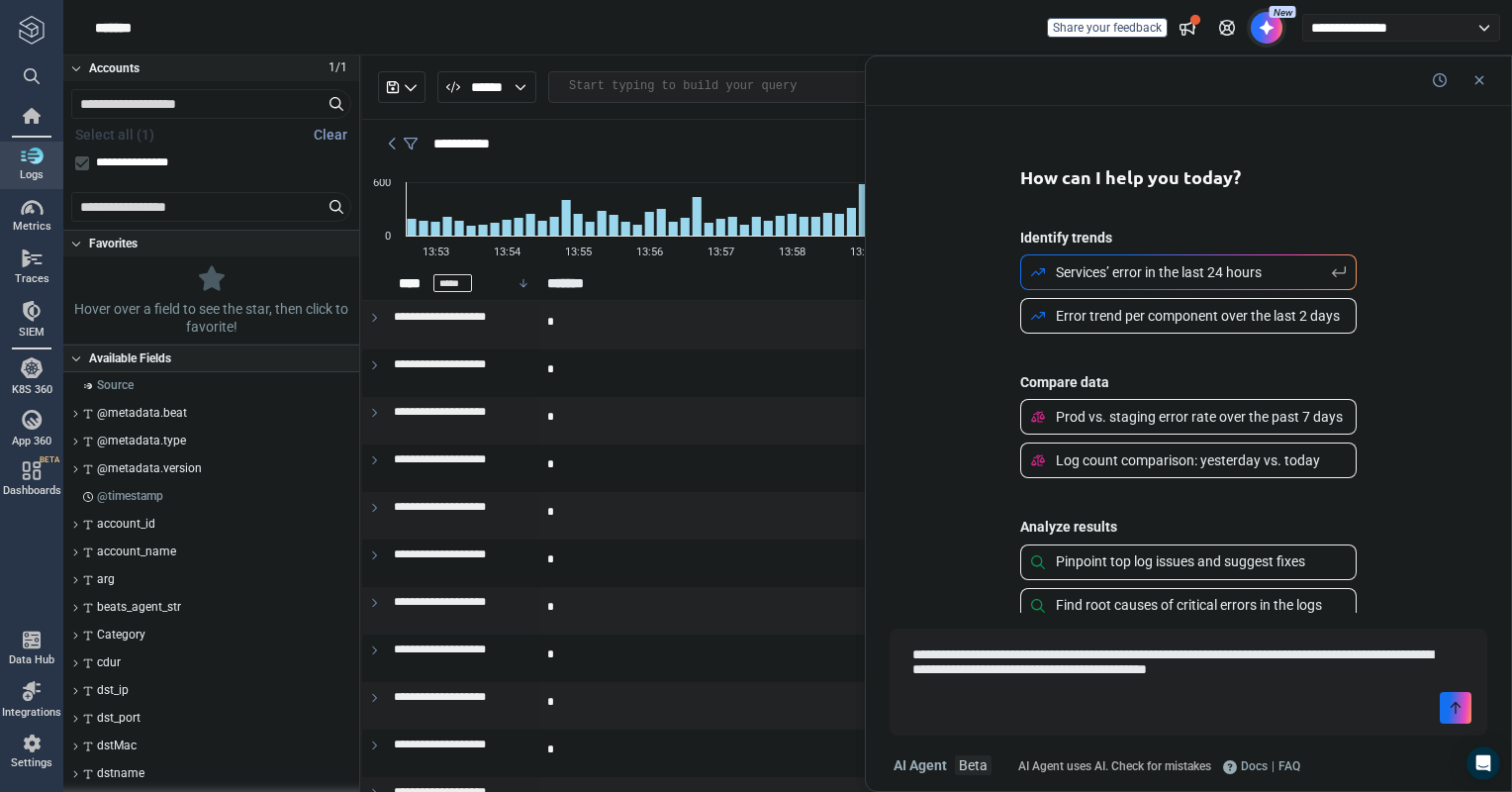 type on "*" 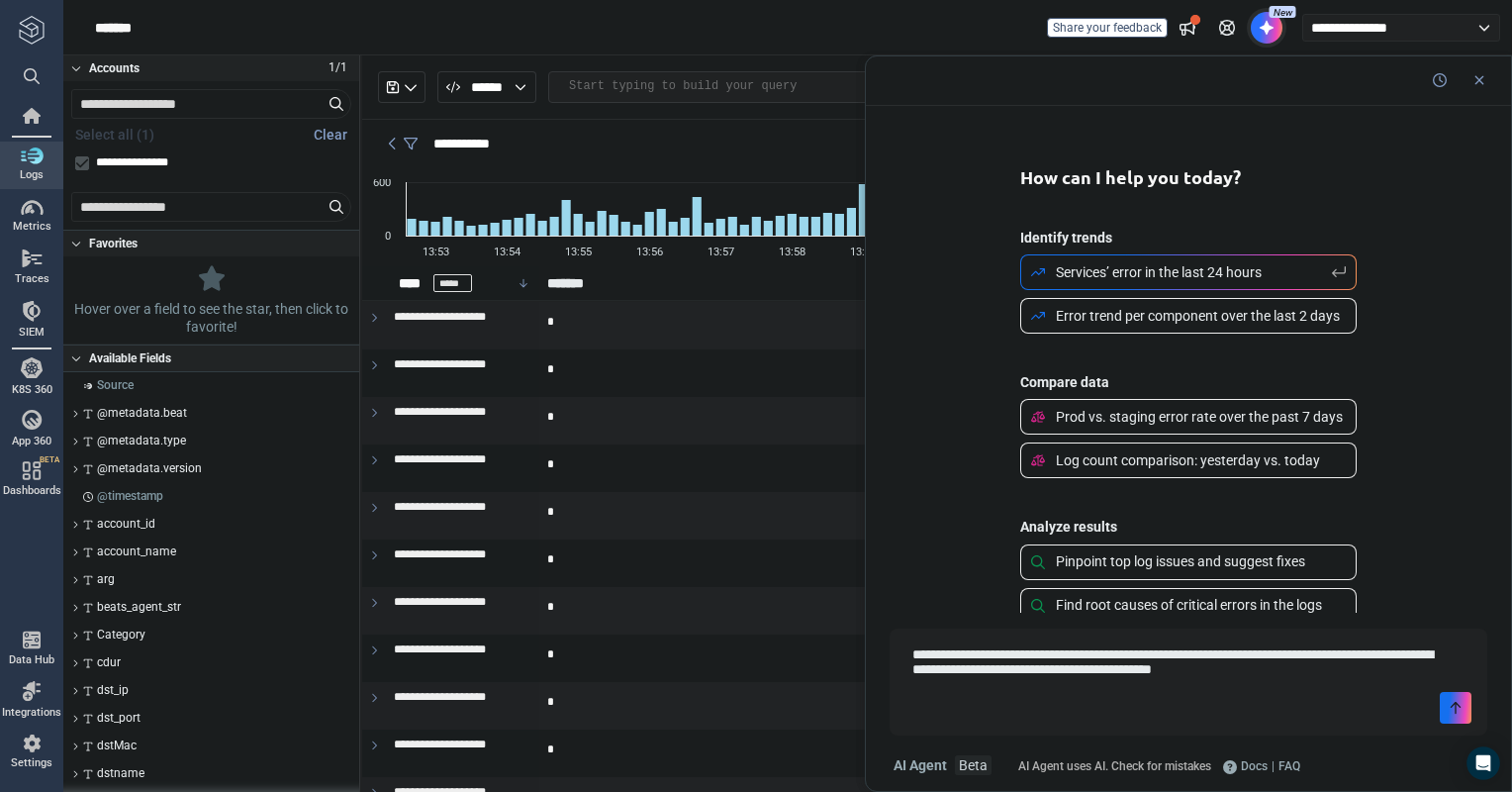 type on "*" 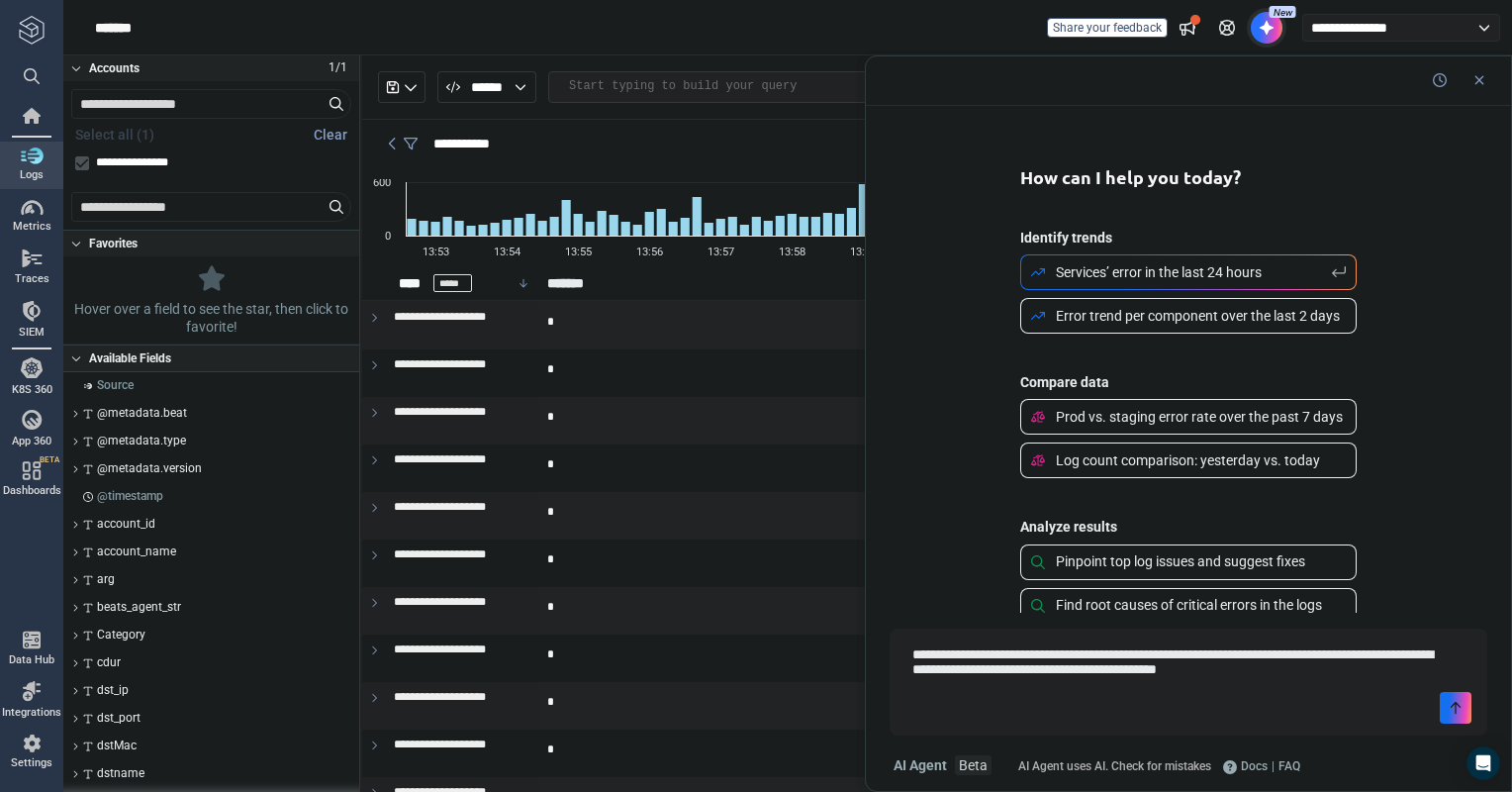 type on "*" 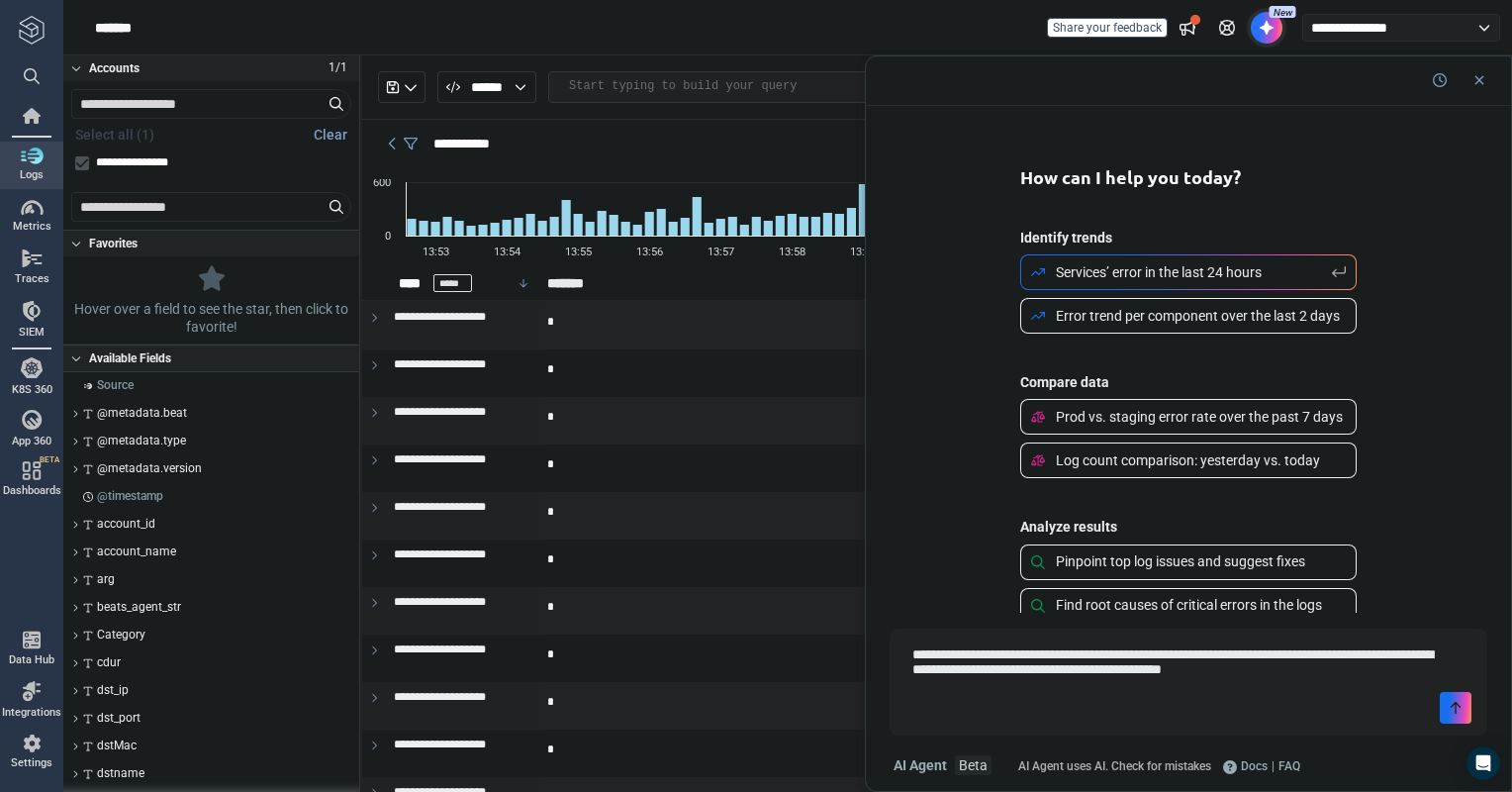 type on "**********" 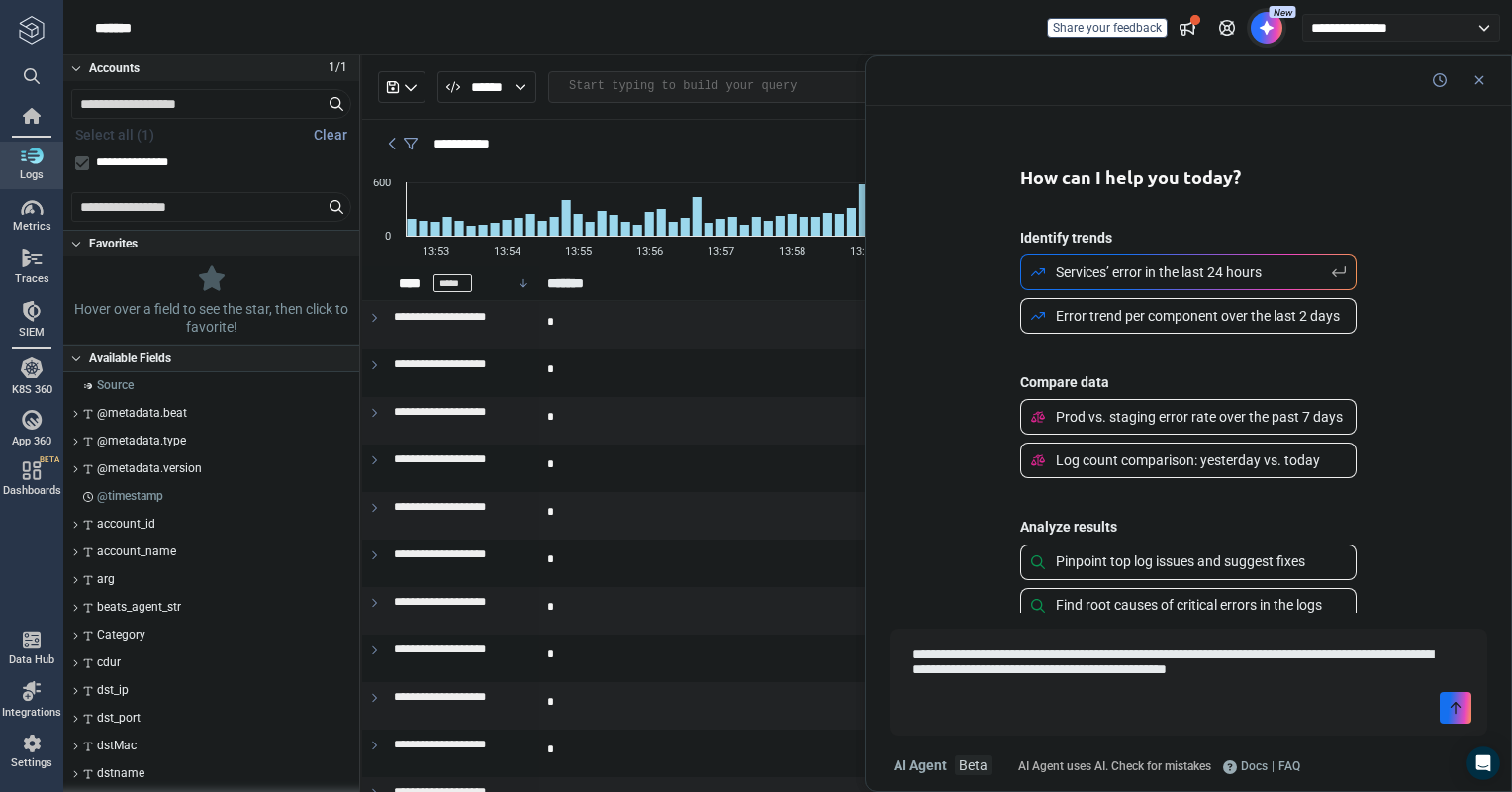 type on "*" 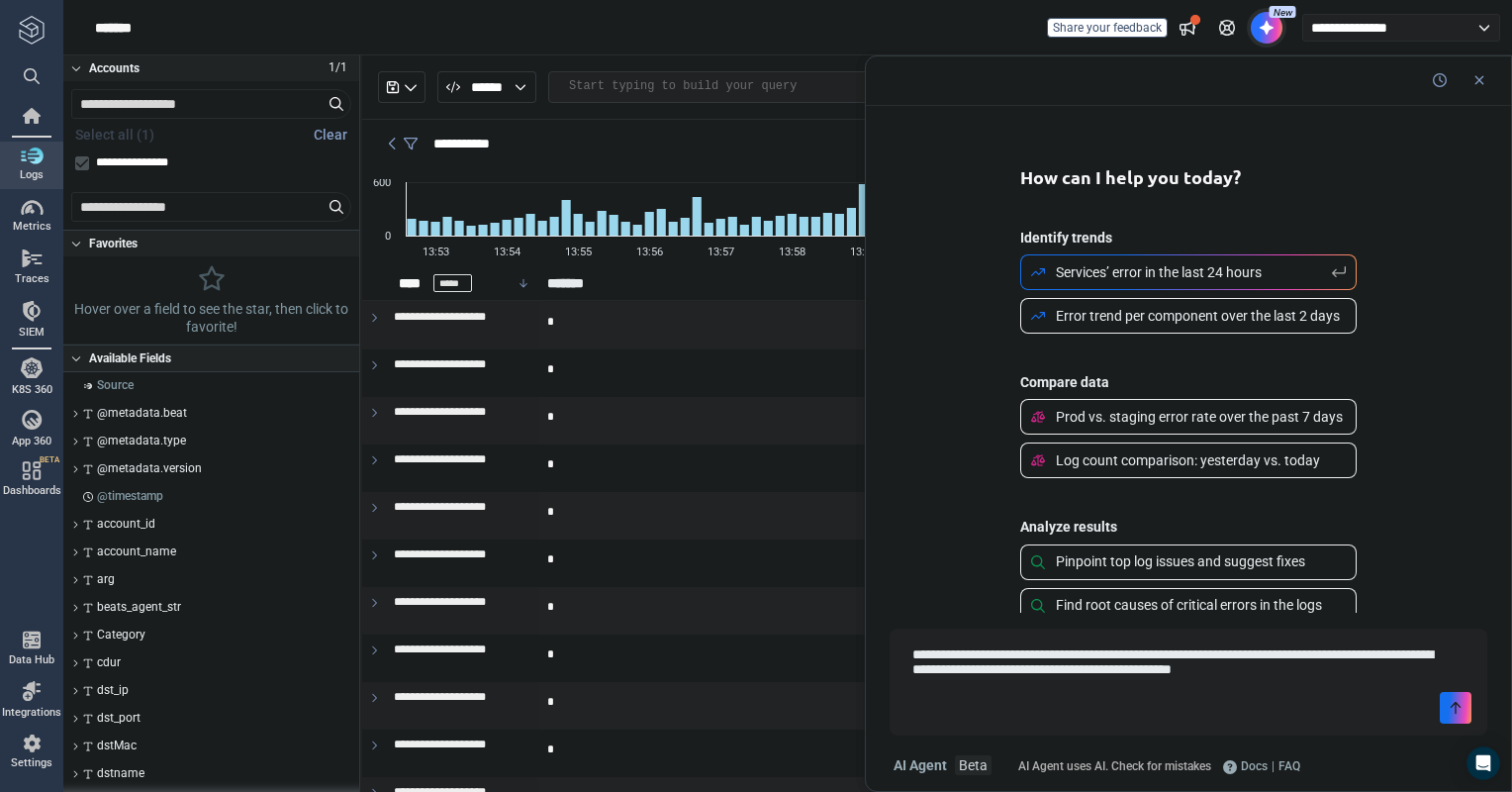 type on "*" 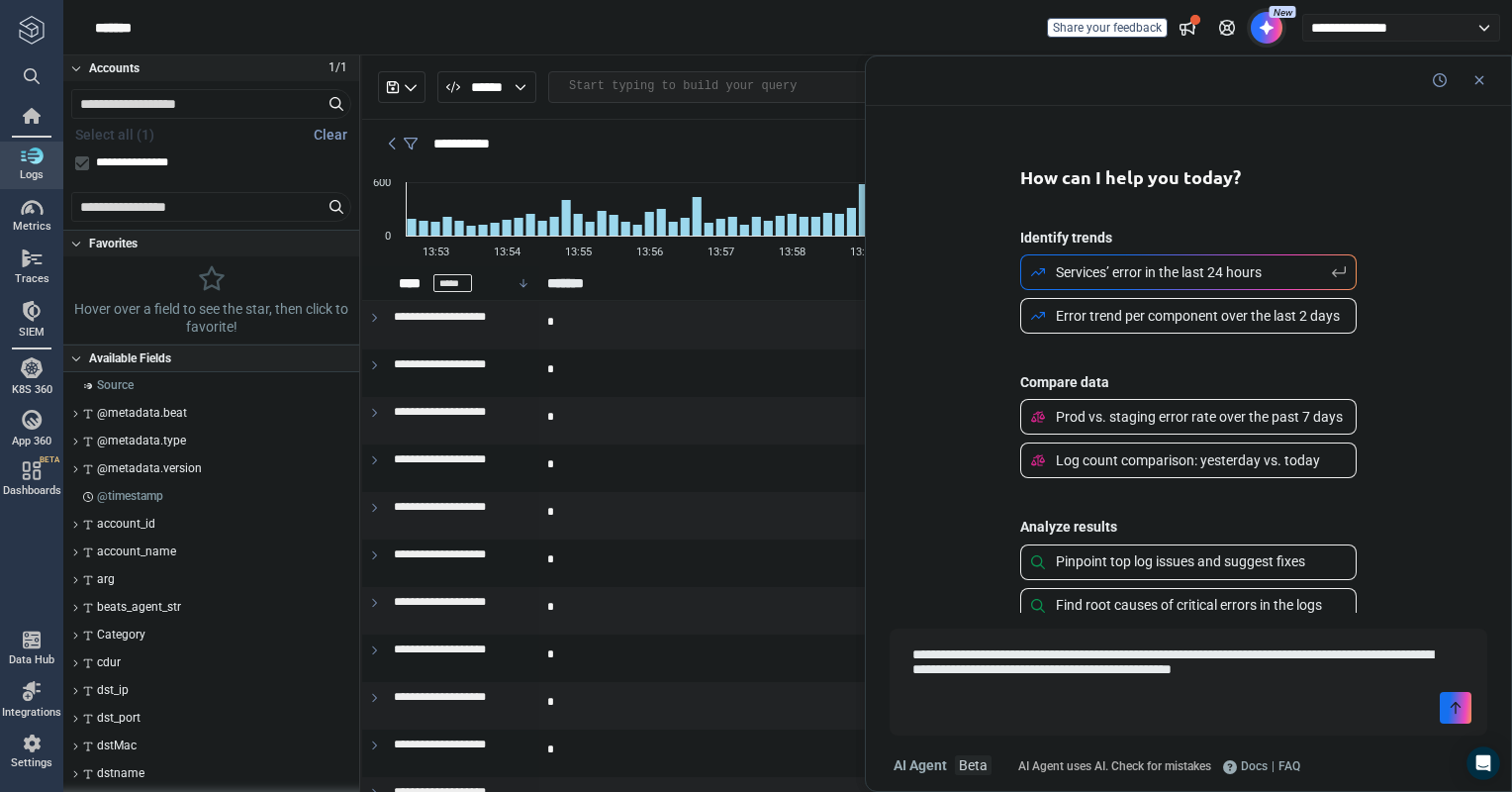 type on "**********" 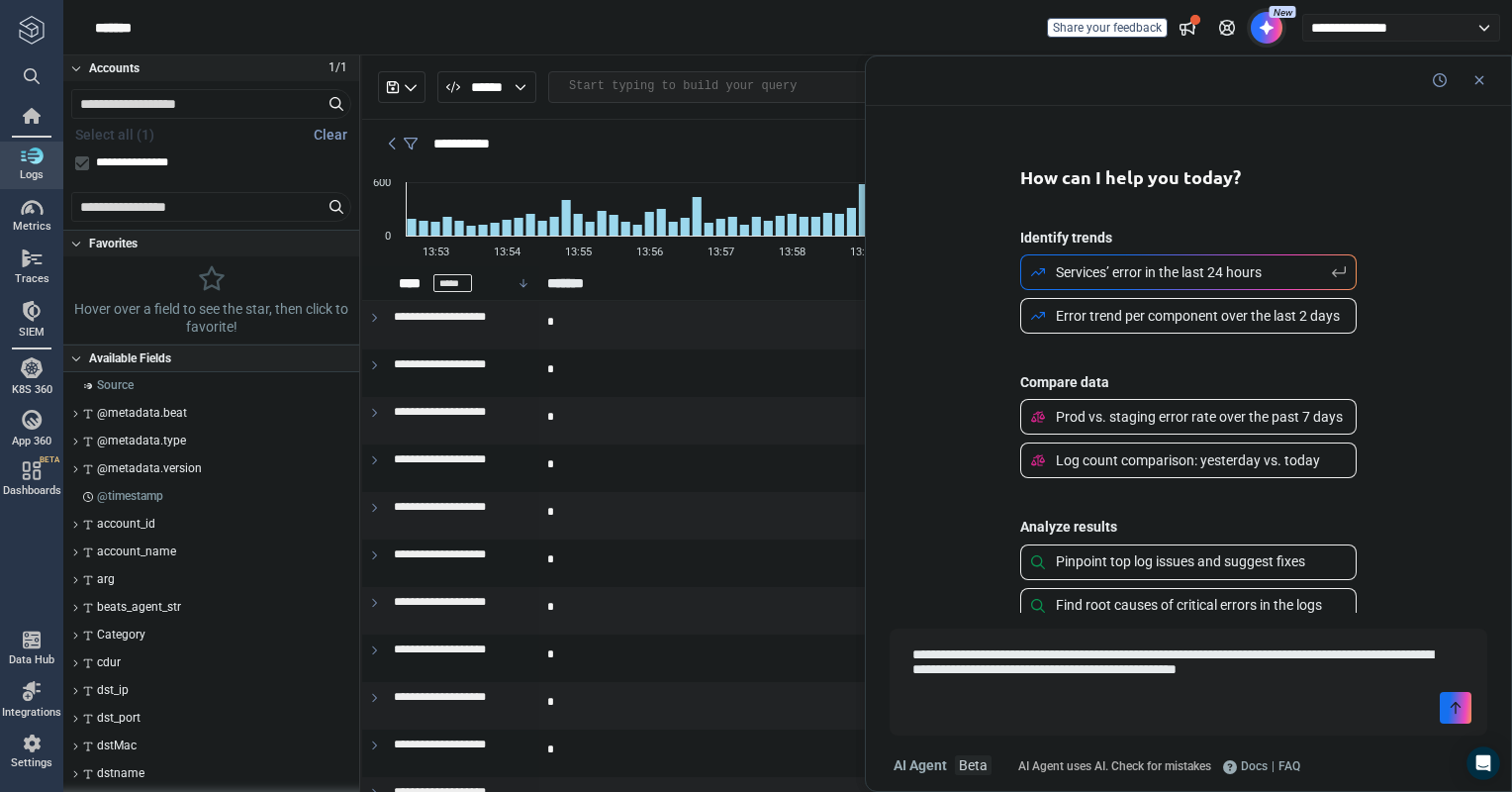 type on "*" 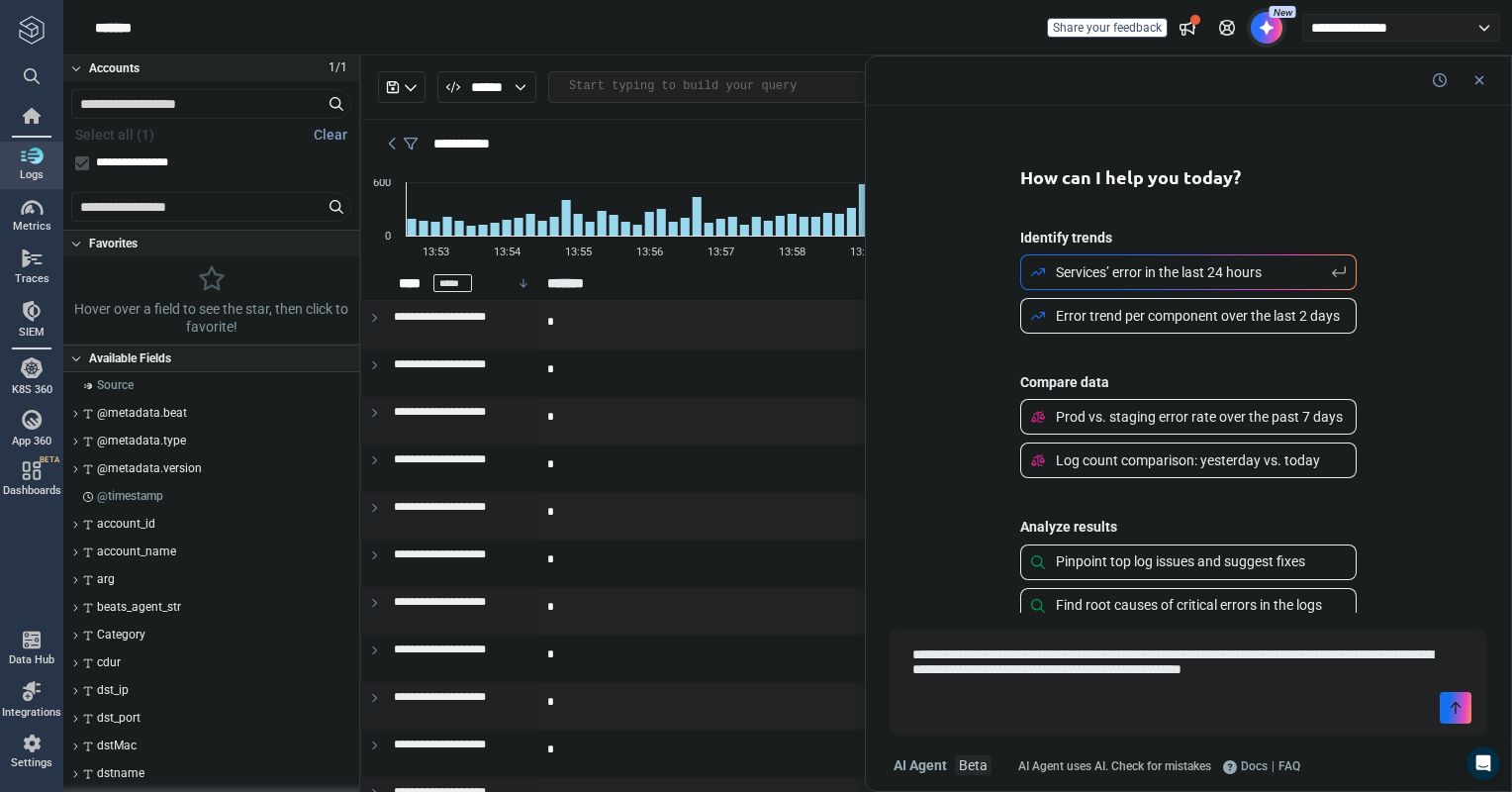 type on "*" 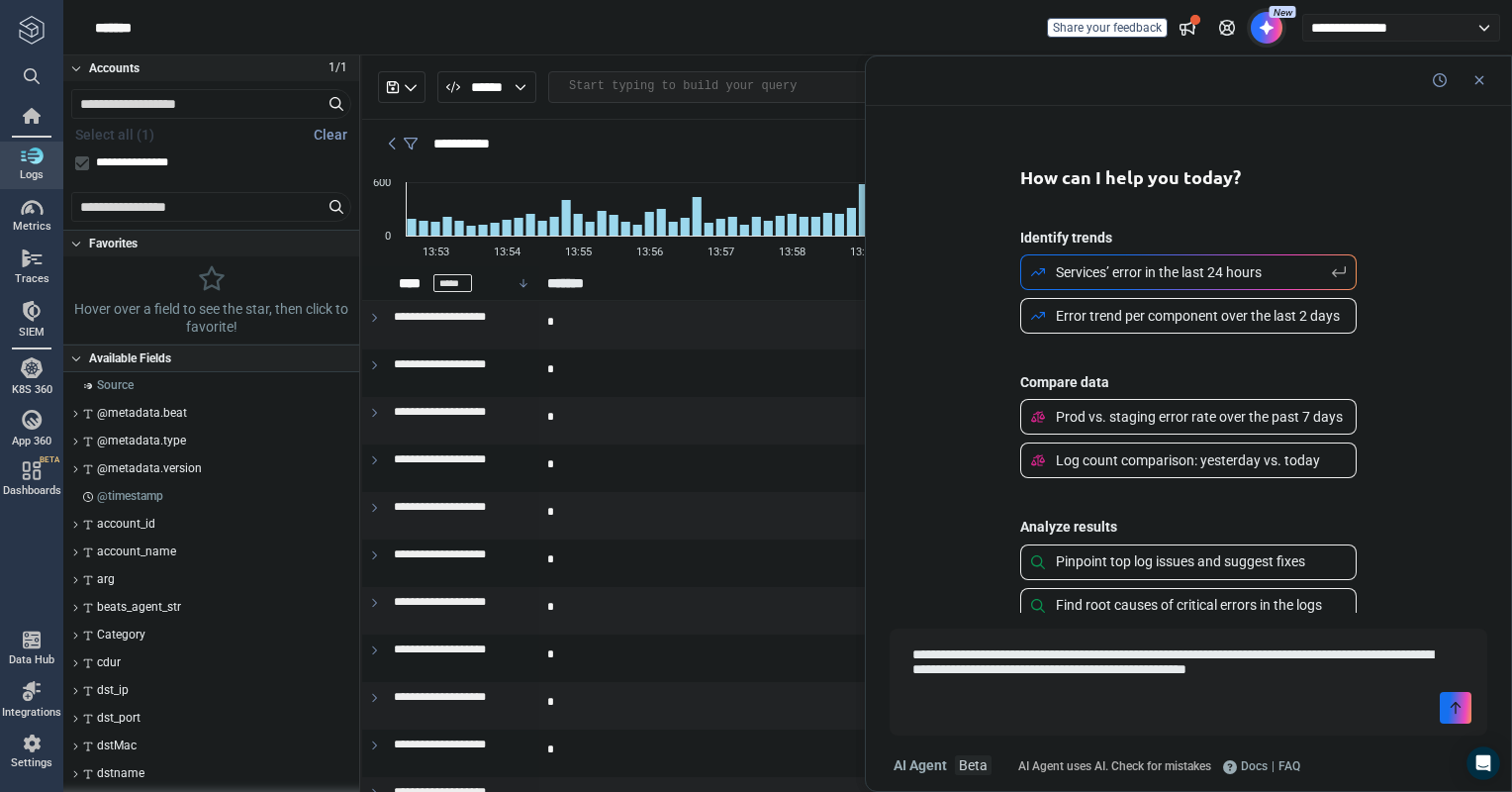 type on "*" 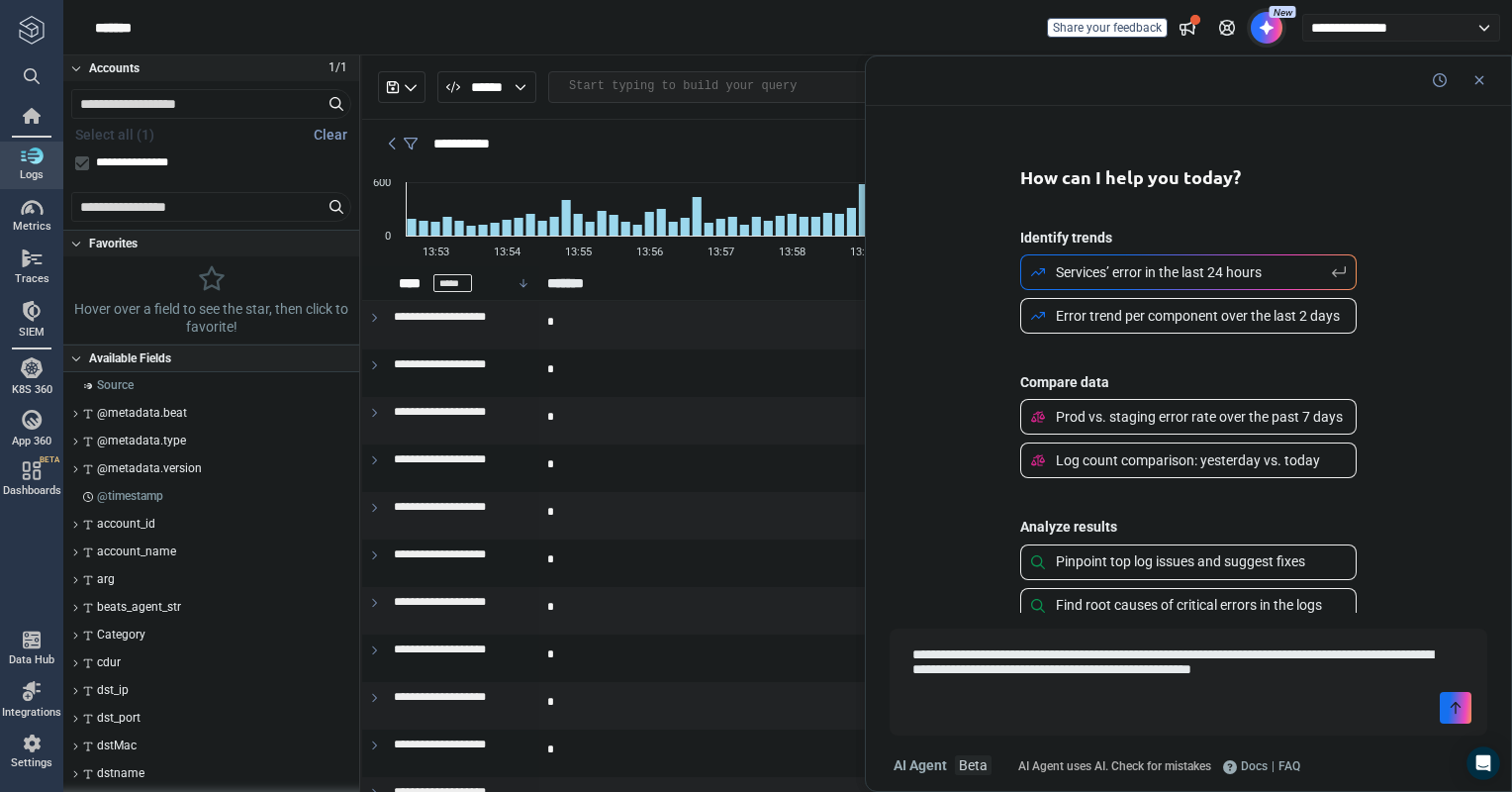 type on "*" 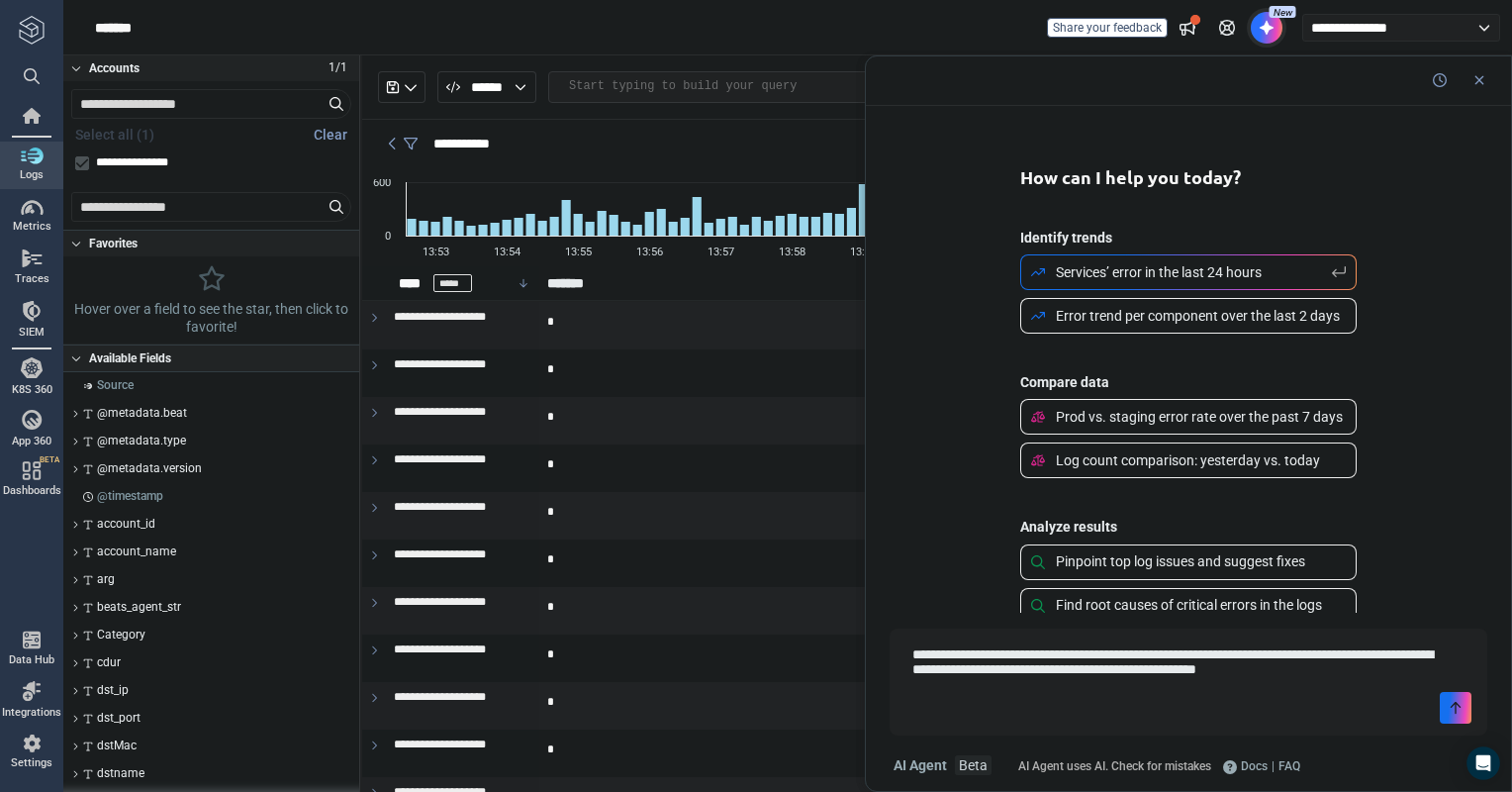 type on "*" 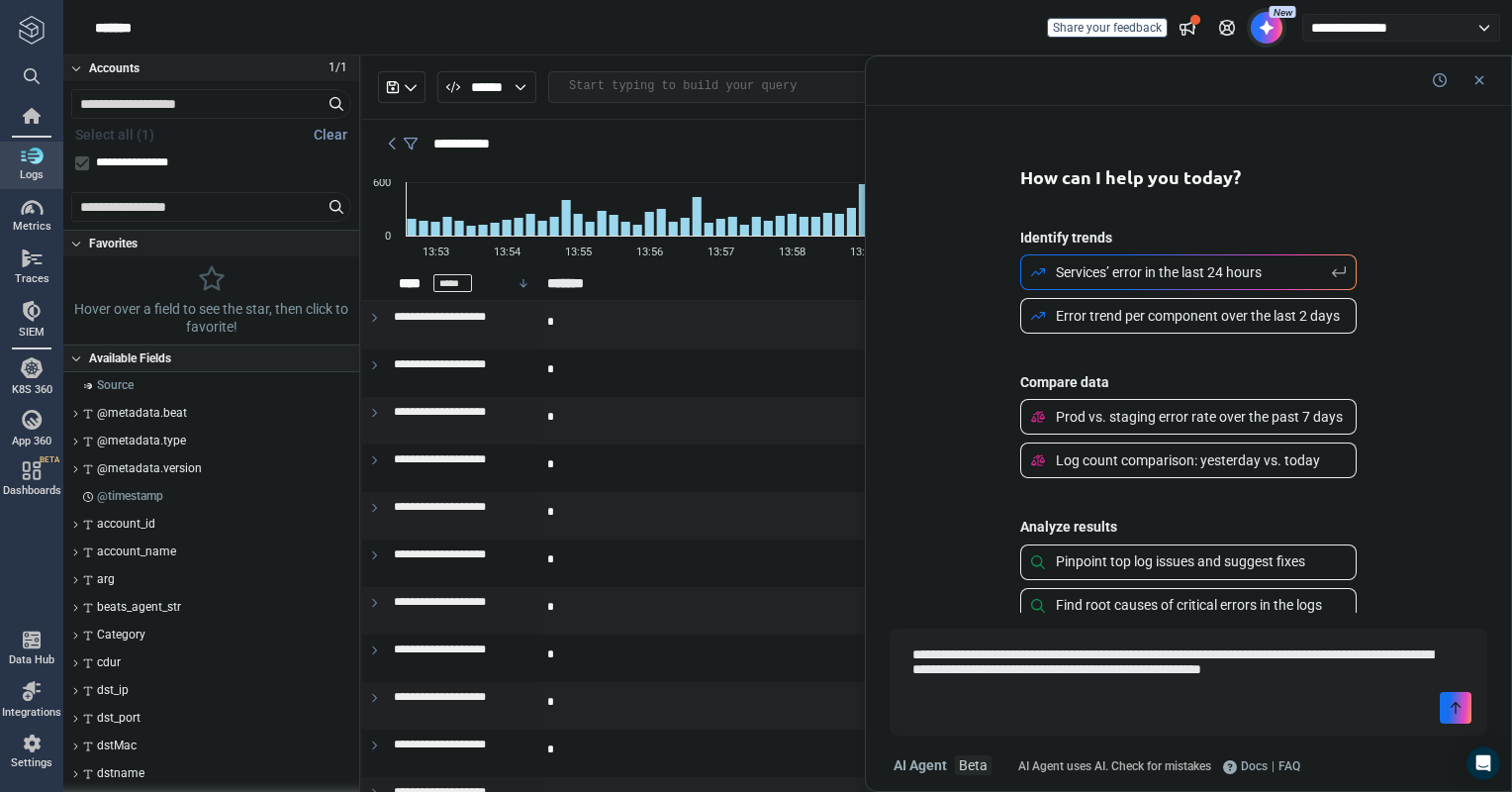 type on "**********" 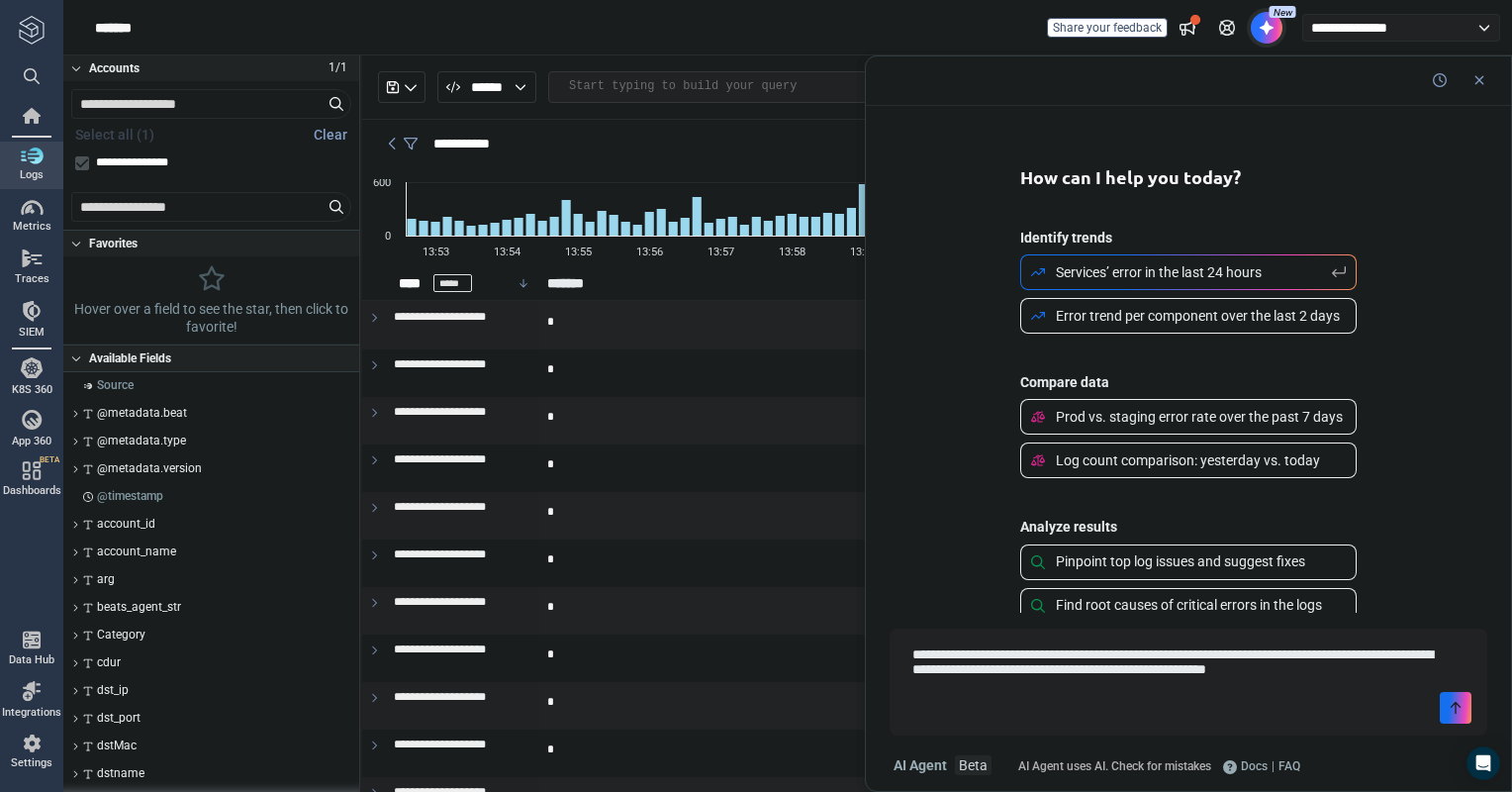 type on "*" 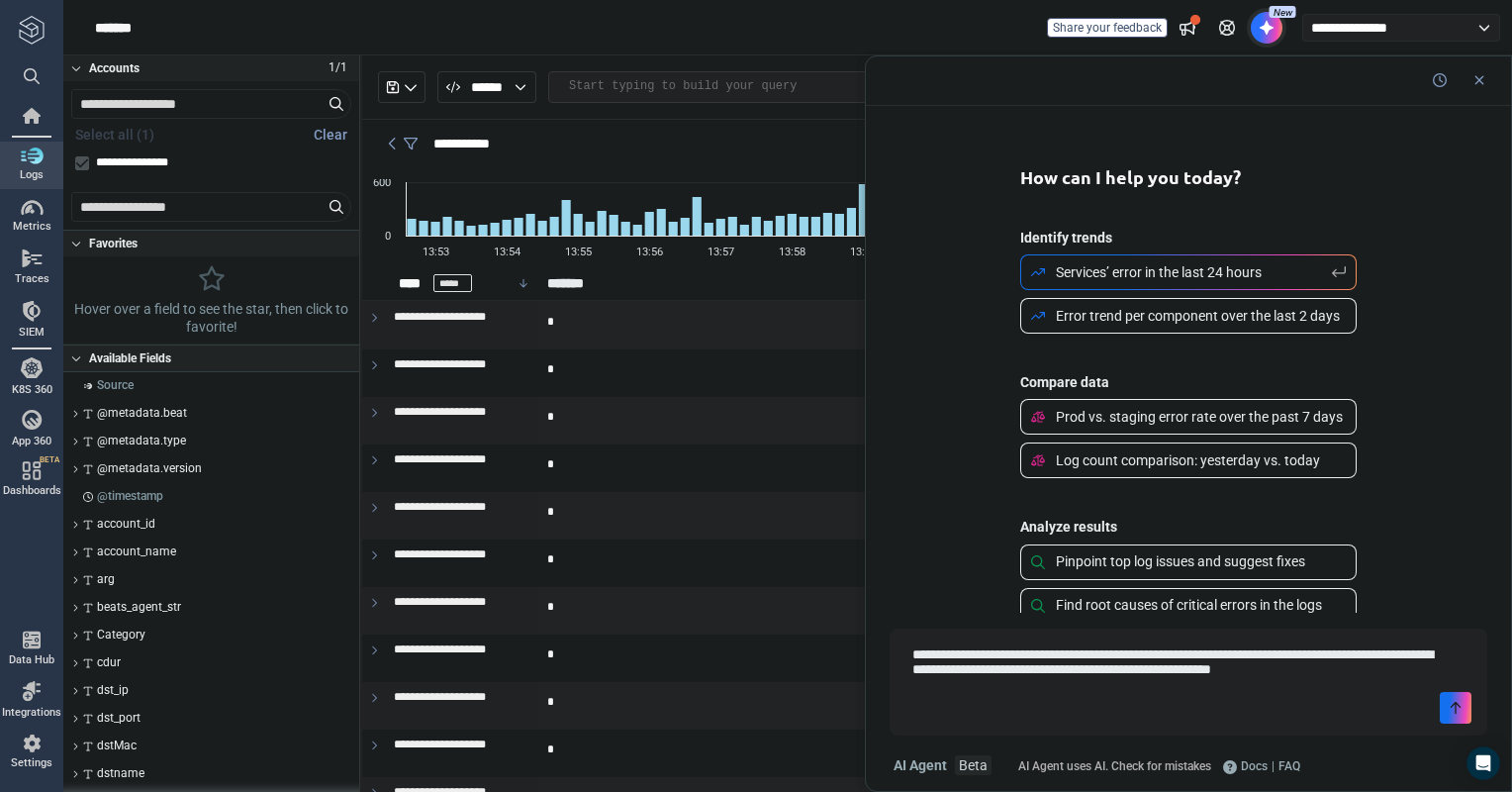 type on "**********" 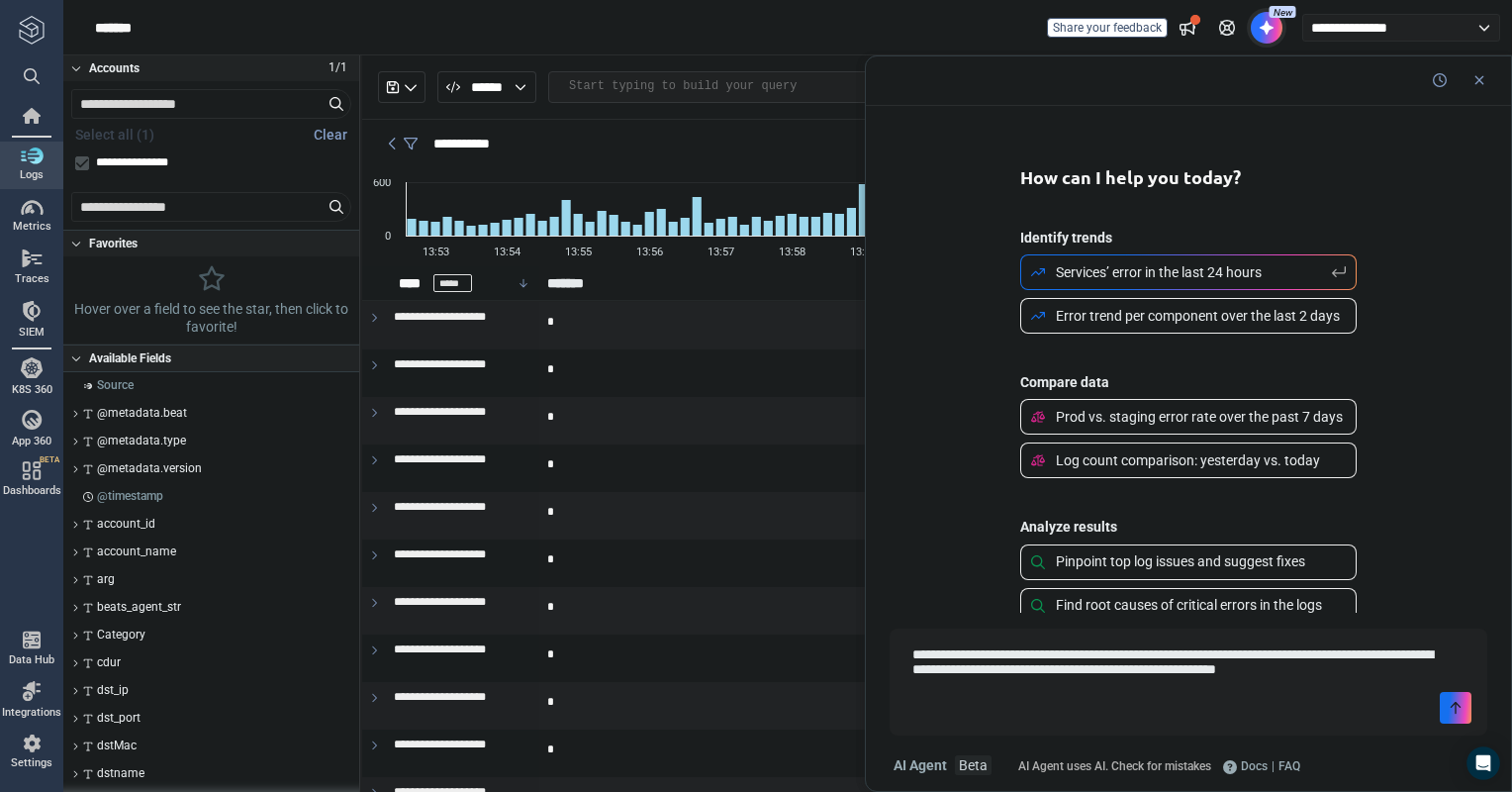 type on "*" 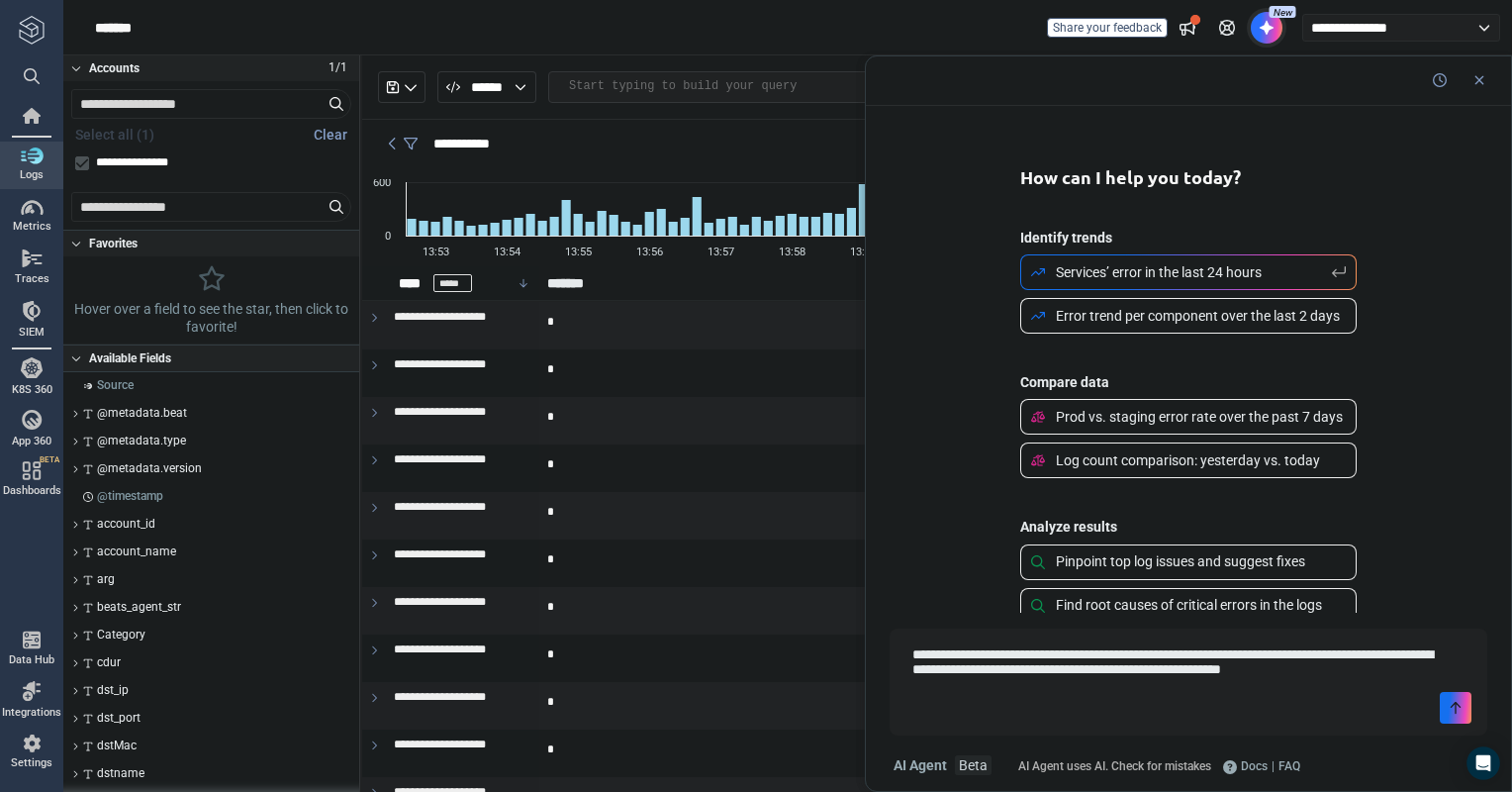 type on "*" 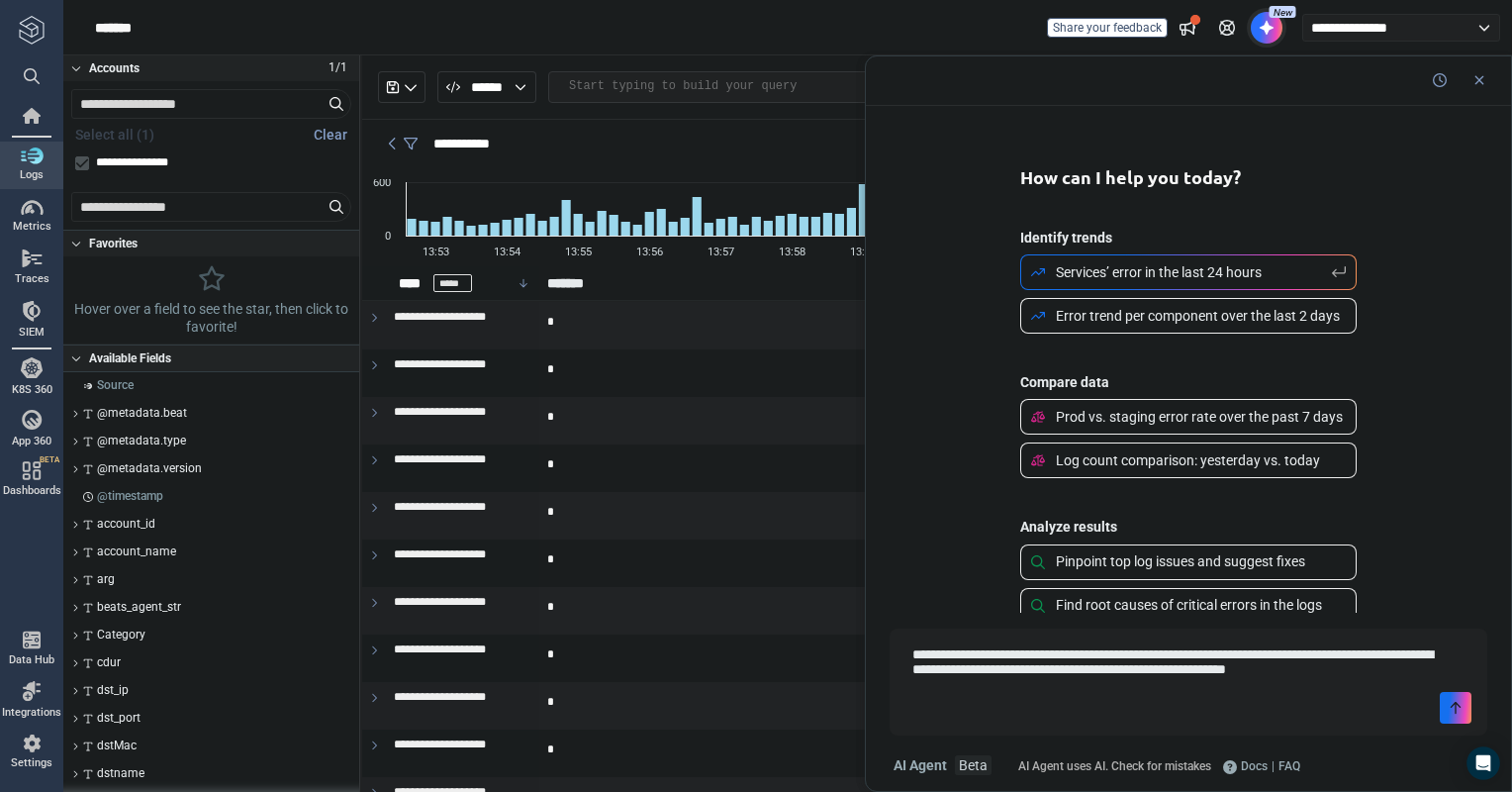 type on "**********" 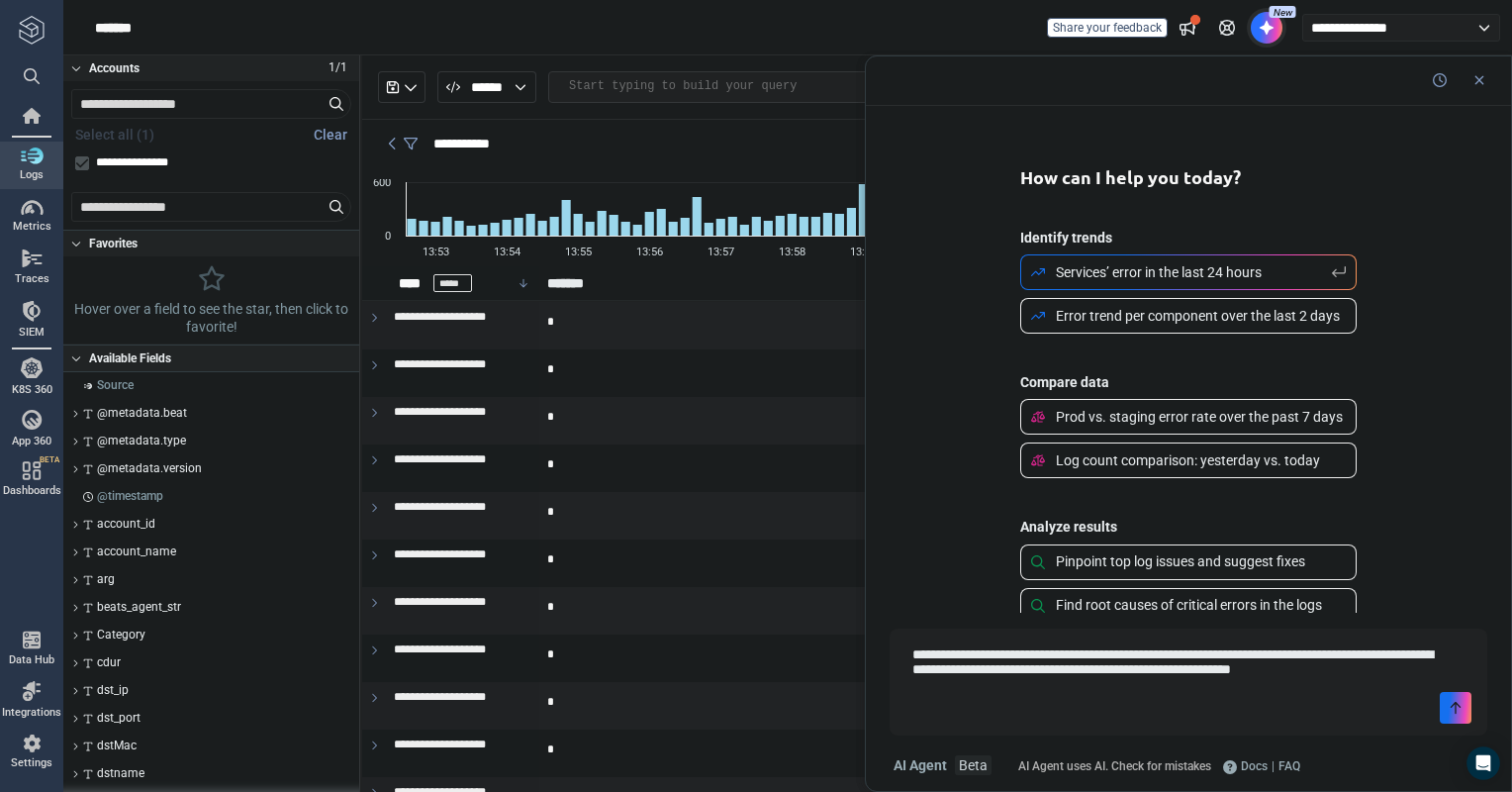 type on "*" 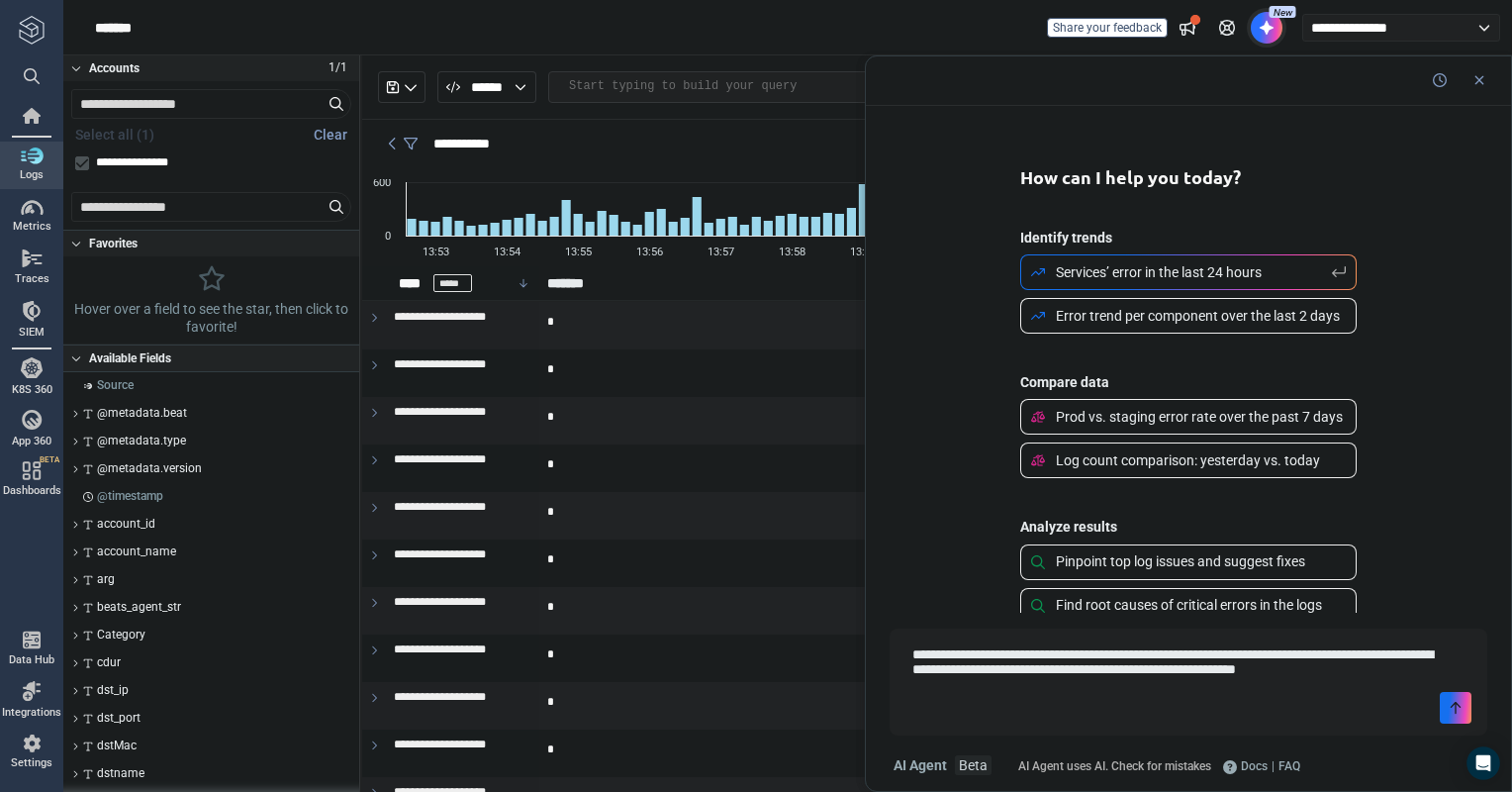 type on "*" 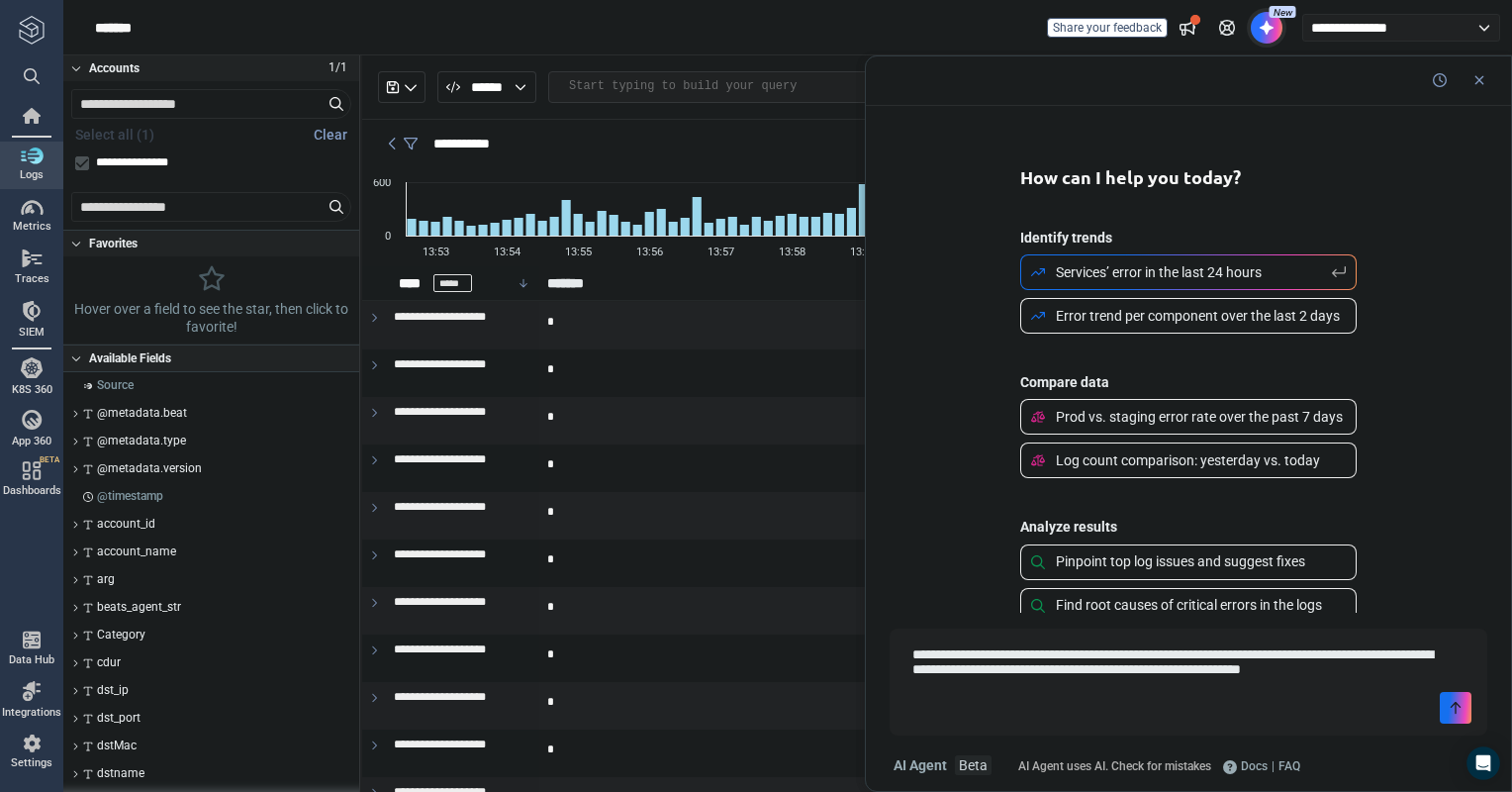 type on "*" 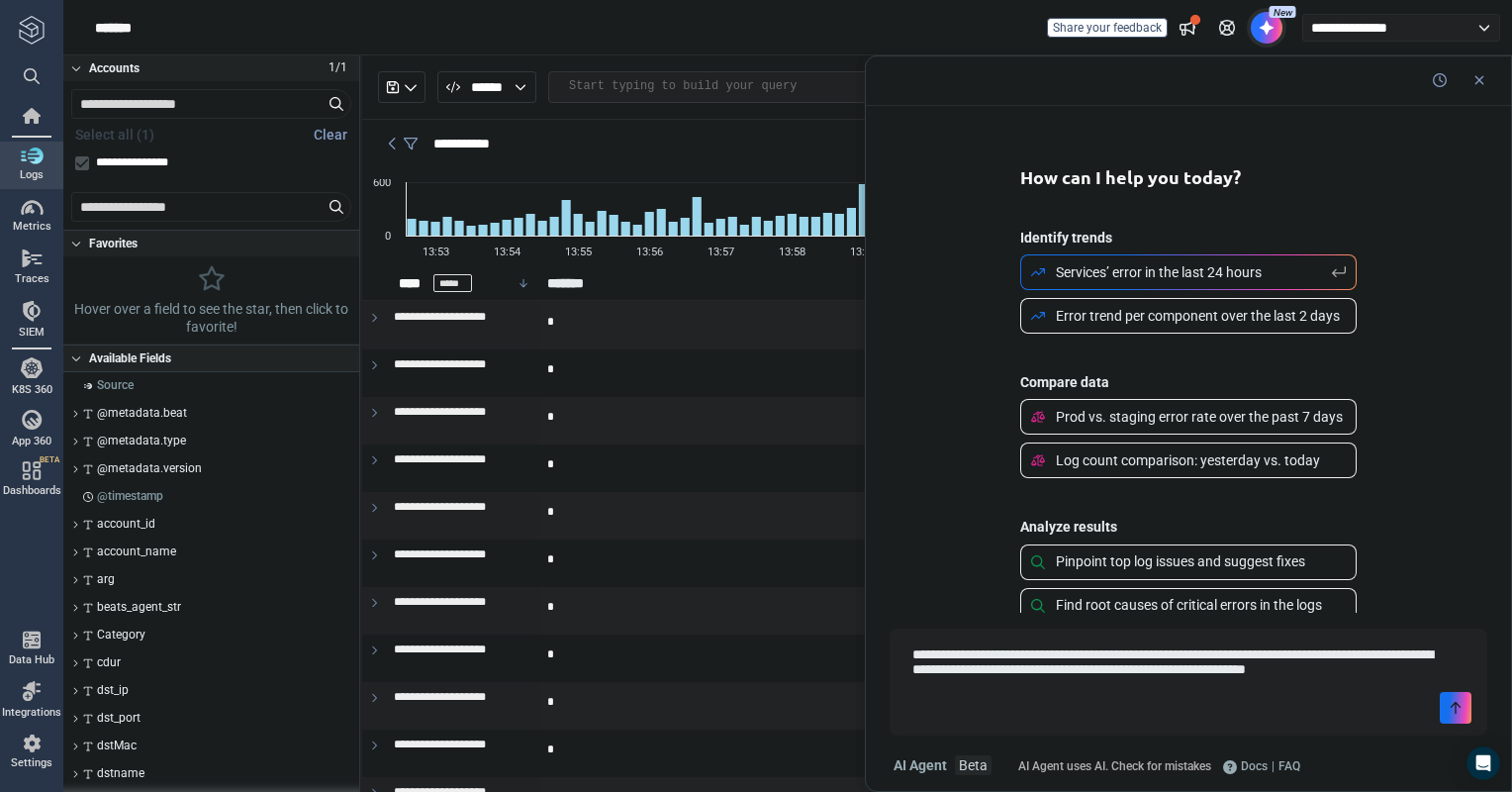 type on "*" 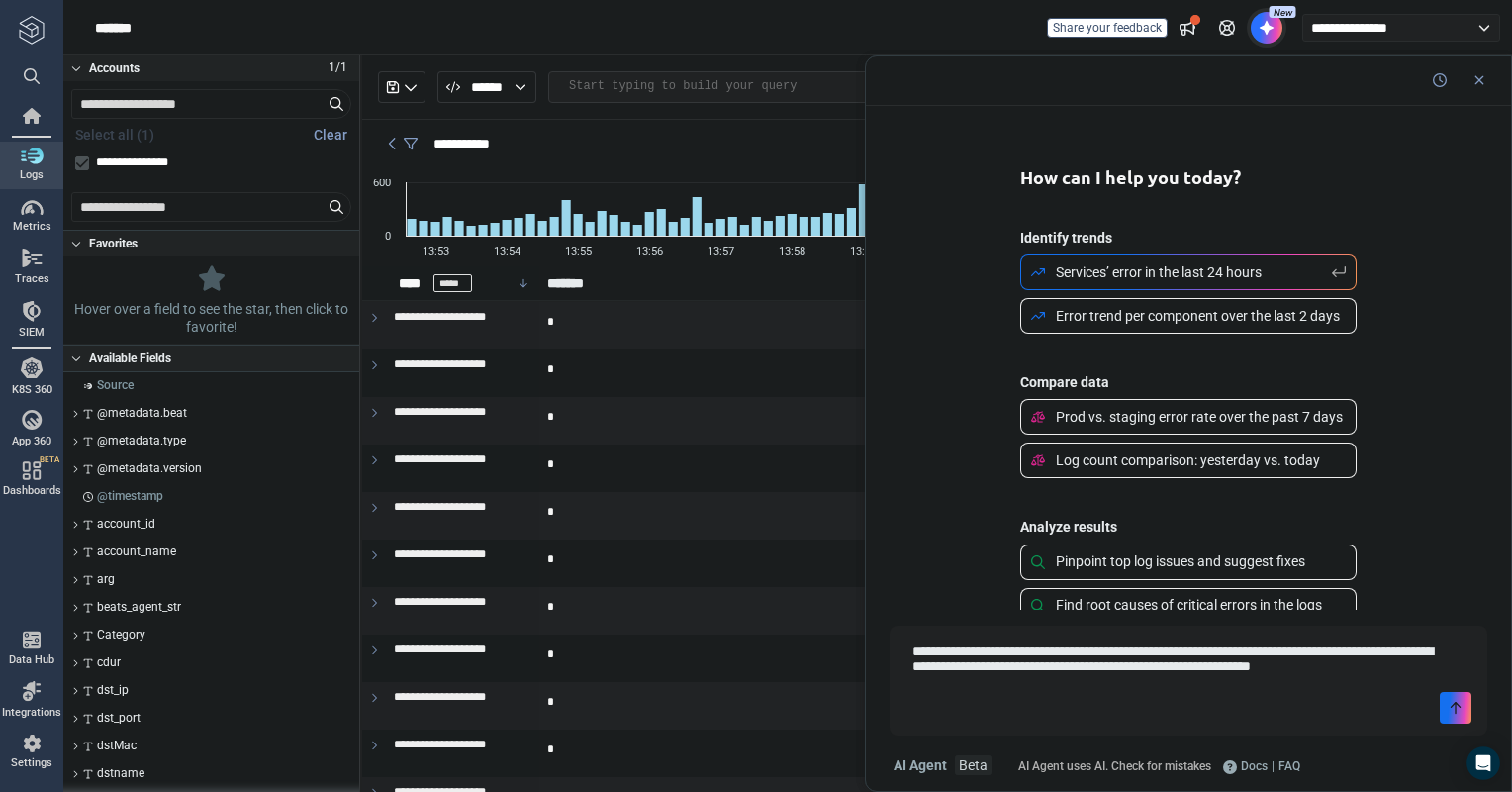 type on "**********" 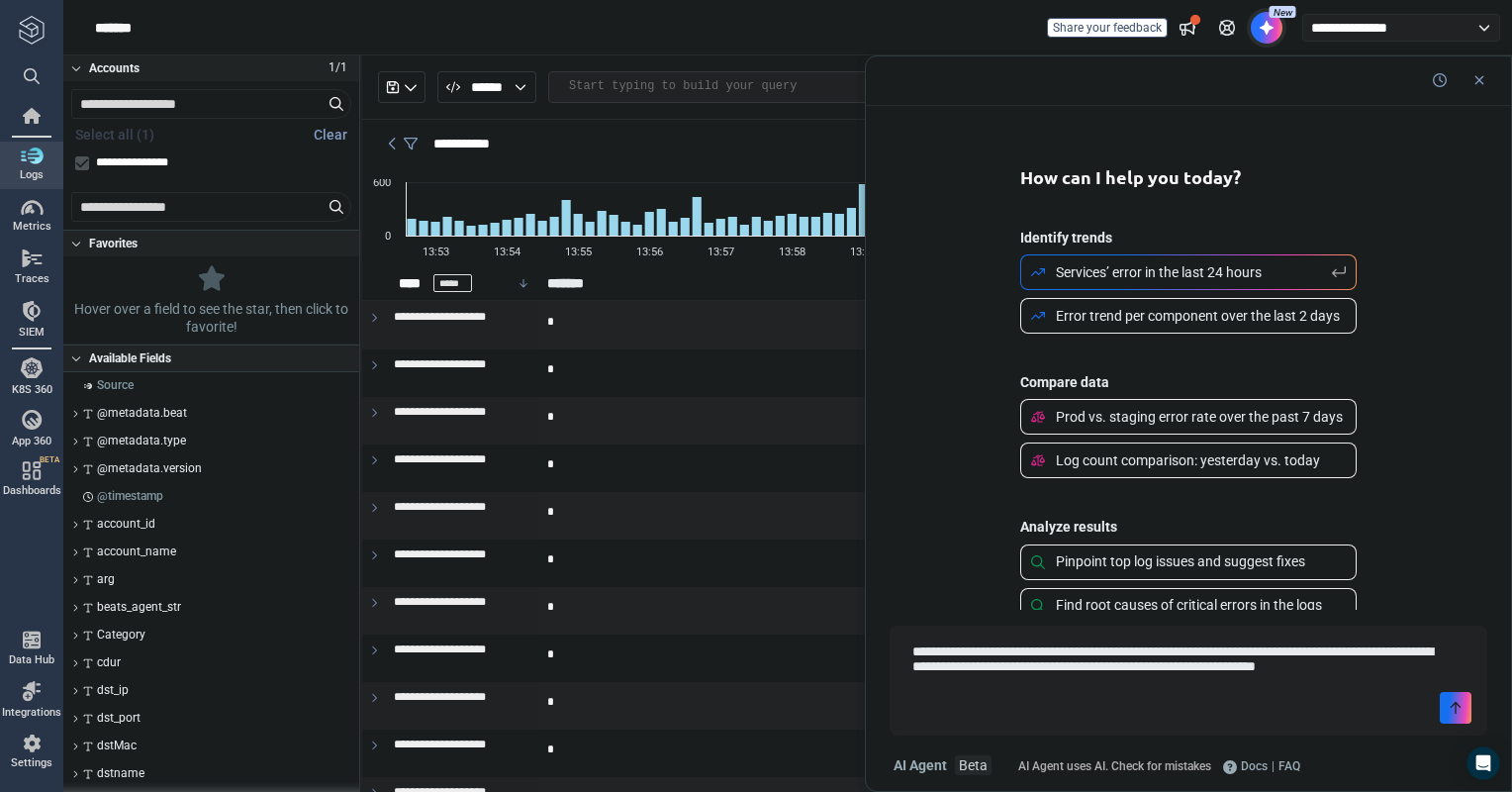 scroll, scrollTop: 0, scrollLeft: 0, axis: both 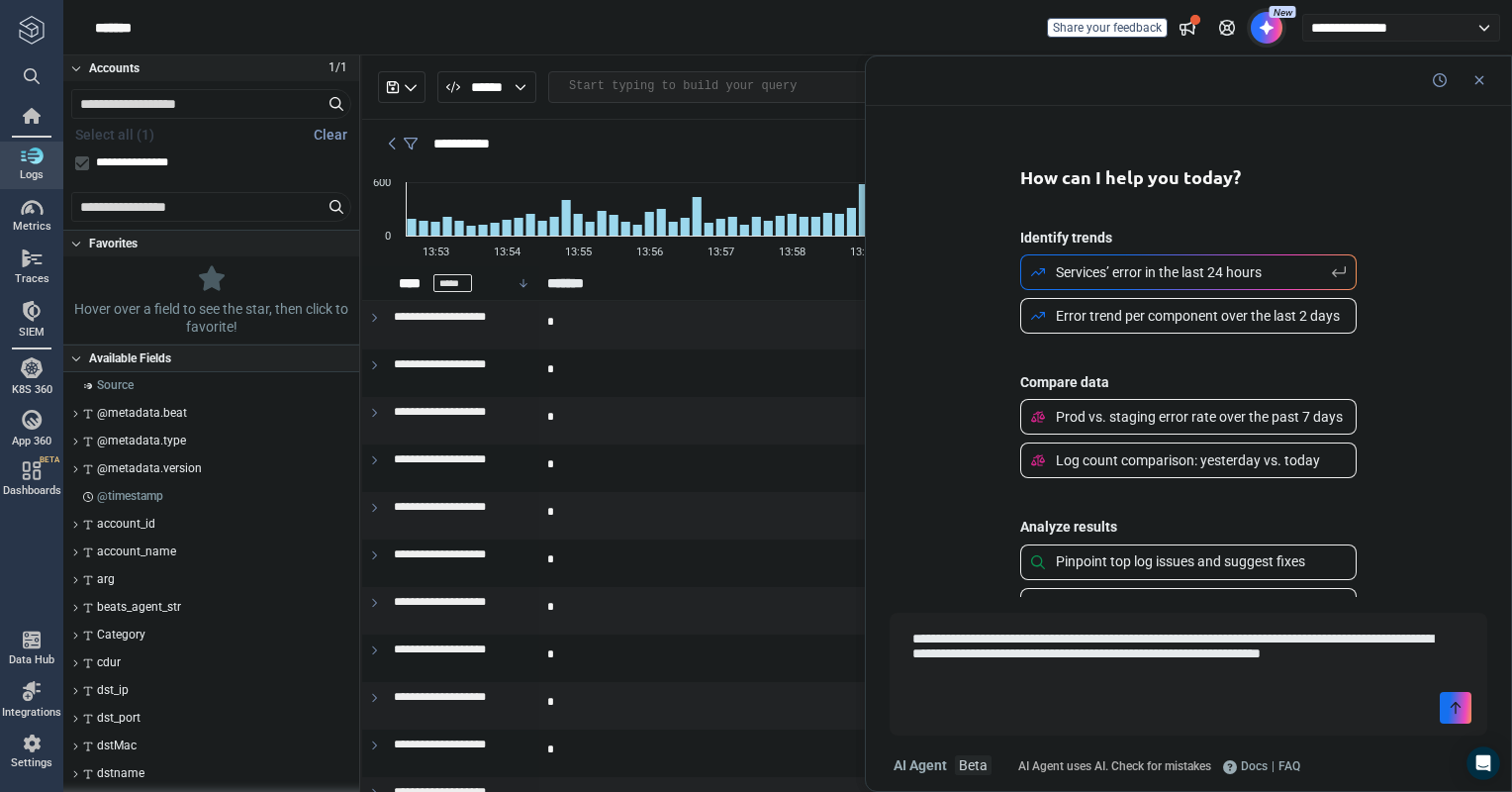 type on "**********" 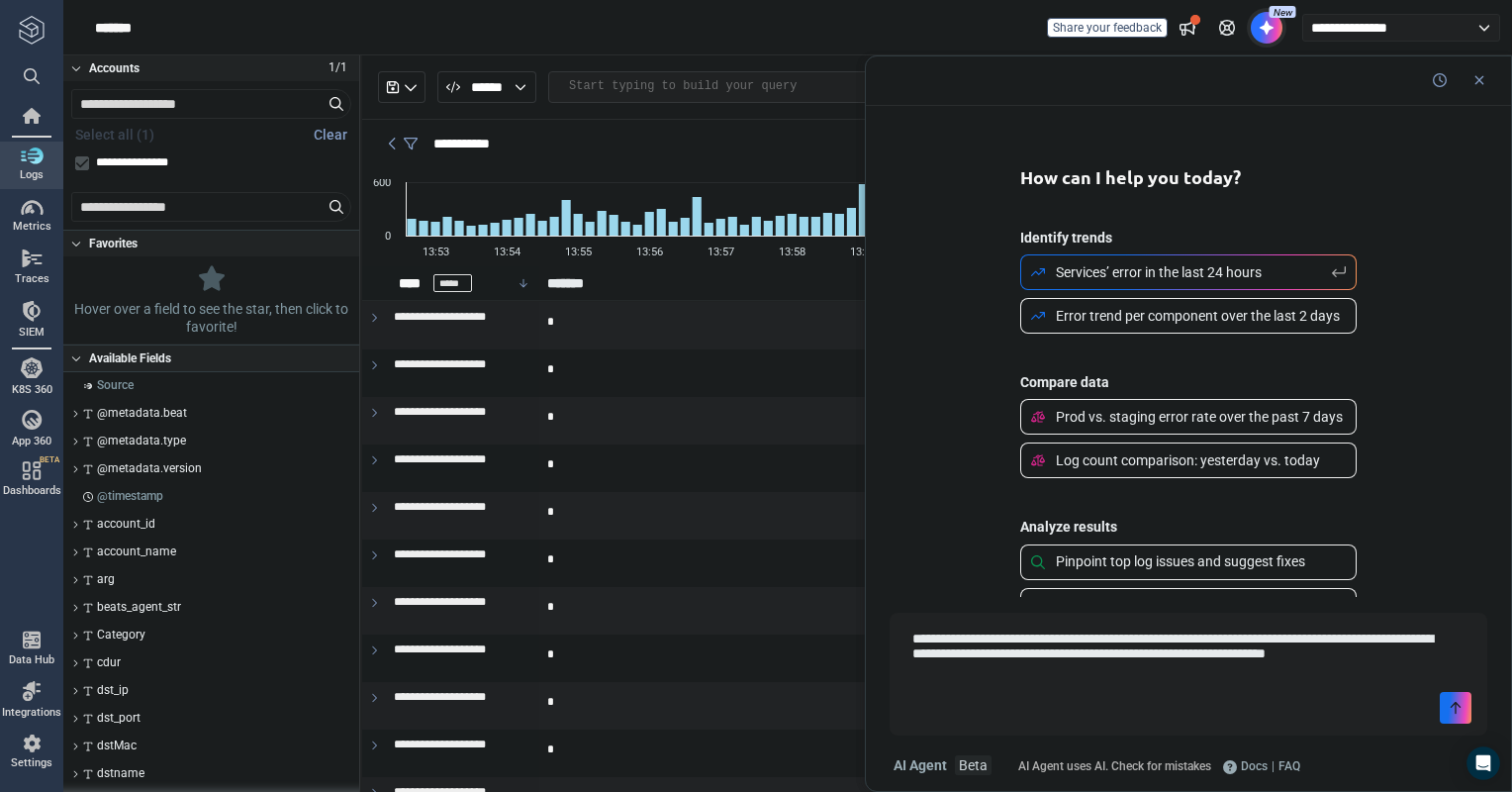 type 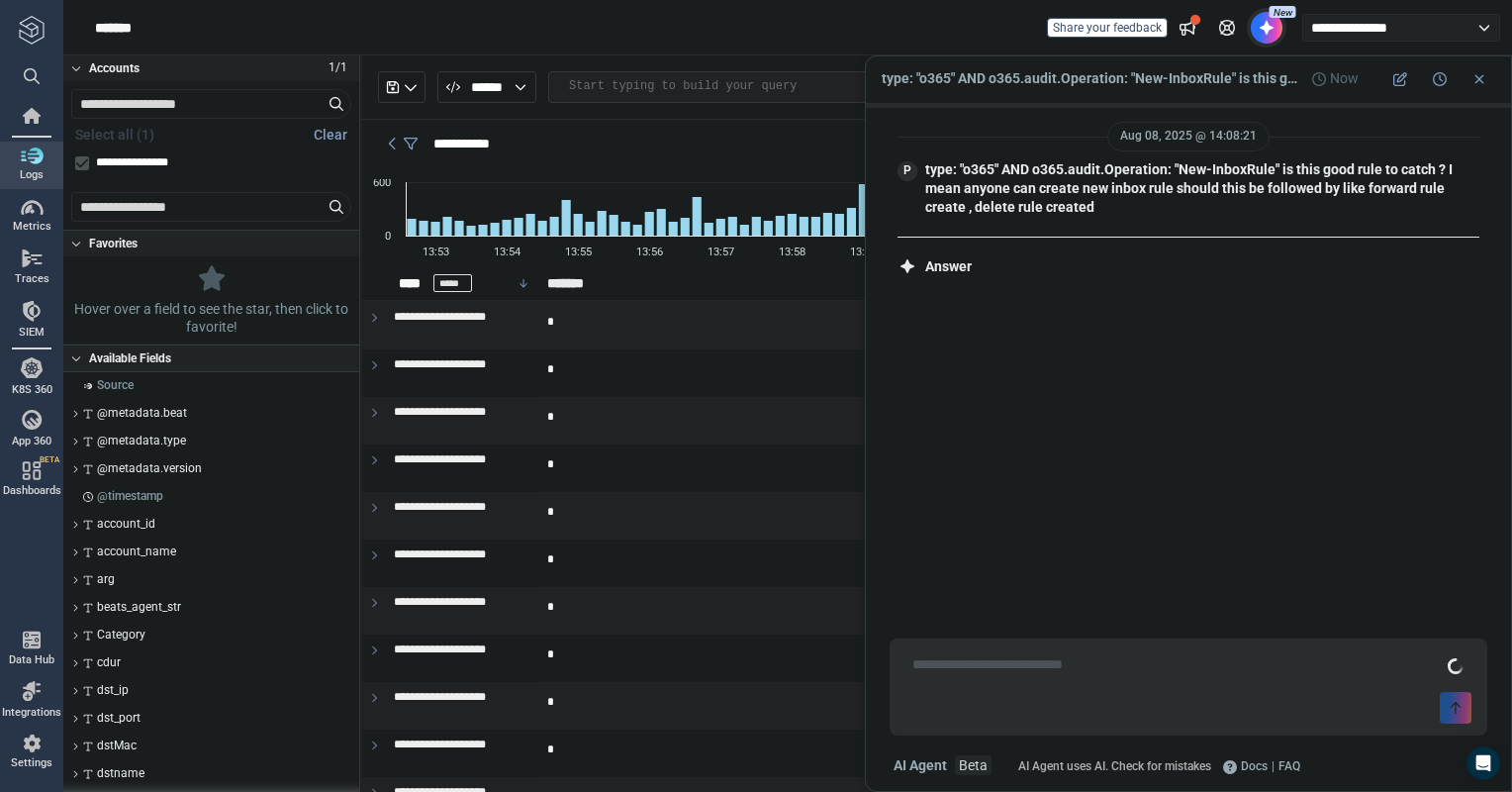 scroll, scrollTop: 0, scrollLeft: 0, axis: both 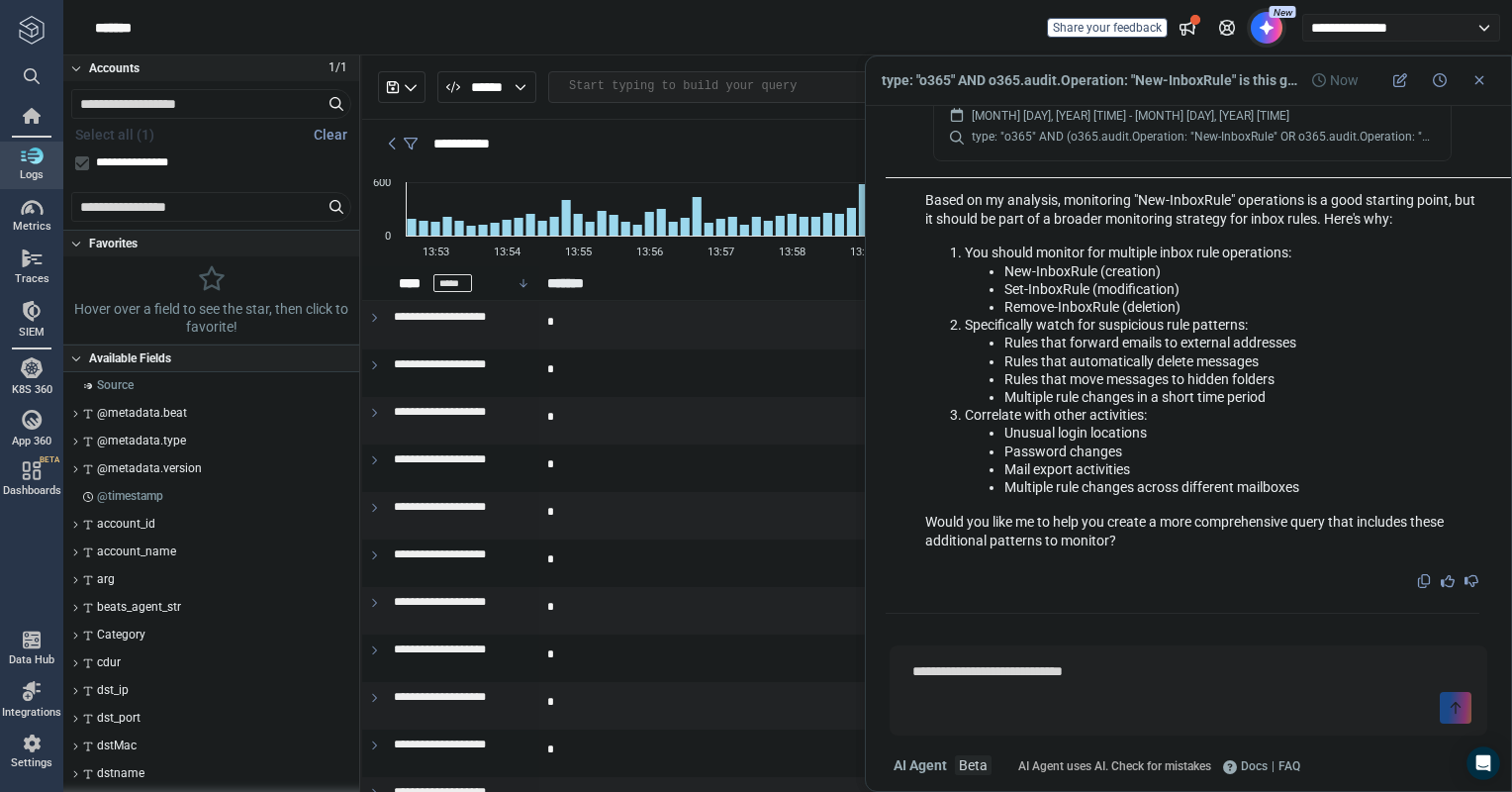click at bounding box center [1188, 708] 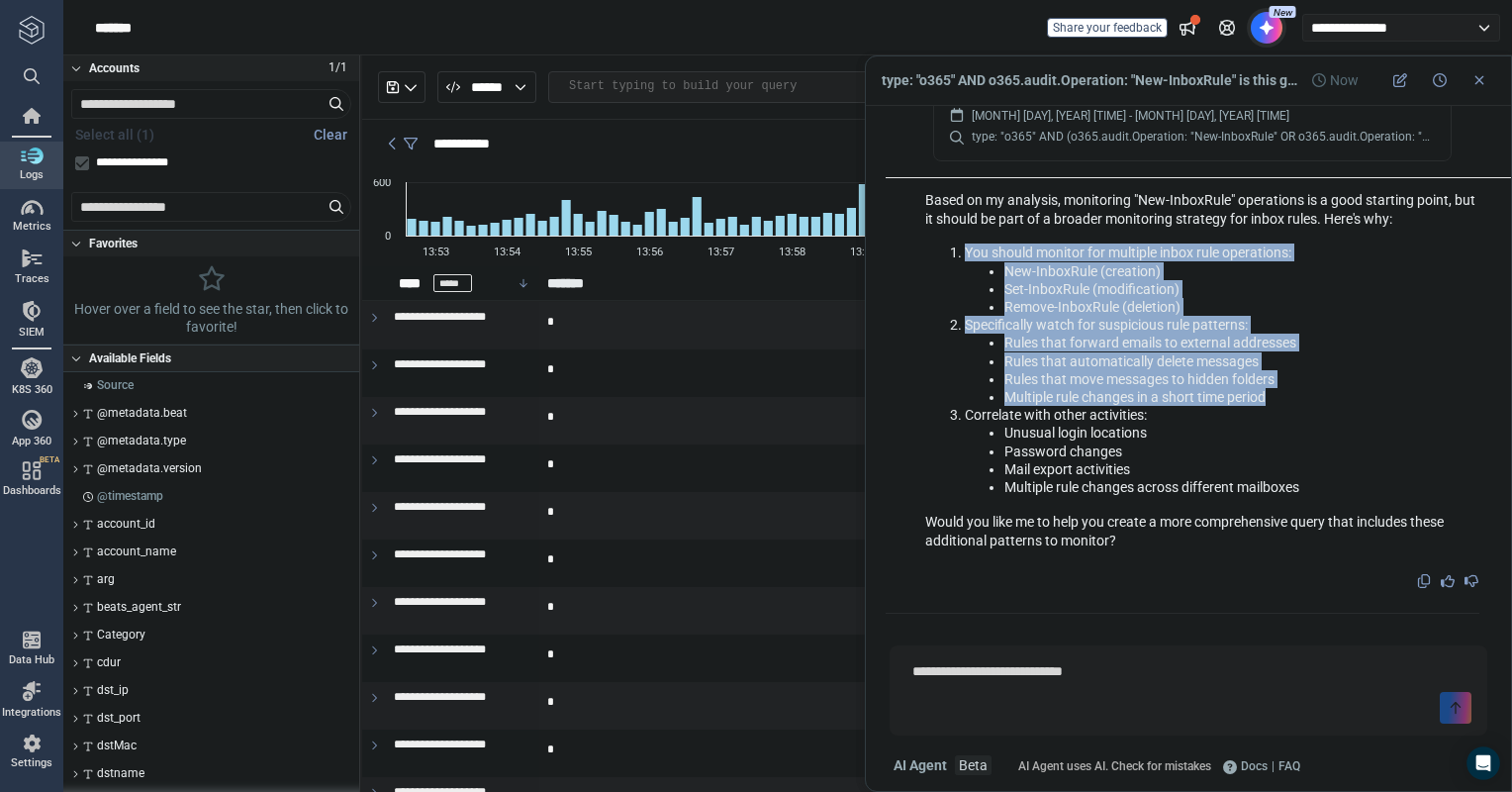 drag, startPoint x: 951, startPoint y: 251, endPoint x: 1287, endPoint y: 401, distance: 367.96195 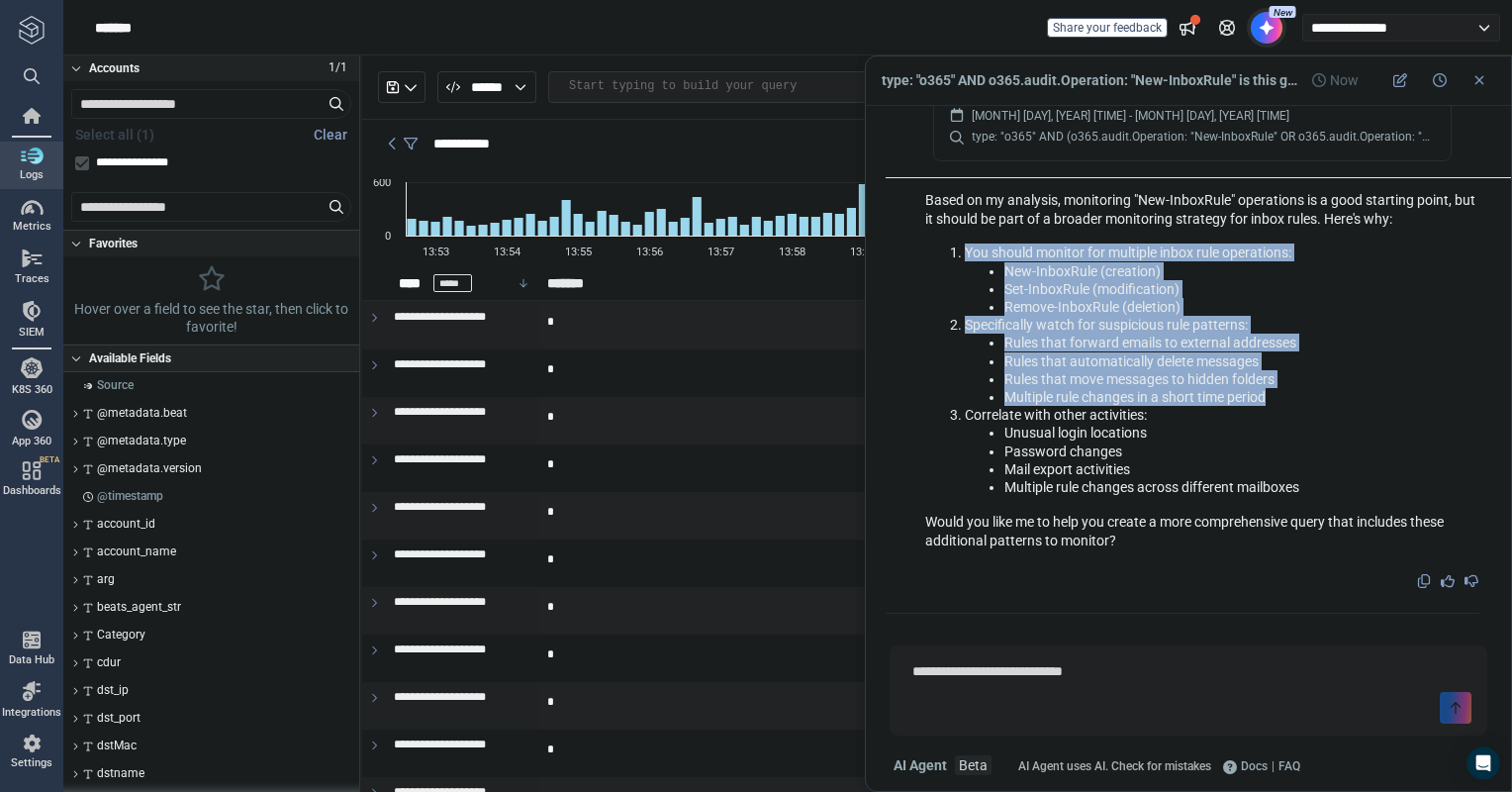 click on "You should monitor for multiple inbox rule operations: New-InboxRule (creation) Set-InboxRule (modification) Remove-InboxRule (deletion) Specifically watch for suspicious rule patterns: Rules that forward emails to external addresses Rules that automatically delete messages Rules that move messages to hidden folders Multiple rule changes in a short time period Correlate with other activities: Unusual login locations Password changes Mail export activities Multiple rule changes across different mailboxes" at bounding box center [1202, 369] 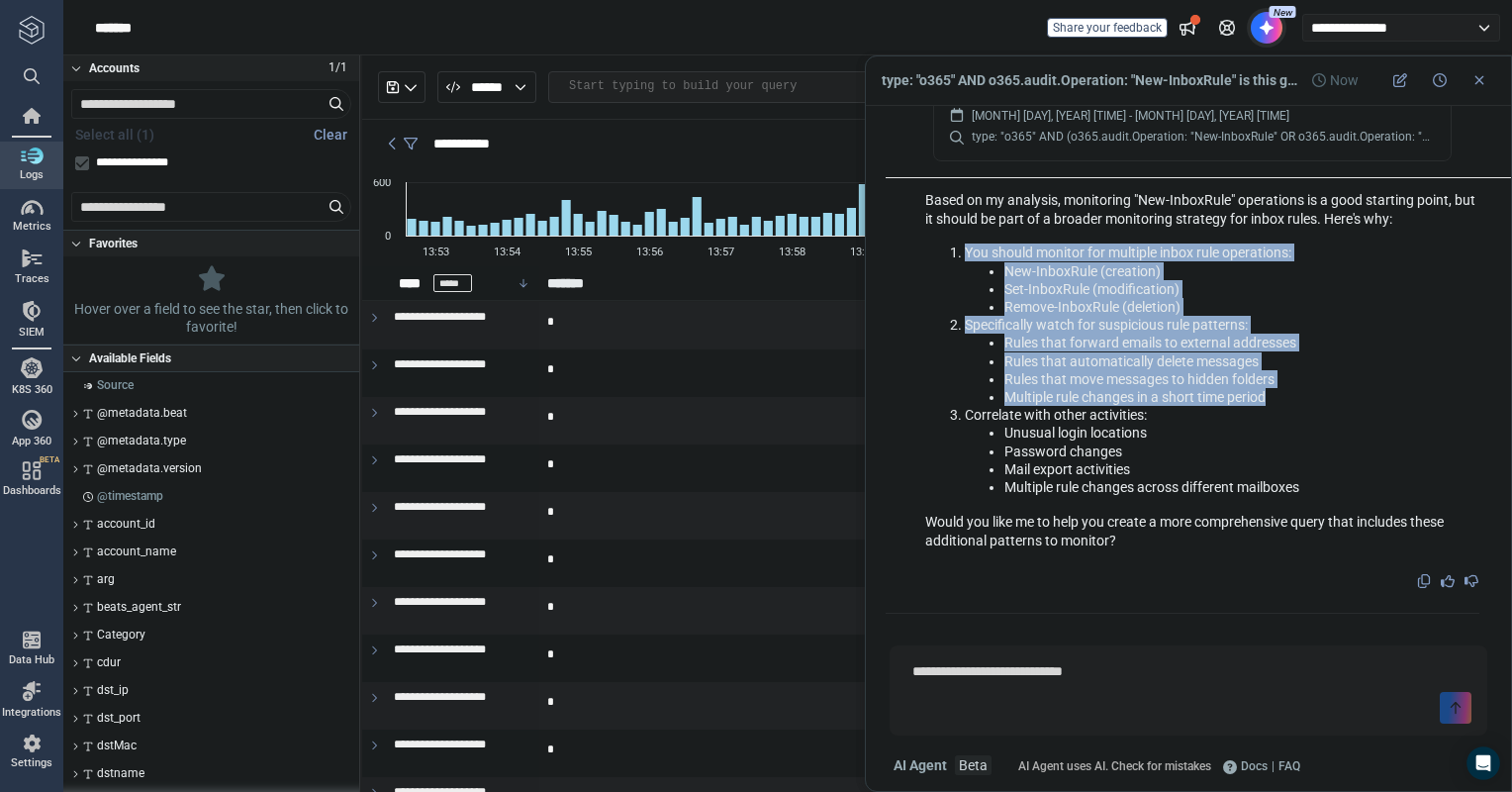 copy on "You should monitor for multiple inbox rule operations: New-InboxRule (creation) Set-InboxRule (modification) Remove-InboxRule (deletion) Specifically watch for suspicious rule patterns: Rules that forward emails to external addresses Rules that automatically delete messages Rules that move messages to hidden folders Multiple rule changes in a short time period" 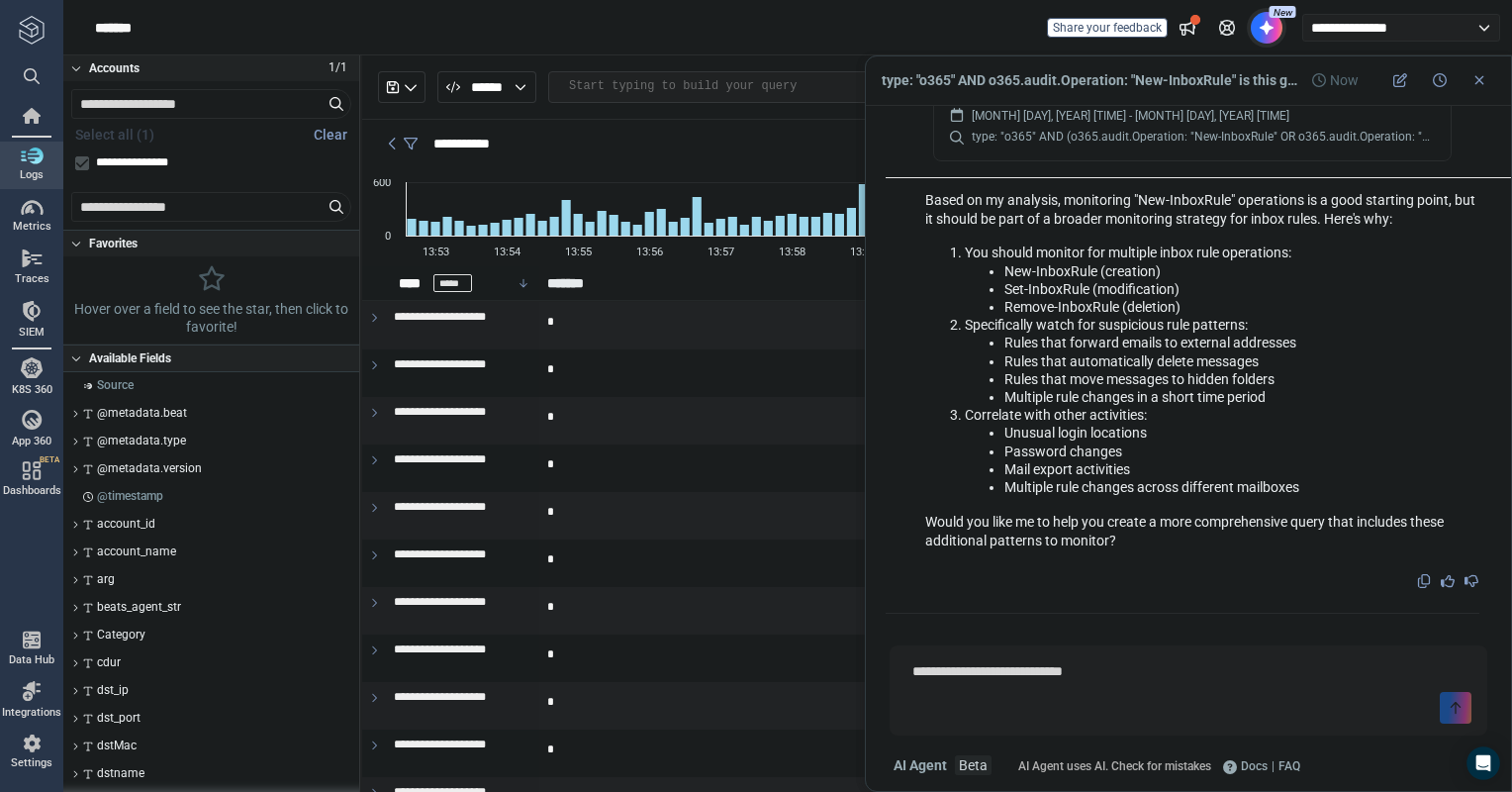 click at bounding box center (1188, 674) 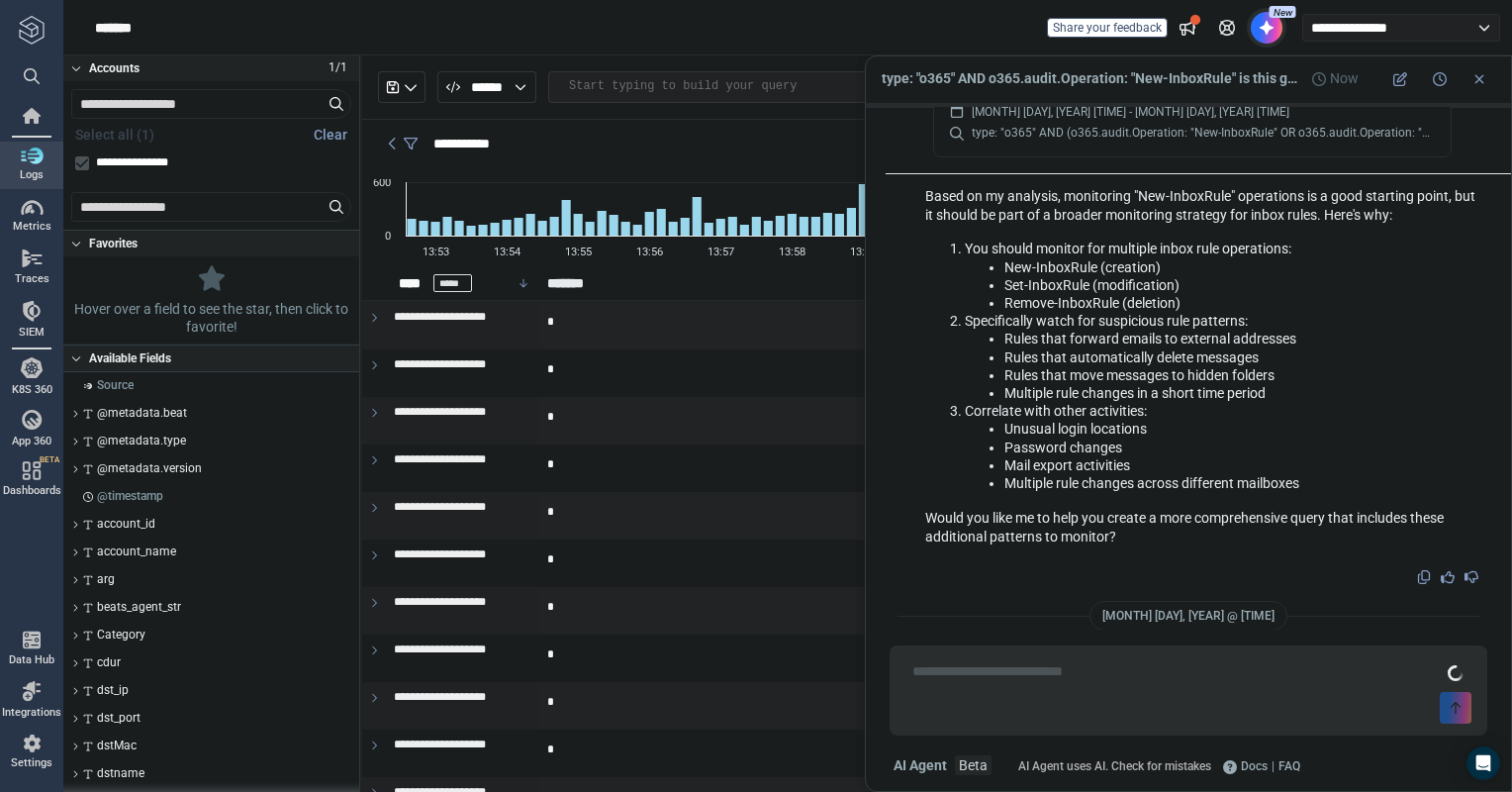 scroll, scrollTop: 720, scrollLeft: 0, axis: vertical 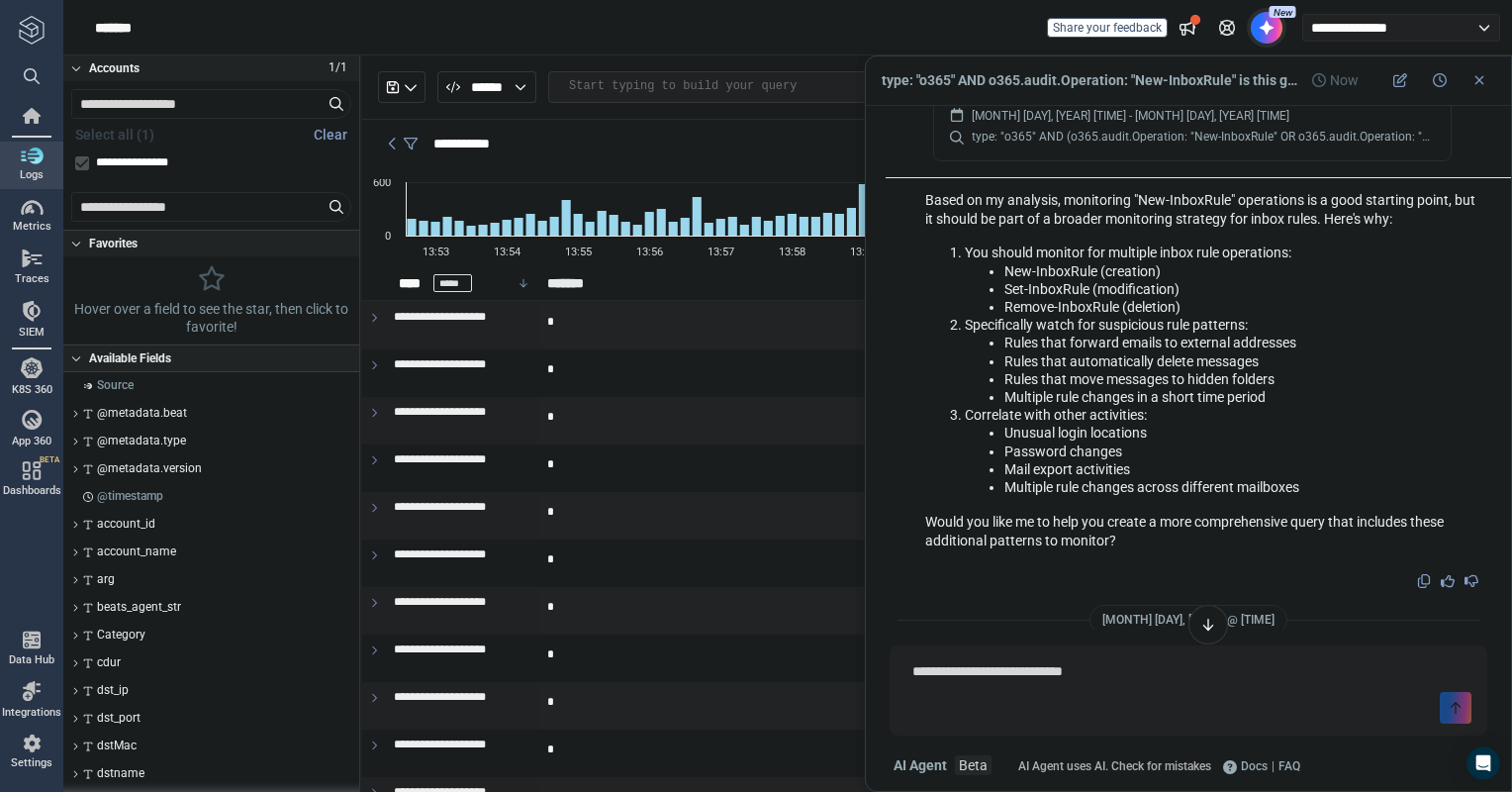 click on "[MONTH] [DAY], [YEAR] @ [TIME] P type: "o365" AND o365.audit.Operation: "New-InboxRule" is this good rule to catch ? I mean anyone can create new inbox rule should this be followed by like forward rule create , delete rule created  Answer STEP 01 Read more Let me analyze the user's question about monitoring Office 365 inbox rules creation. This is an important security concern as malicious actors often create inbox rules to forward emails or hide their activities. I'll check the logs to see the pattern of inbox rule creation and related activities.
I'll first look at a sample of logs with the provided query to understand what information we get when new inbox rules are created. View log samples [MONTH] [DAY], [YEAR] [TIME] - [MONTH] [DAY], [YEAR] [TIME] type: "o365" AND o365.audit.Operation: "New-InboxRule" STEP 02 I see there are no recent inbox rule creation events. Let me expand the time range to get a better understanding. View log samples [MONTH] [DAY], [YEAR] [TIME] - [MONTH] [DAY], [YEAR] [TIME] New-InboxRule (creation) P Answer" at bounding box center (1188, 367) 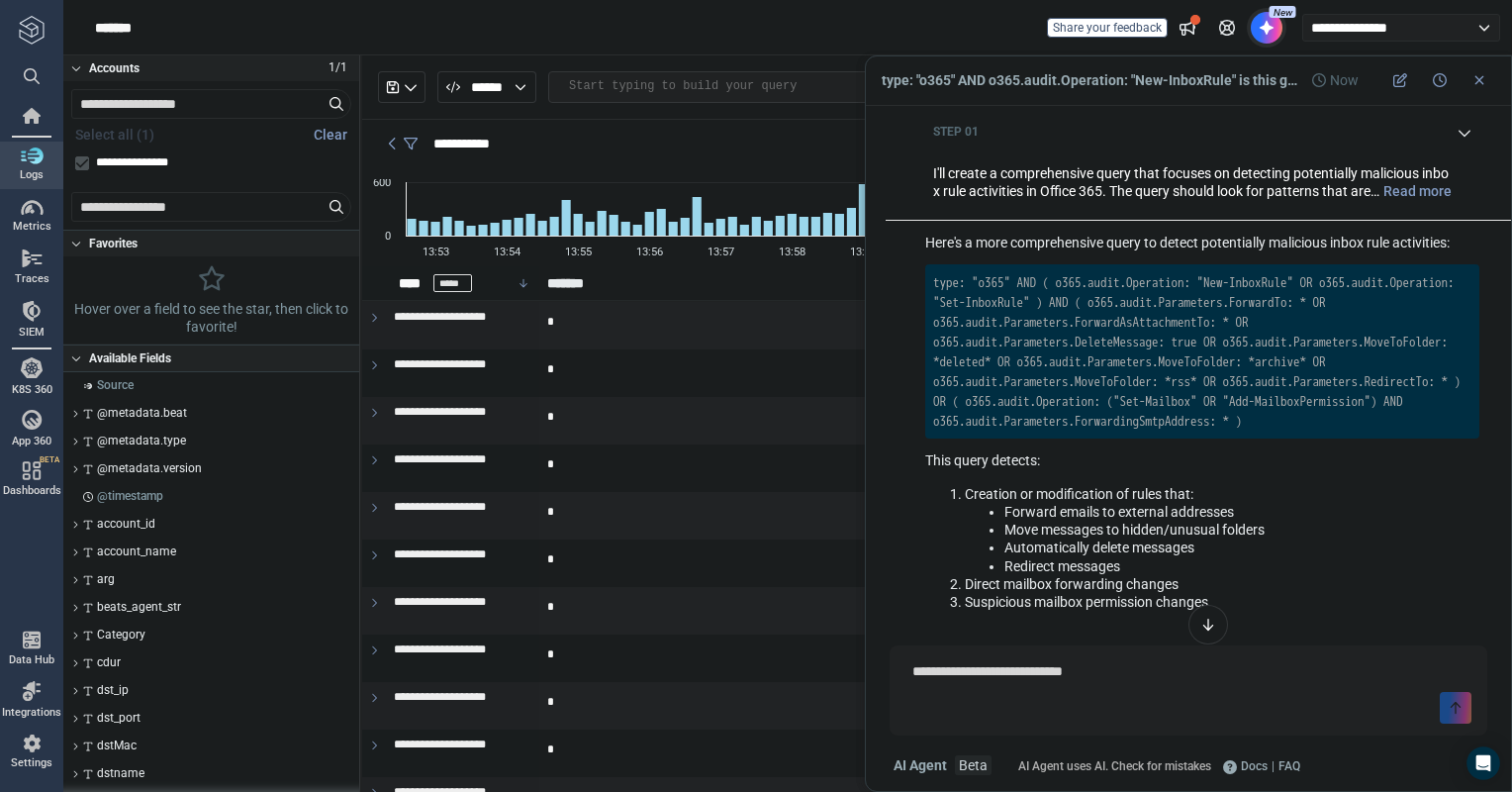 scroll, scrollTop: 1184, scrollLeft: 0, axis: vertical 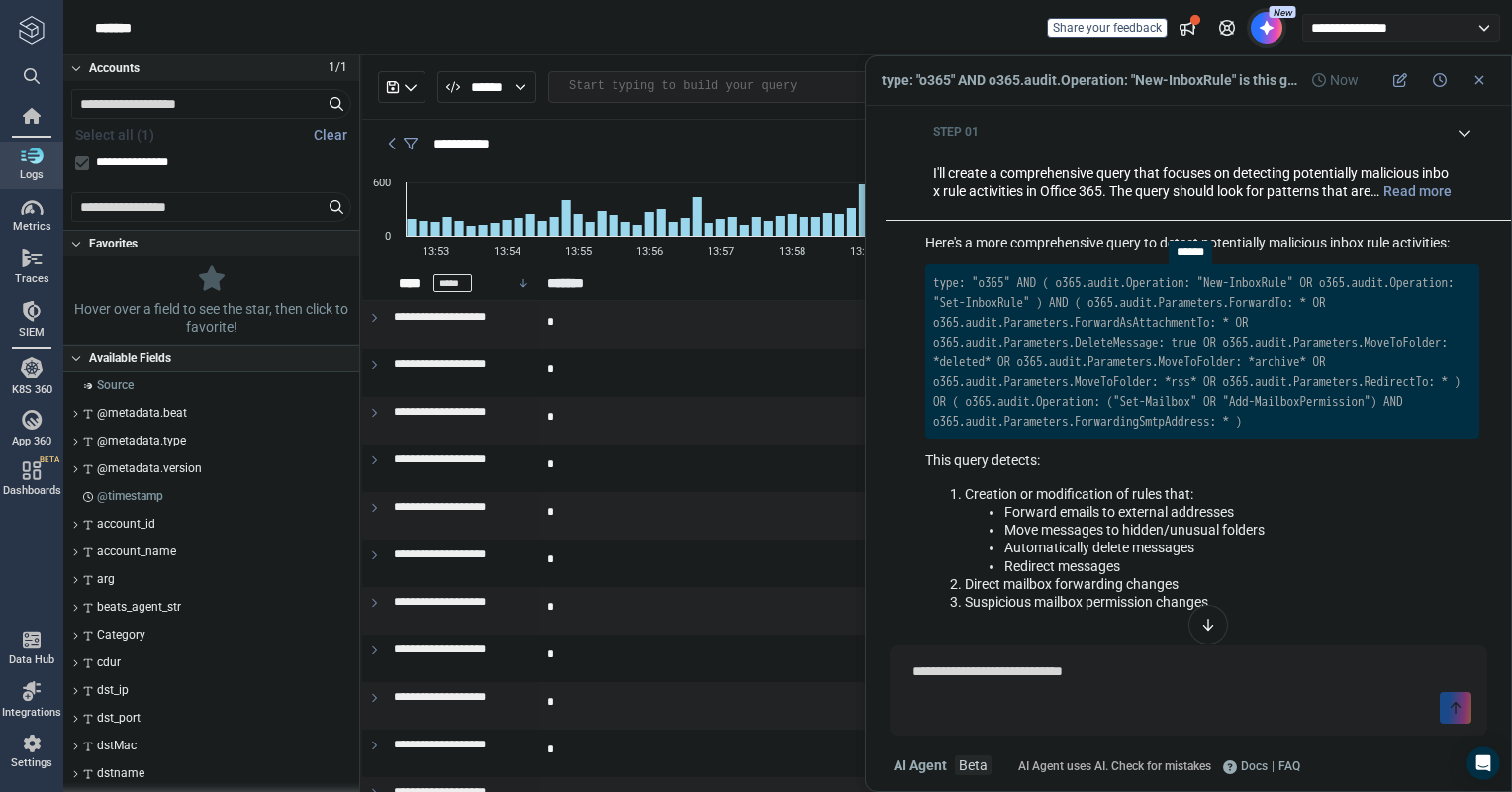 click on "type: "o365" AND ( o365.audit.Operation: "New-InboxRule" OR o365.audit.Operation: "Set-InboxRule" ) AND ( o365.audit.Parameters.ForwardTo: * OR o365.audit.Parameters.ForwardAsAttachmentTo: * OR o365.audit.Parameters.DeleteMessage: true OR o365.audit.Parameters.MoveToFolder: *deleted* OR o365.audit.Parameters.MoveToFolder: *archive* OR o365.audit.Parameters.MoveToFolder: *rss* OR o365.audit.Parameters.RedirectTo: * ) OR ( o365.audit.Operation: ("Set-Mailbox" OR "Add-MailboxPermission") AND o365.audit.Parameters.ForwardingSmtpAddress: * )" at bounding box center (1200, 351) 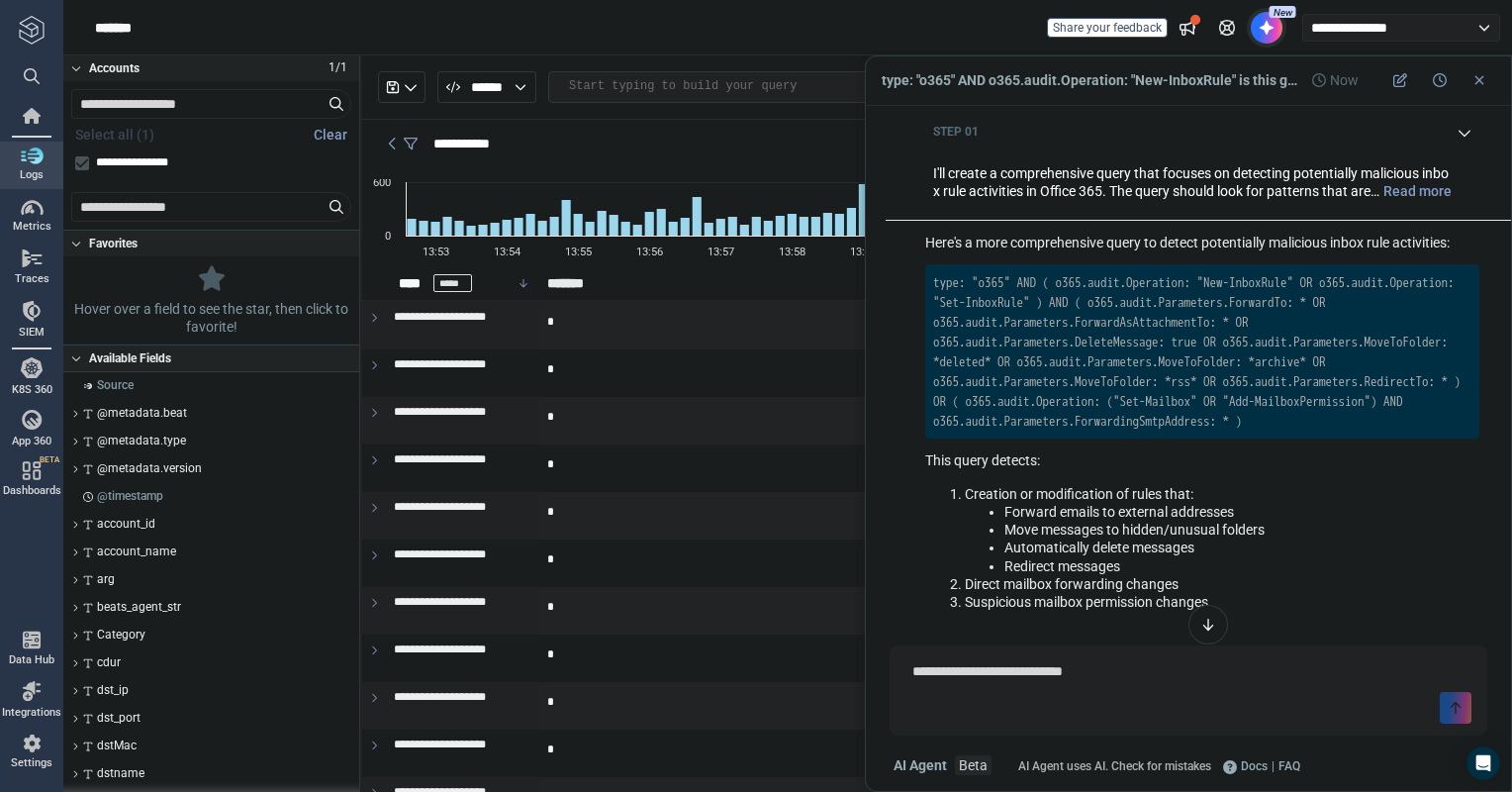 click on "type: "o365" AND ( o365.audit.Operation: "New-InboxRule" OR o365.audit.Operation: "Set-InboxRule" ) AND ( o365.audit.Parameters.ForwardTo: * OR o365.audit.Parameters.ForwardAsAttachmentTo: * OR o365.audit.Parameters.DeleteMessage: true OR o365.audit.Parameters.MoveToFolder: *deleted* OR o365.audit.Parameters.MoveToFolder: *archive* OR o365.audit.Parameters.MoveToFolder: *rss* OR o365.audit.Parameters.RedirectTo: * ) OR ( o365.audit.Operation: ("Set-Mailbox" OR "Add-MailboxPermission") AND o365.audit.Parameters.ForwardingSmtpAddress: * )" at bounding box center [1200, 351] 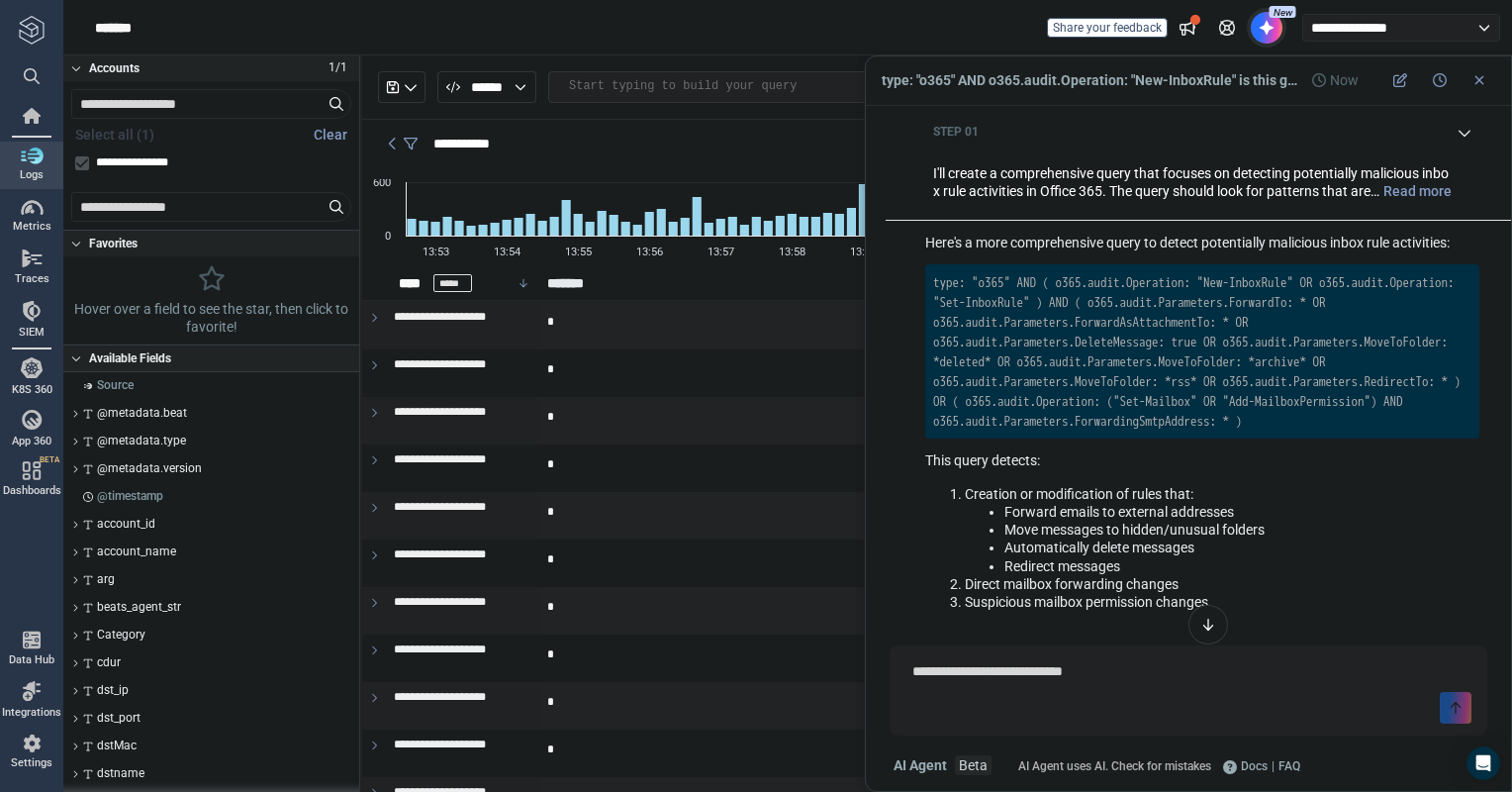 click on "type: "o365" AND ( o365.audit.Operation: "New-InboxRule" OR o365.audit.Operation: "Set-InboxRule" ) AND ( o365.audit.Parameters.ForwardTo: * OR o365.audit.Parameters.ForwardAsAttachmentTo: * OR o365.audit.Parameters.DeleteMessage: true OR o365.audit.Parameters.MoveToFolder: *deleted* OR o365.audit.Parameters.MoveToFolder: *archive* OR o365.audit.Parameters.MoveToFolder: *rss* OR o365.audit.Parameters.RedirectTo: * ) OR ( o365.audit.Operation: ("Set-Mailbox" OR "Add-MailboxPermission") AND o365.audit.Parameters.ForwardingSmtpAddress: * )" at bounding box center (1202, 351) 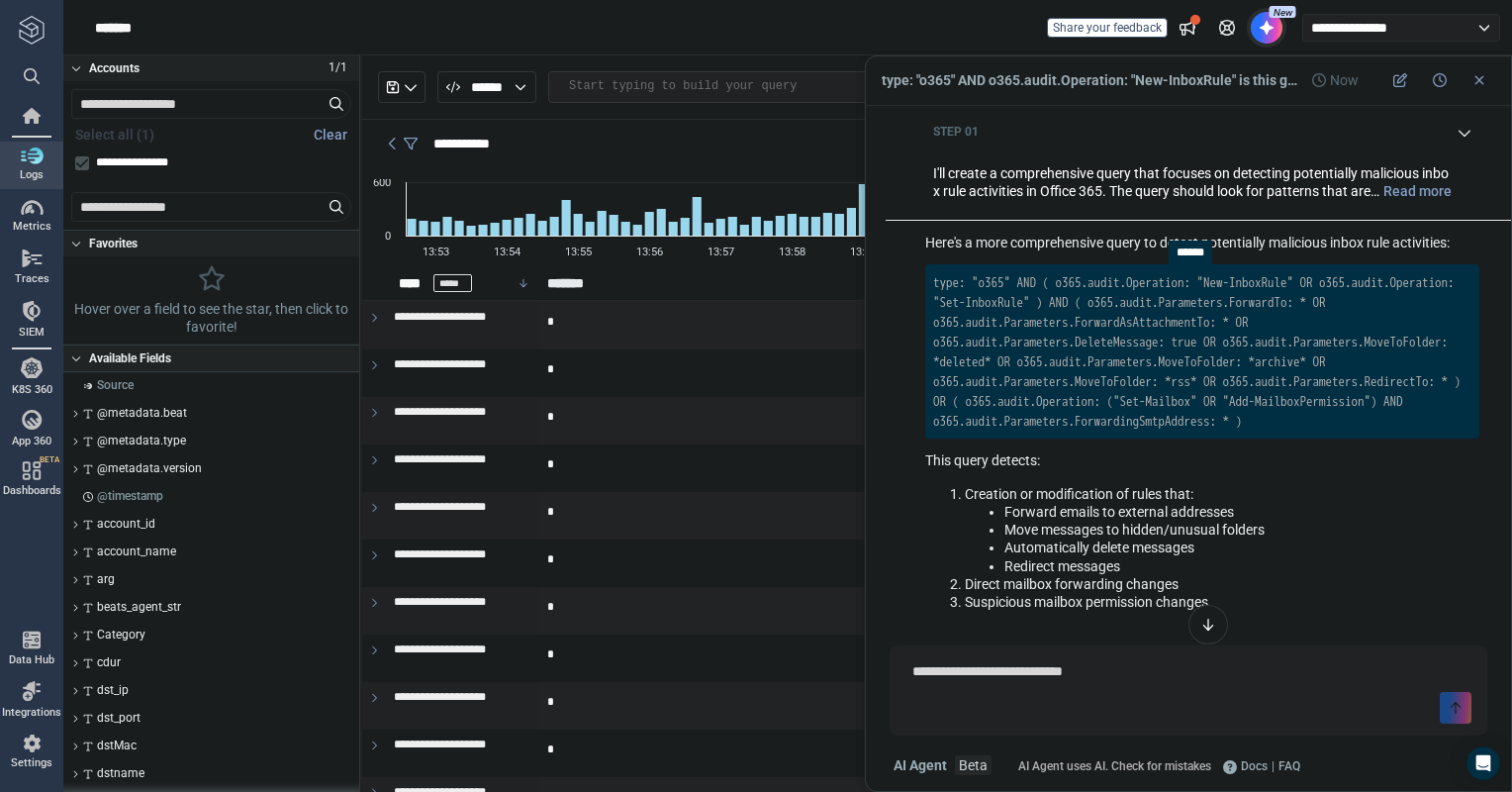 click on "type: "o365" AND ( o365.audit.Operation: "New-InboxRule" OR o365.audit.Operation: "Set-InboxRule" ) AND ( o365.audit.Parameters.ForwardTo: * OR o365.audit.Parameters.ForwardAsAttachmentTo: * OR o365.audit.Parameters.DeleteMessage: true OR o365.audit.Parameters.MoveToFolder: *deleted* OR o365.audit.Parameters.MoveToFolder: *archive* OR o365.audit.Parameters.MoveToFolder: *rss* OR o365.audit.Parameters.RedirectTo: * ) OR ( o365.audit.Operation: ("Set-Mailbox" OR "Add-MailboxPermission") AND o365.audit.Parameters.ForwardingSmtpAddress: * )" at bounding box center [1202, 351] 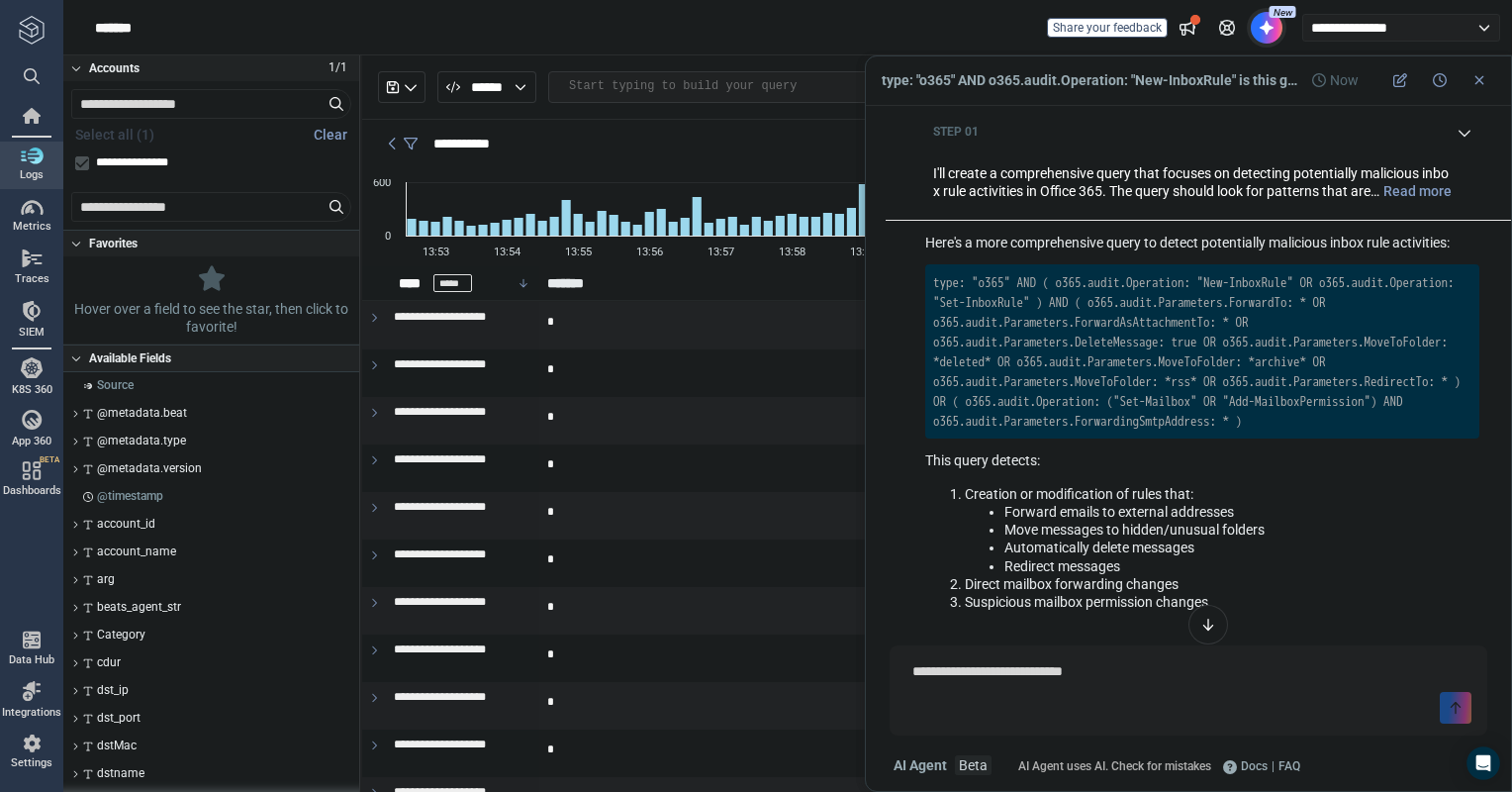 click on "type: "o365" AND ( o365.audit.Operation: "New-InboxRule" OR o365.audit.Operation: "Set-InboxRule" ) AND ( o365.audit.Parameters.ForwardTo: * OR o365.audit.Parameters.ForwardAsAttachmentTo: * OR o365.audit.Parameters.DeleteMessage: true OR o365.audit.Parameters.MoveToFolder: *deleted* OR o365.audit.Parameters.MoveToFolder: *archive* OR o365.audit.Parameters.MoveToFolder: *rss* OR o365.audit.Parameters.RedirectTo: * ) OR ( o365.audit.Operation: ("Set-Mailbox" OR "Add-MailboxPermission") AND o365.audit.Parameters.ForwardingSmtpAddress: * )" at bounding box center [1200, 351] 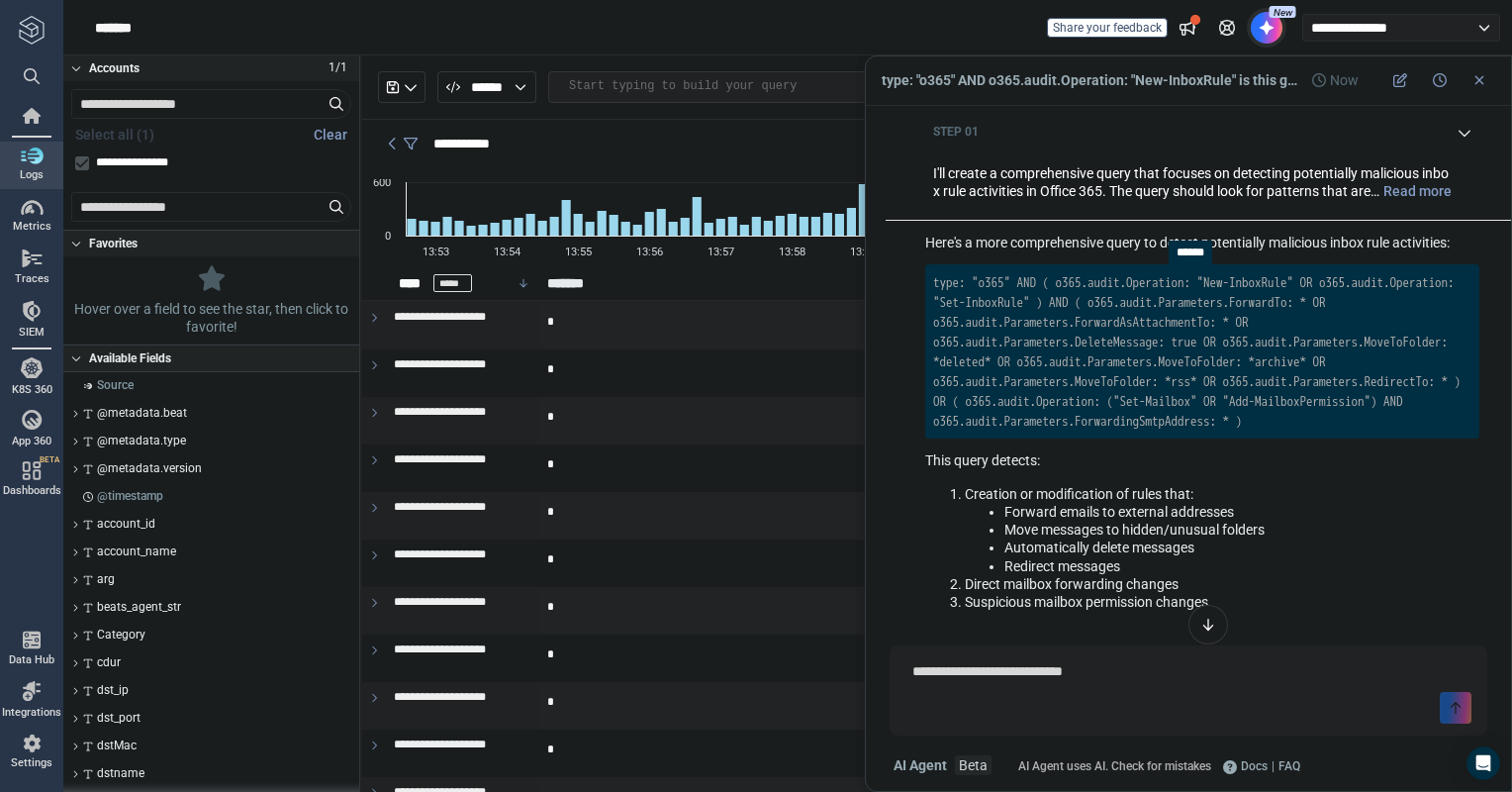 click on "type: "o365" AND ( o365.audit.Operation: "New-InboxRule" OR o365.audit.Operation: "Set-InboxRule" ) AND ( o365.audit.Parameters.ForwardTo: * OR o365.audit.Parameters.ForwardAsAttachmentTo: * OR o365.audit.Parameters.DeleteMessage: true OR o365.audit.Parameters.MoveToFolder: *deleted* OR o365.audit.Parameters.MoveToFolder: *archive* OR o365.audit.Parameters.MoveToFolder: *rss* OR o365.audit.Parameters.RedirectTo: * ) OR ( o365.audit.Operation: ("Set-Mailbox" OR "Add-MailboxPermission") AND o365.audit.Parameters.ForwardingSmtpAddress: * )" at bounding box center [1200, 351] 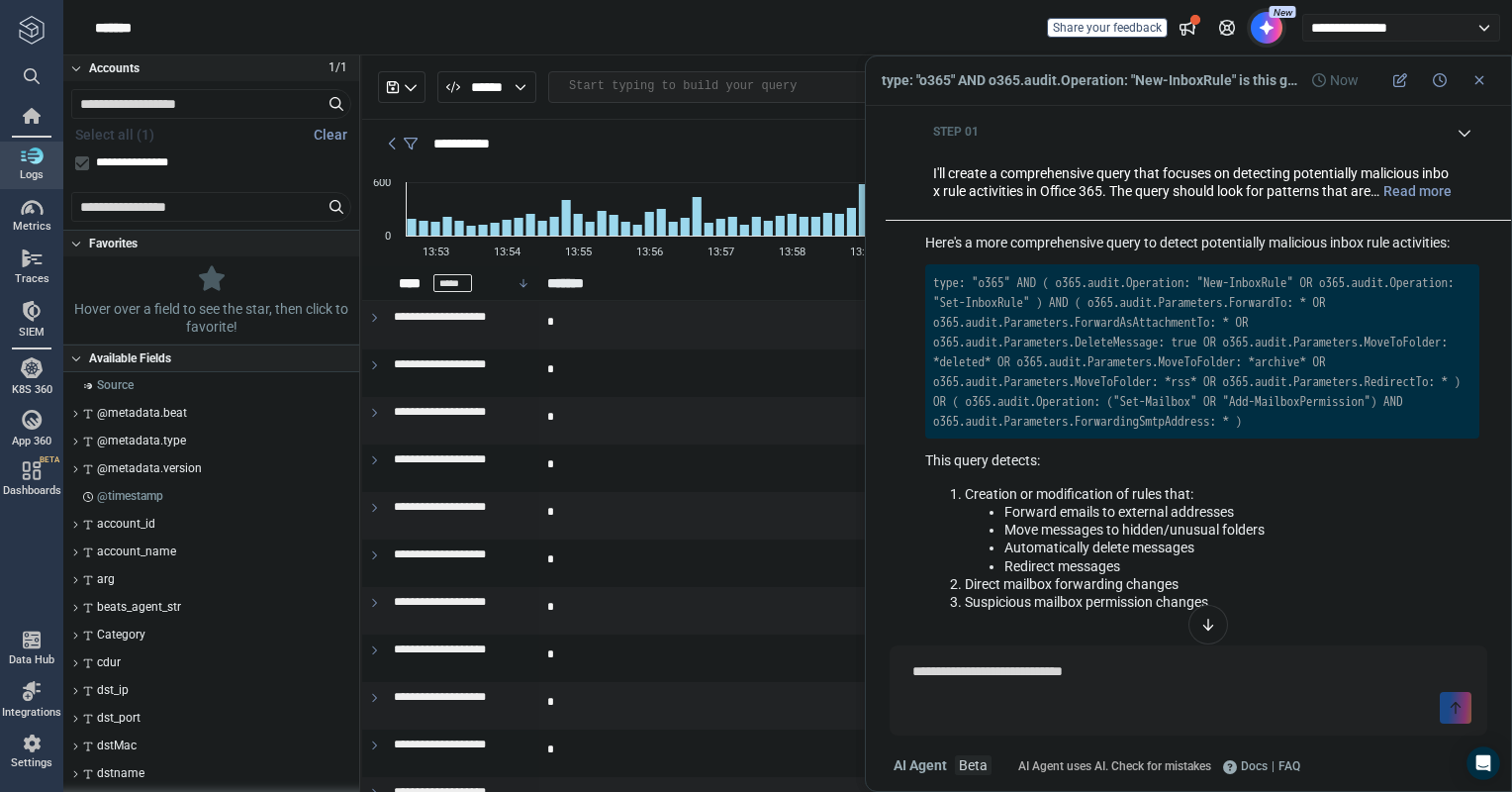 click on "type: "o365" AND ( o365.audit.Operation: "New-InboxRule" OR o365.audit.Operation: "Set-InboxRule" ) AND ( o365.audit.Parameters.ForwardTo: * OR o365.audit.Parameters.ForwardAsAttachmentTo: * OR o365.audit.Parameters.DeleteMessage: true OR o365.audit.Parameters.MoveToFolder: *deleted* OR o365.audit.Parameters.MoveToFolder: *archive* OR o365.audit.Parameters.MoveToFolder: *rss* OR o365.audit.Parameters.RedirectTo: * ) OR ( o365.audit.Operation: ("Set-Mailbox" OR "Add-MailboxPermission") AND o365.audit.Parameters.ForwardingSmtpAddress: * )" at bounding box center [1200, 351] 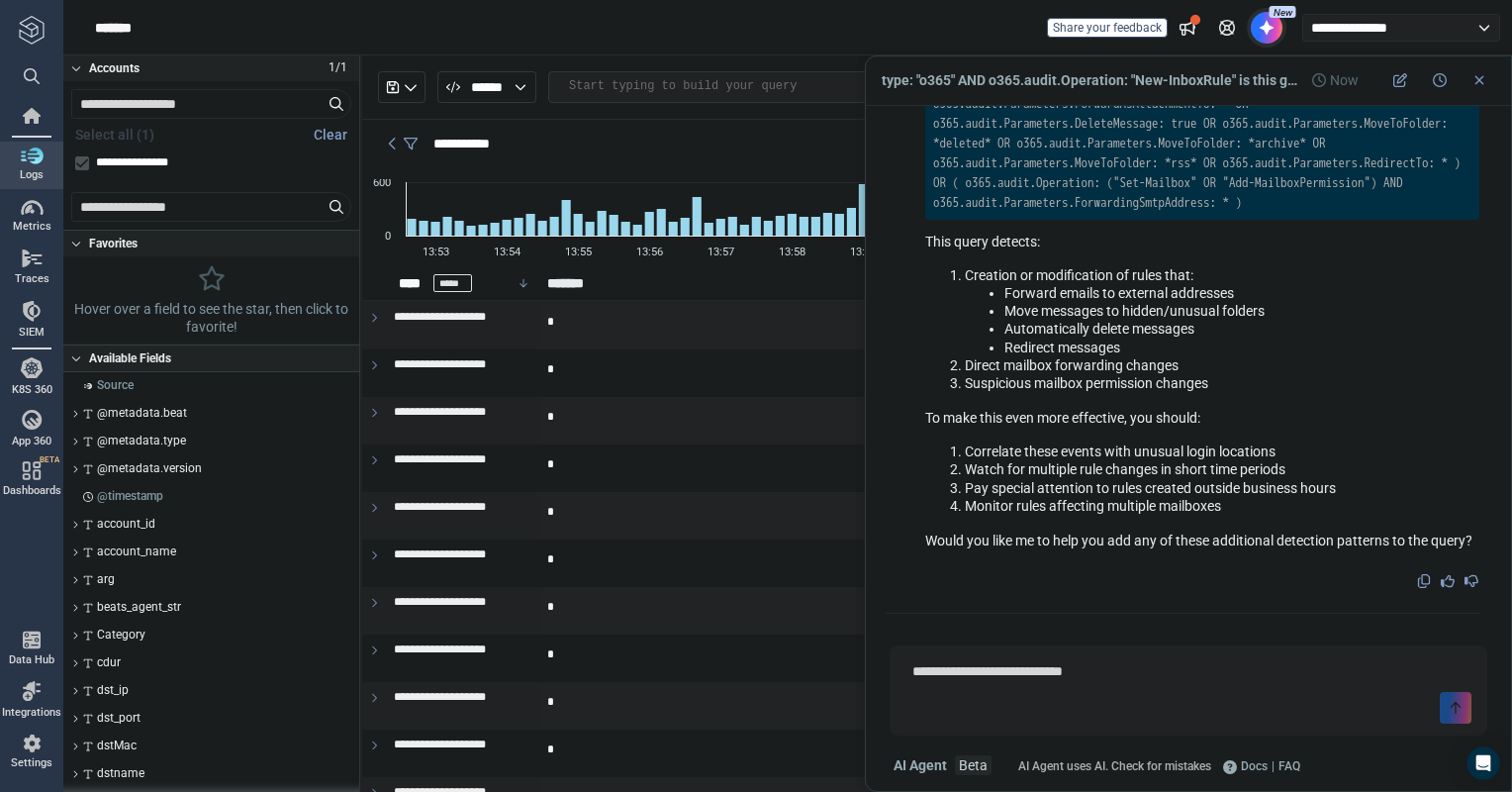 scroll, scrollTop: 1085, scrollLeft: 0, axis: vertical 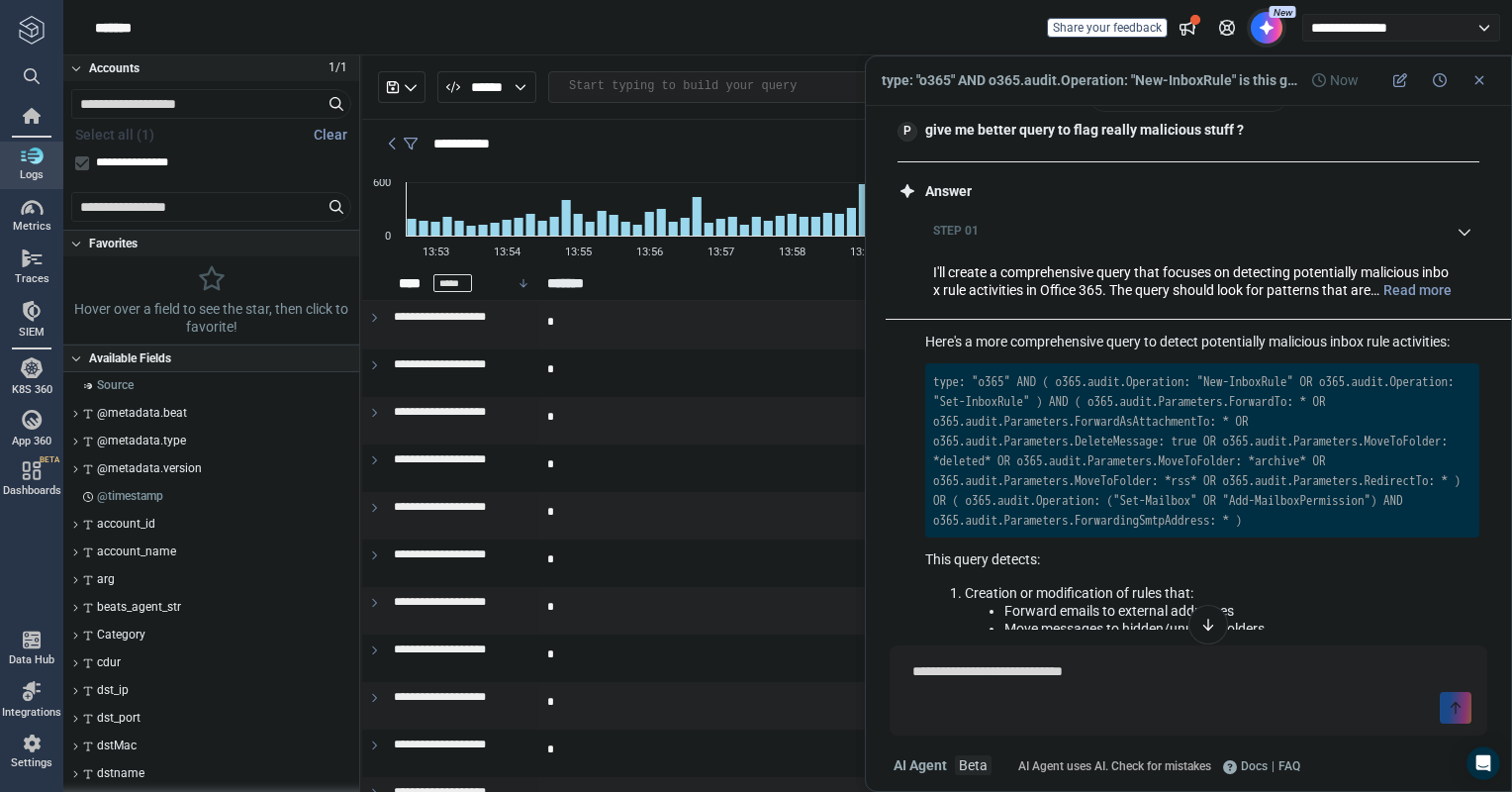 click on "Here's a more comprehensive query to detect potentially malicious inbox rule activities: type: "o365" AND ( o365.audit.Operation: "New-InboxRule" OR o365.audit.Operation: "Set-InboxRule" ) AND ( o365.audit.Parameters.ForwardTo: * OR o365.audit.Parameters.ForwardAsAttachmentTo: * OR o365.audit.Parameters.DeleteMessage: true OR o365.audit.Parameters.MoveToFolder: *deleted* OR o365.audit.Parameters.MoveToFolder: *archive* OR o365.audit.Parameters.MoveToFolder: *rss* OR o365.audit.Parameters.RedirectTo: * ) OR ( o365.audit.Operation: ("Set-Mailbox" OR "Add-MailboxPermission") AND o365.audit.Parameters.ForwardingSmtpAddress: * ) Click to expand (NaN lines) This query detects: Creation or modification of rules that: Forward emails to external addresses Move messages to hidden/unusual folders Automatically delete messages Redirect messages Direct mailbox forwarding changes Suspicious mailbox permission changes To make this even more effective, you should: This query detects:" at bounding box center [1188, 634] 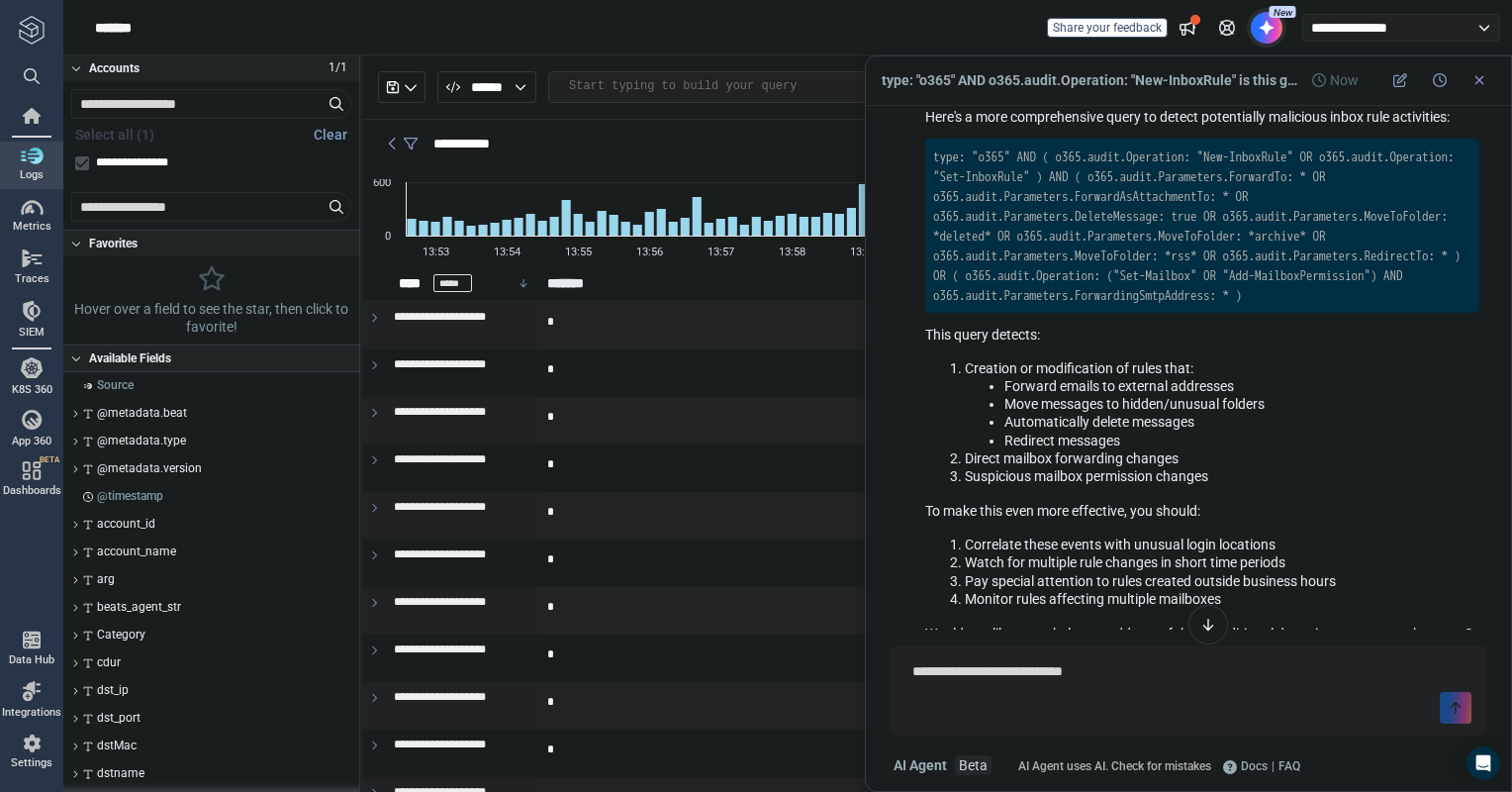 scroll, scrollTop: 1311, scrollLeft: 0, axis: vertical 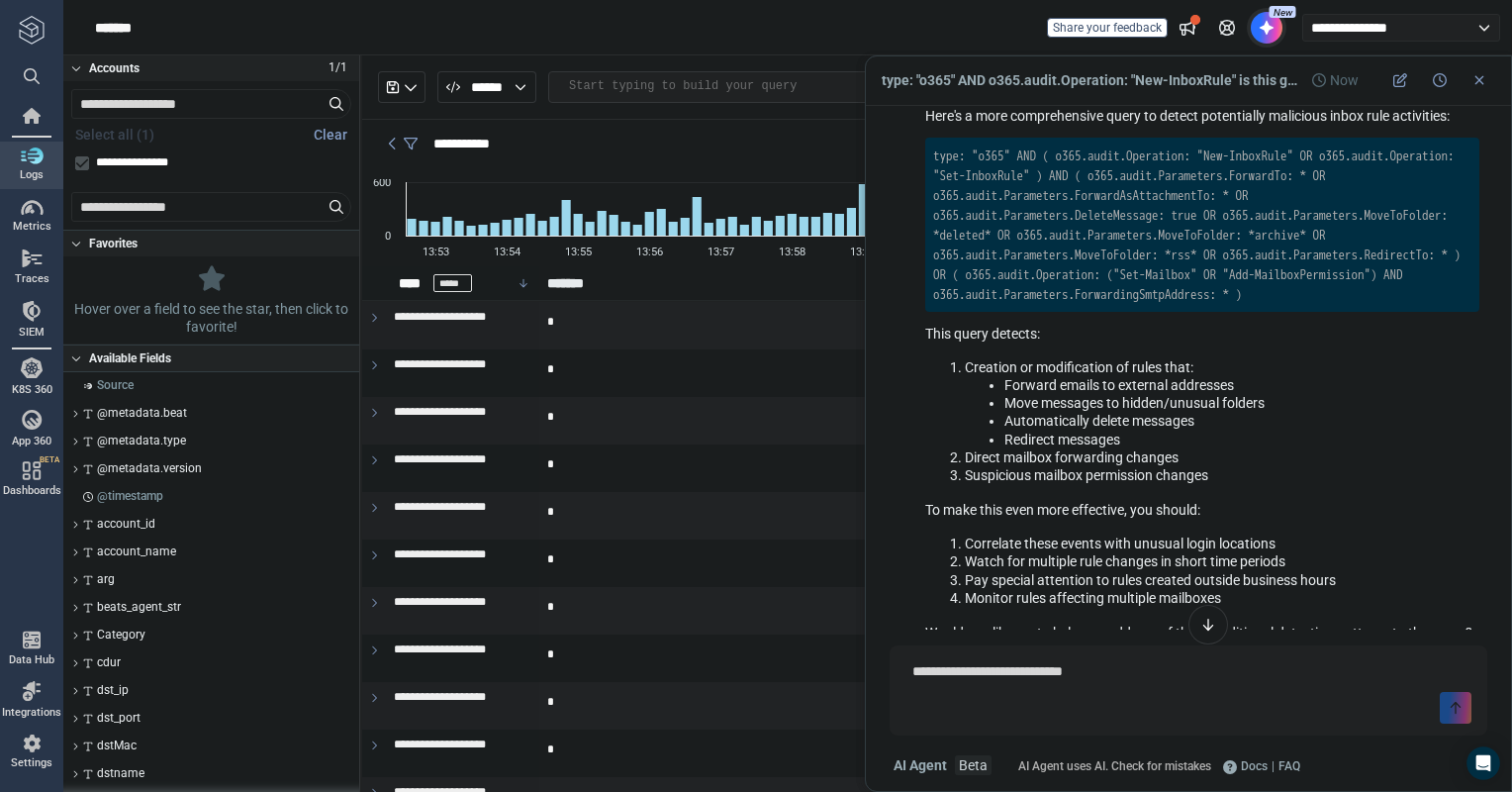 click on "type: "o365" AND ( o365.audit.Operation: "New-InboxRule" OR o365.audit.Operation: "Set-InboxRule" ) AND ( o365.audit.Parameters.ForwardTo: * OR o365.audit.Parameters.ForwardAsAttachmentTo: * OR o365.audit.Parameters.DeleteMessage: true OR o365.audit.Parameters.MoveToFolder: *deleted* OR o365.audit.Parameters.MoveToFolder: *archive* OR o365.audit.Parameters.MoveToFolder: *rss* OR o365.audit.Parameters.RedirectTo: * ) OR ( o365.audit.Operation: ("Set-Mailbox" OR "Add-MailboxPermission") AND o365.audit.Parameters.ForwardingSmtpAddress: * )" at bounding box center (1202, 225) 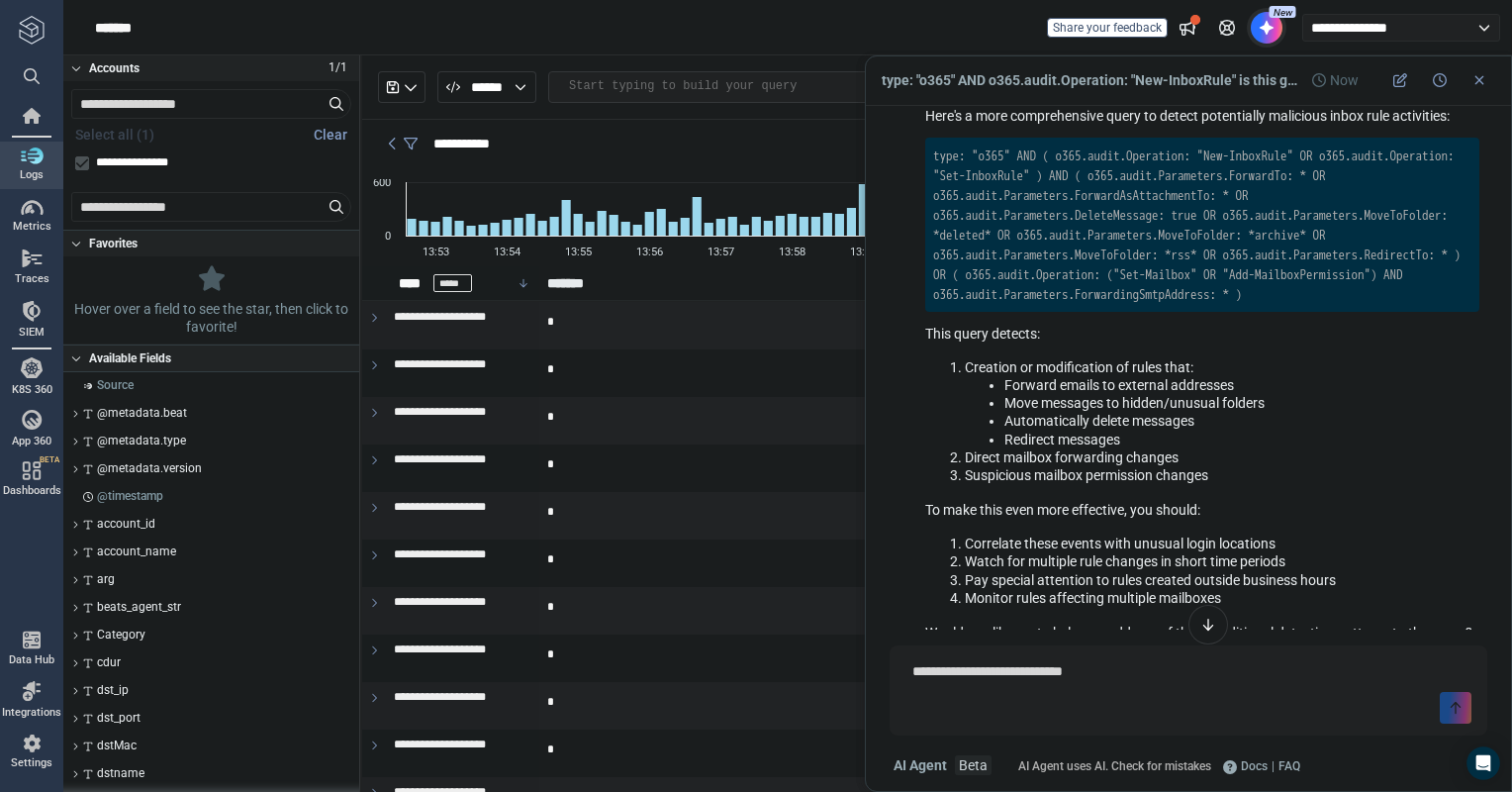 scroll, scrollTop: 1287, scrollLeft: 0, axis: vertical 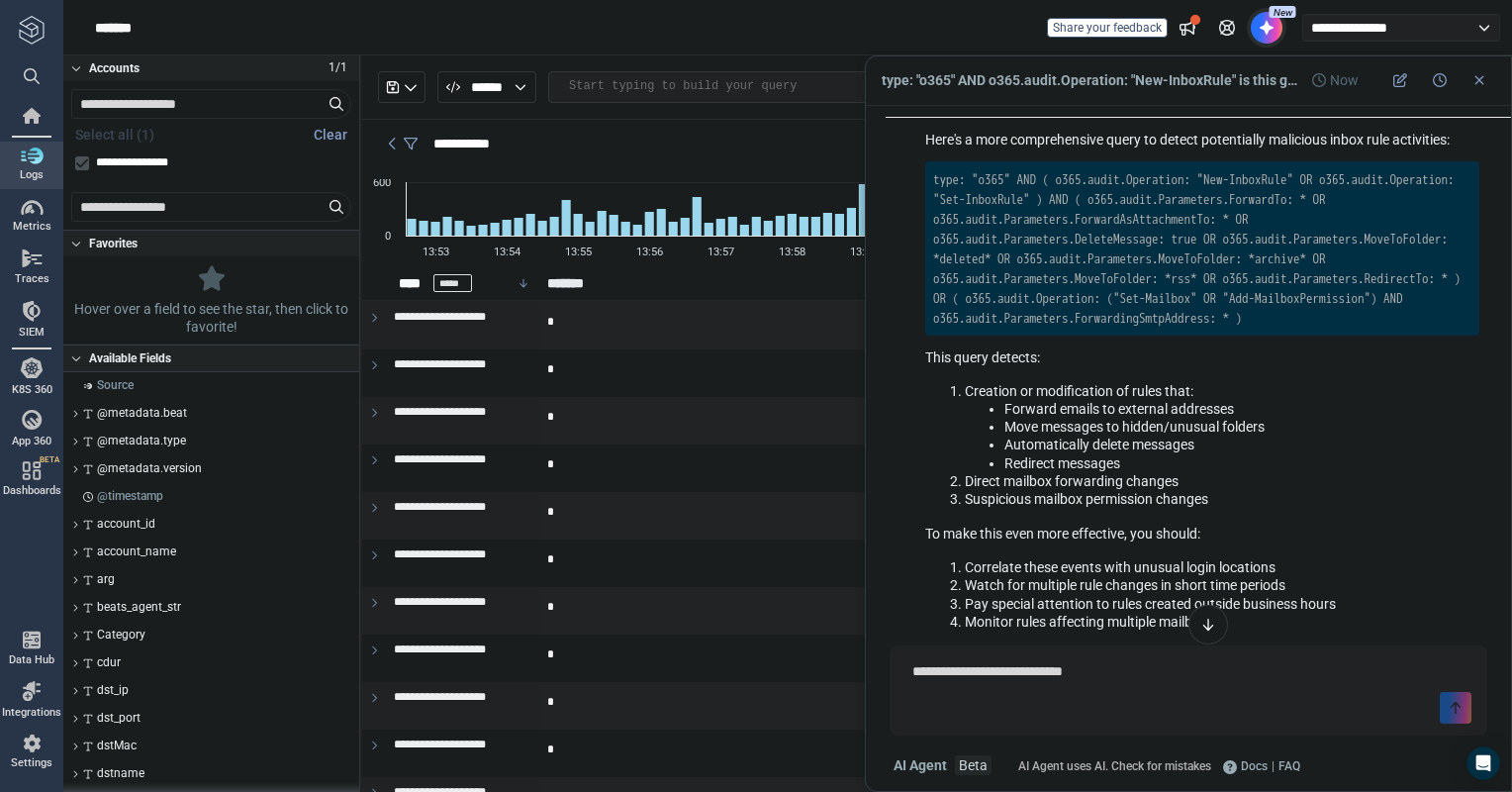 drag, startPoint x: 938, startPoint y: 432, endPoint x: 931, endPoint y: 170, distance: 262.09349 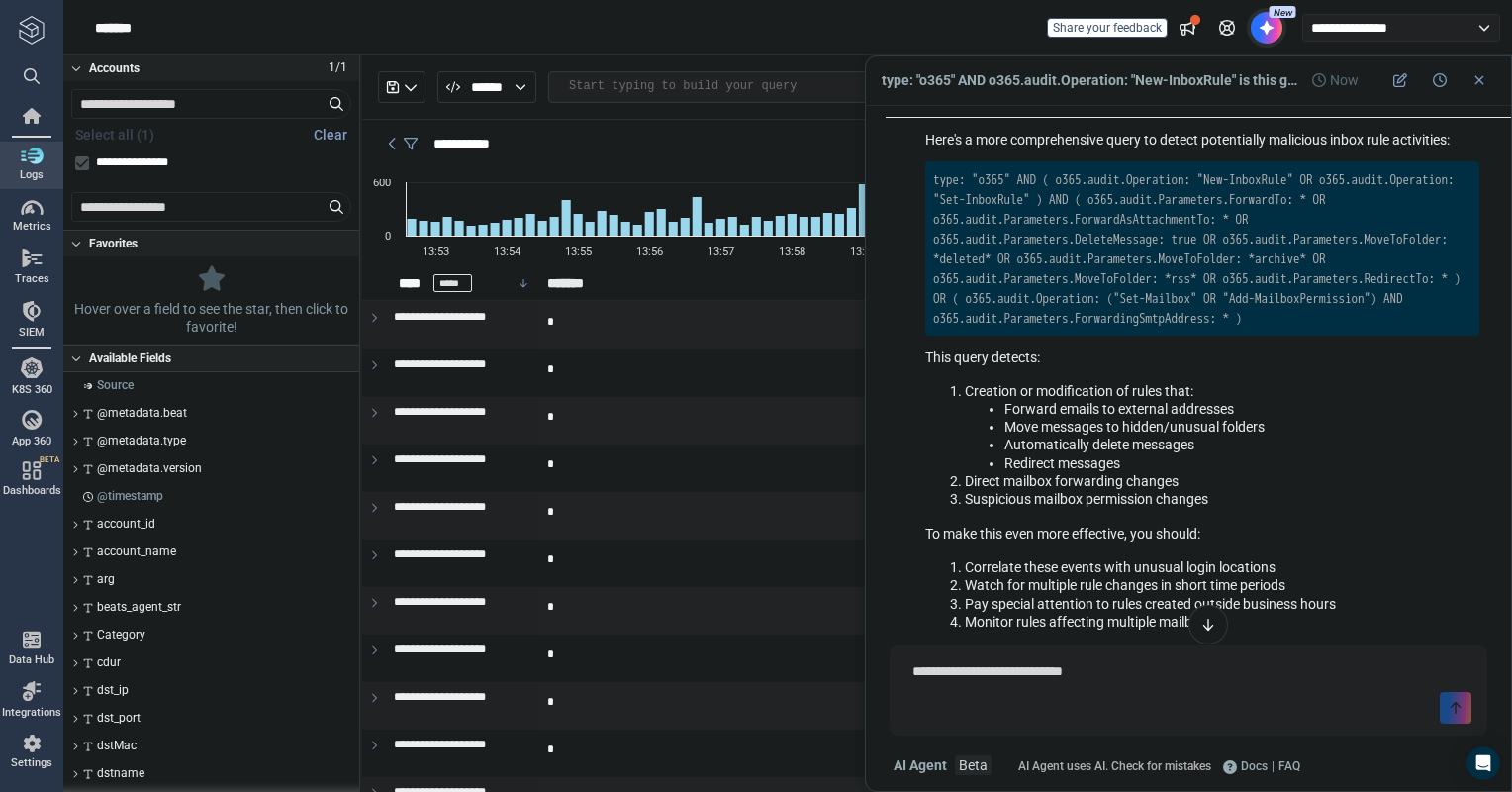 click on "type: "o365" AND (
(o365.audit.Operation: "New-InboxRule" OR o365.audit.Operation: "Set-InboxRule") AND (
o365.audit.Parameters.ForwardTo: * OR
o365.audit.Parameters.ForwardAsAttachmentTo: * OR
o365.audit.Parameters.DeleteMessage: true OR
o365.audit.Parameters.MoveToFolder: *deleted* OR
o365.audit.Parameters.MoveToFolder: *archive* OR
o365.audit.Parameters.MoveToFolder: *rss* OR
o365.audit.Parameters.RedirectTo: *
)
) OR (
o365.audit.Operation: ("Set-Mailbox" OR "Add-MailboxPermission") AND
o365.audit.Parameters.ForwardingSmtpAddress: *
)  Click to expand (NaN lines)" at bounding box center [1202, 248] 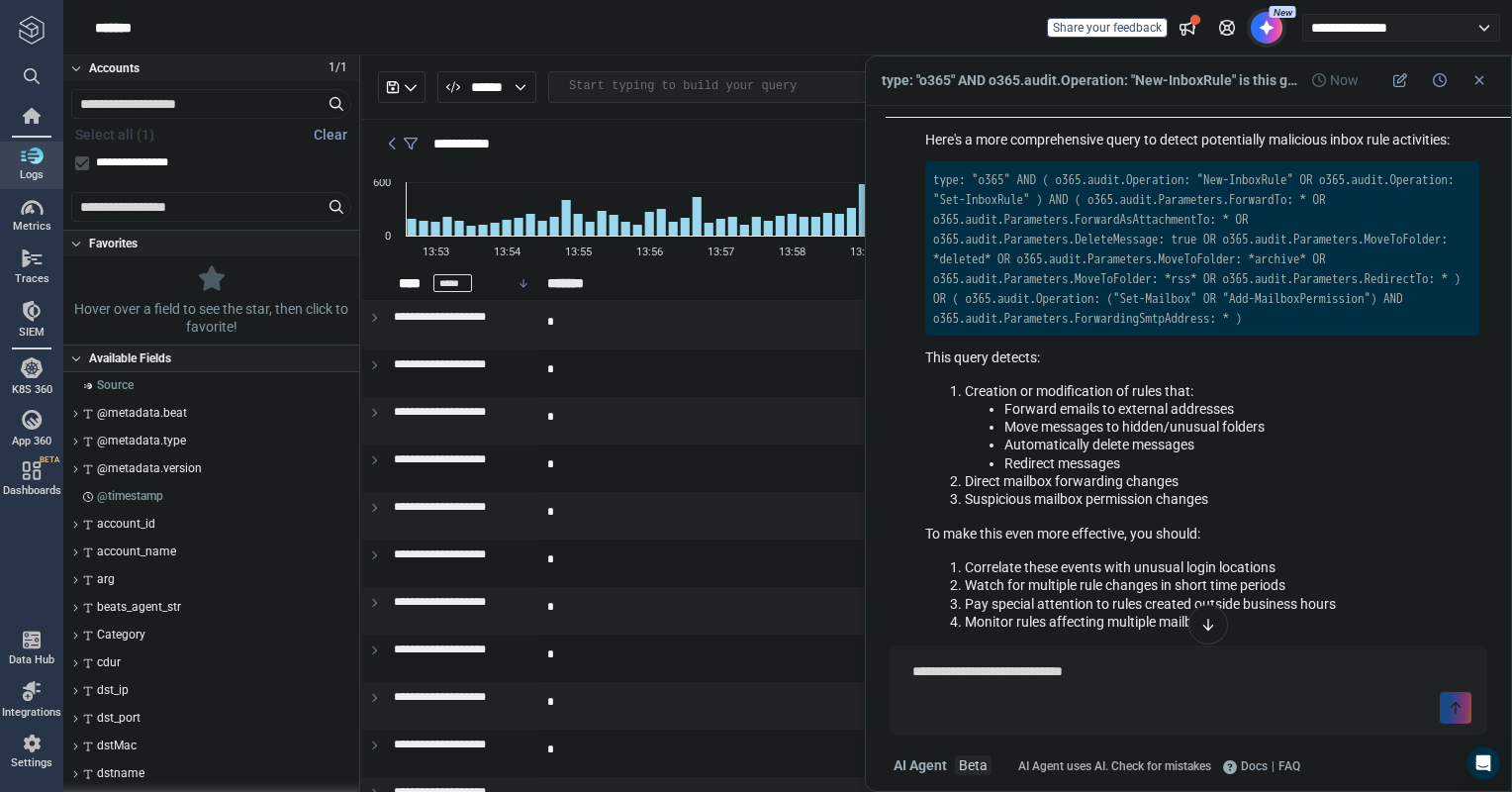 copy on "type: "o365" AND ( o365.audit.Operation: "New-InboxRule" OR o365.audit.Operation: "Set-InboxRule" ) AND ( o365.audit.Parameters.ForwardTo: * OR o365.audit.Parameters.ForwardAsAttachmentTo: * OR o365.audit.Parameters.DeleteMessage: true OR o365.audit.Parameters.MoveToFolder: *deleted* OR o365.audit.Parameters.MoveToFolder: *archive* OR o365.audit.Parameters.MoveToFolder: *rss* OR o365.audit.Parameters.RedirectTo: * ) OR ( o365.audit.Operation: ("Set-Mailbox" OR "Add-MailboxPermission") AND o365.audit.Parameters.ForwardingSmtpAddress: * )" 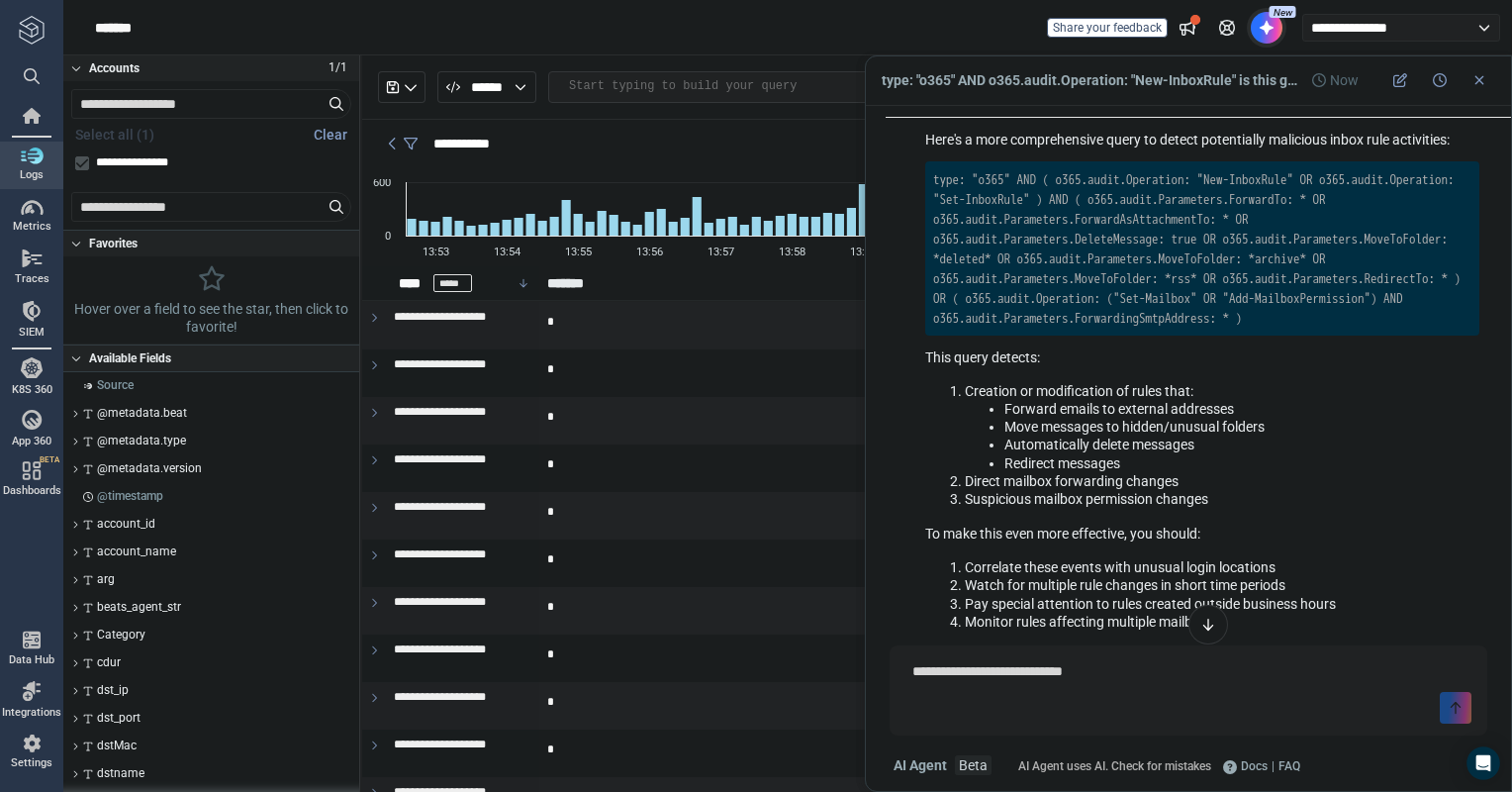 scroll, scrollTop: 1529, scrollLeft: 0, axis: vertical 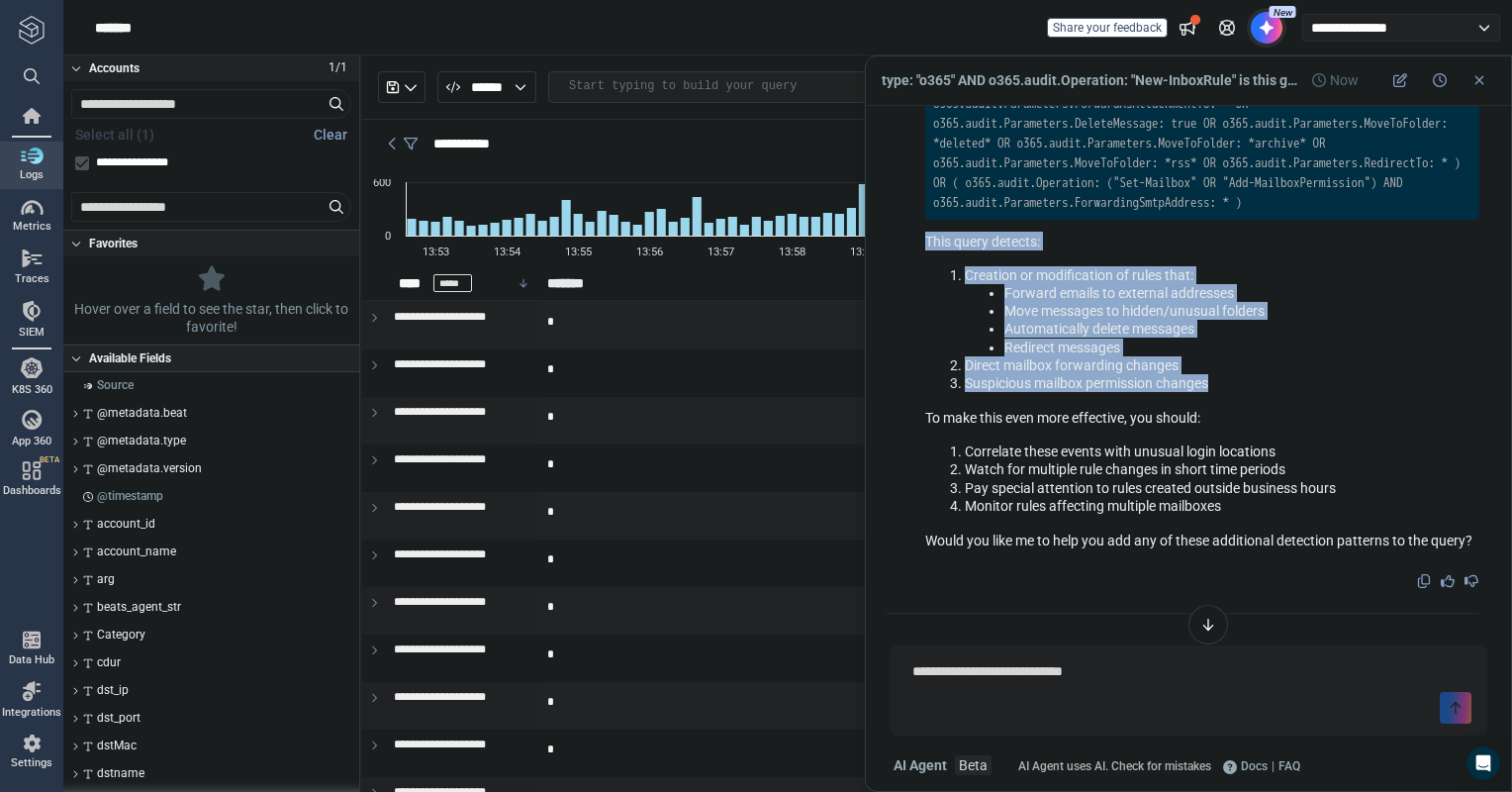 drag, startPoint x: 928, startPoint y: 246, endPoint x: 1277, endPoint y: 384, distance: 375.2932 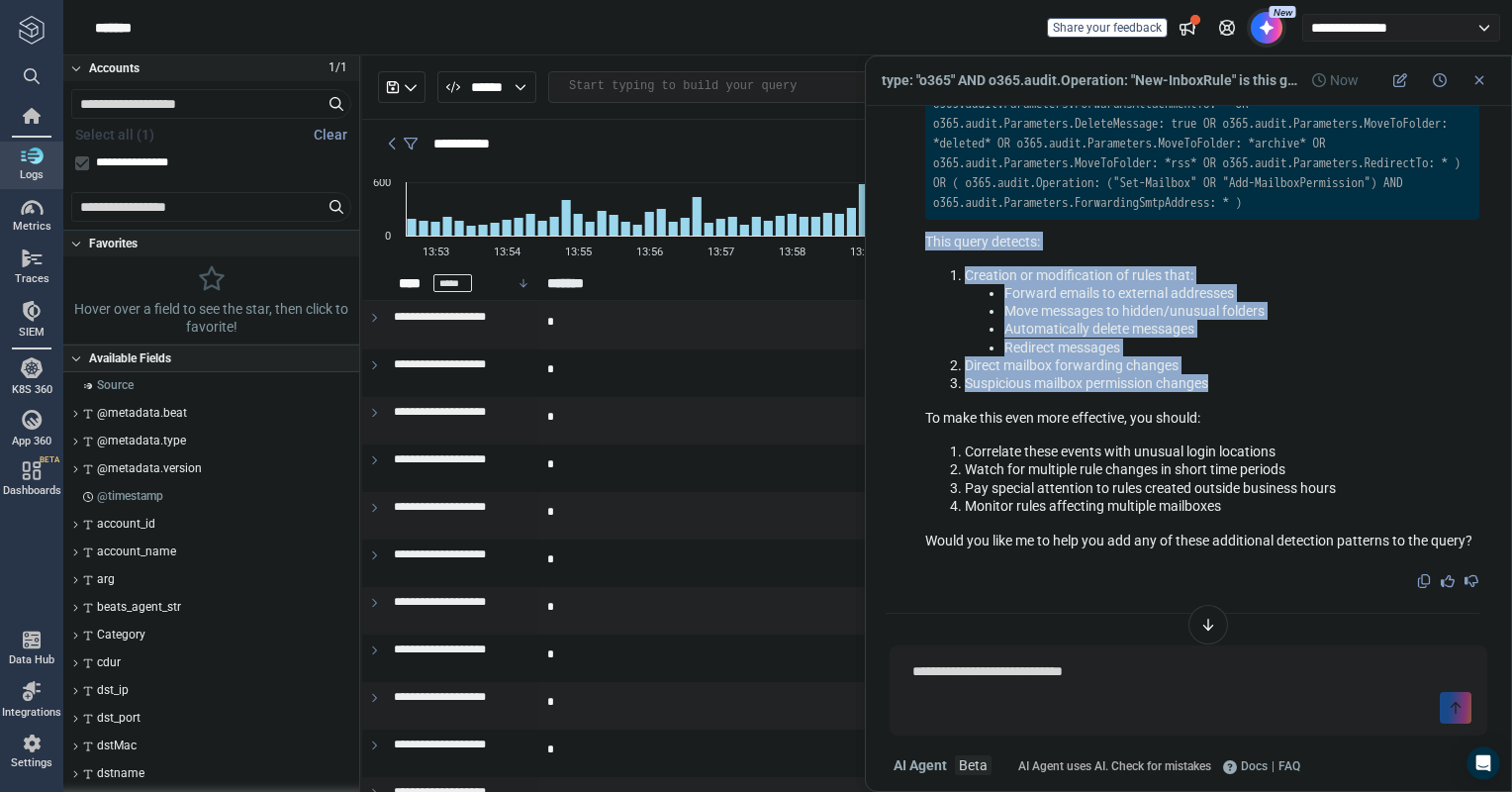 copy on "This query detects: Creation or modification of rules that: Forward emails to external addresses Move messages to hidden/unusual folders Automatically delete messages Redirect messages Direct mailbox forwarding changes Suspicious mailbox permission changes" 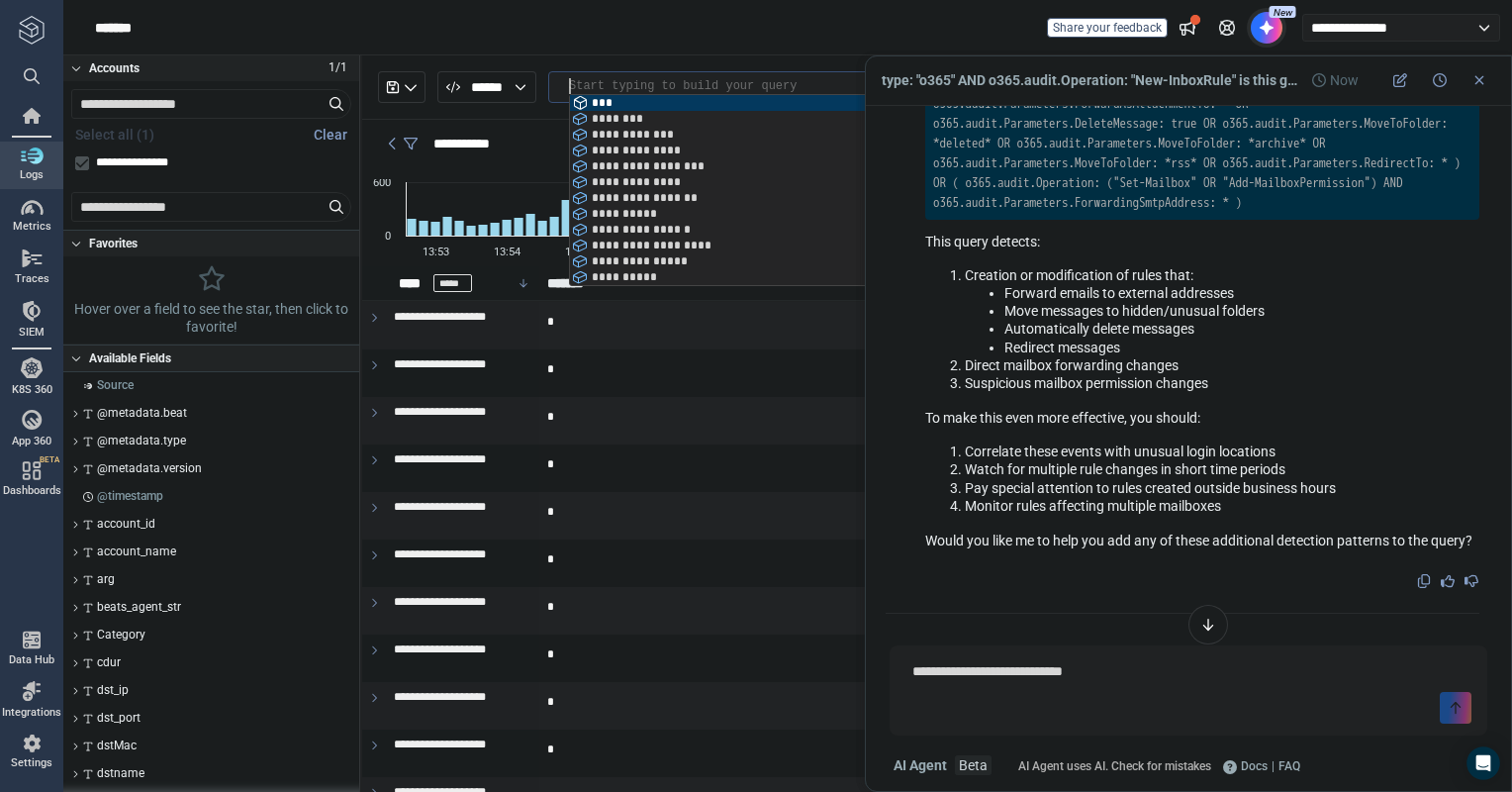 scroll, scrollTop: 0, scrollLeft: 0, axis: both 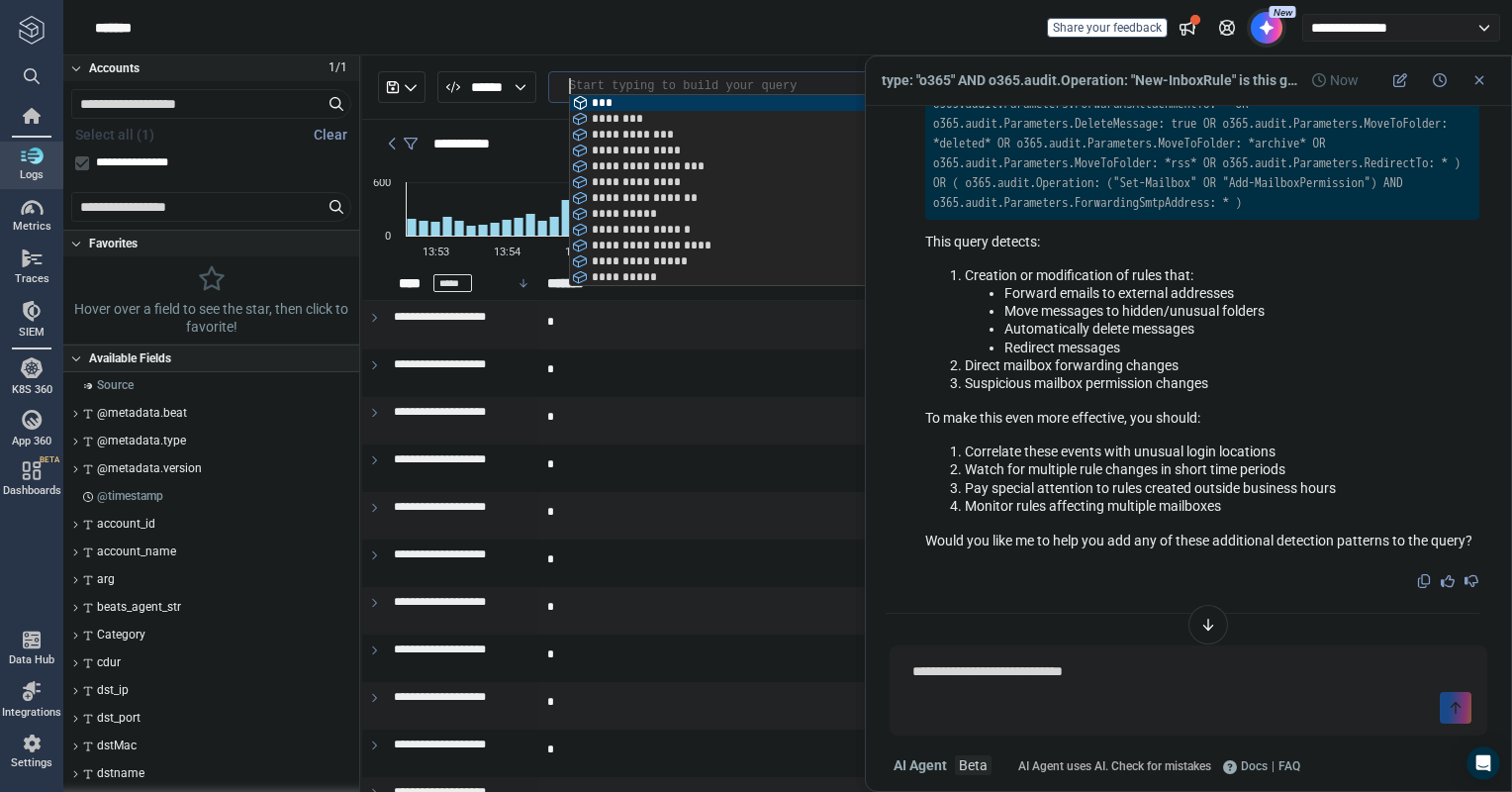 click at bounding box center (911, 86) 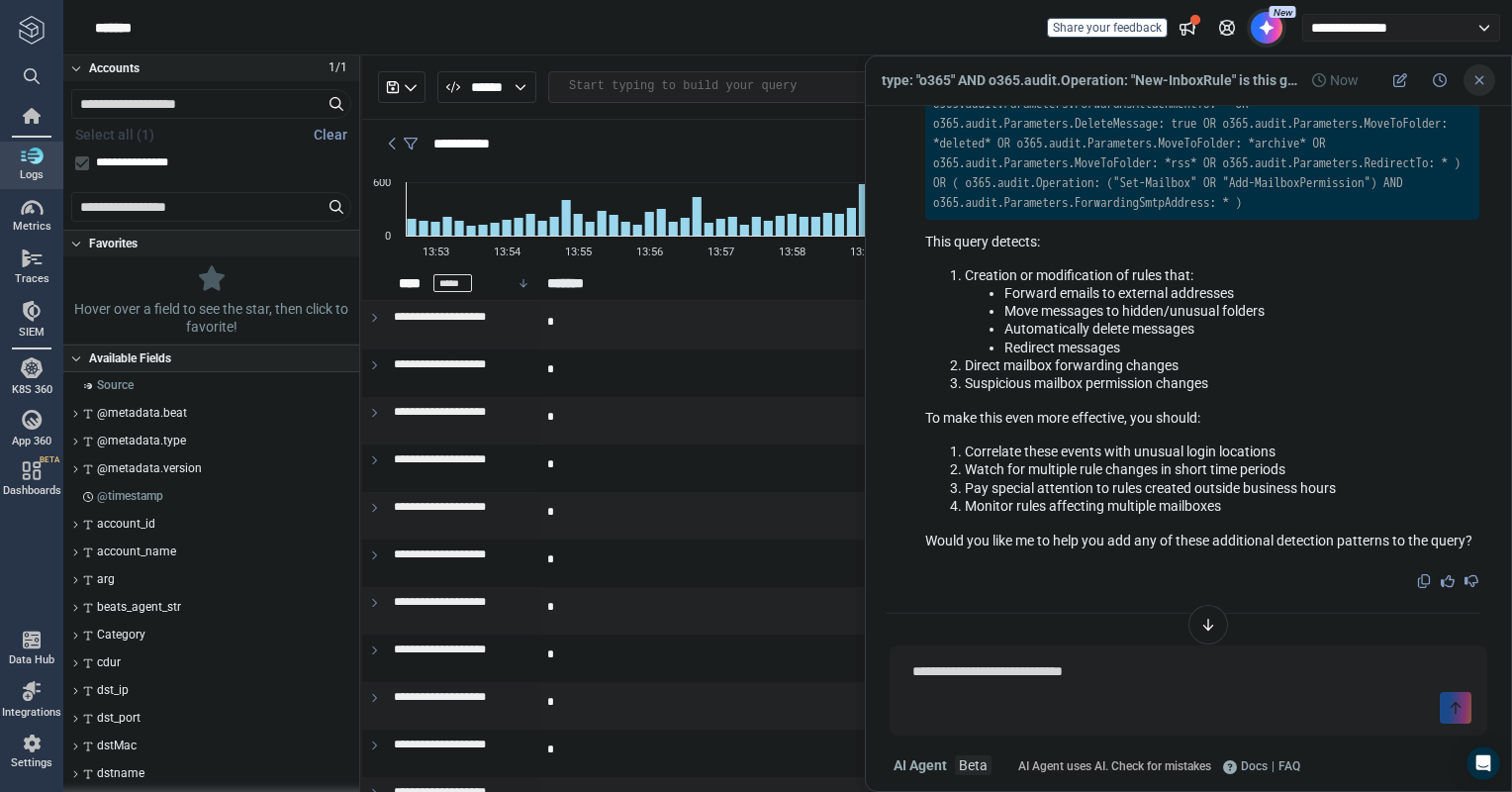 click 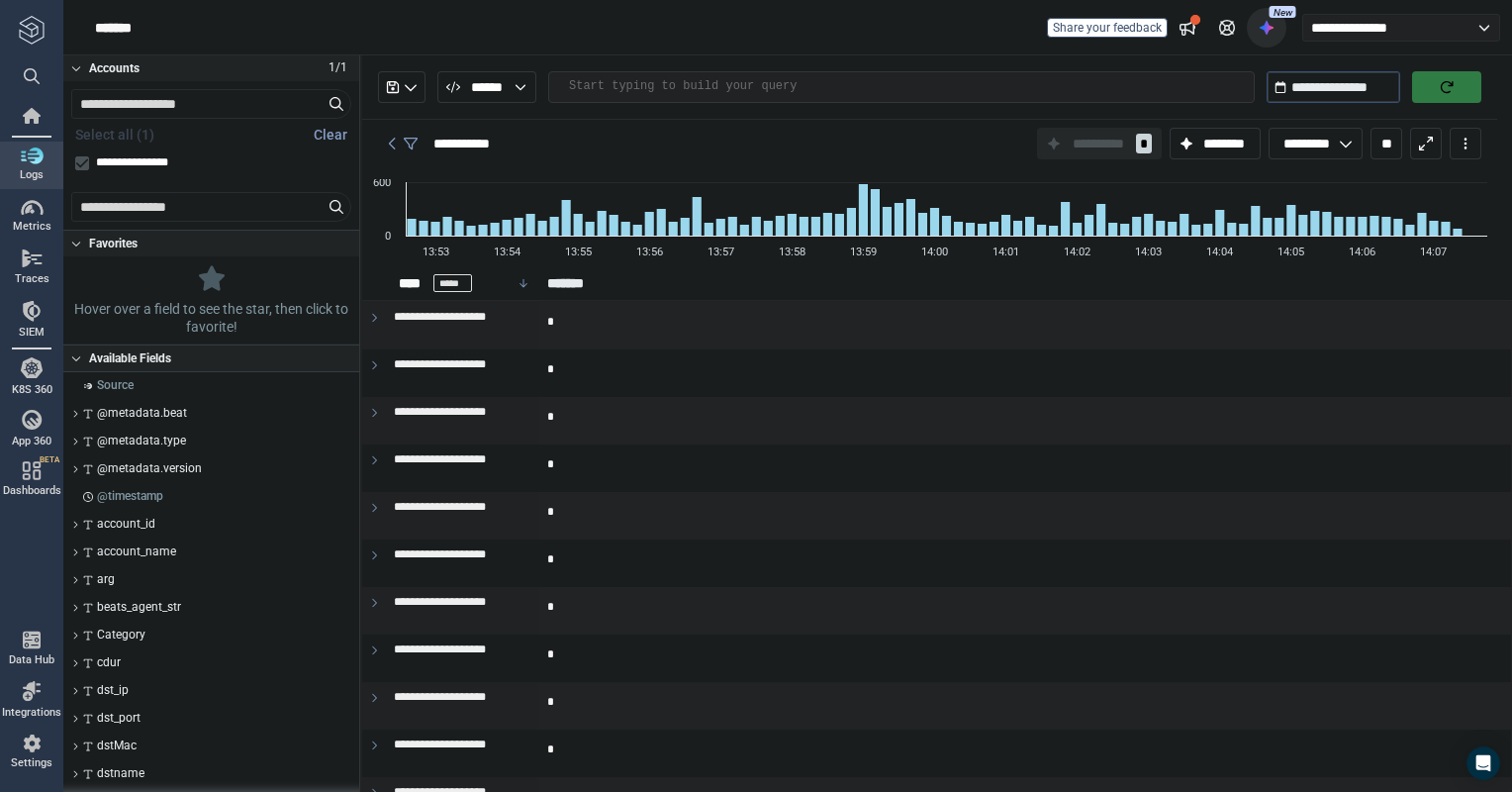 scroll, scrollTop: 1552, scrollLeft: 0, axis: vertical 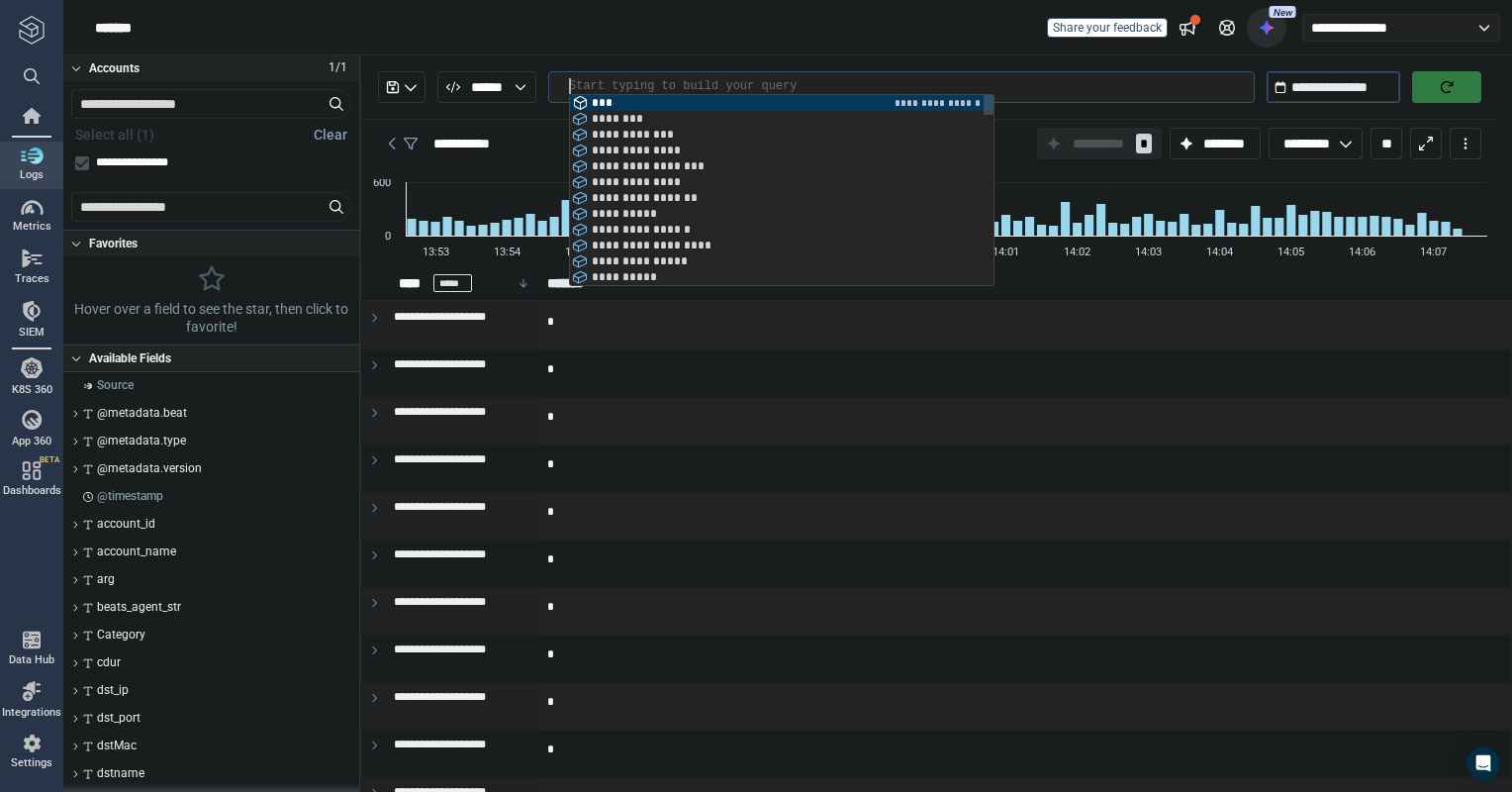click at bounding box center (911, 86) 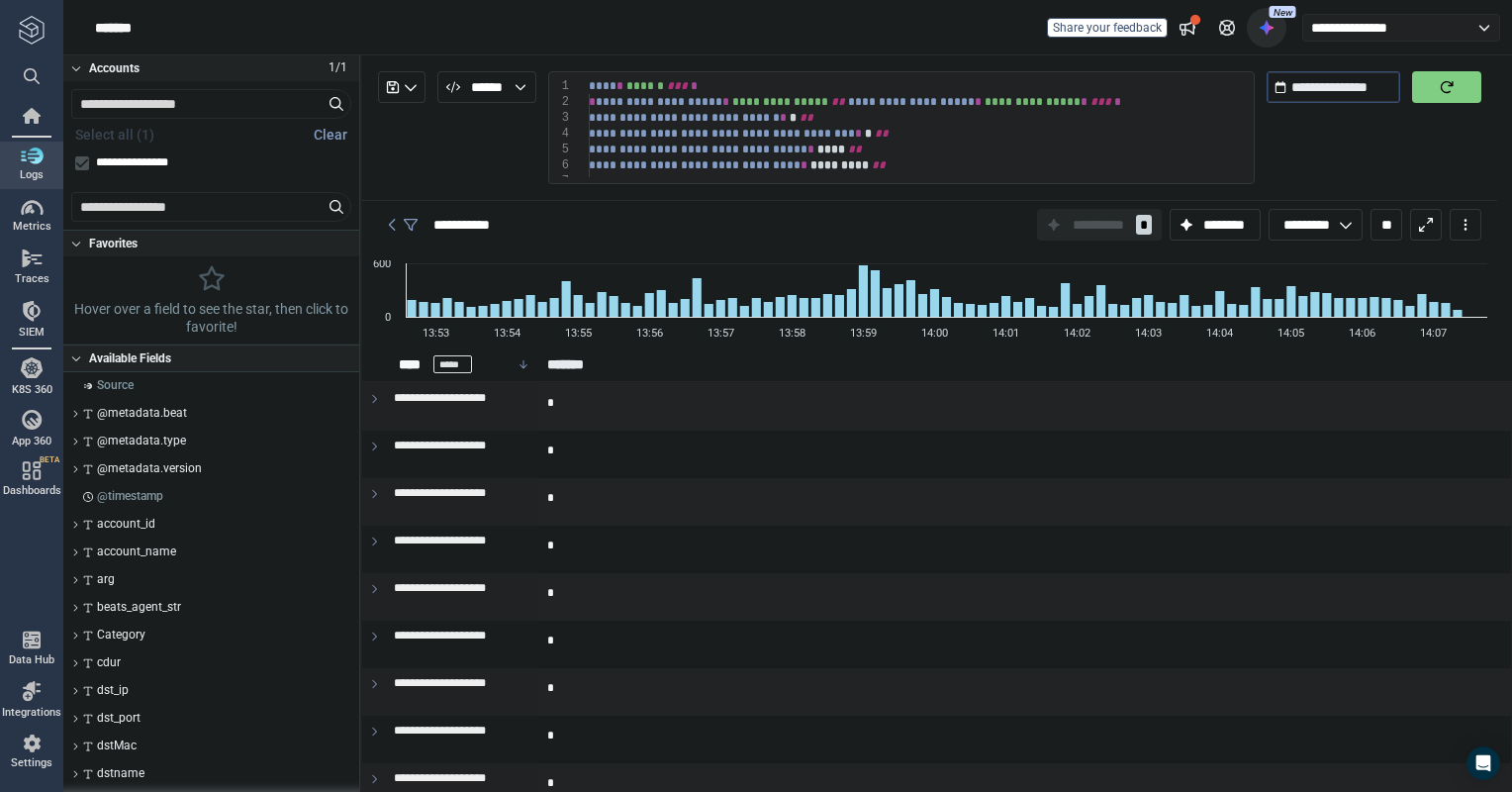 click 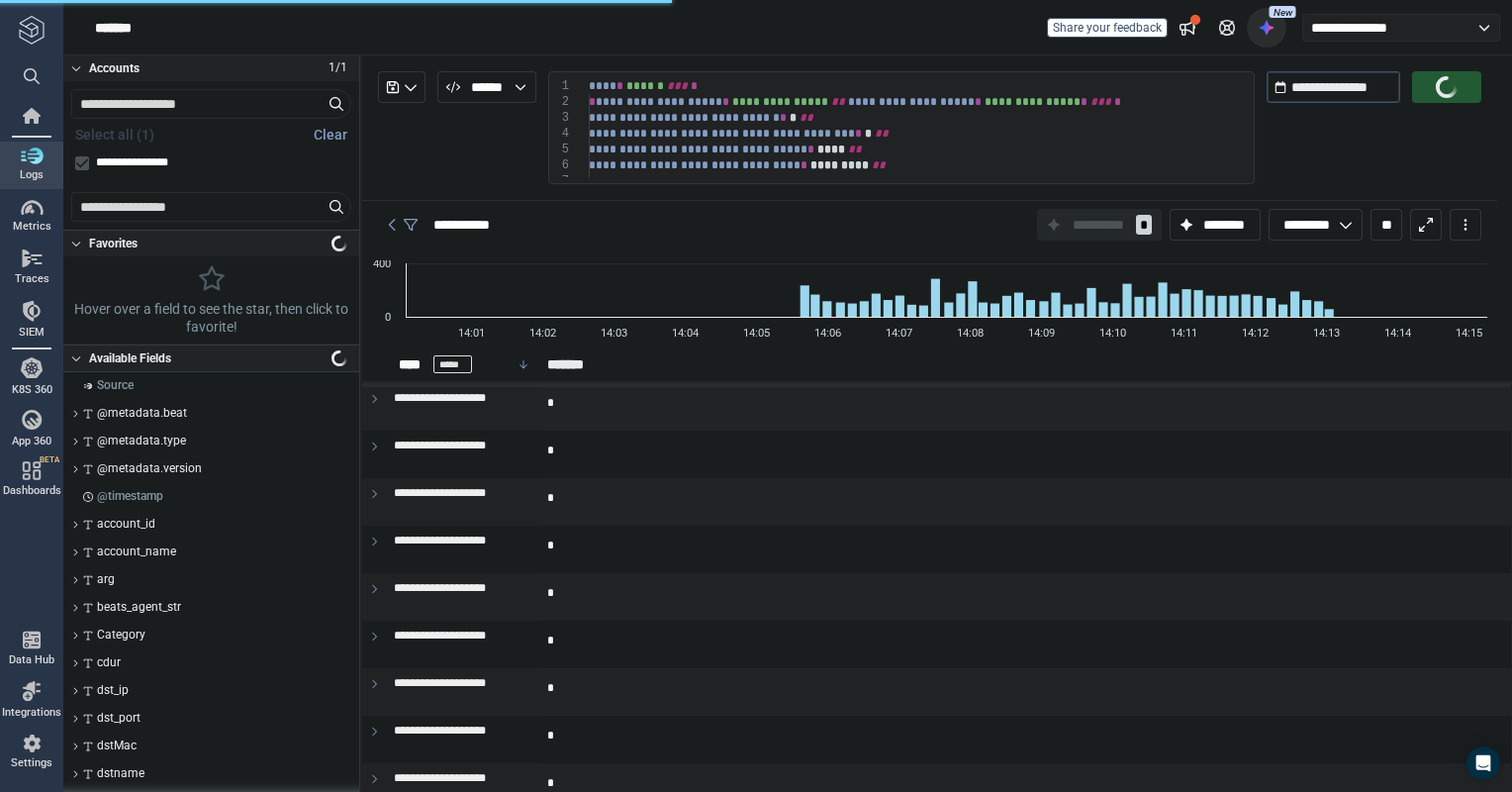 scroll, scrollTop: 1267, scrollLeft: 0, axis: vertical 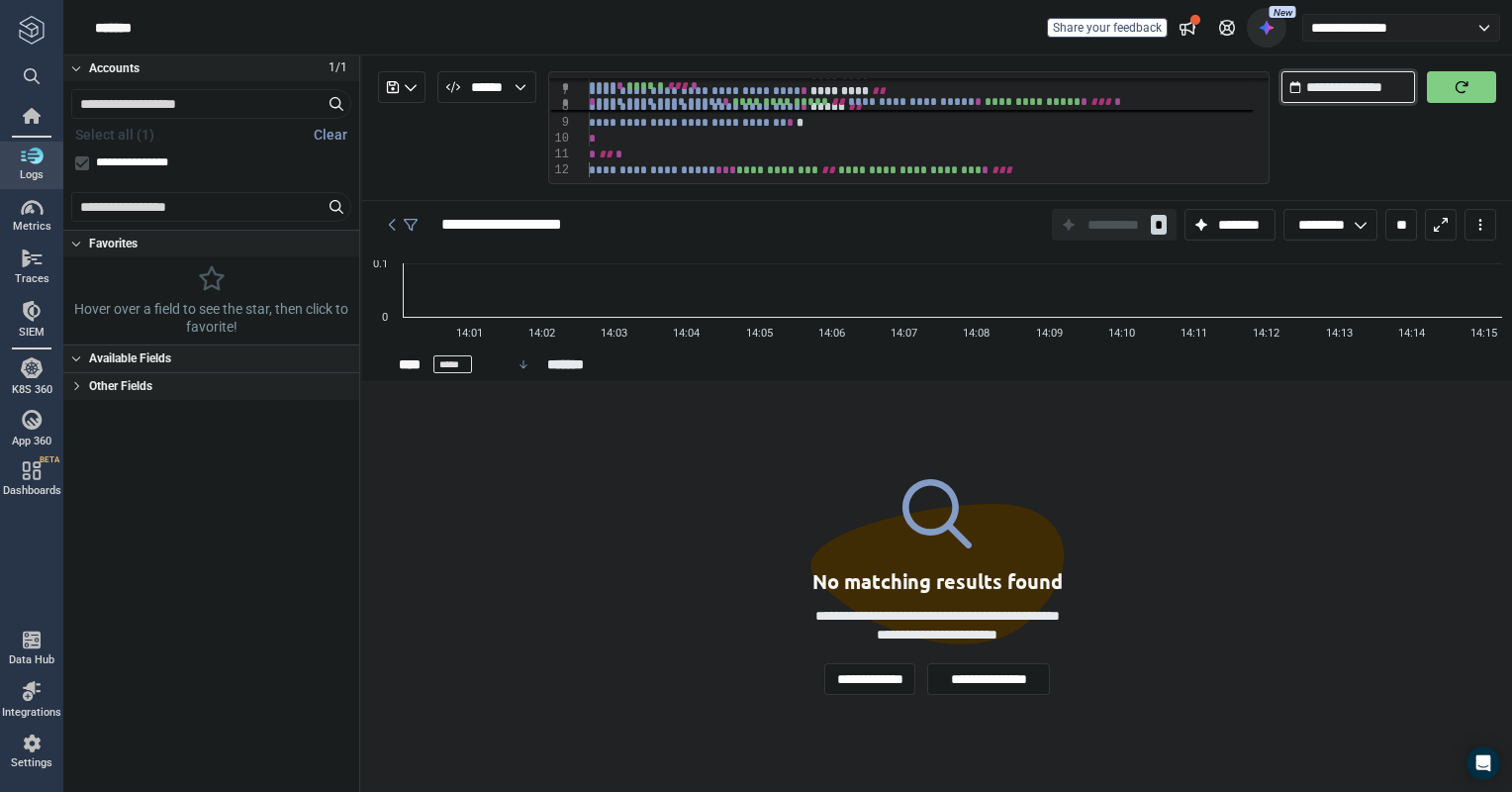 click on "**********" at bounding box center (1348, 87) 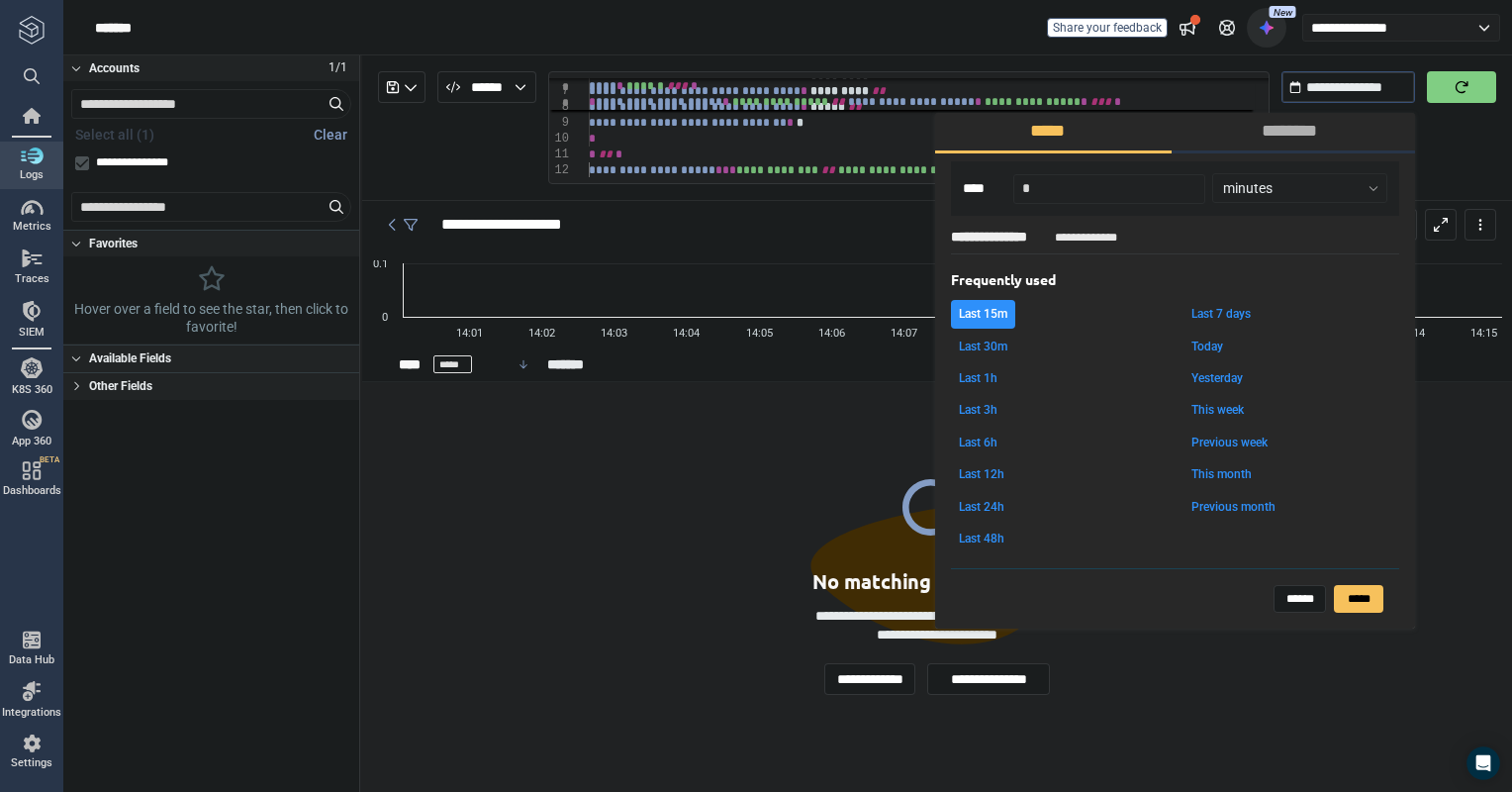 click on "This month" at bounding box center [1221, 474] 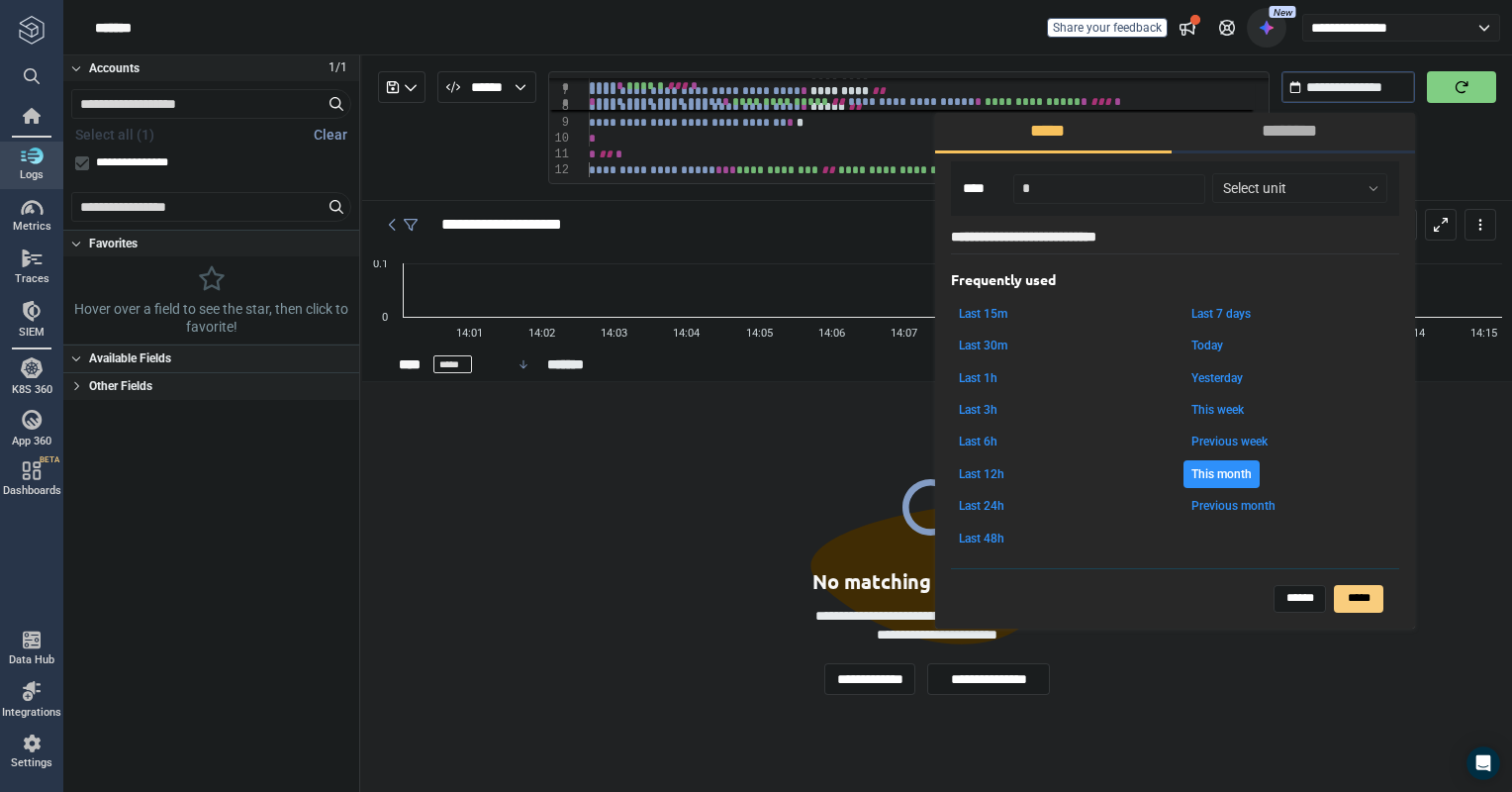 click on "*****" at bounding box center (1359, 599) 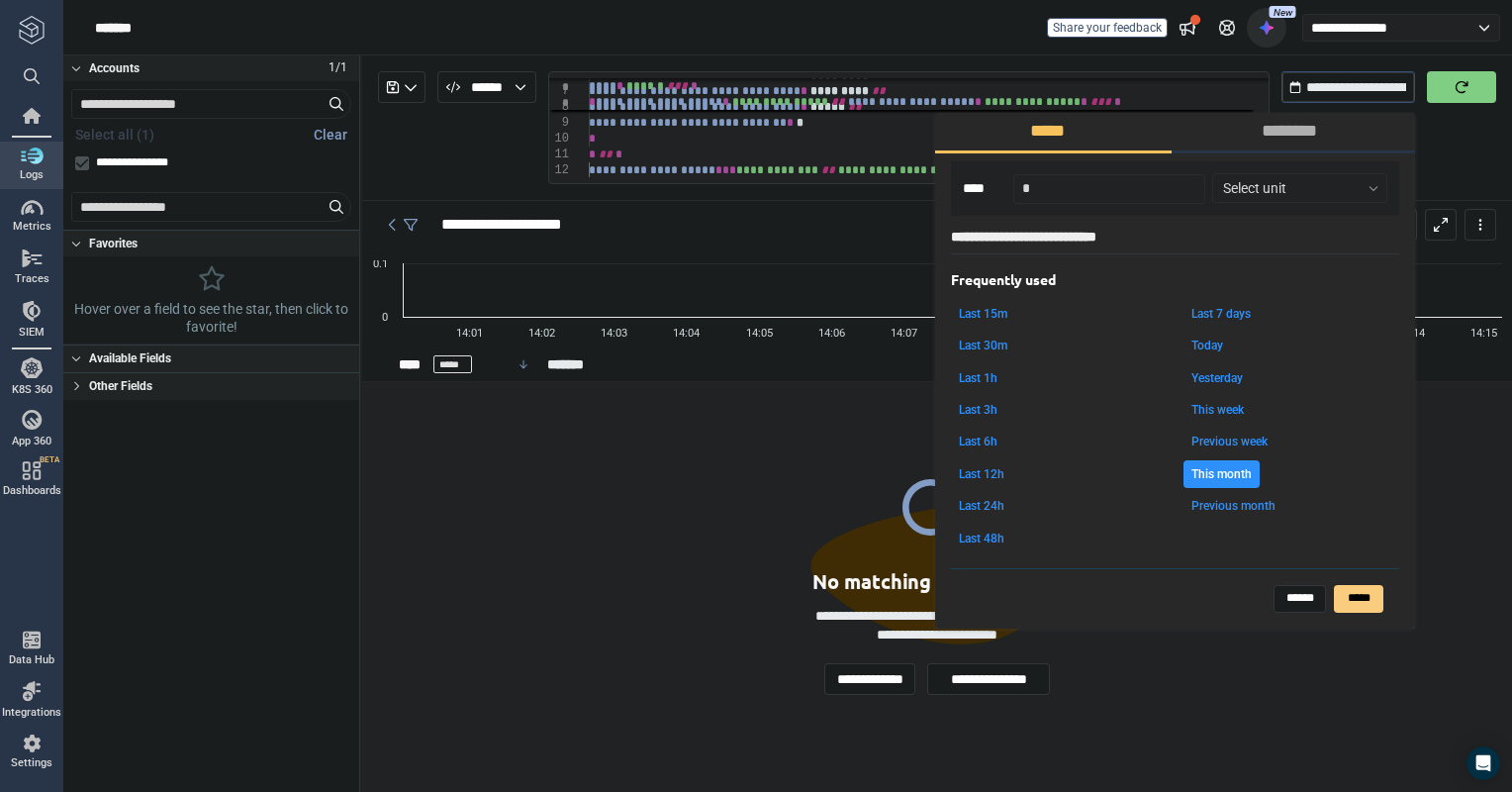 scroll, scrollTop: 1552, scrollLeft: 0, axis: vertical 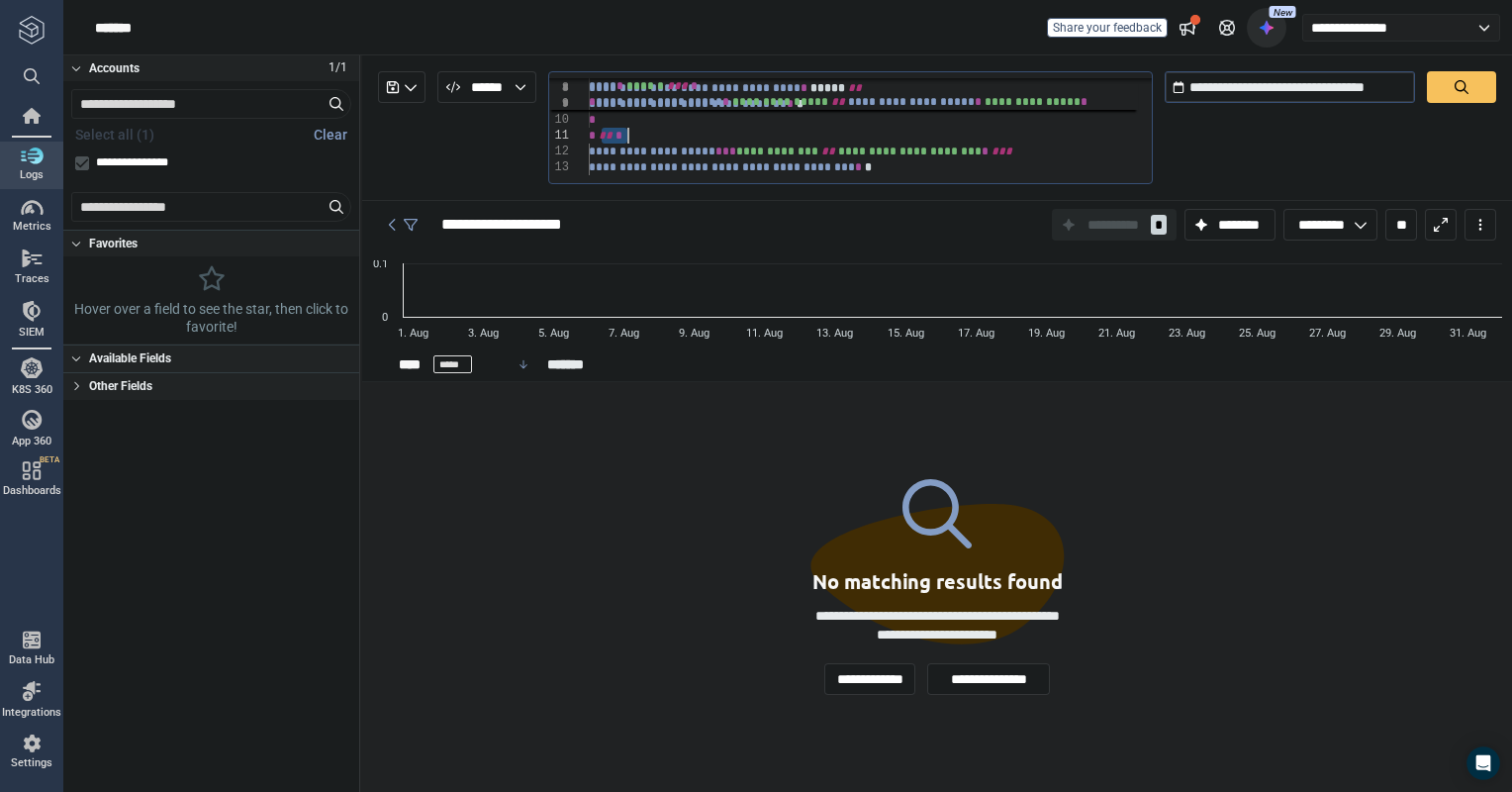 drag, startPoint x: 602, startPoint y: 121, endPoint x: 687, endPoint y: 141, distance: 87.32125 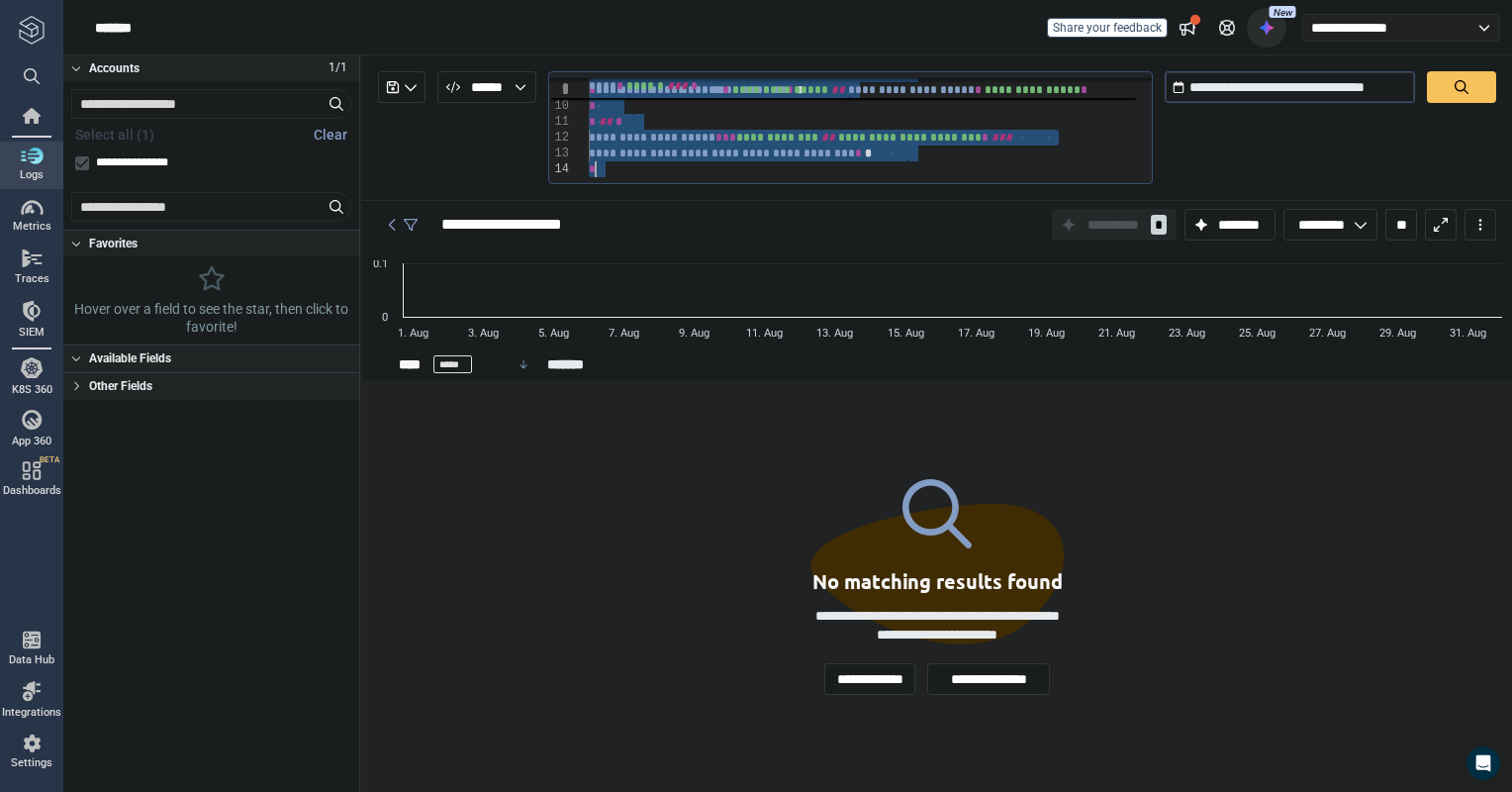 drag, startPoint x: 603, startPoint y: 119, endPoint x: 817, endPoint y: 225, distance: 238.81373 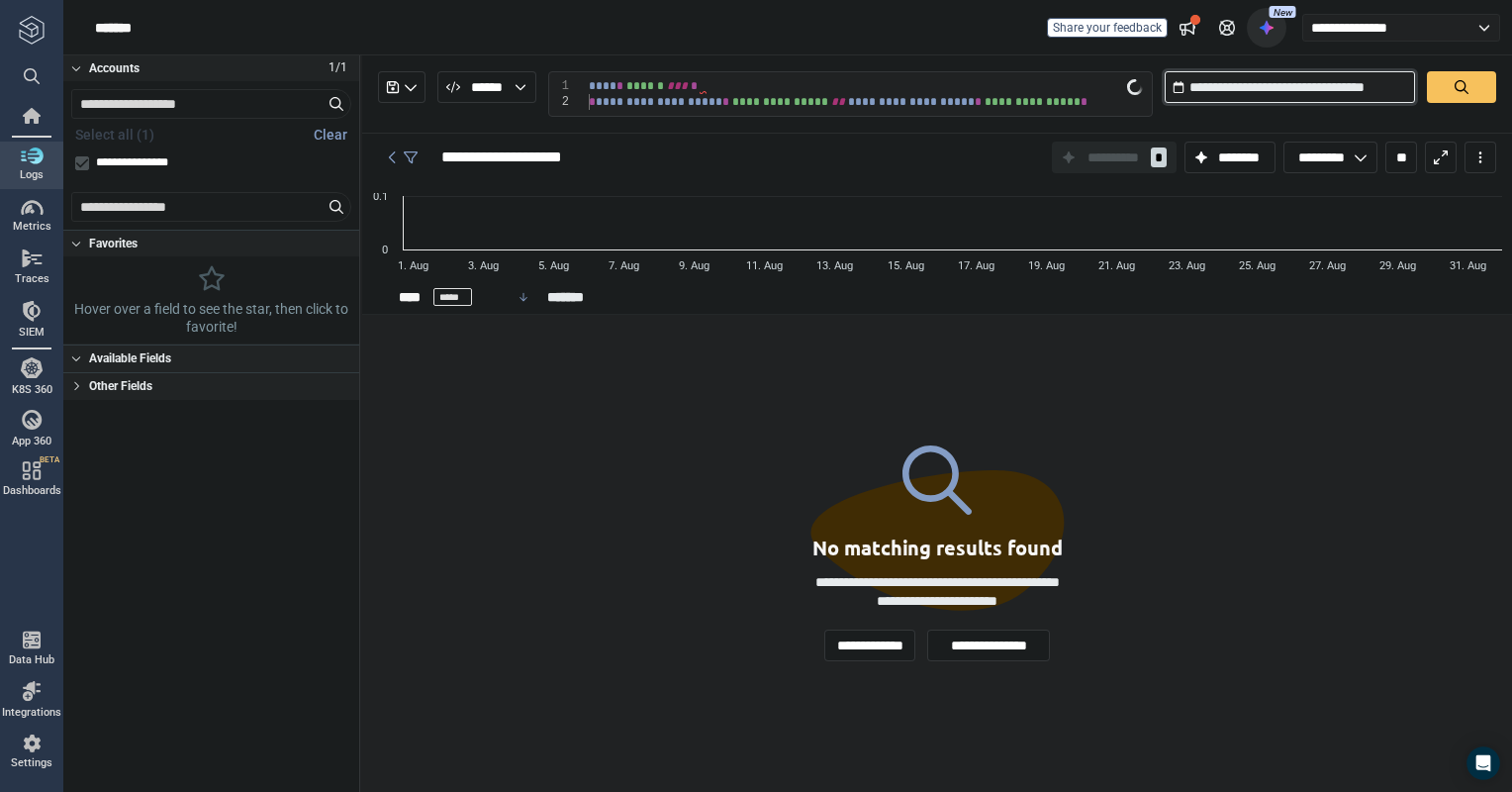 click on "**********" at bounding box center [1289, 87] 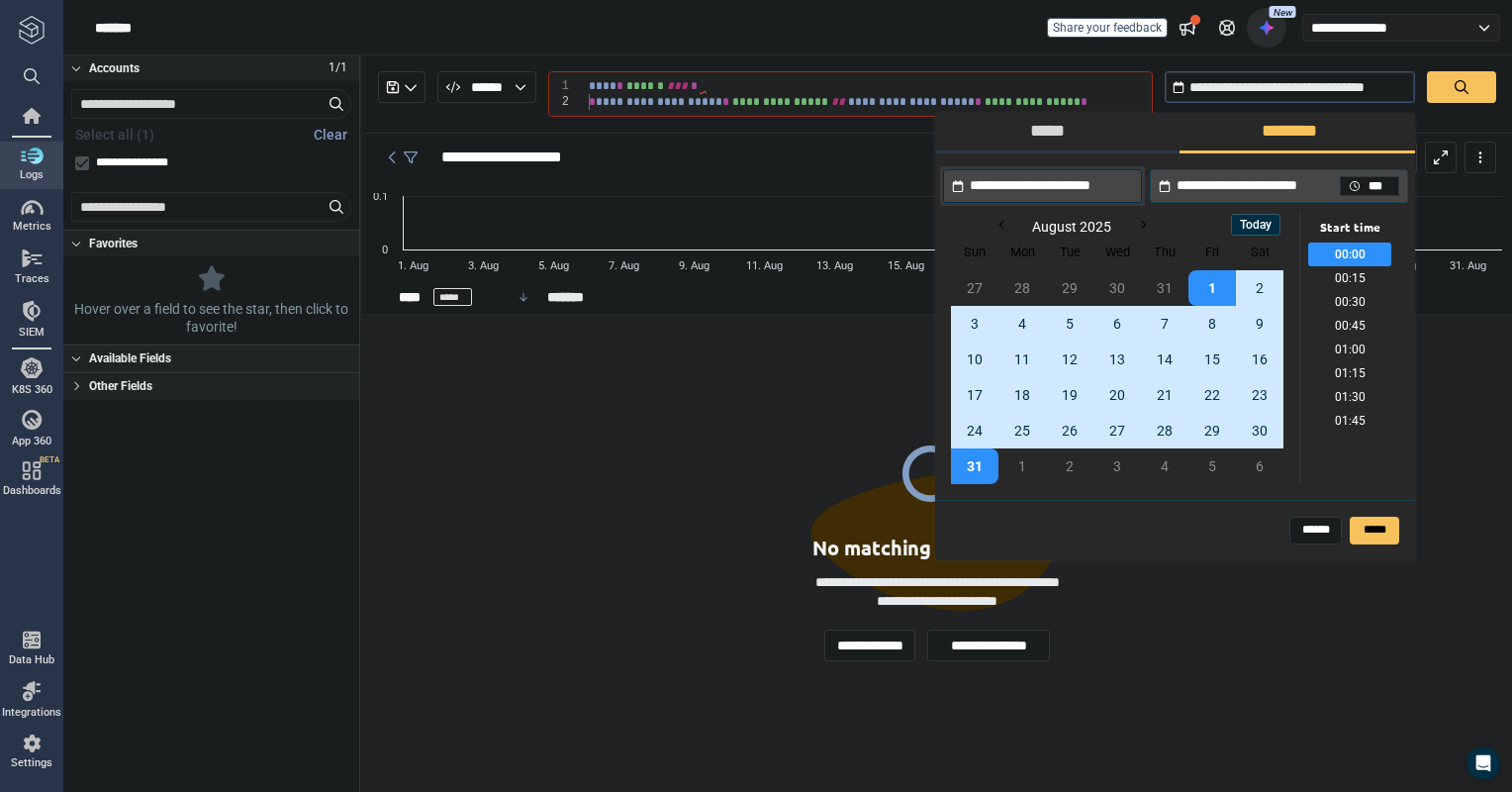 click on "*****" at bounding box center (1053, 132) 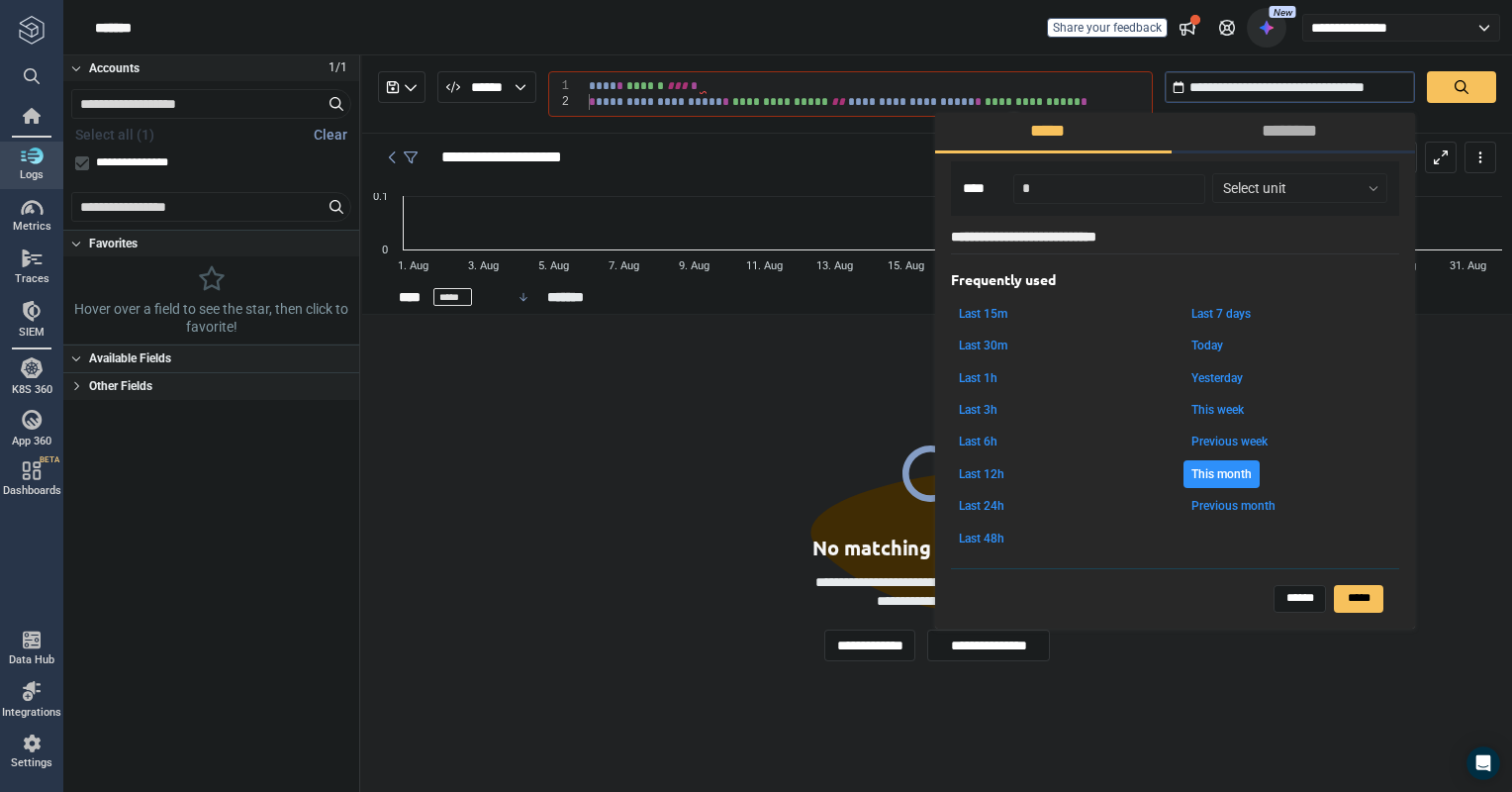 click on "Today" at bounding box center (1207, 346) 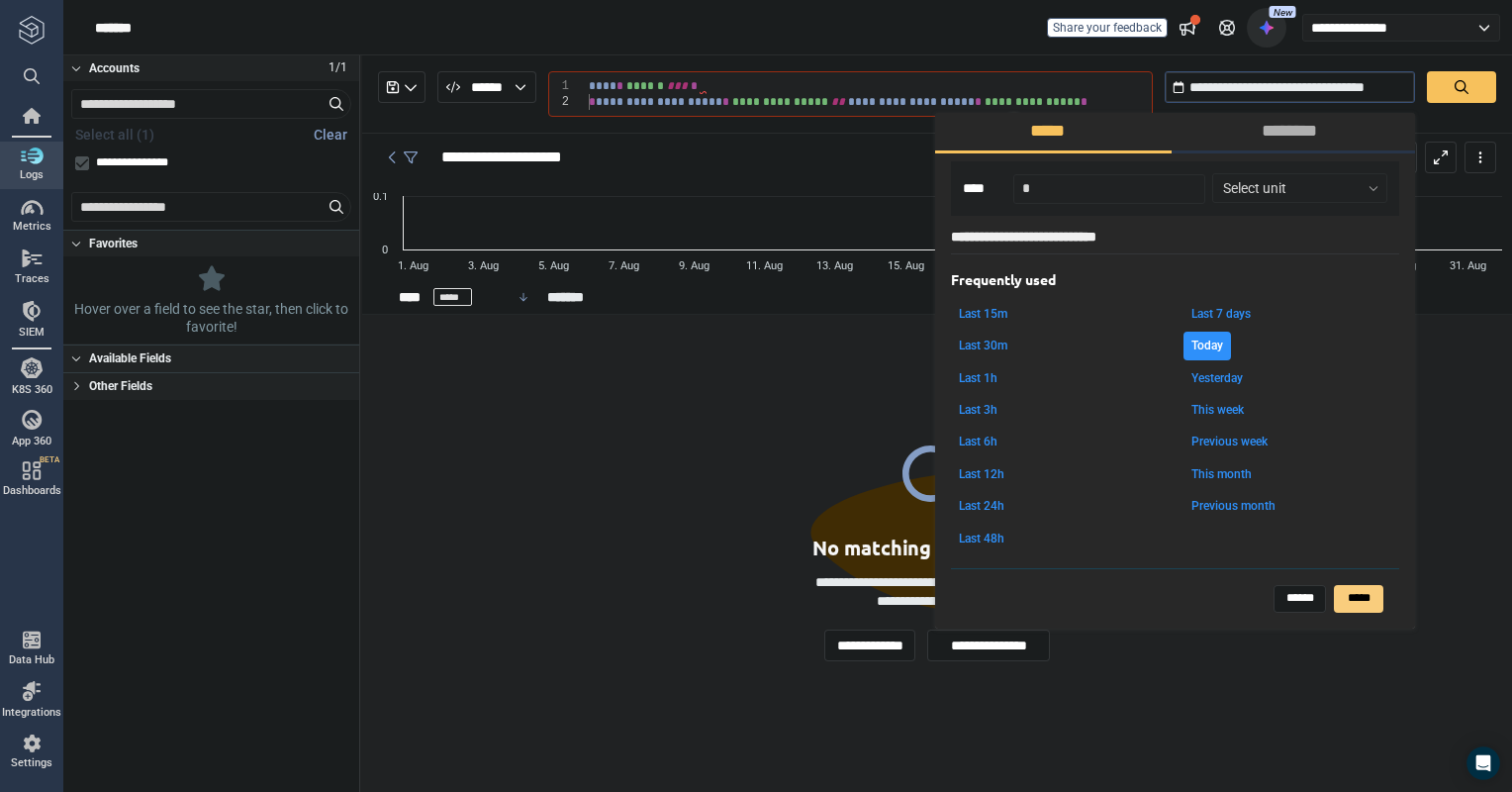 click on "*****" at bounding box center [1359, 599] 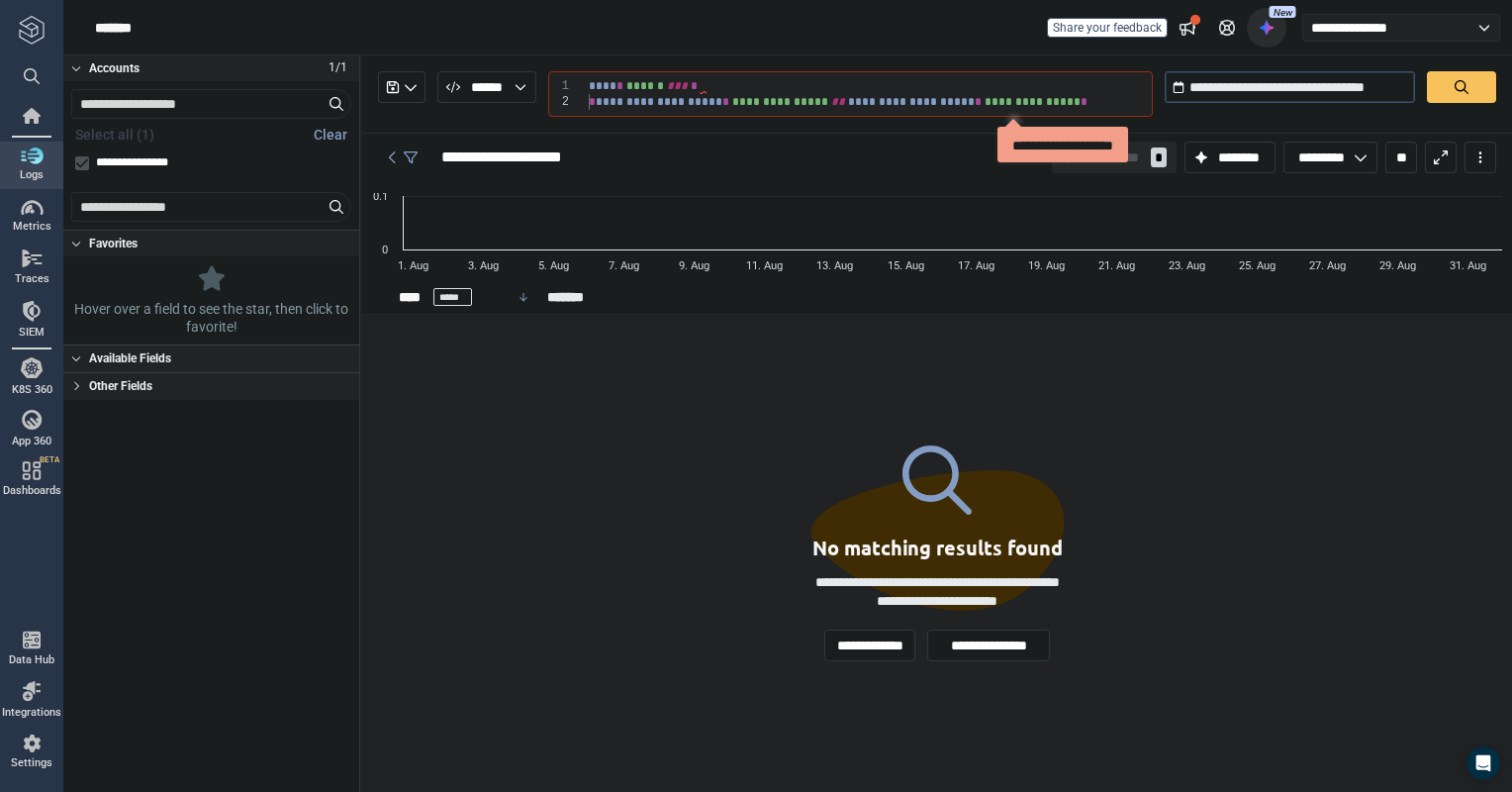 scroll, scrollTop: 1552, scrollLeft: 0, axis: vertical 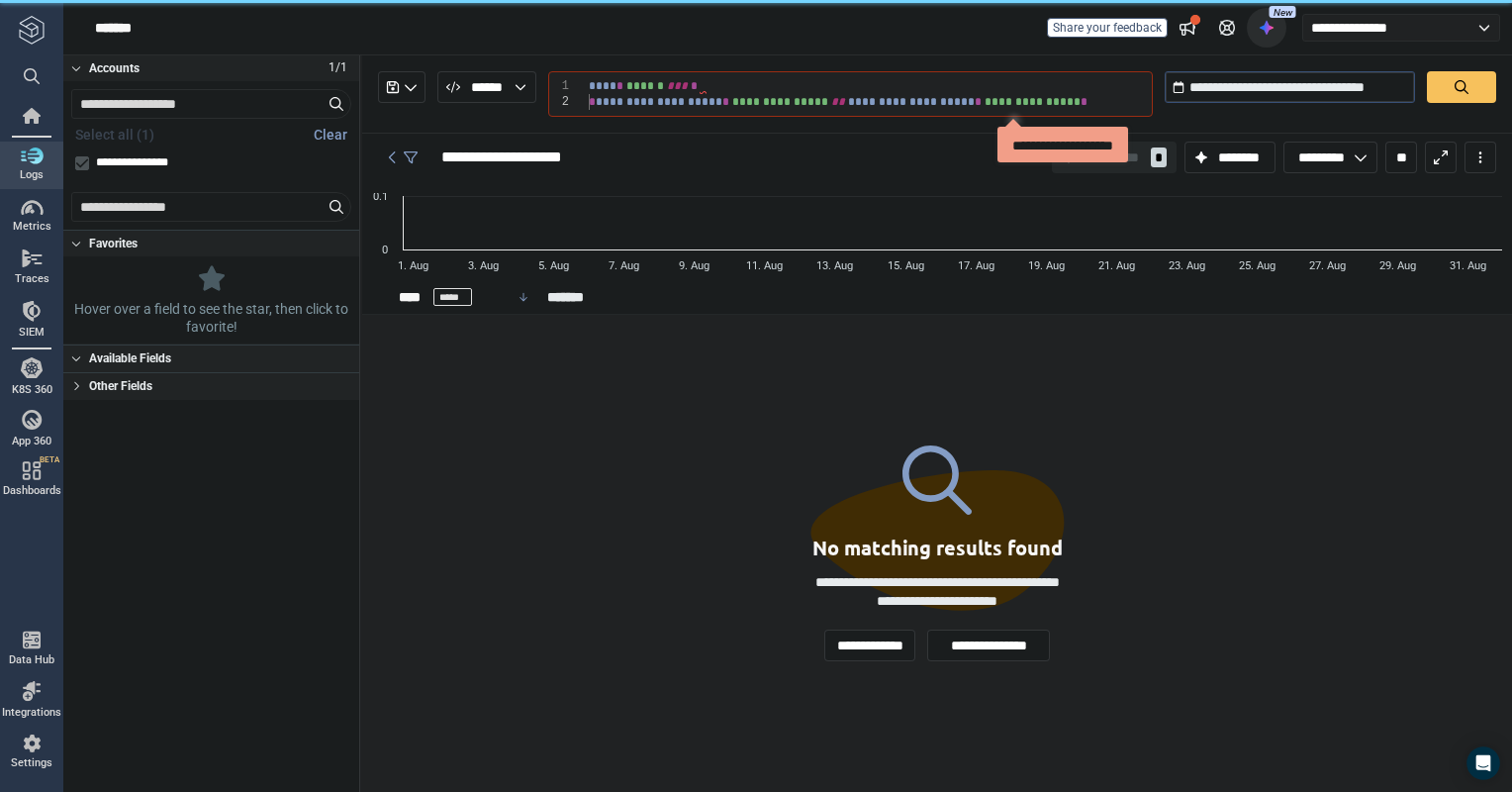 click at bounding box center [1462, 87] 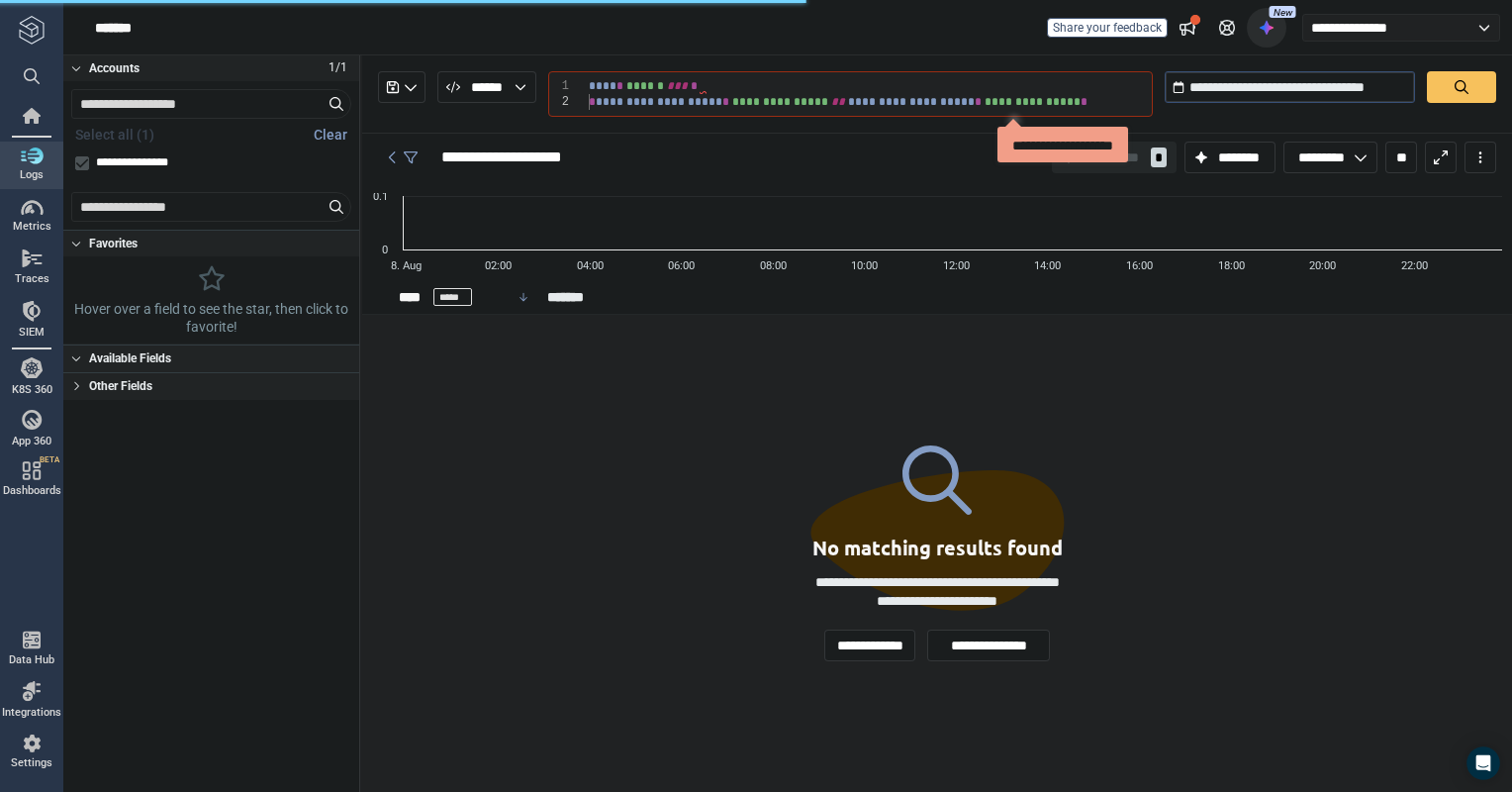 scroll, scrollTop: 1552, scrollLeft: 0, axis: vertical 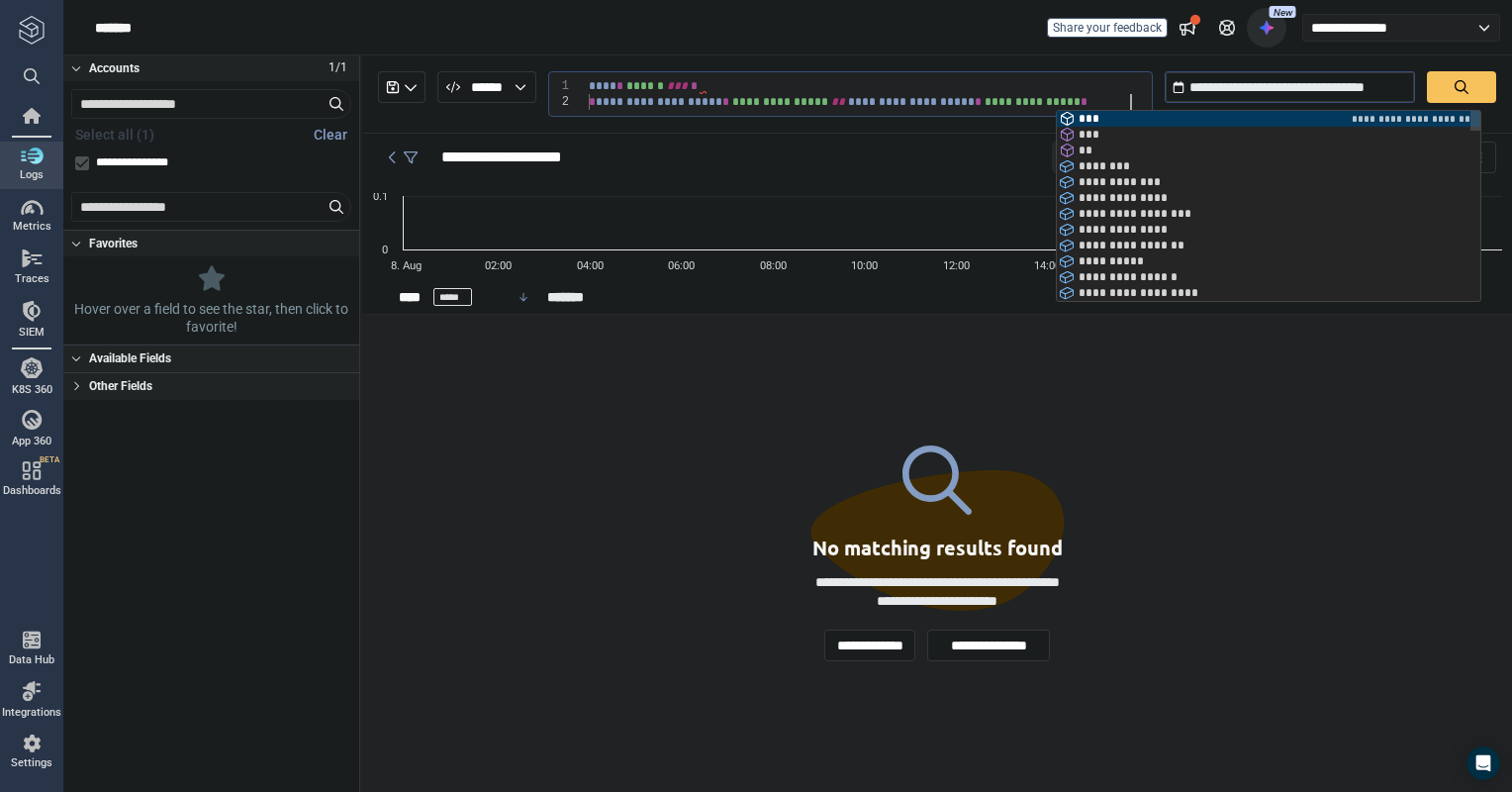 click on "**********" at bounding box center [870, 94] 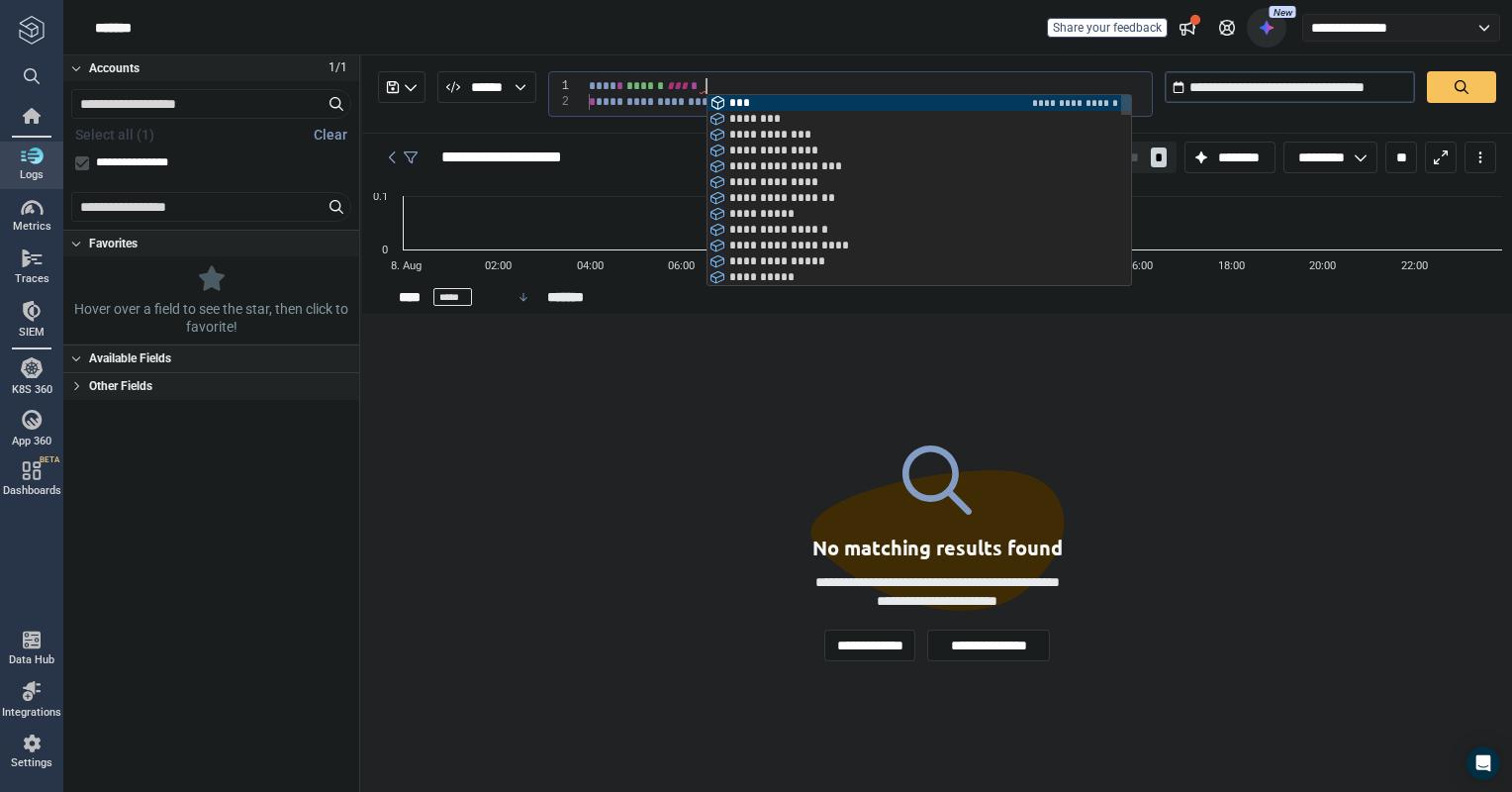 click on "**********" at bounding box center [870, 94] 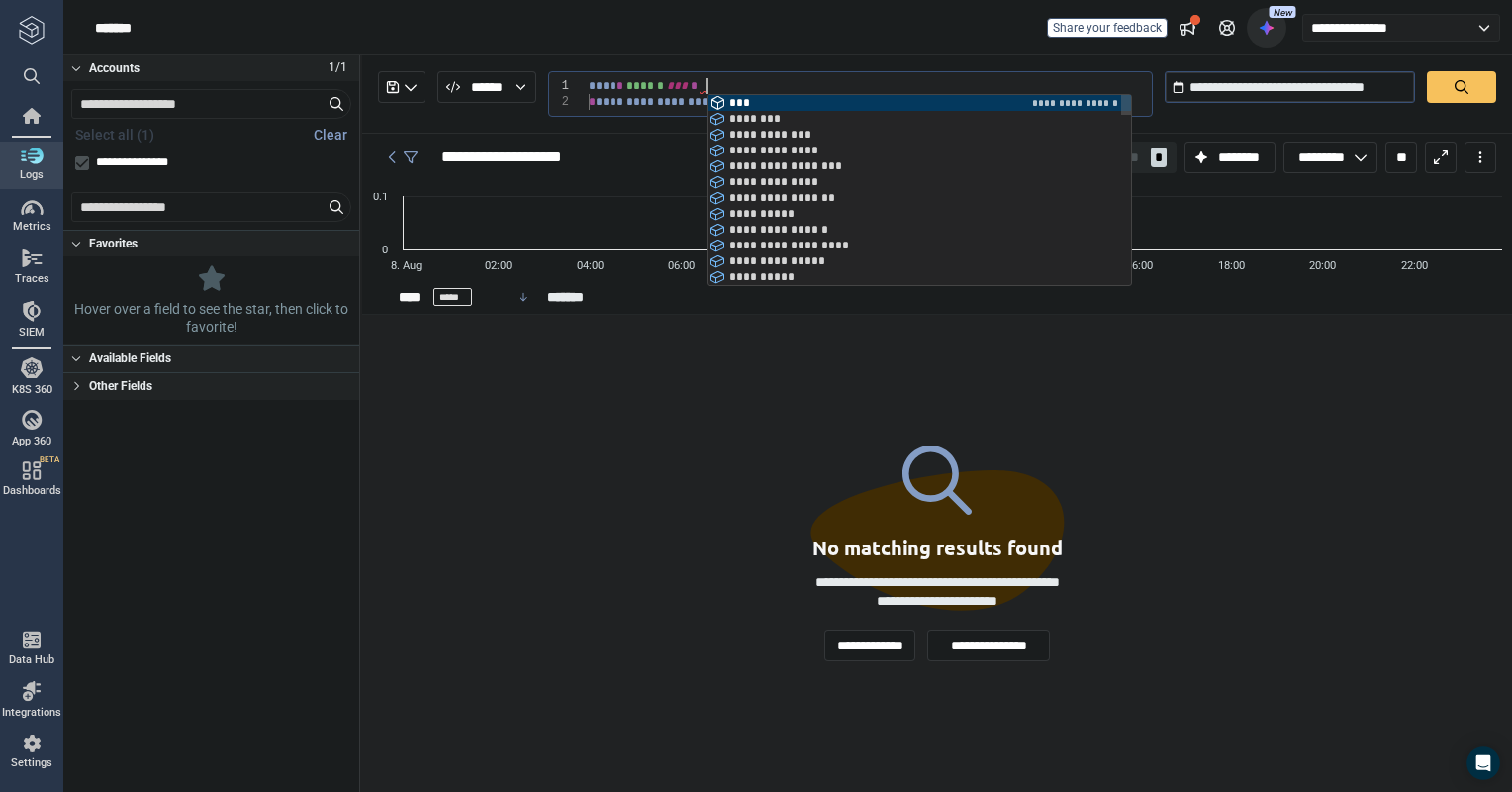 scroll, scrollTop: 0, scrollLeft: 0, axis: both 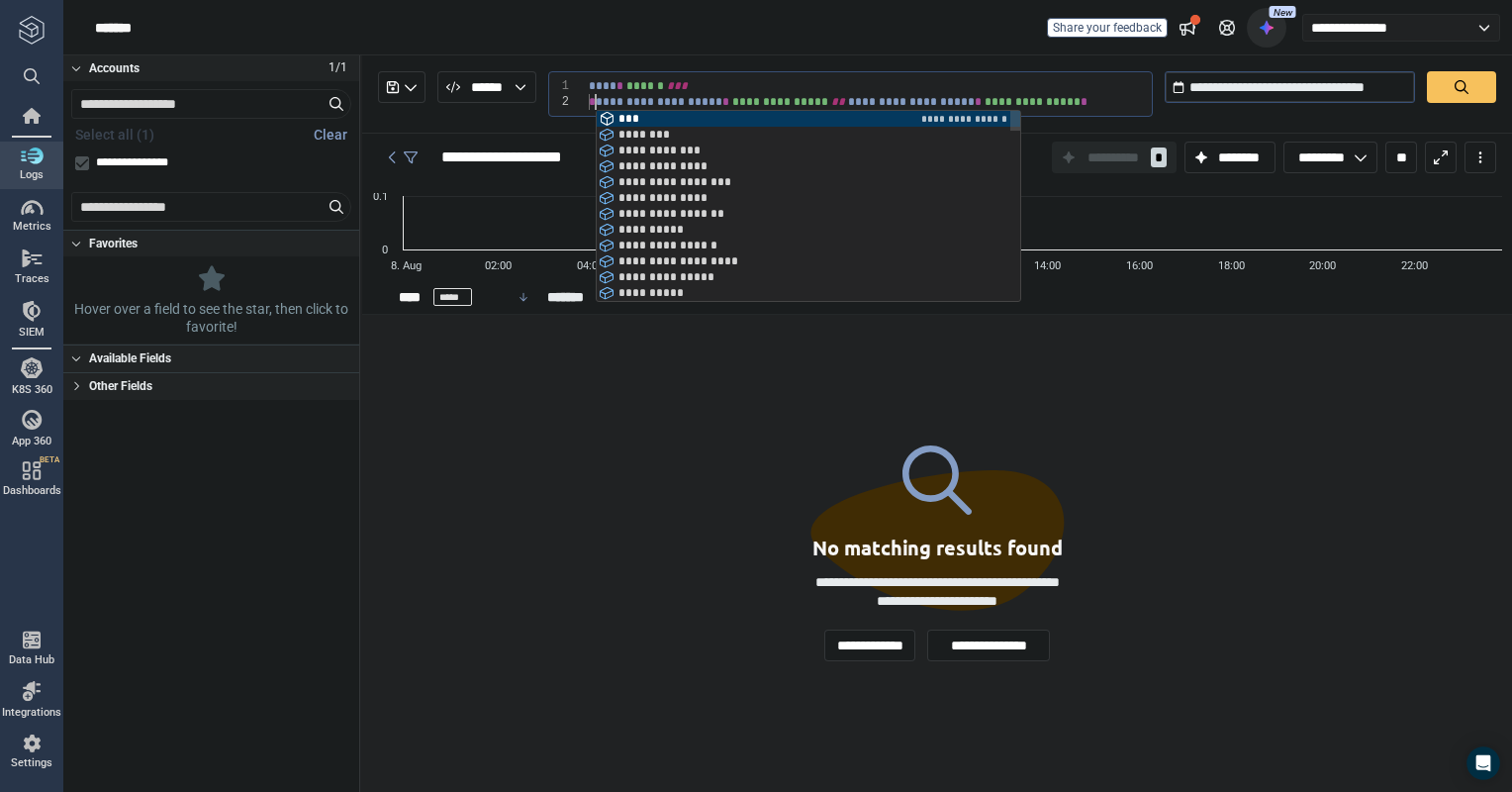 click on "**********" at bounding box center (870, 94) 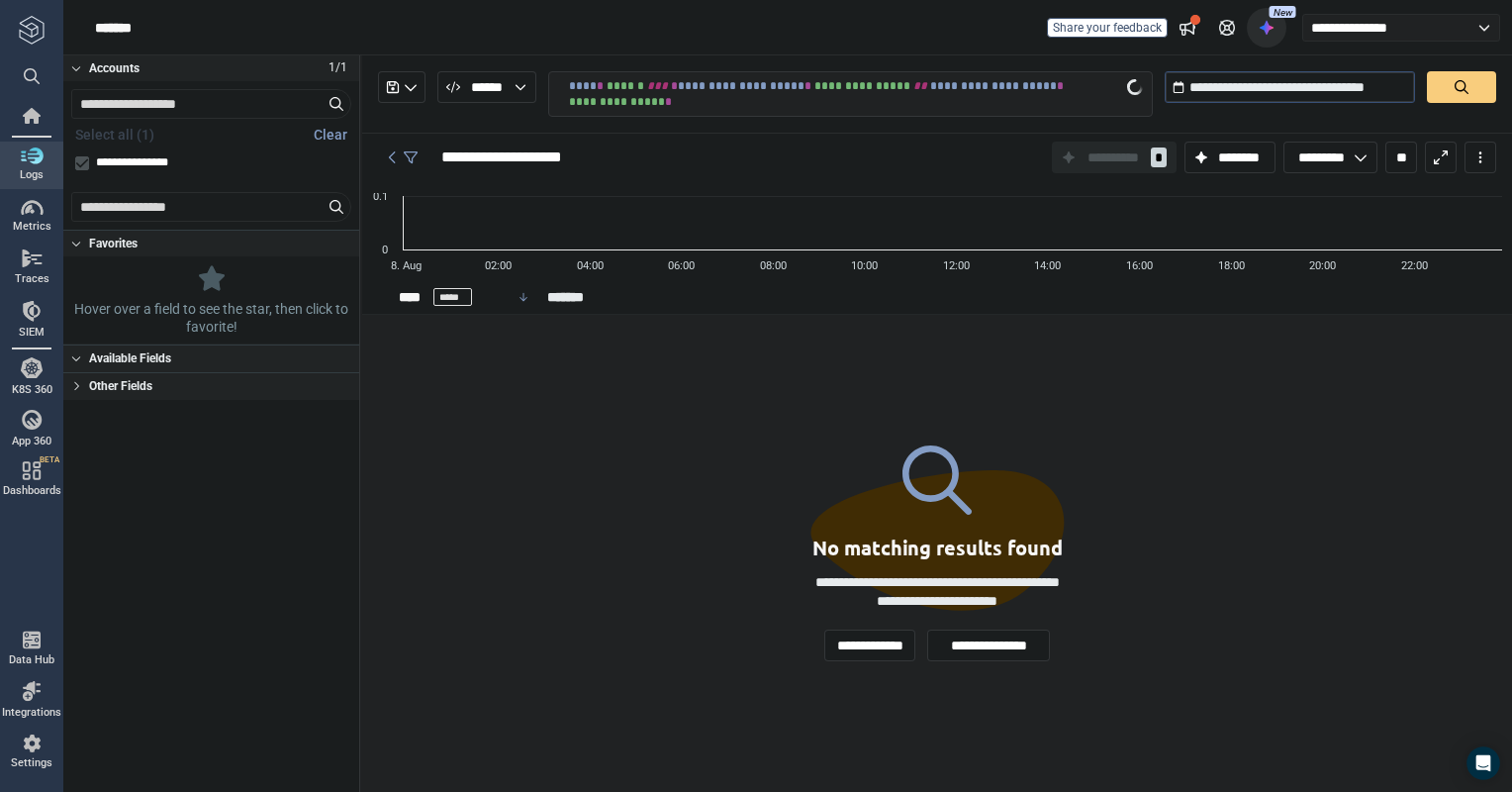 click at bounding box center (1462, 87) 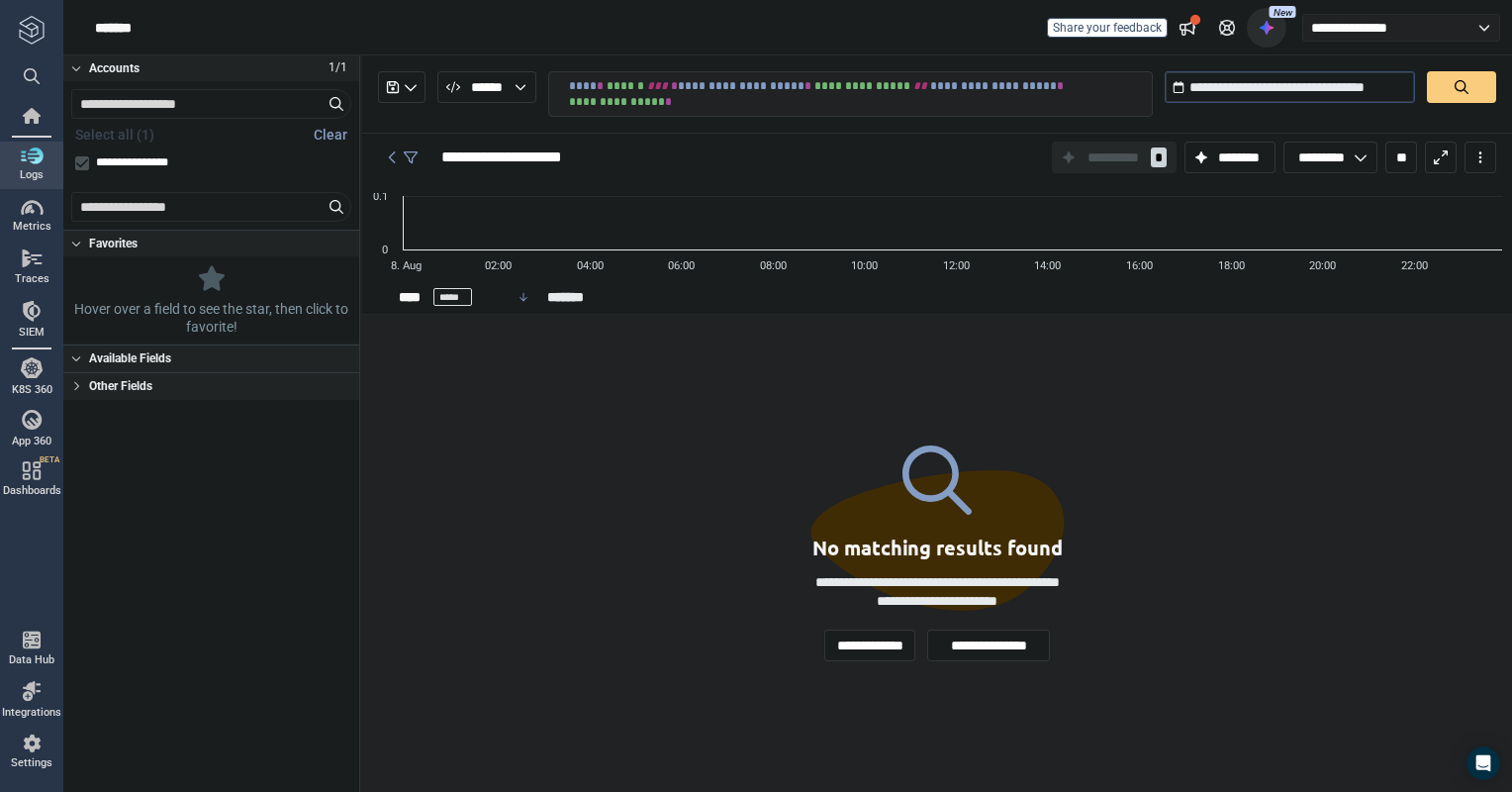 click at bounding box center (1462, 87) 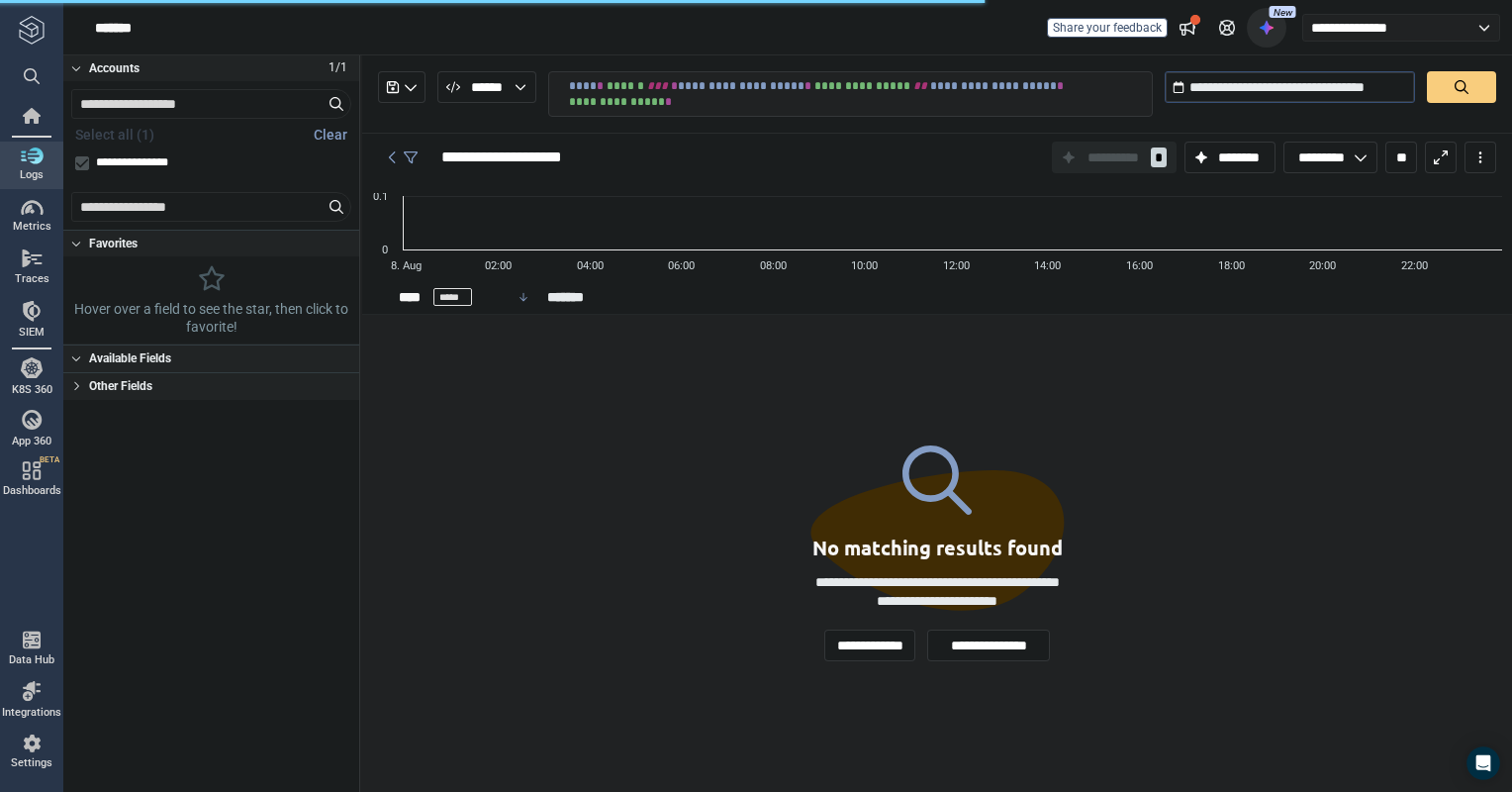 scroll, scrollTop: 1267, scrollLeft: 0, axis: vertical 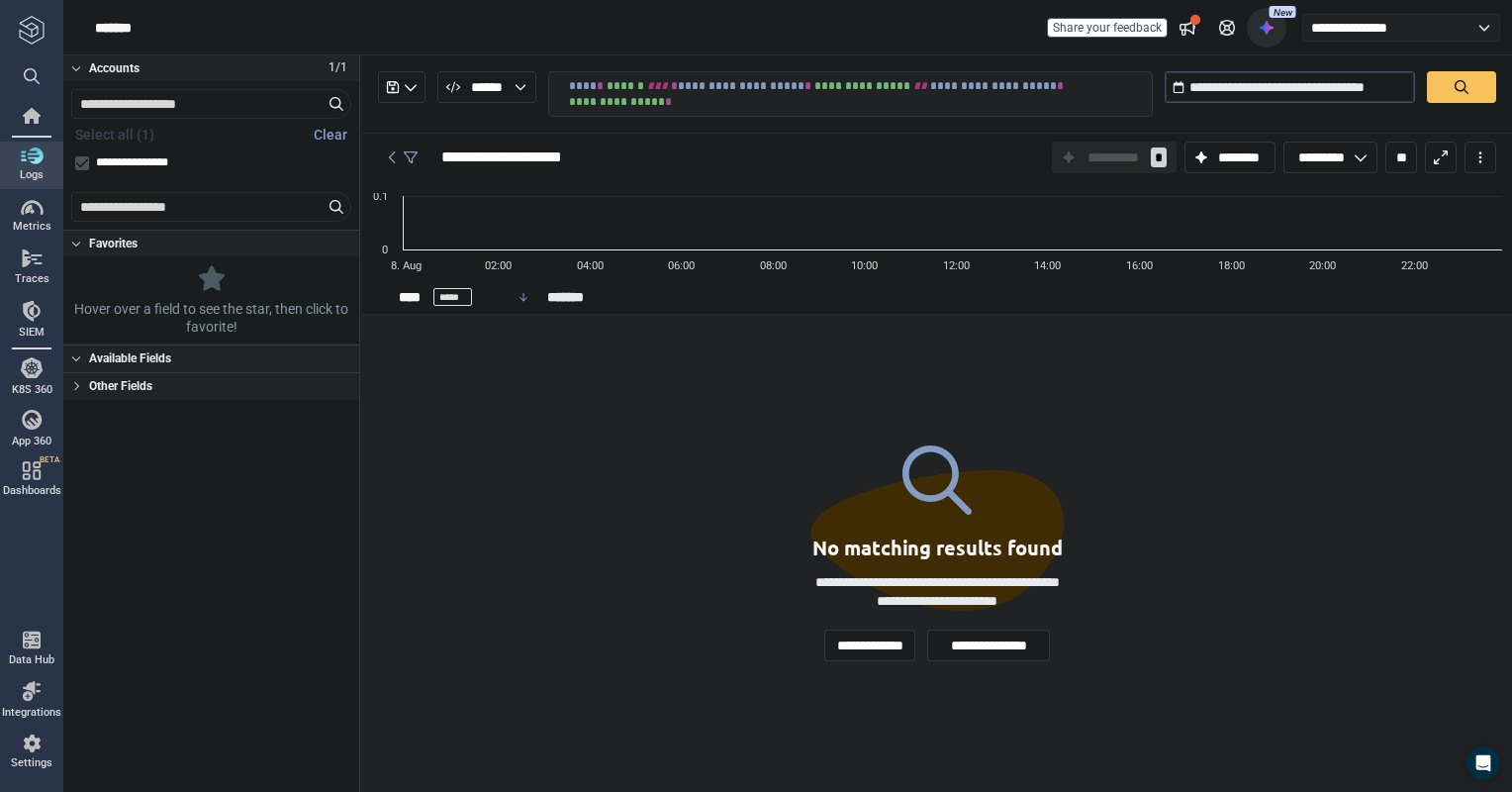 click on "**********" at bounding box center [937, 94] 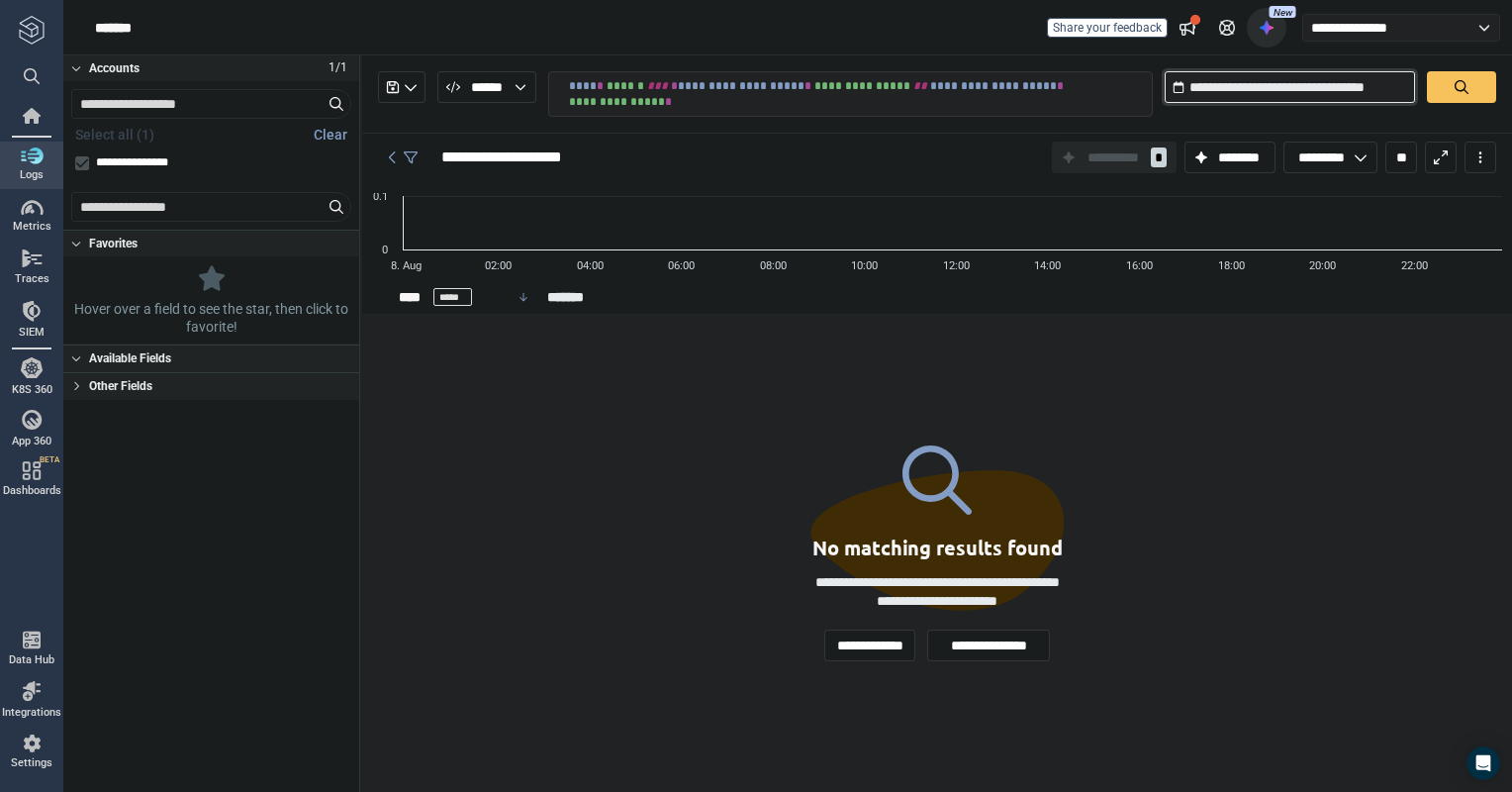 click on "**********" at bounding box center [1289, 87] 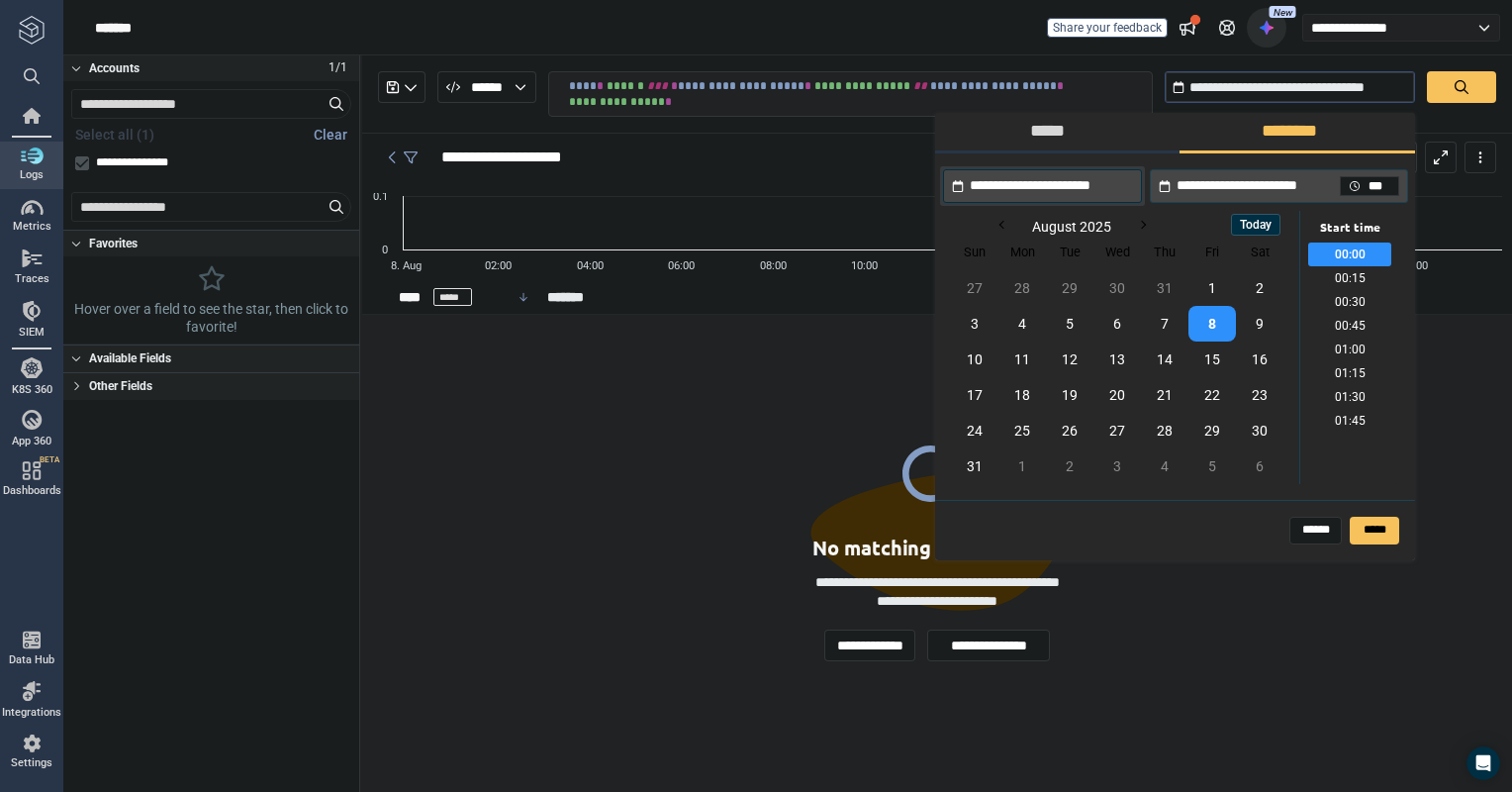 click on "*****" at bounding box center (1053, 132) 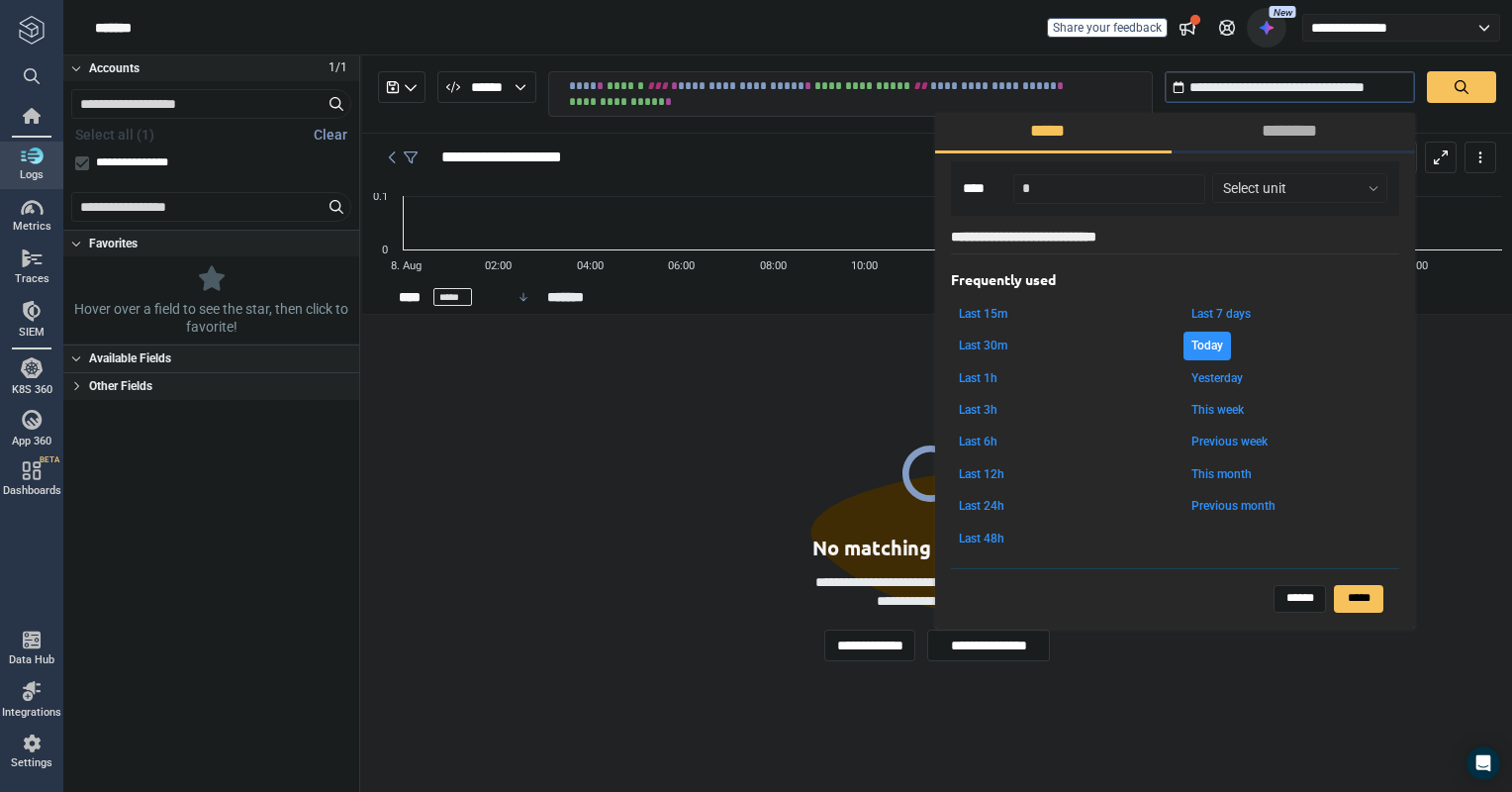 click on "This week" at bounding box center (1217, 410) 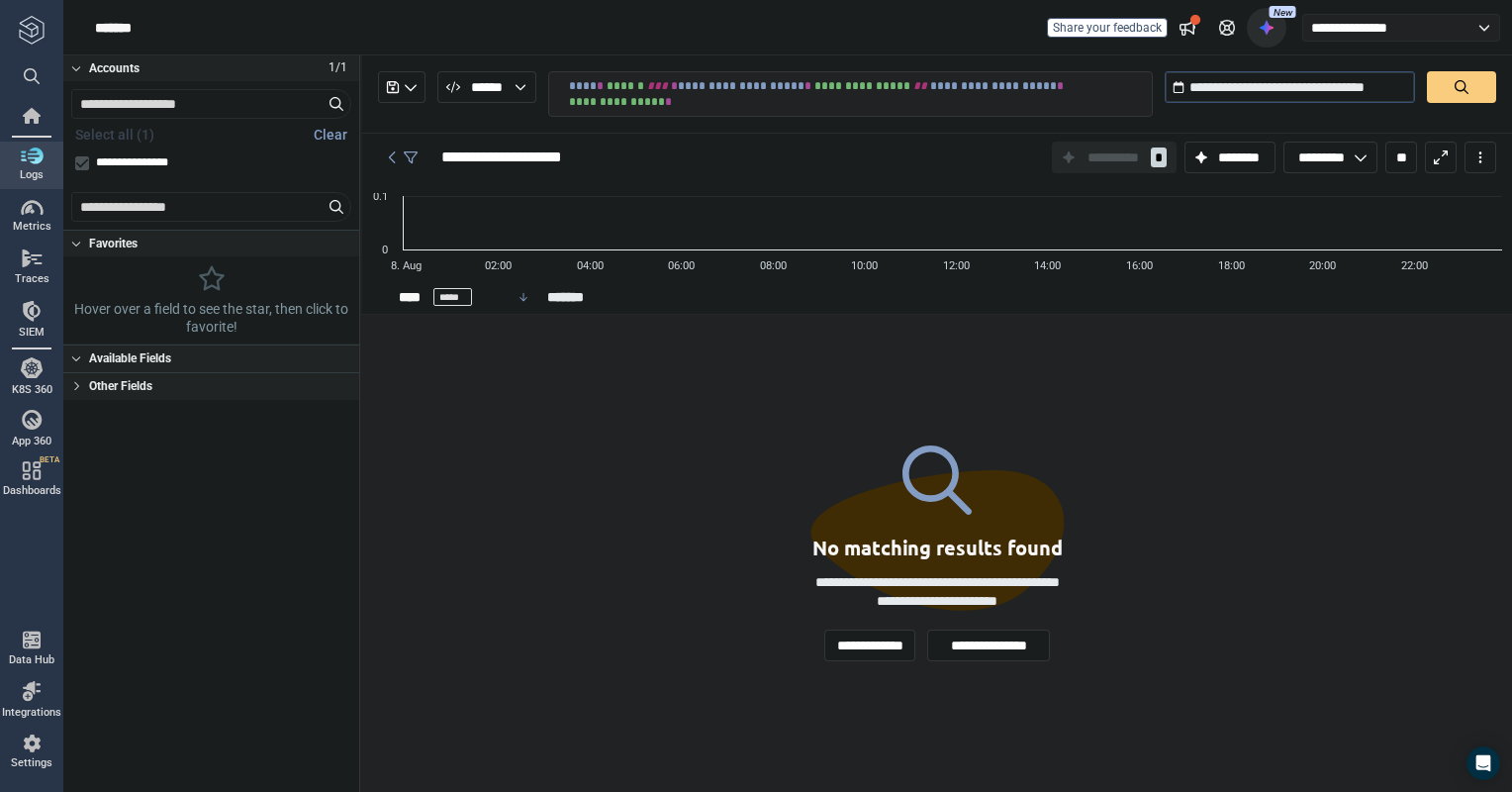 click 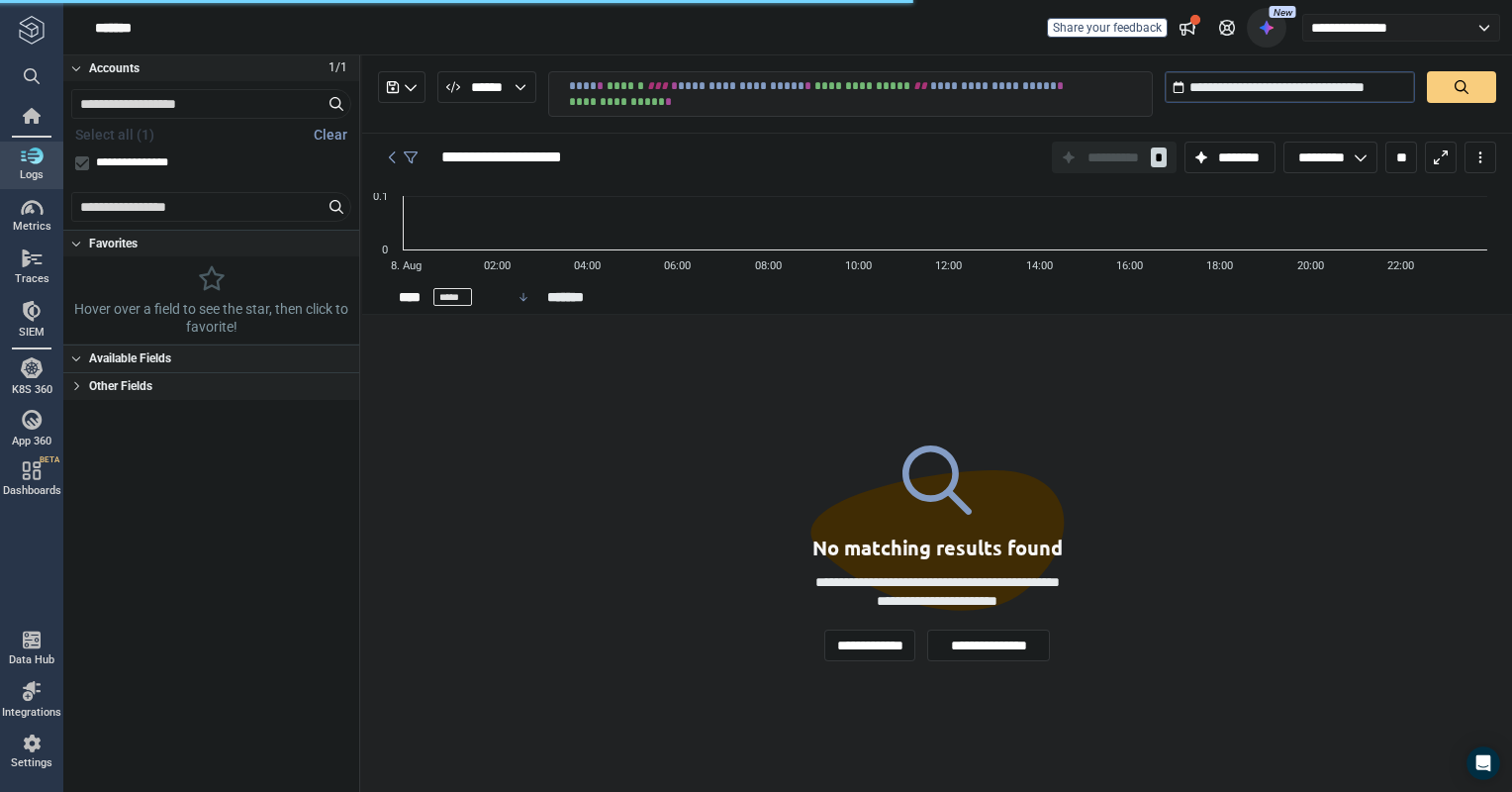 scroll, scrollTop: 1552, scrollLeft: 0, axis: vertical 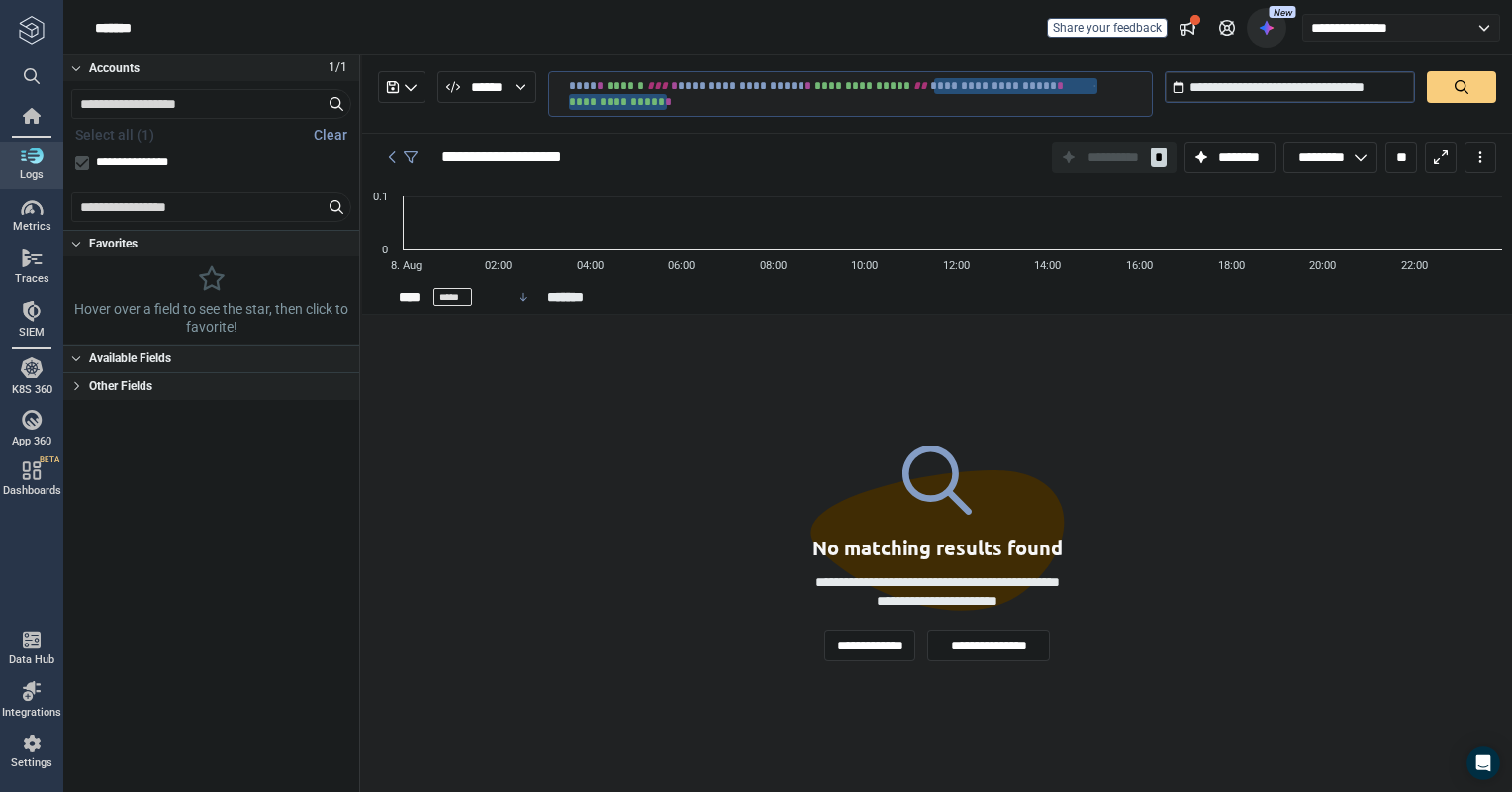 drag, startPoint x: 665, startPoint y: 95, endPoint x: 930, endPoint y: 87, distance: 265.1207 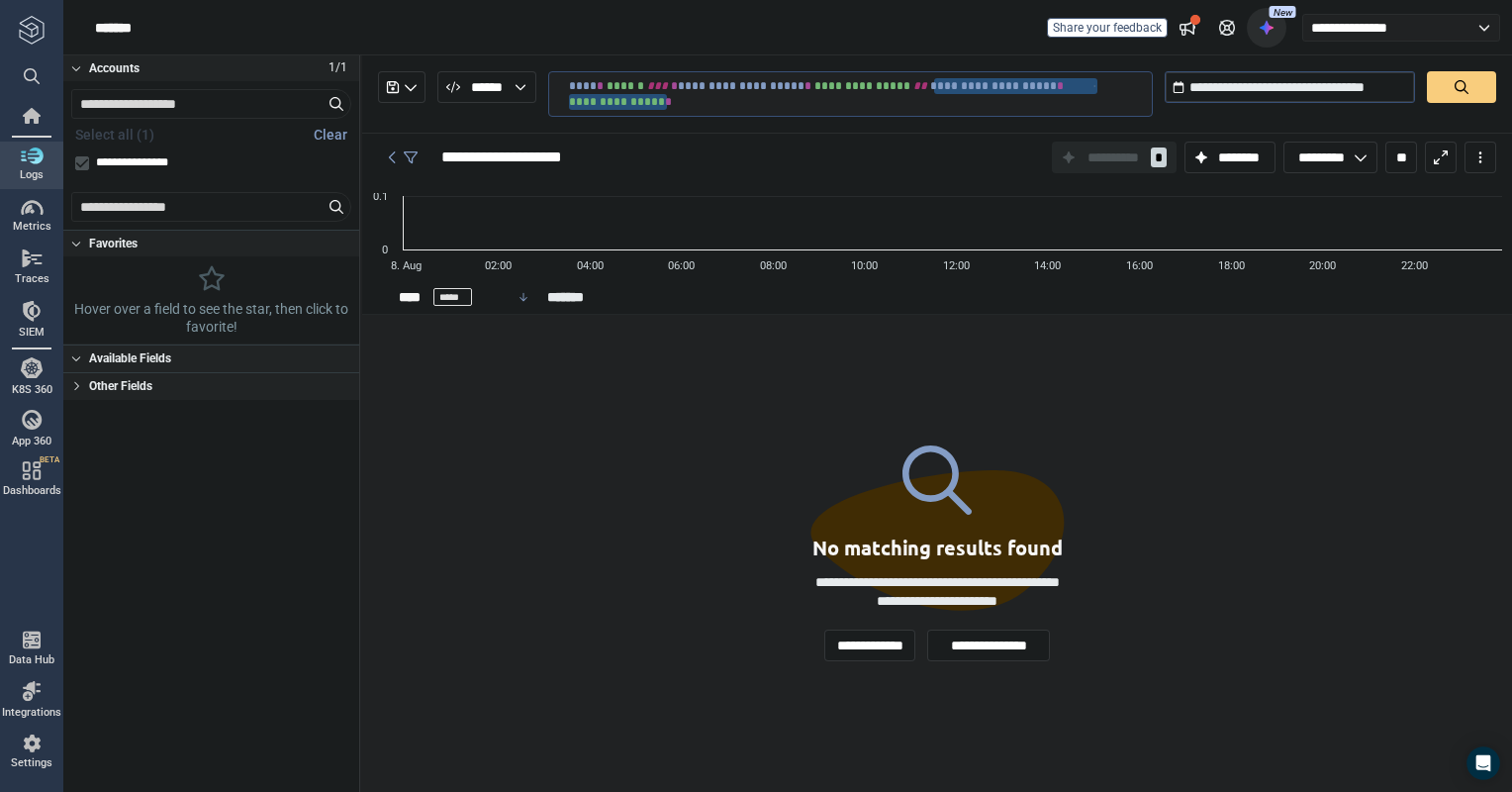 click on "**********" at bounding box center (860, 94) 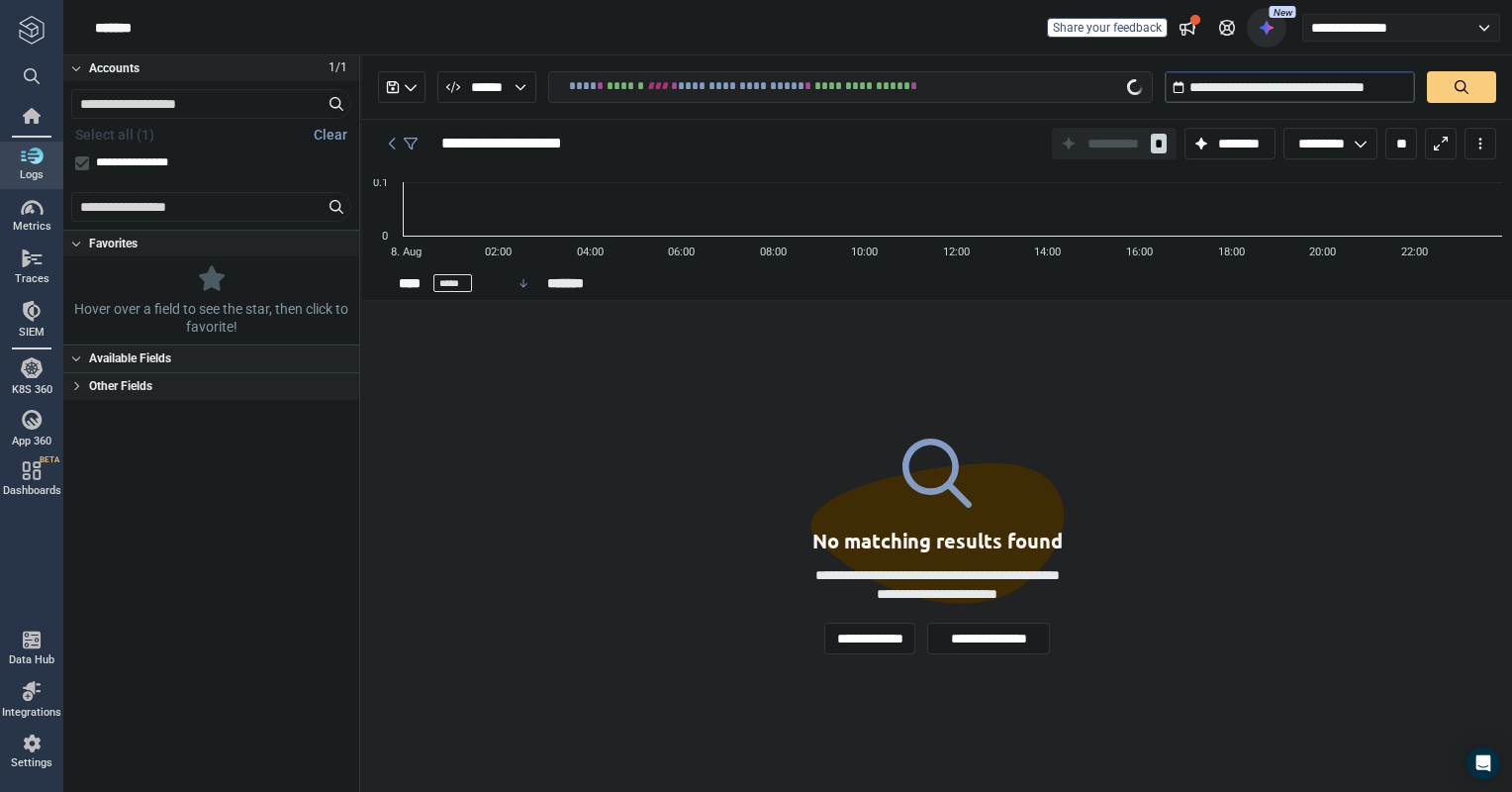 click 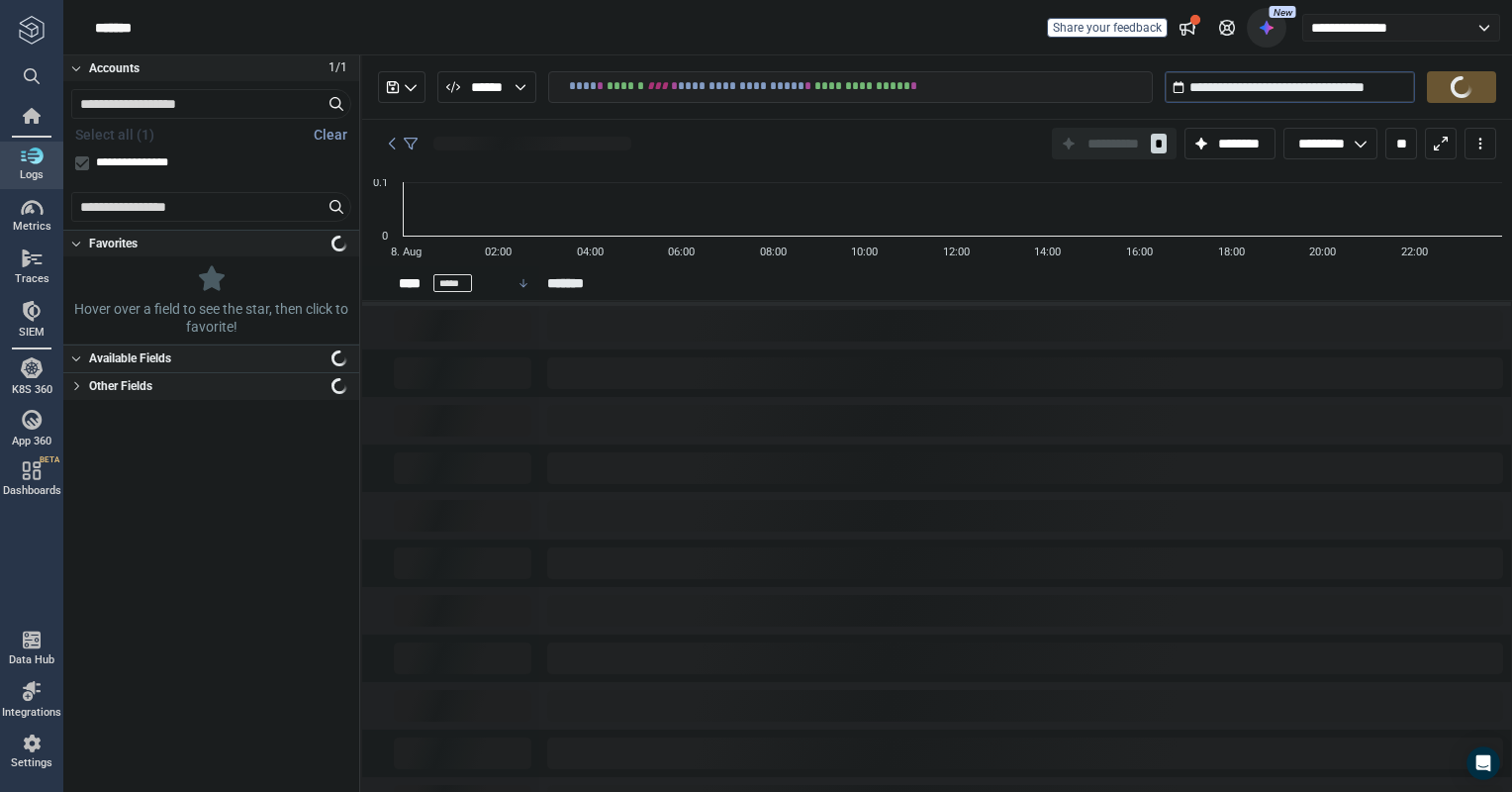 scroll, scrollTop: 1267, scrollLeft: 0, axis: vertical 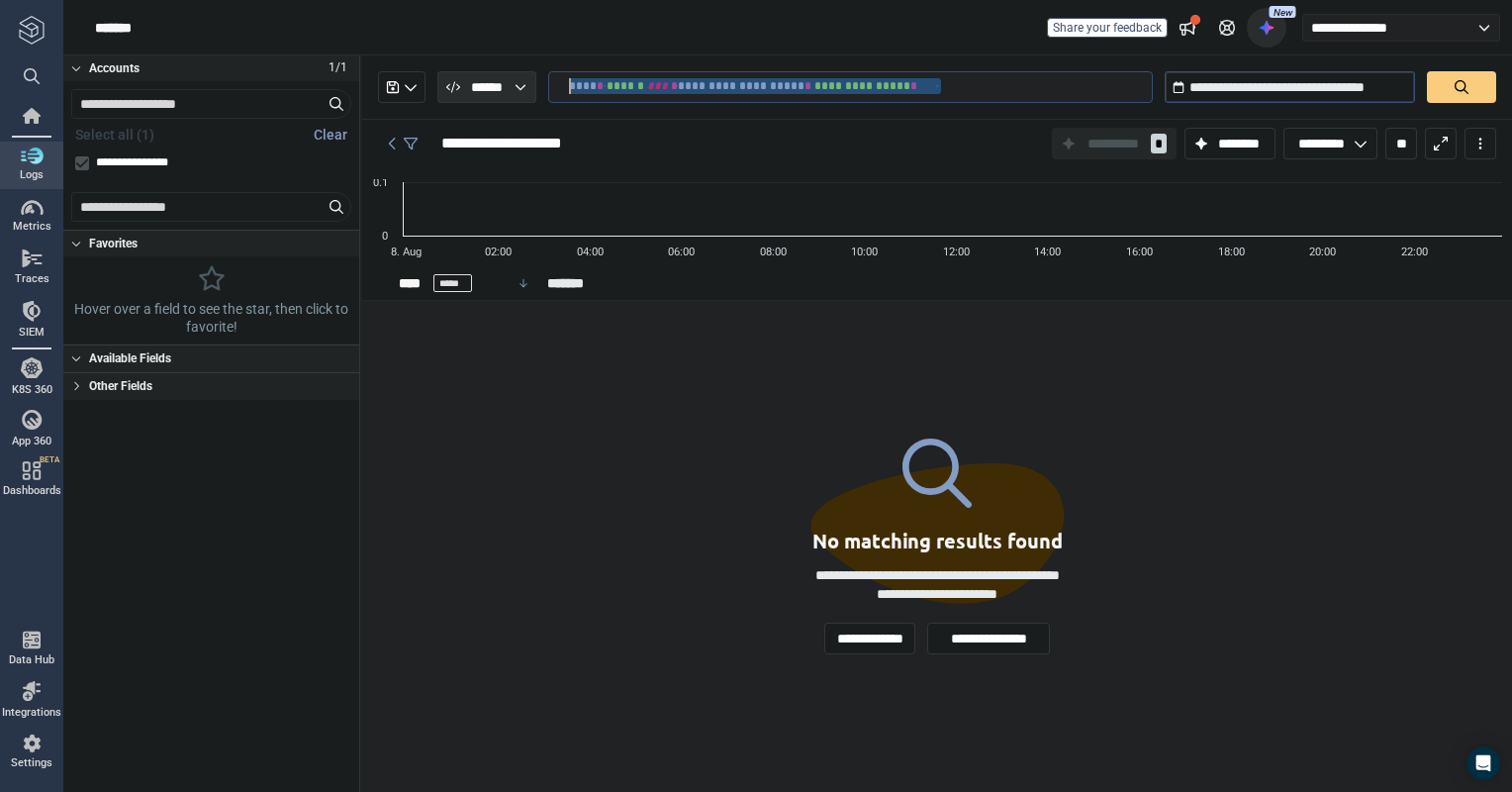 drag, startPoint x: 951, startPoint y: 87, endPoint x: 505, endPoint y: 74, distance: 446.18942 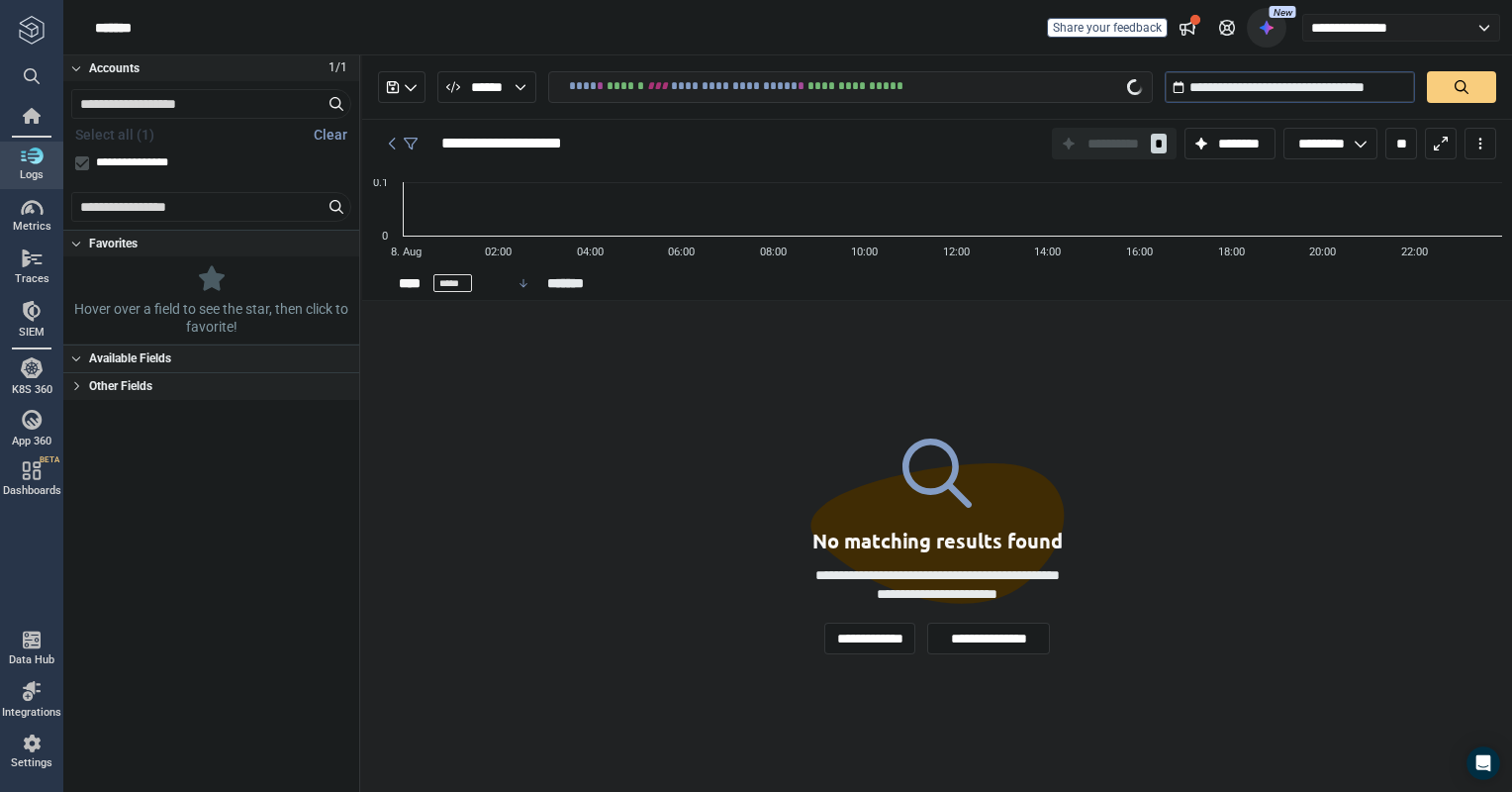 click at bounding box center (1462, 87) 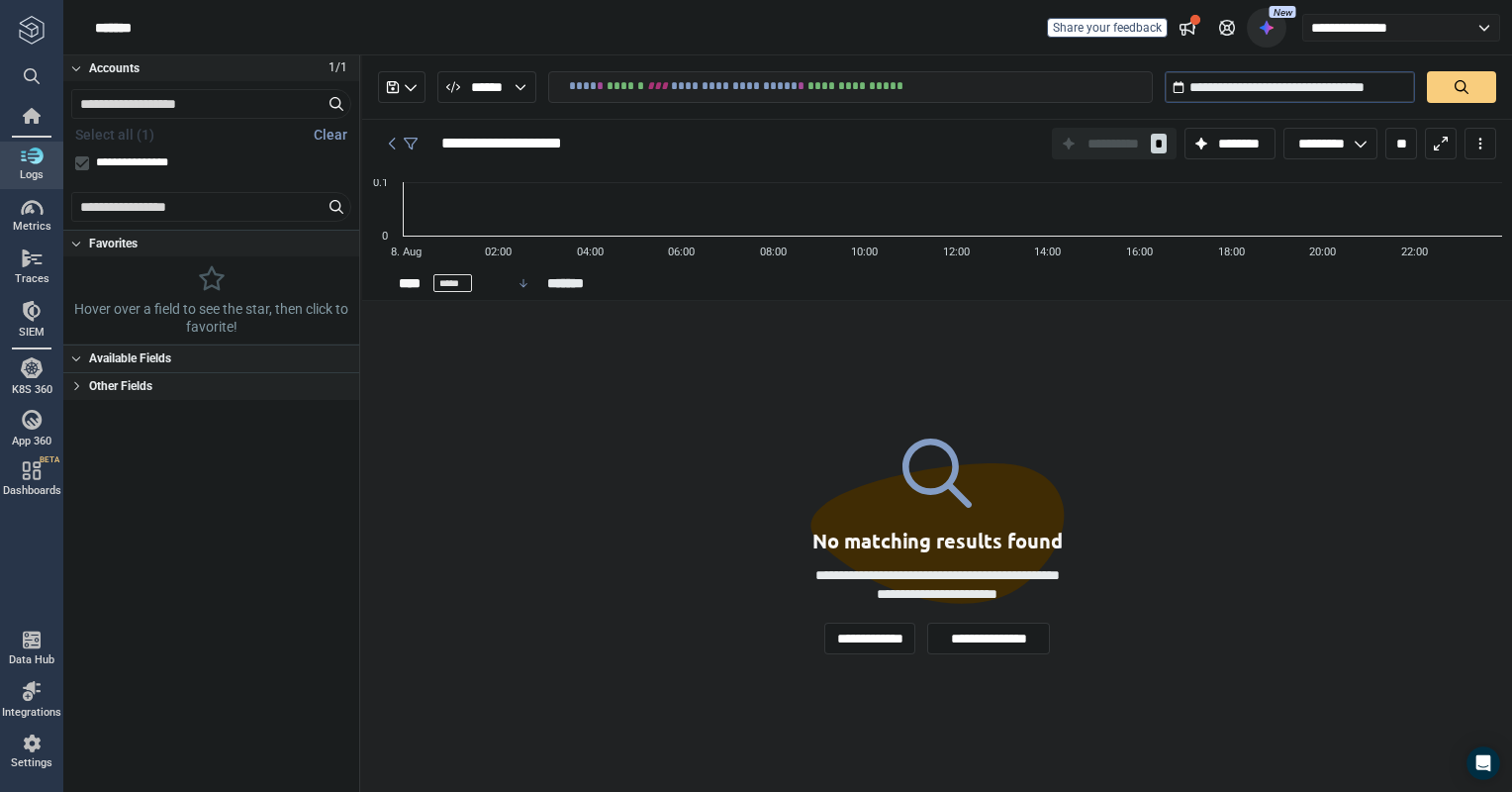 click at bounding box center (1462, 87) 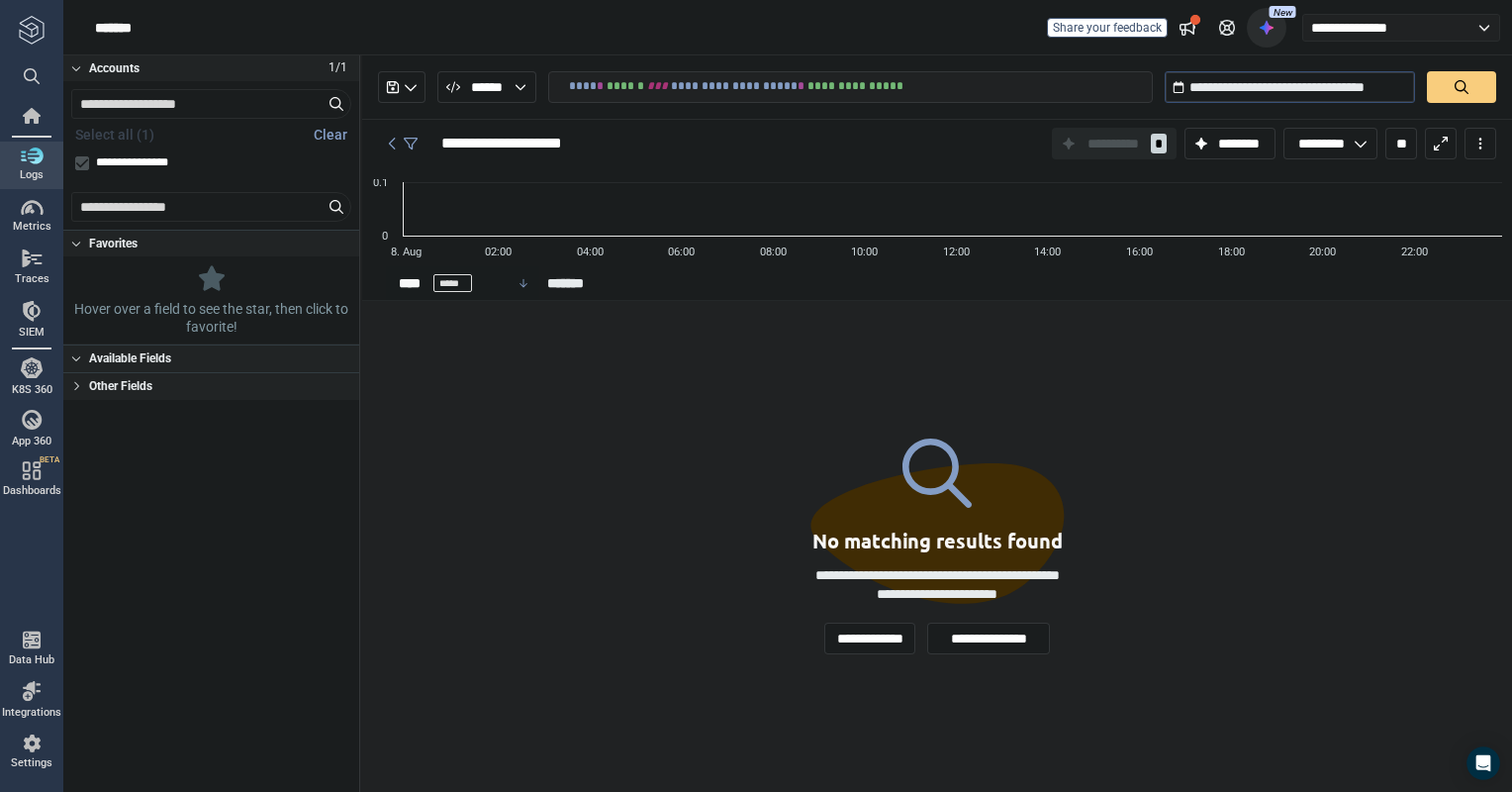 scroll, scrollTop: 1267, scrollLeft: 0, axis: vertical 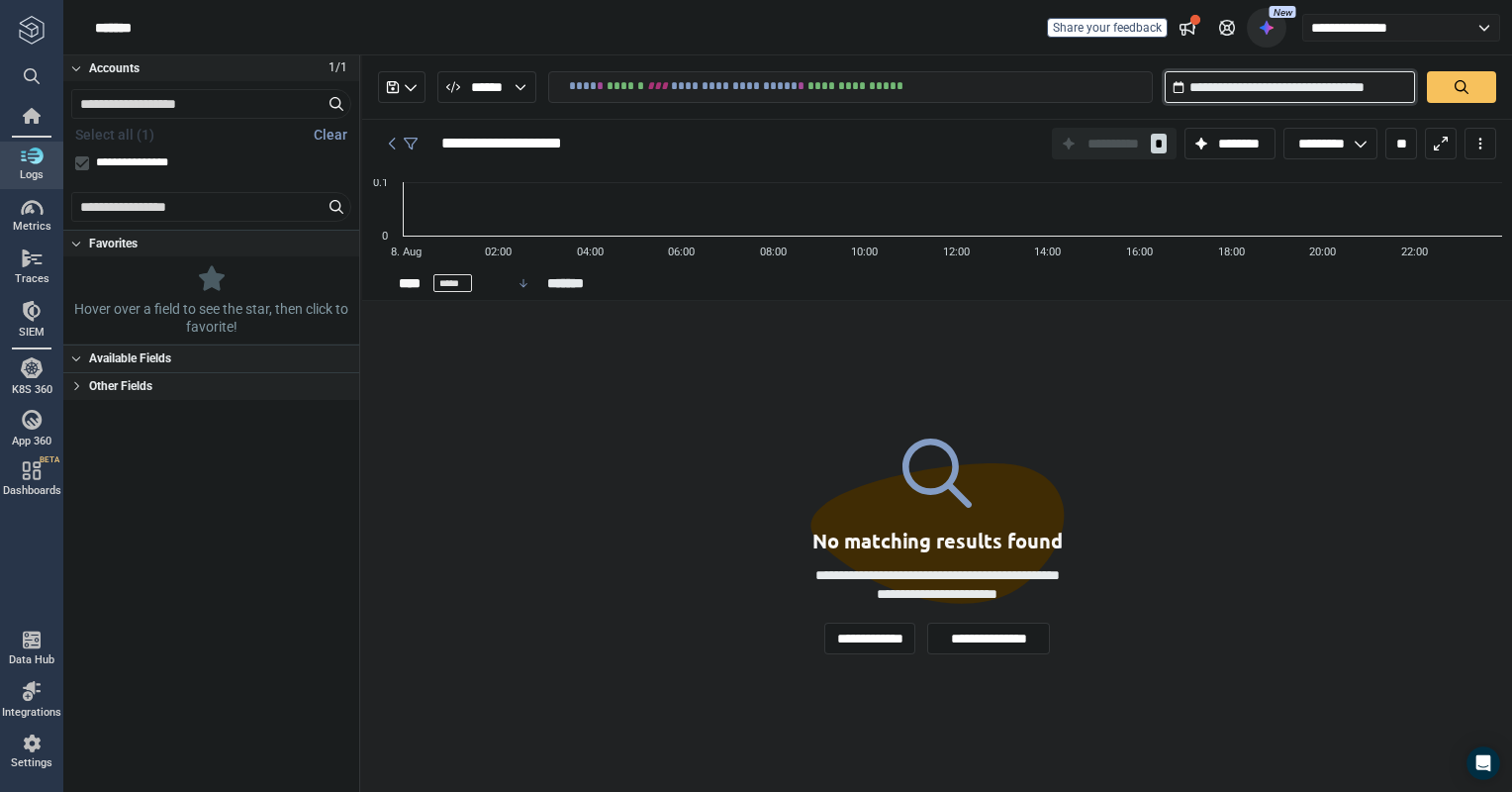 click on "**********" at bounding box center (1289, 87) 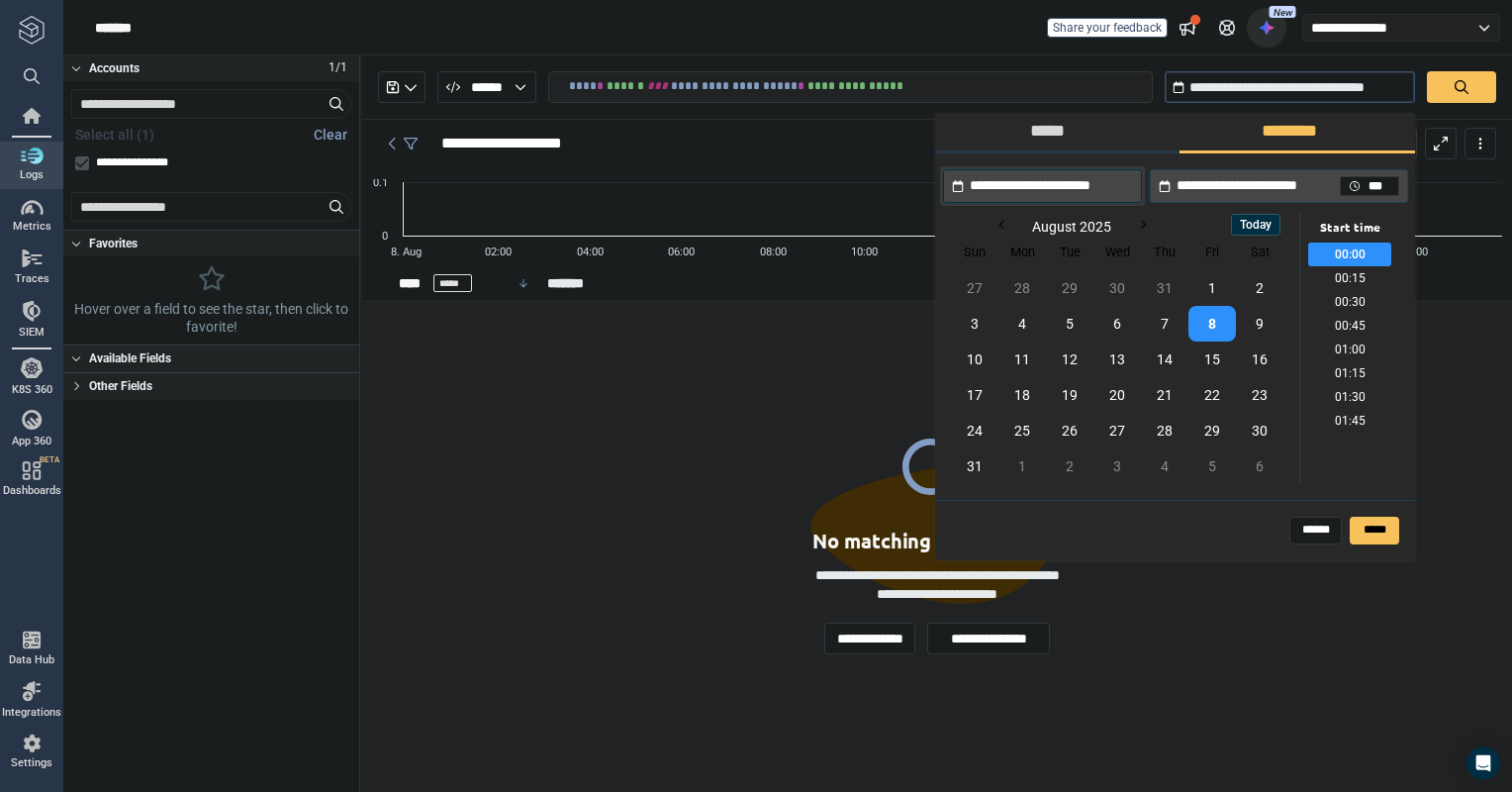 click on "*****" at bounding box center [1053, 132] 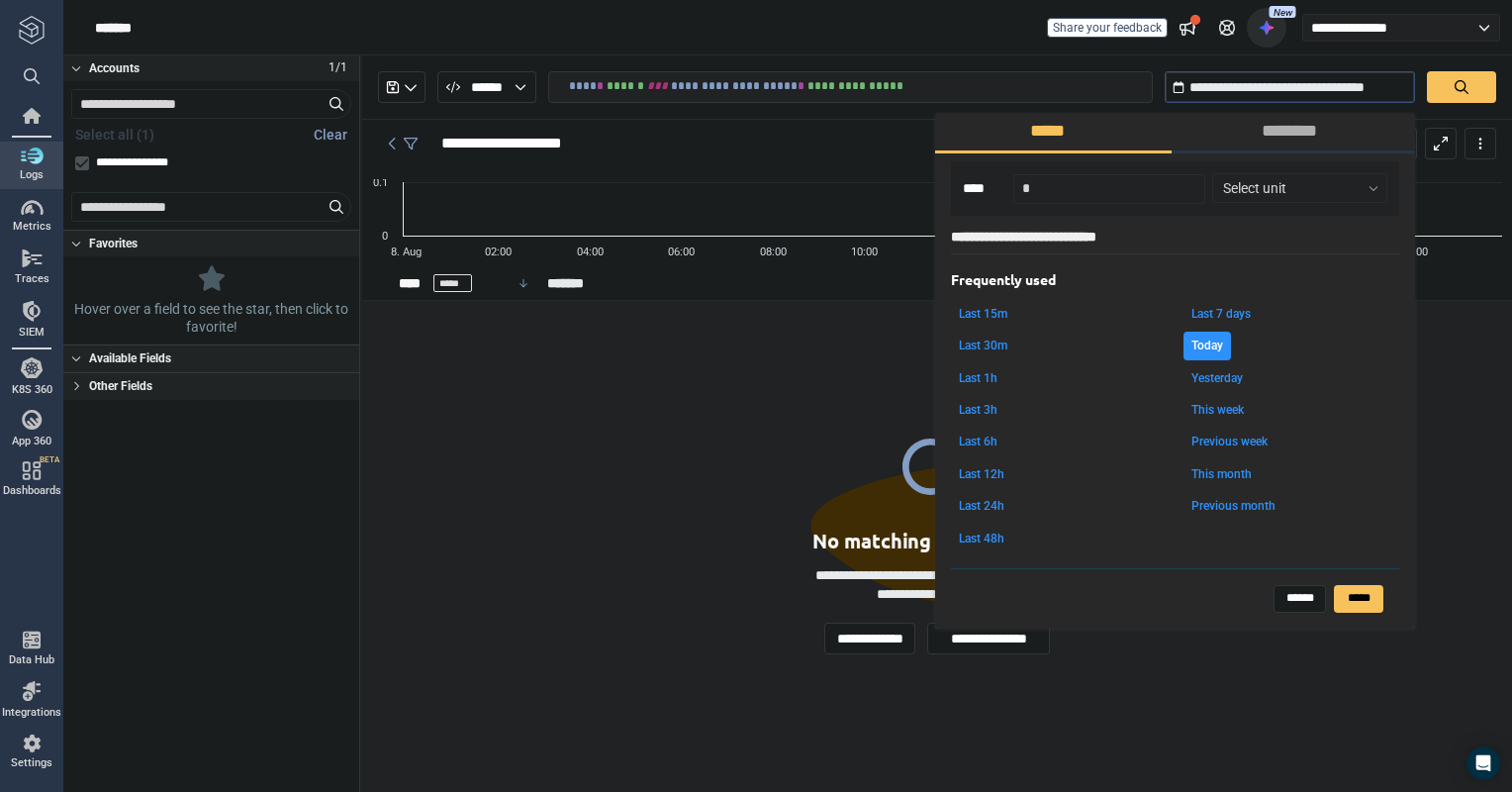 click on "This week" at bounding box center (1217, 410) 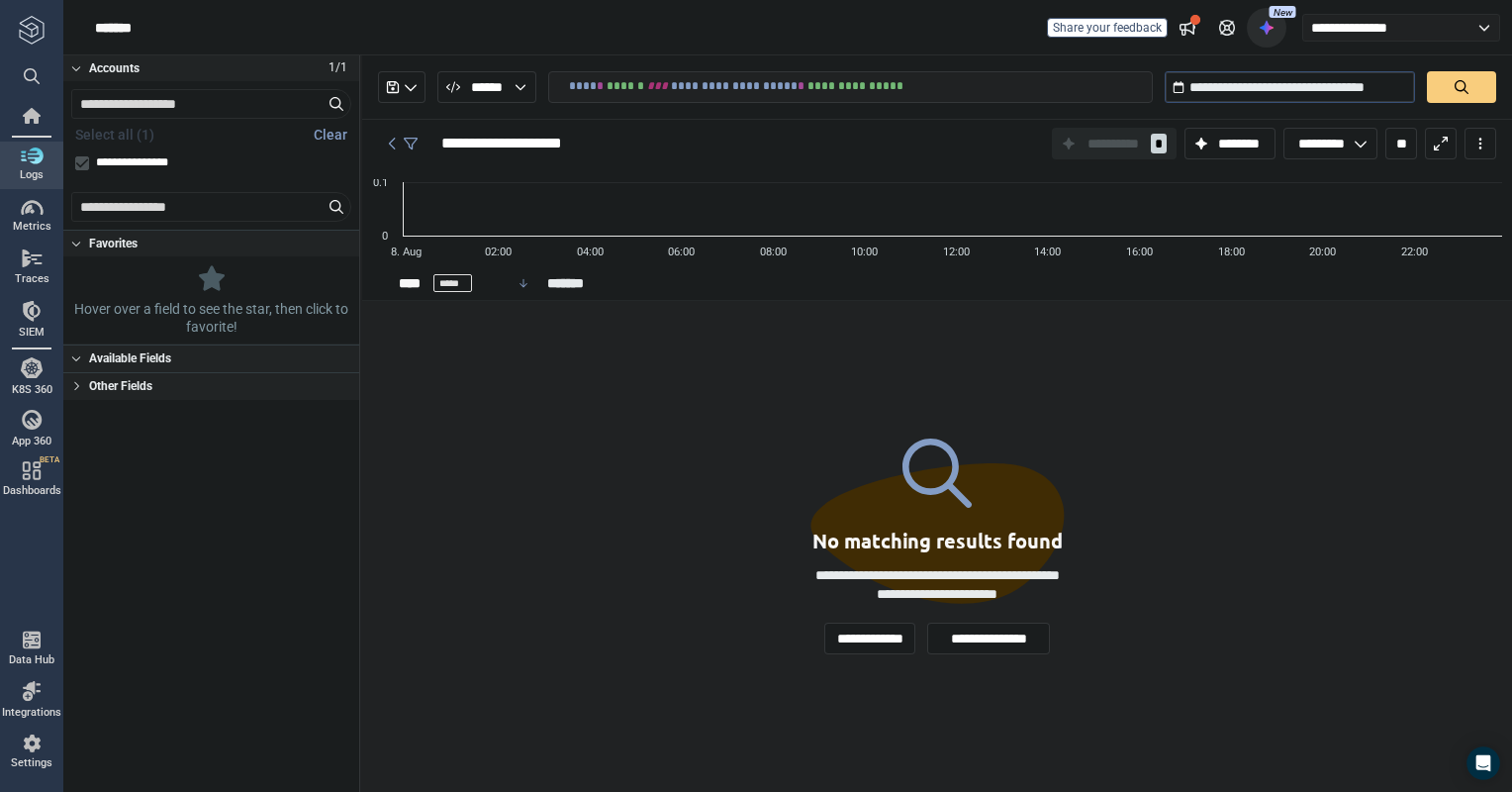 click at bounding box center [1462, 87] 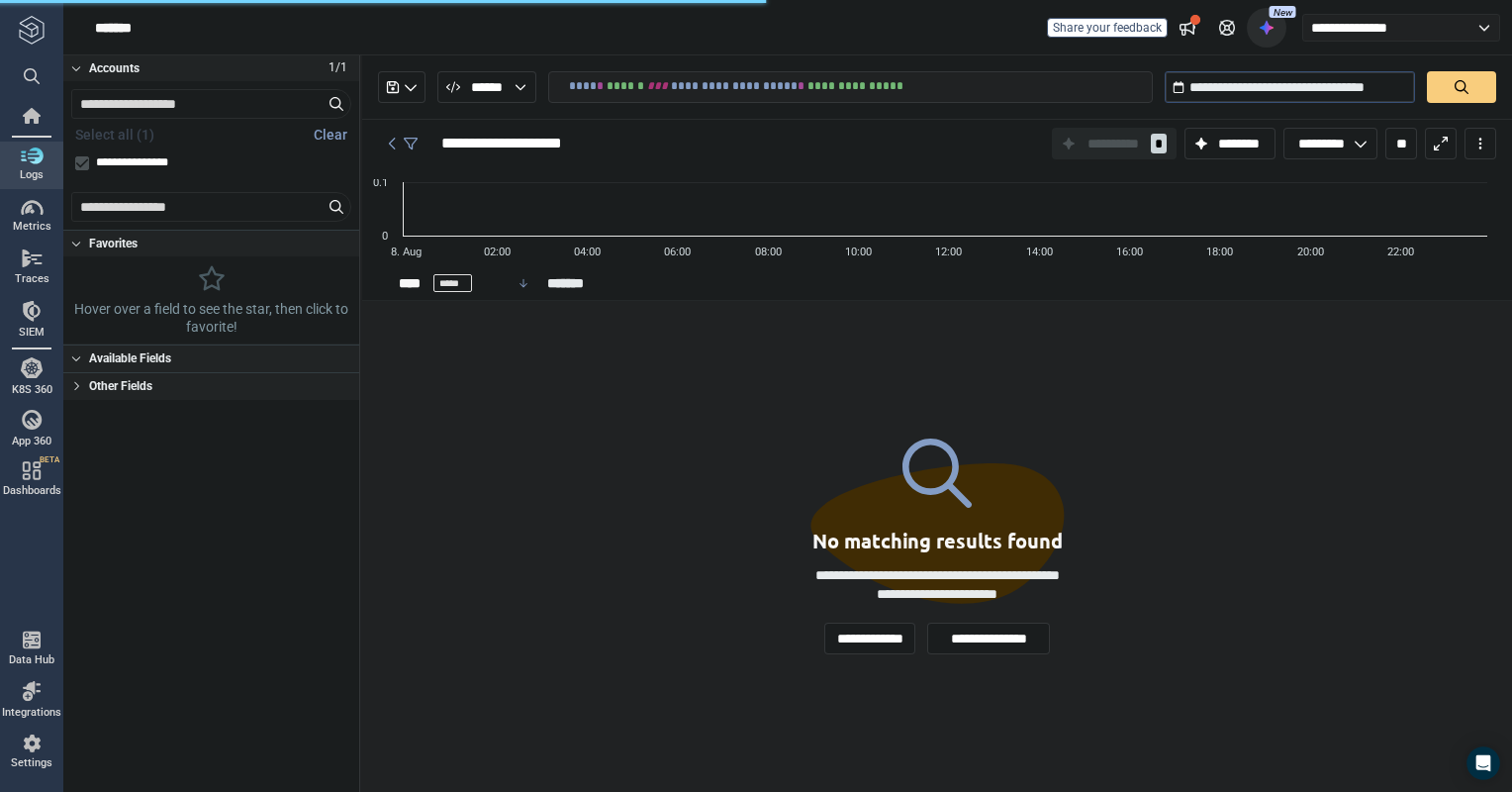 scroll, scrollTop: 1552, scrollLeft: 0, axis: vertical 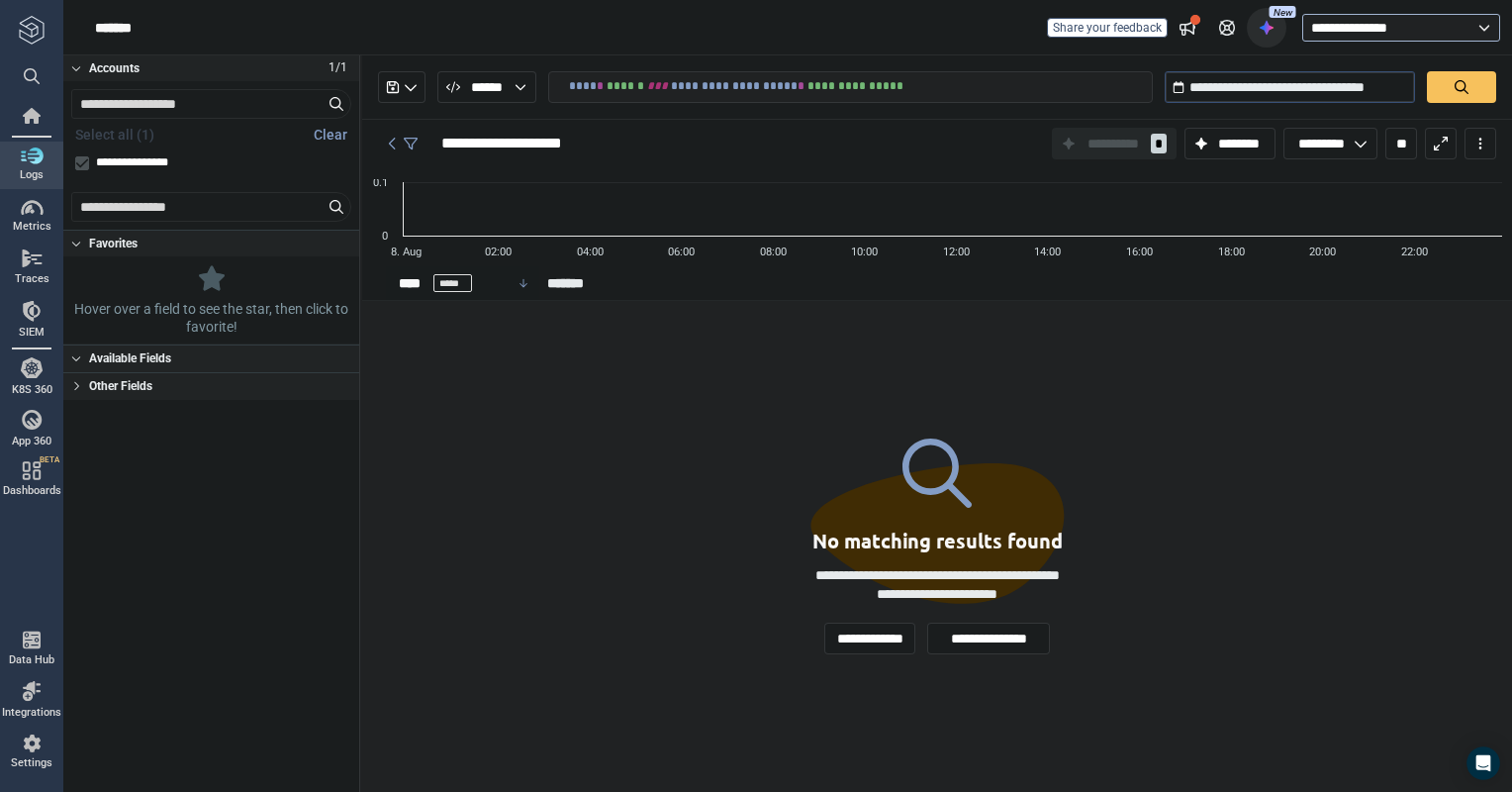 click on "**********" at bounding box center [1401, 28] 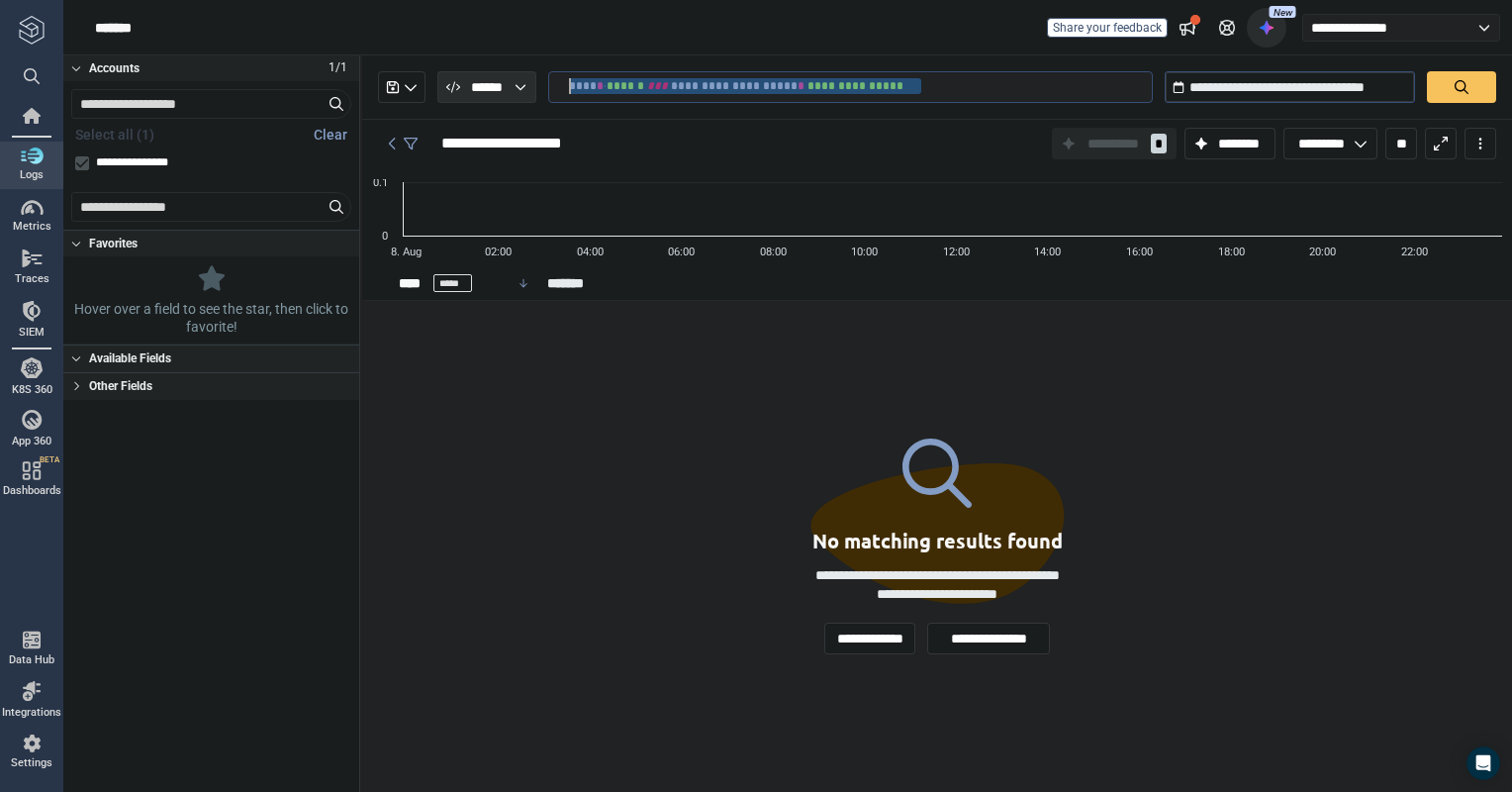 drag, startPoint x: 948, startPoint y: 85, endPoint x: 520, endPoint y: 79, distance: 428.04205 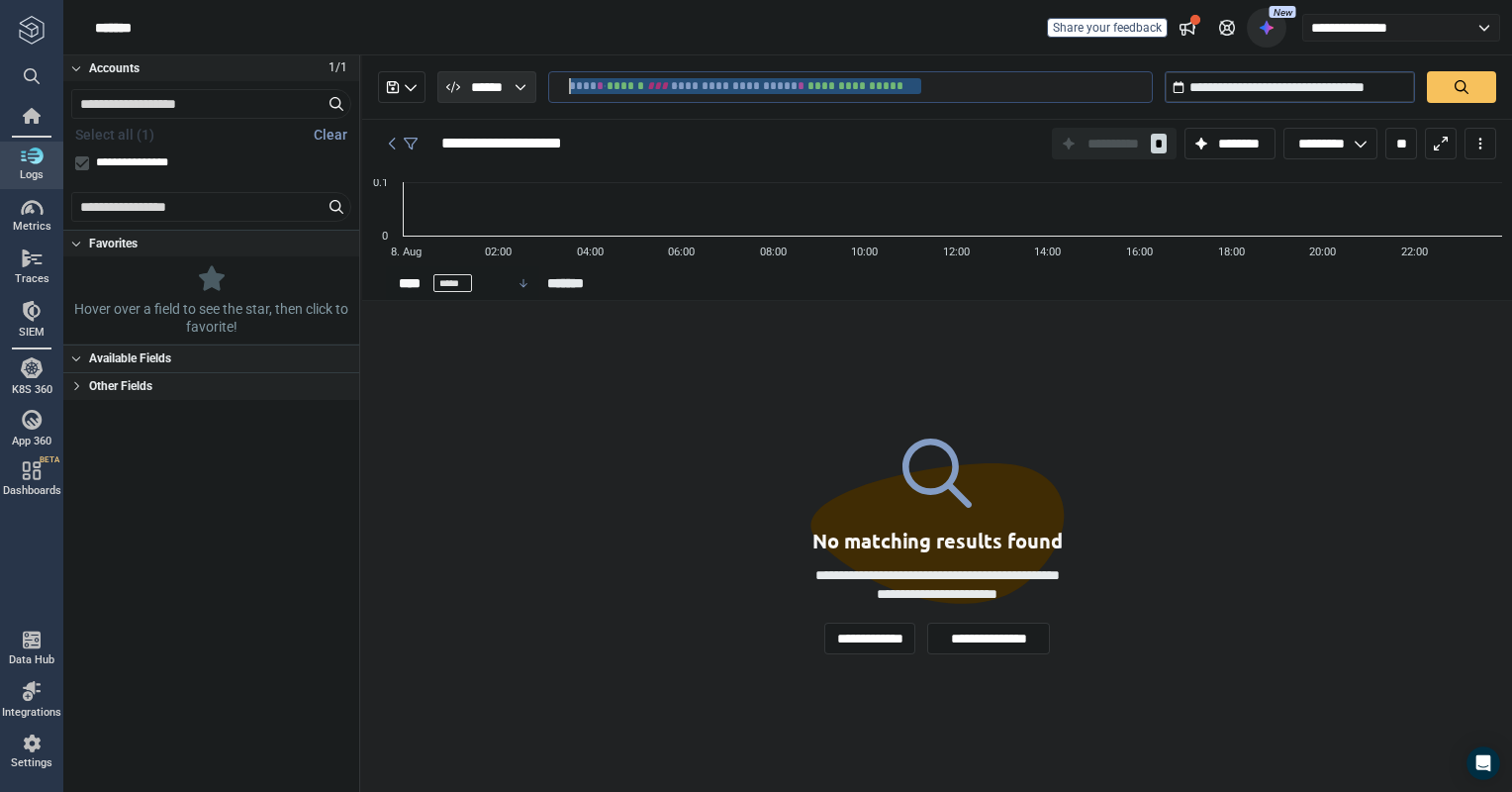 click on "**********" at bounding box center [860, 86] 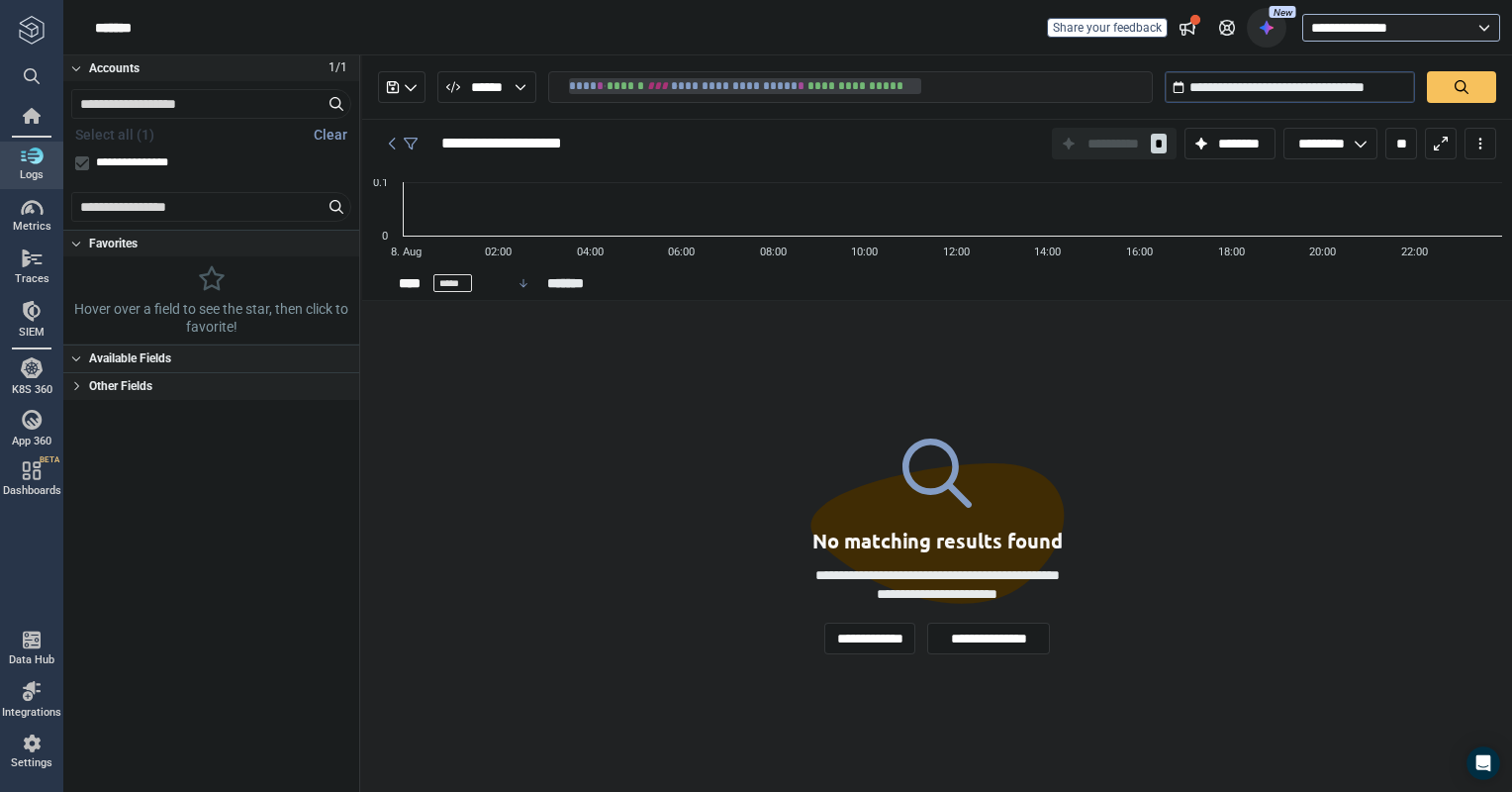 click on "**********" at bounding box center (1401, 28) 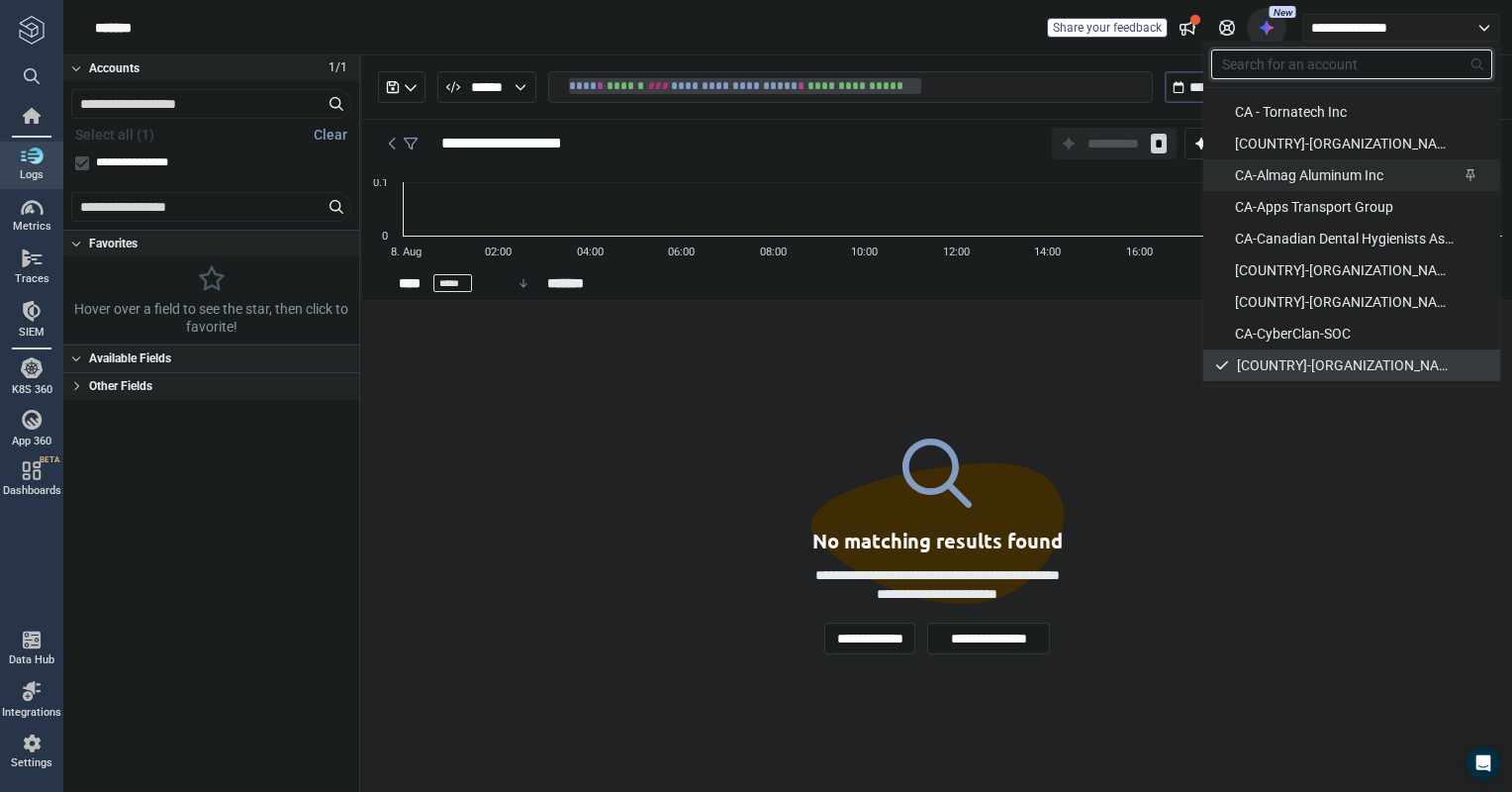 scroll, scrollTop: 68, scrollLeft: 0, axis: vertical 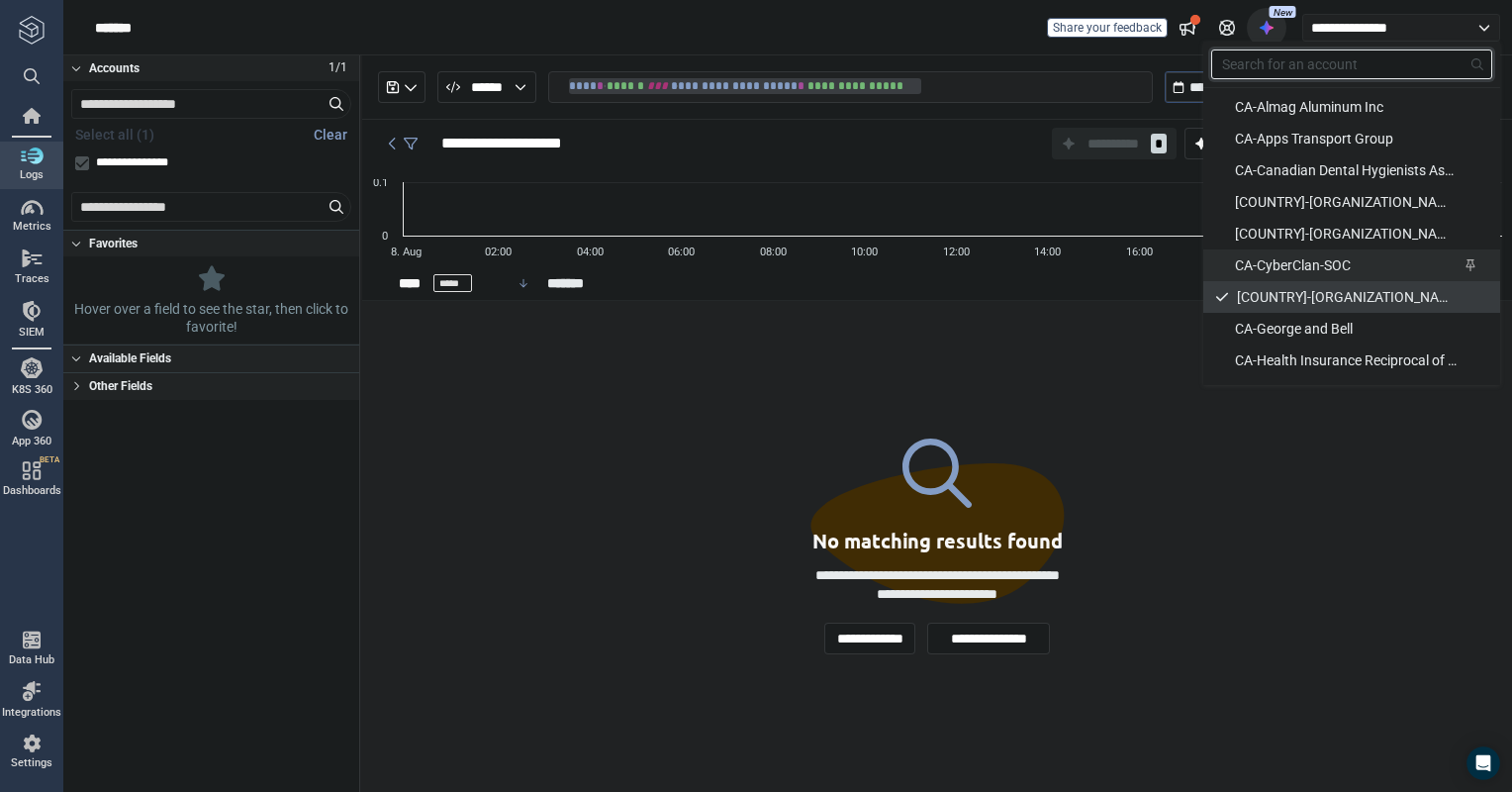 click on "CA-CyberClan-SOC" at bounding box center (1292, 265) 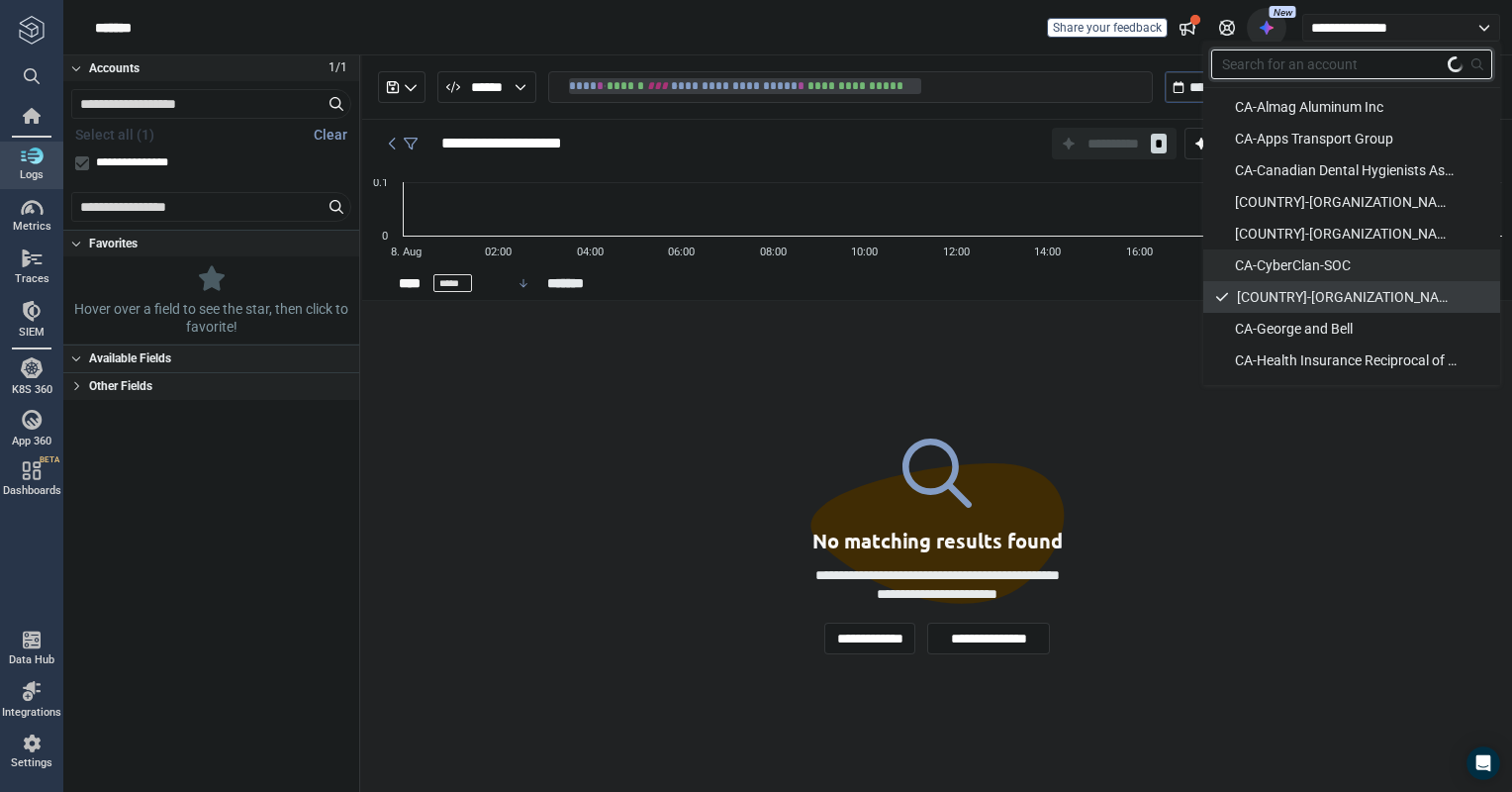 scroll, scrollTop: 1529, scrollLeft: 0, axis: vertical 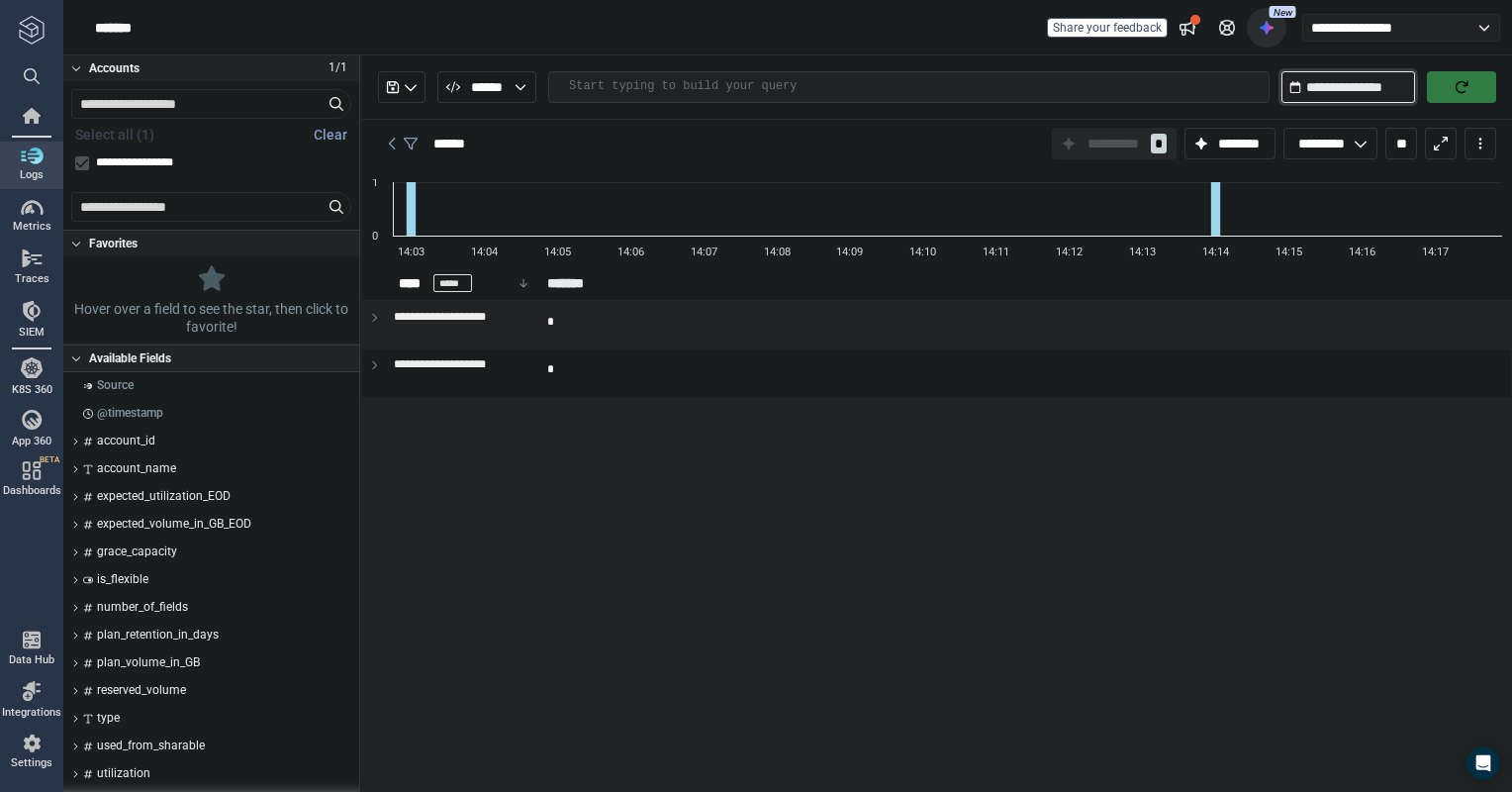 click on "**********" at bounding box center [1348, 87] 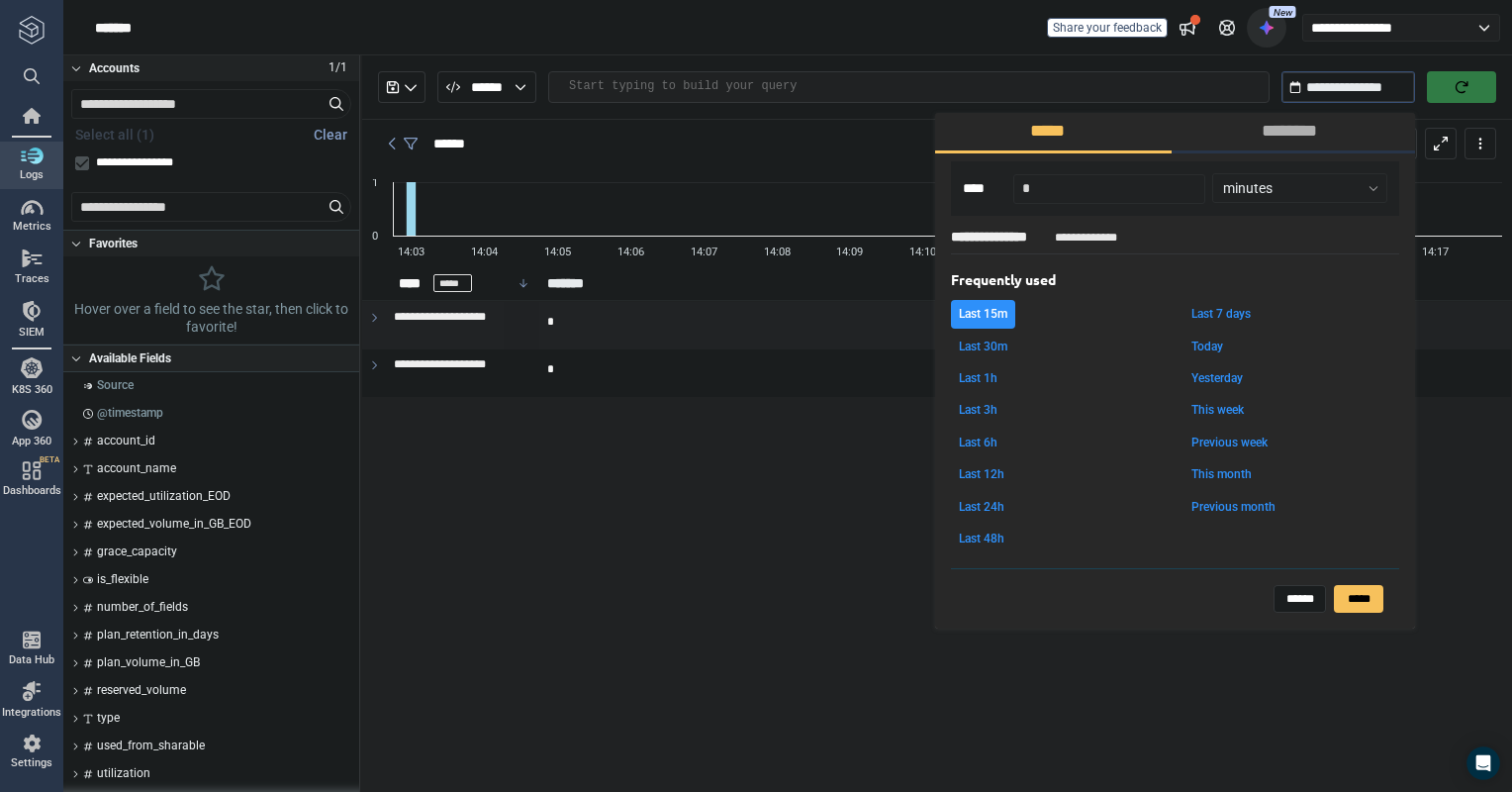 click on "Today" at bounding box center [1207, 346] 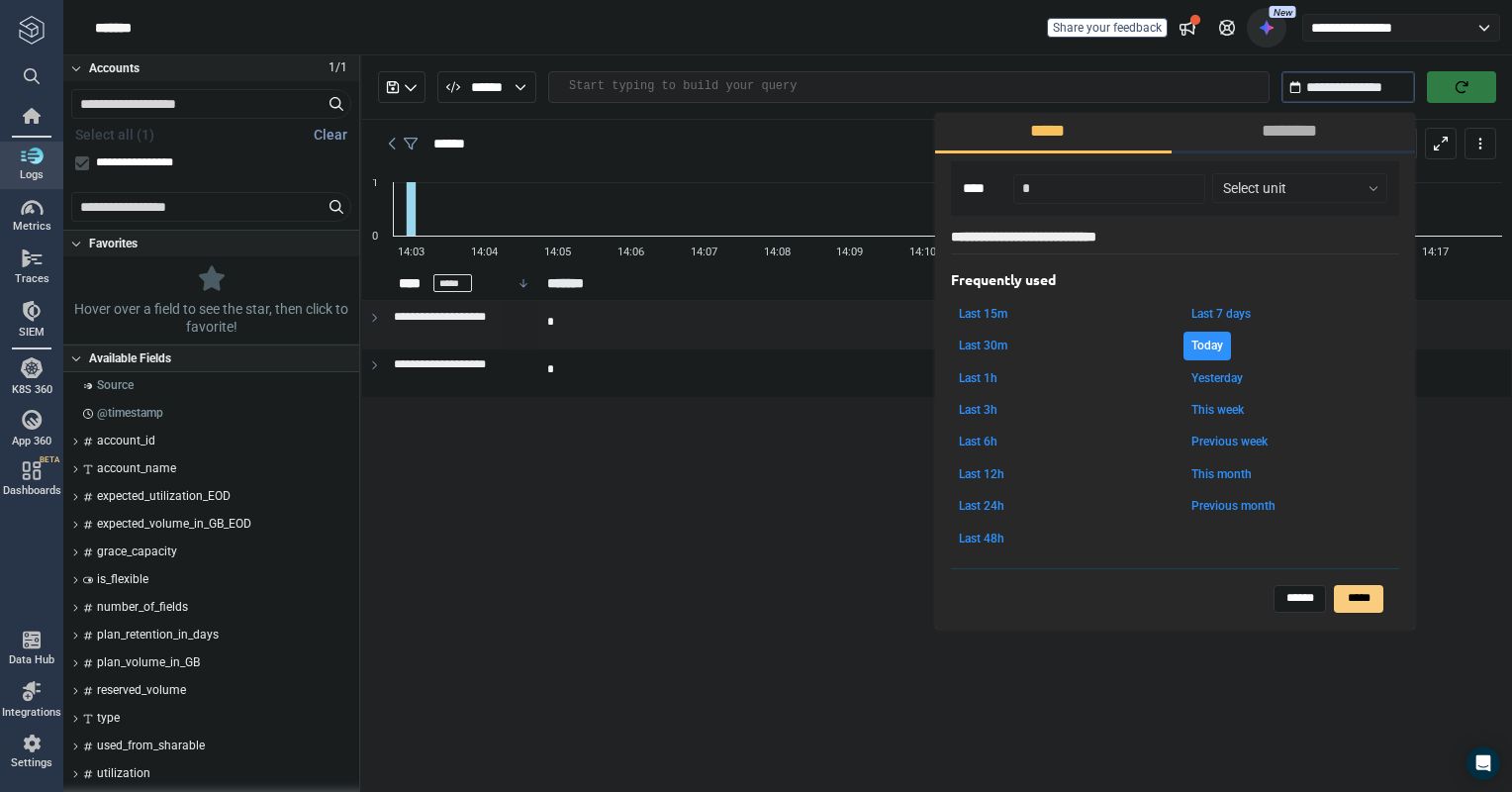 click on "*****" at bounding box center [1359, 599] 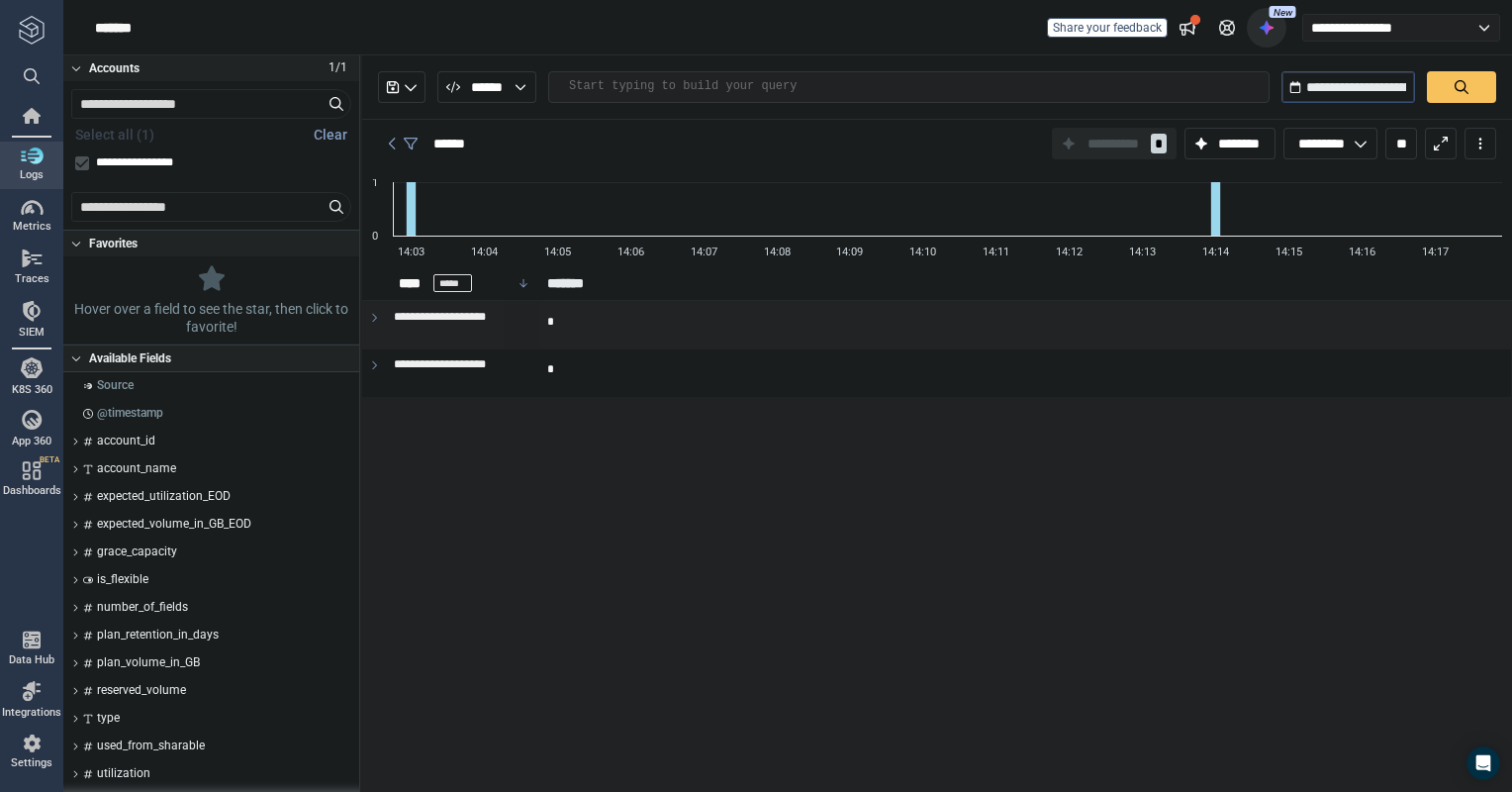 scroll, scrollTop: 1552, scrollLeft: 0, axis: vertical 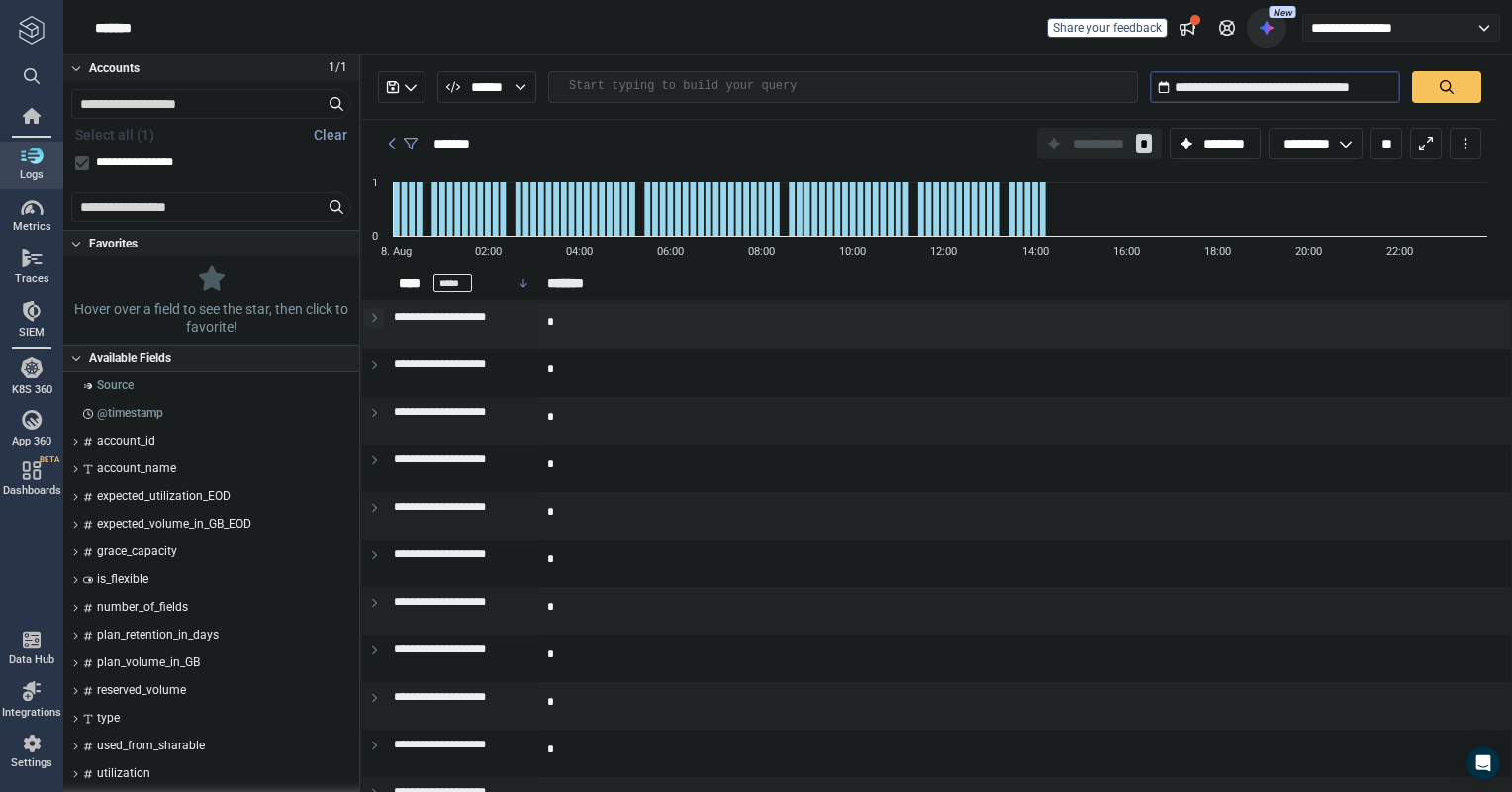 click at bounding box center (374, 318) 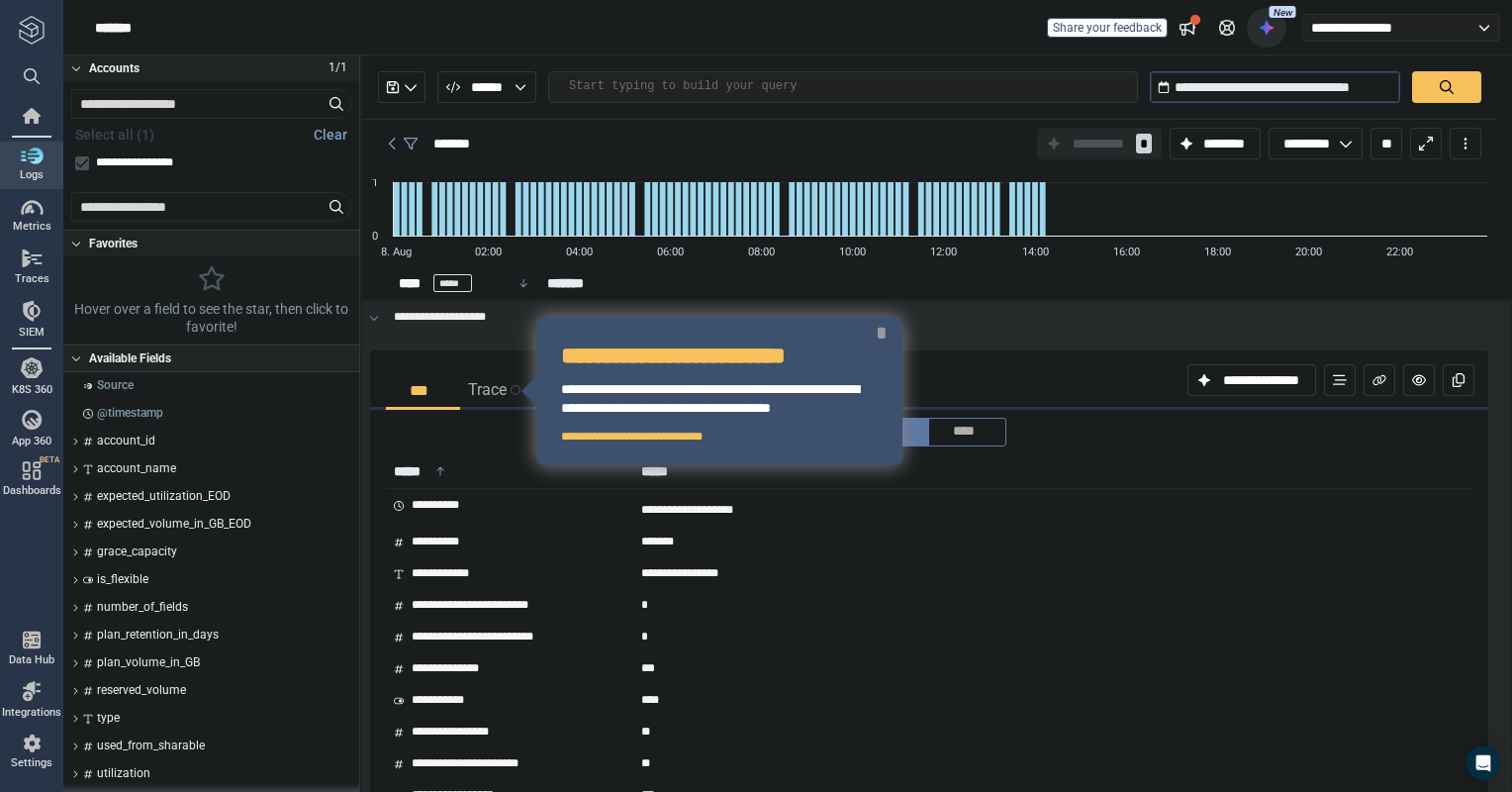 click on "*" at bounding box center (882, 333) 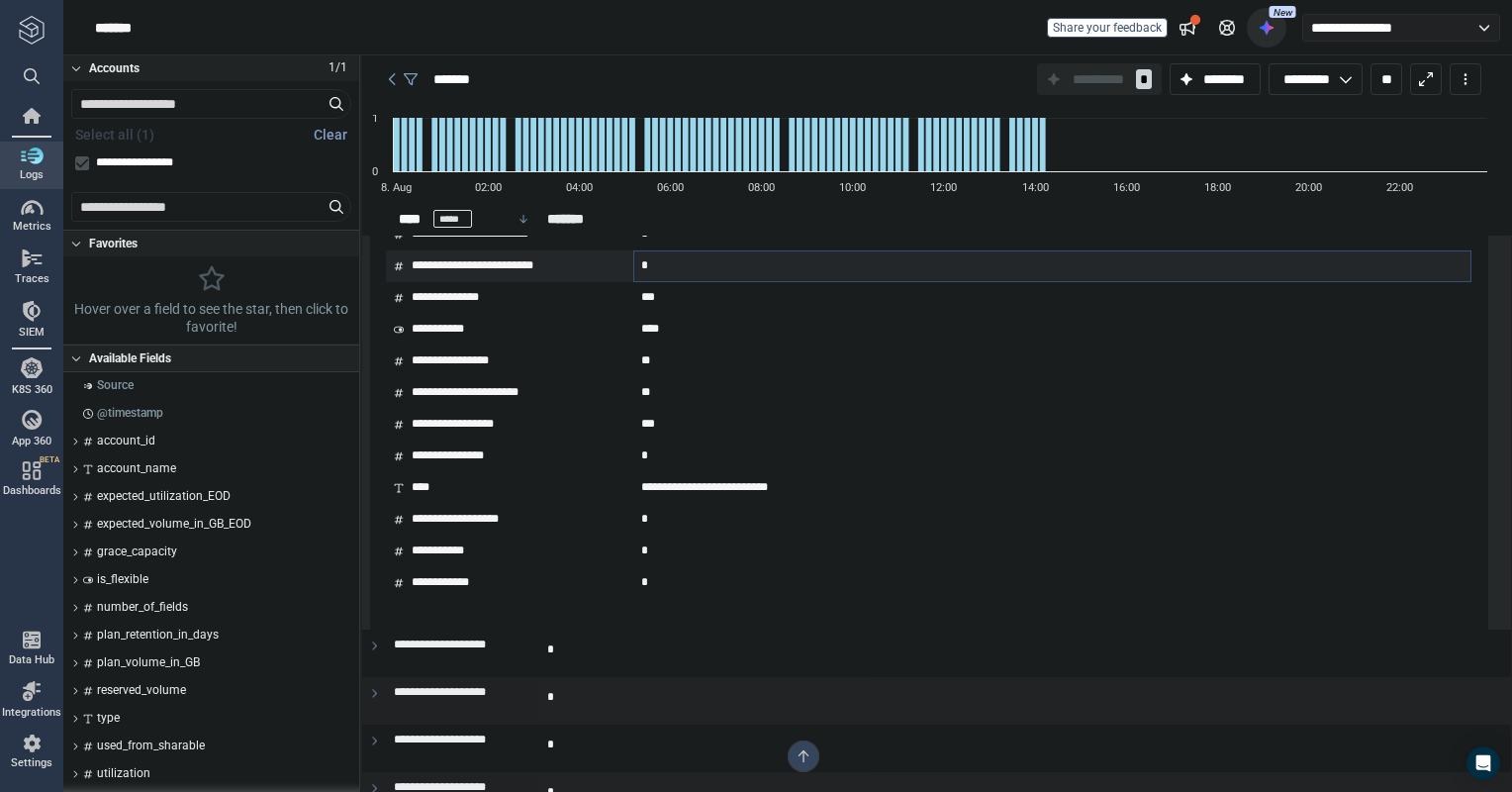 scroll, scrollTop: 0, scrollLeft: 0, axis: both 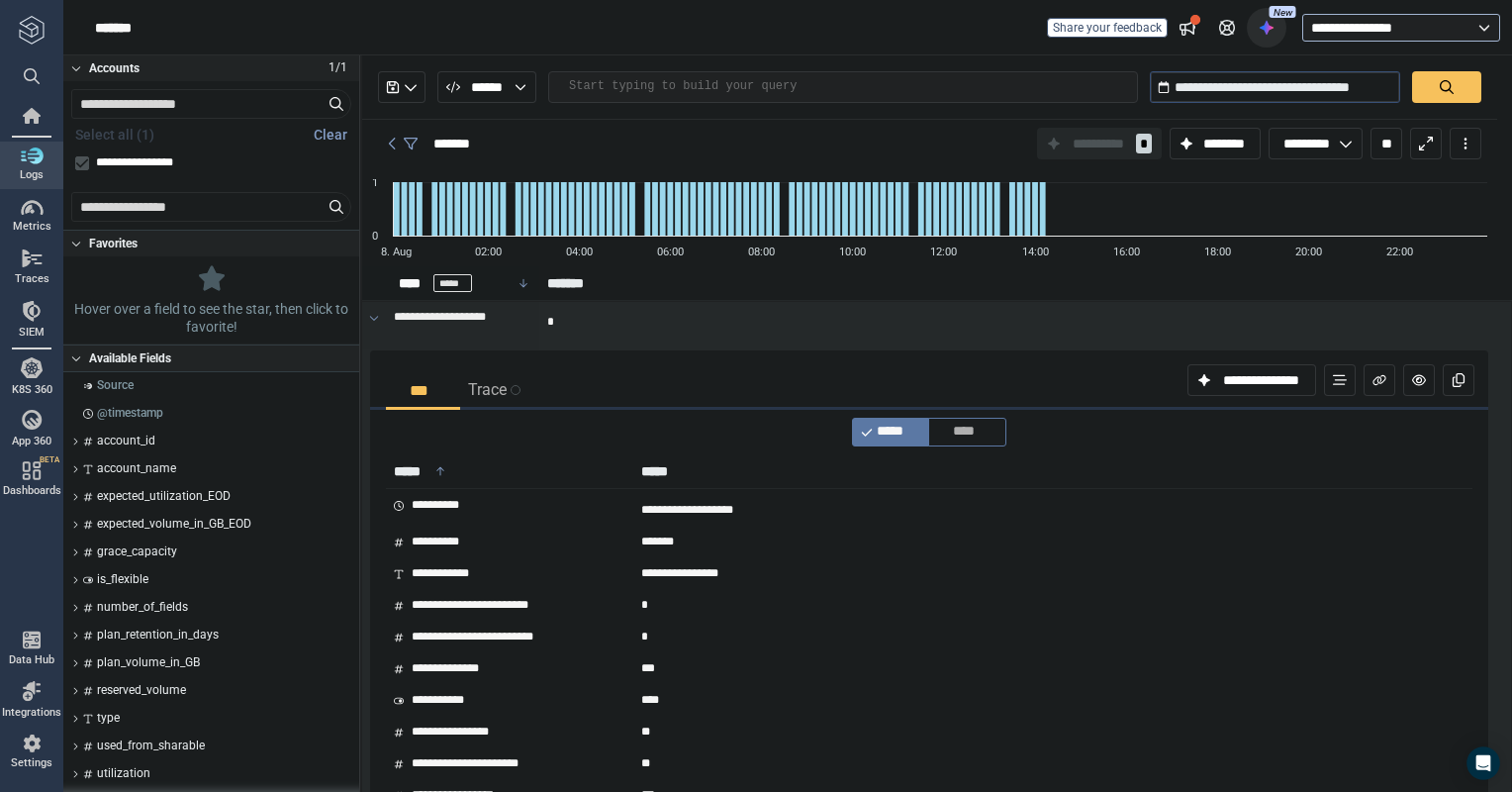 click on "**********" at bounding box center (1401, 28) 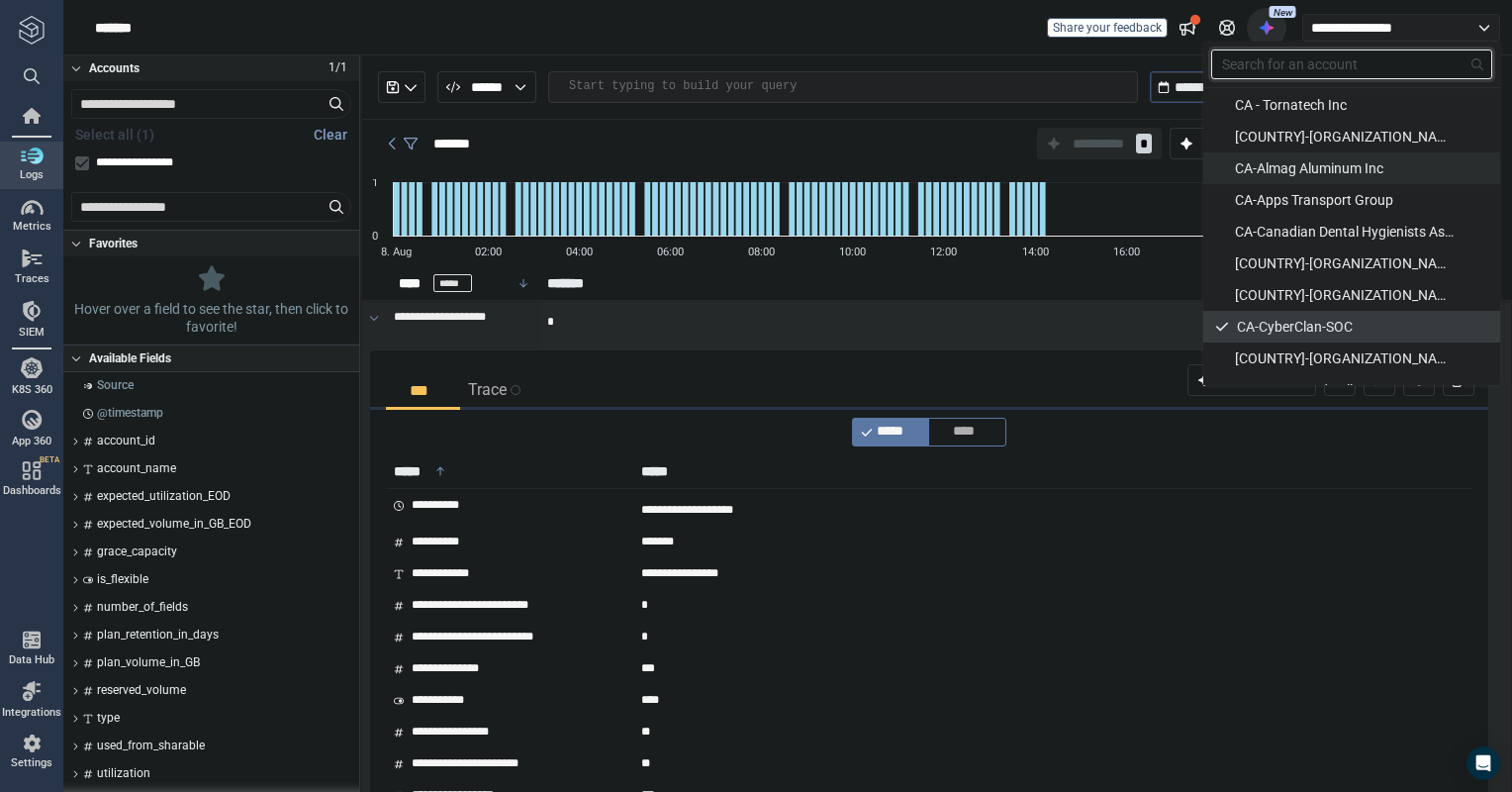 scroll, scrollTop: 0, scrollLeft: 0, axis: both 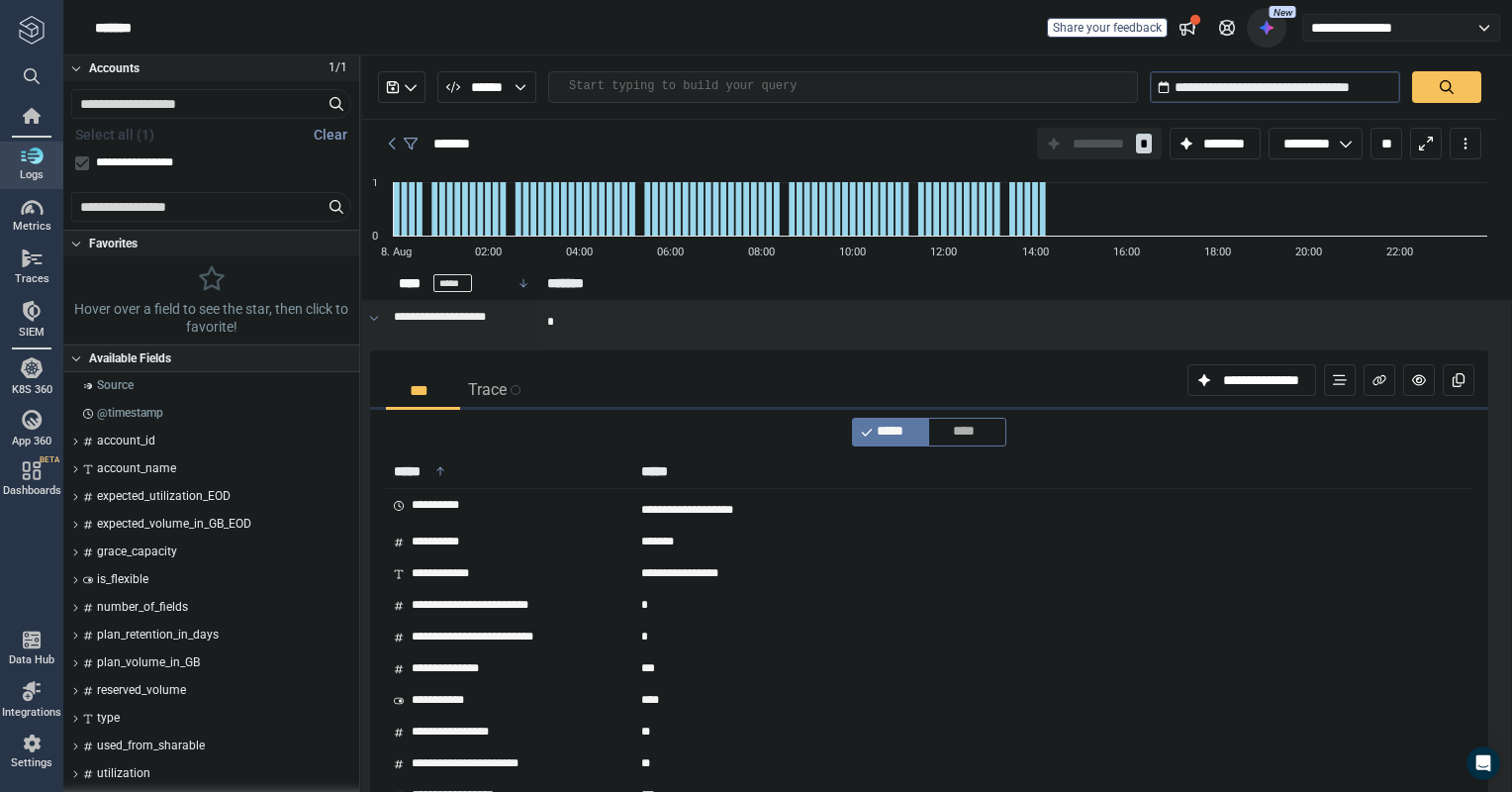 click on "**********" at bounding box center (798, 28) 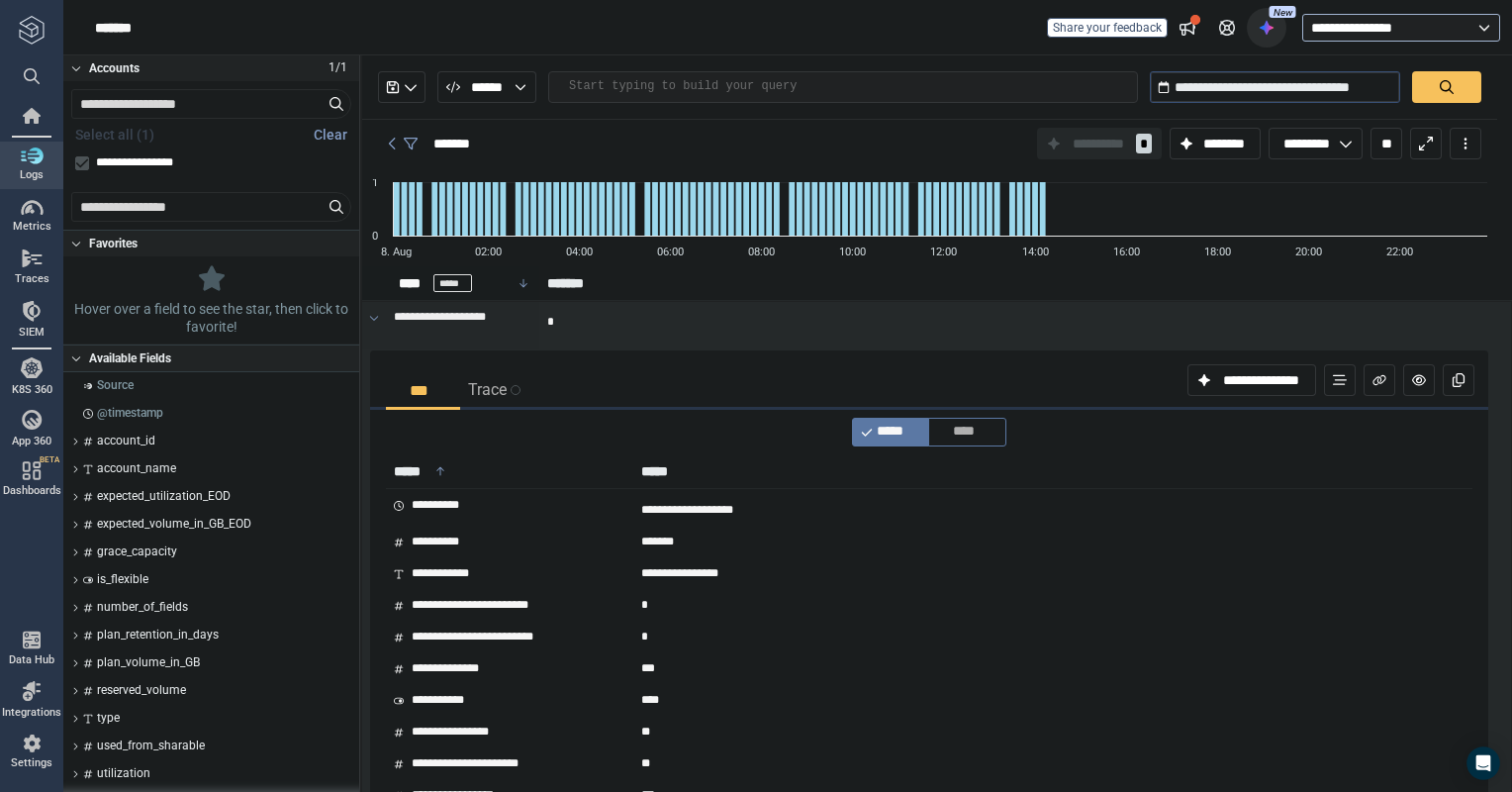 click on "**********" at bounding box center [1401, 28] 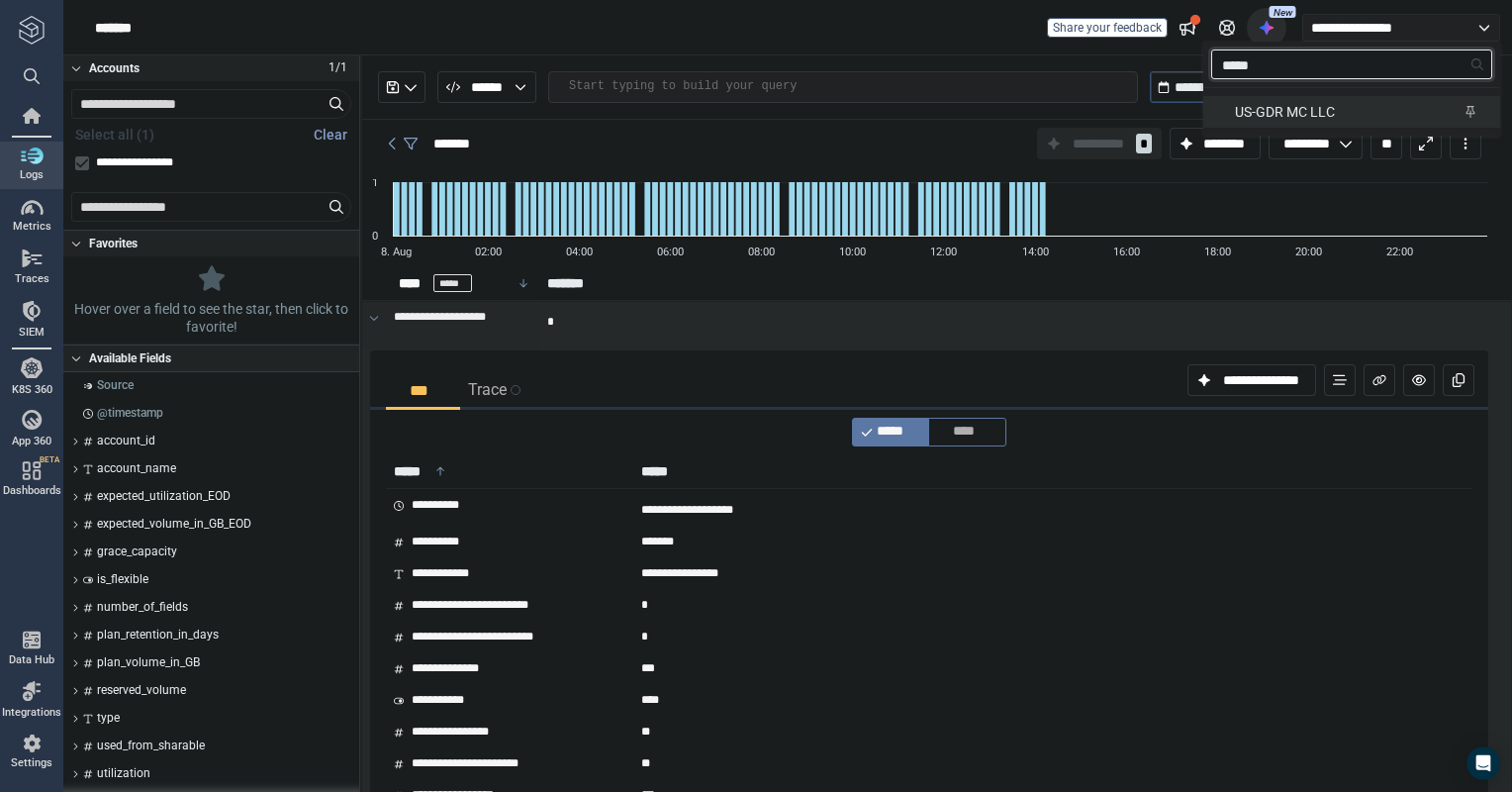 click on "US-GDR MC LLC" at bounding box center (1284, 112) 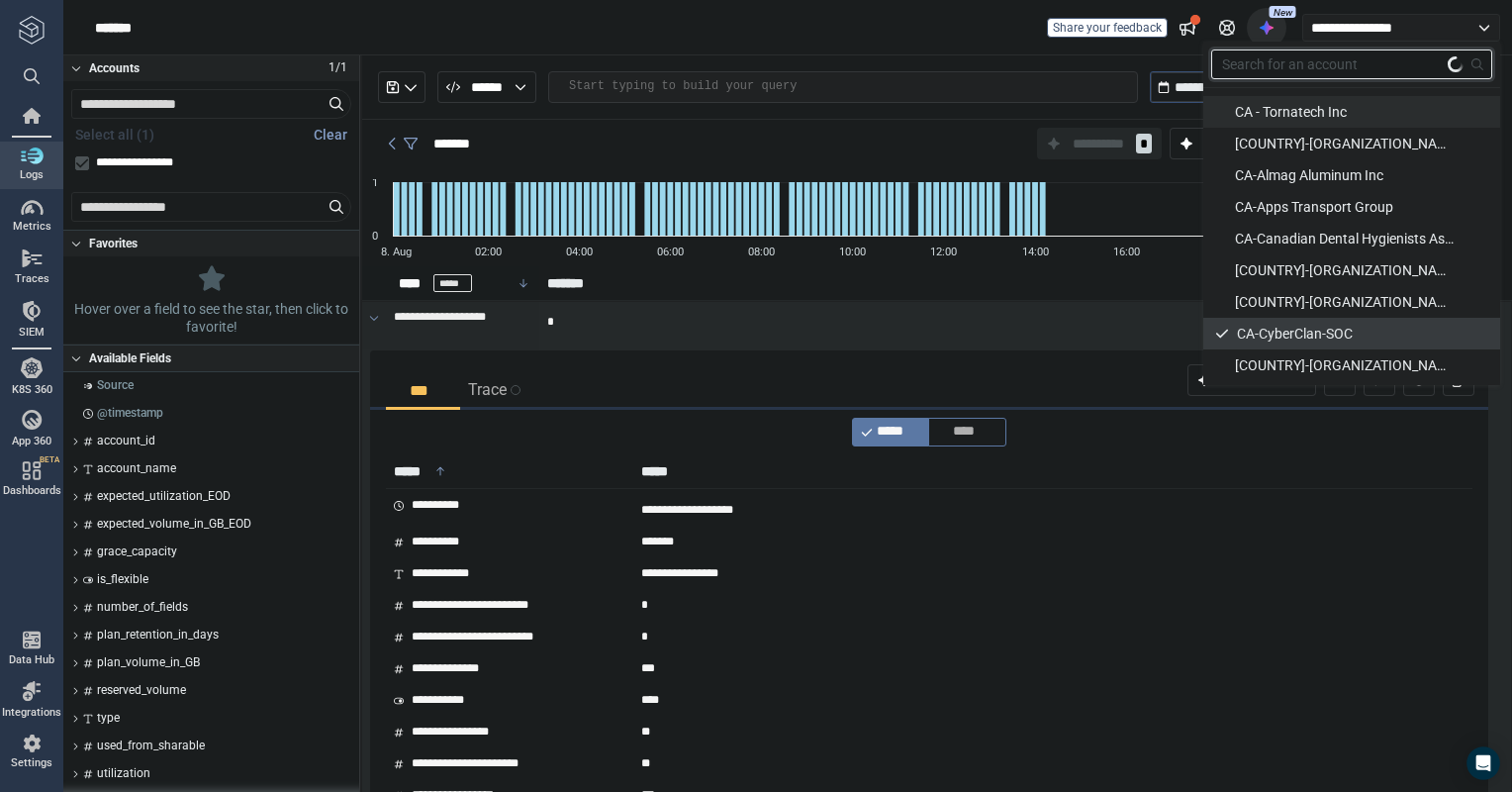 scroll, scrollTop: 1552, scrollLeft: 0, axis: vertical 